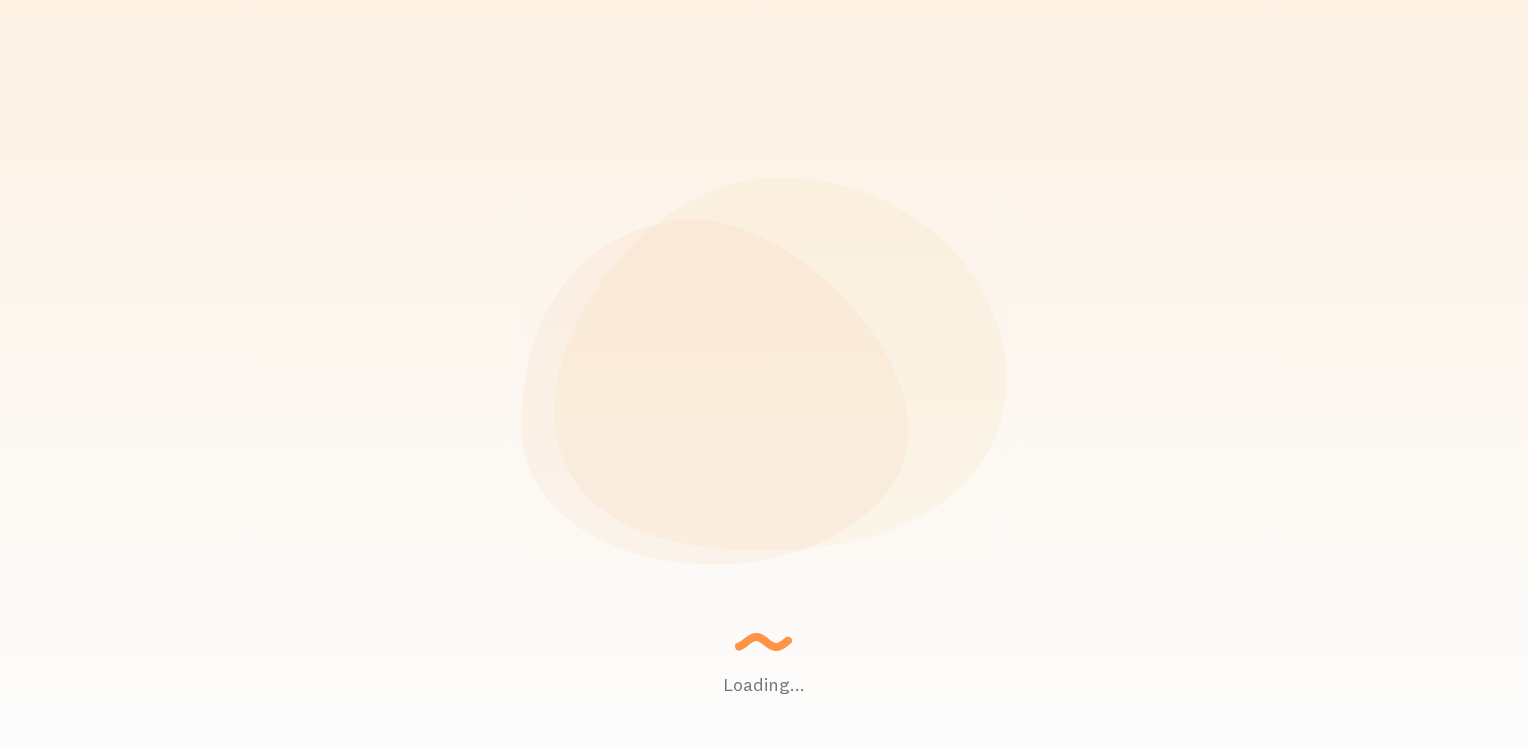 scroll, scrollTop: 0, scrollLeft: 0, axis: both 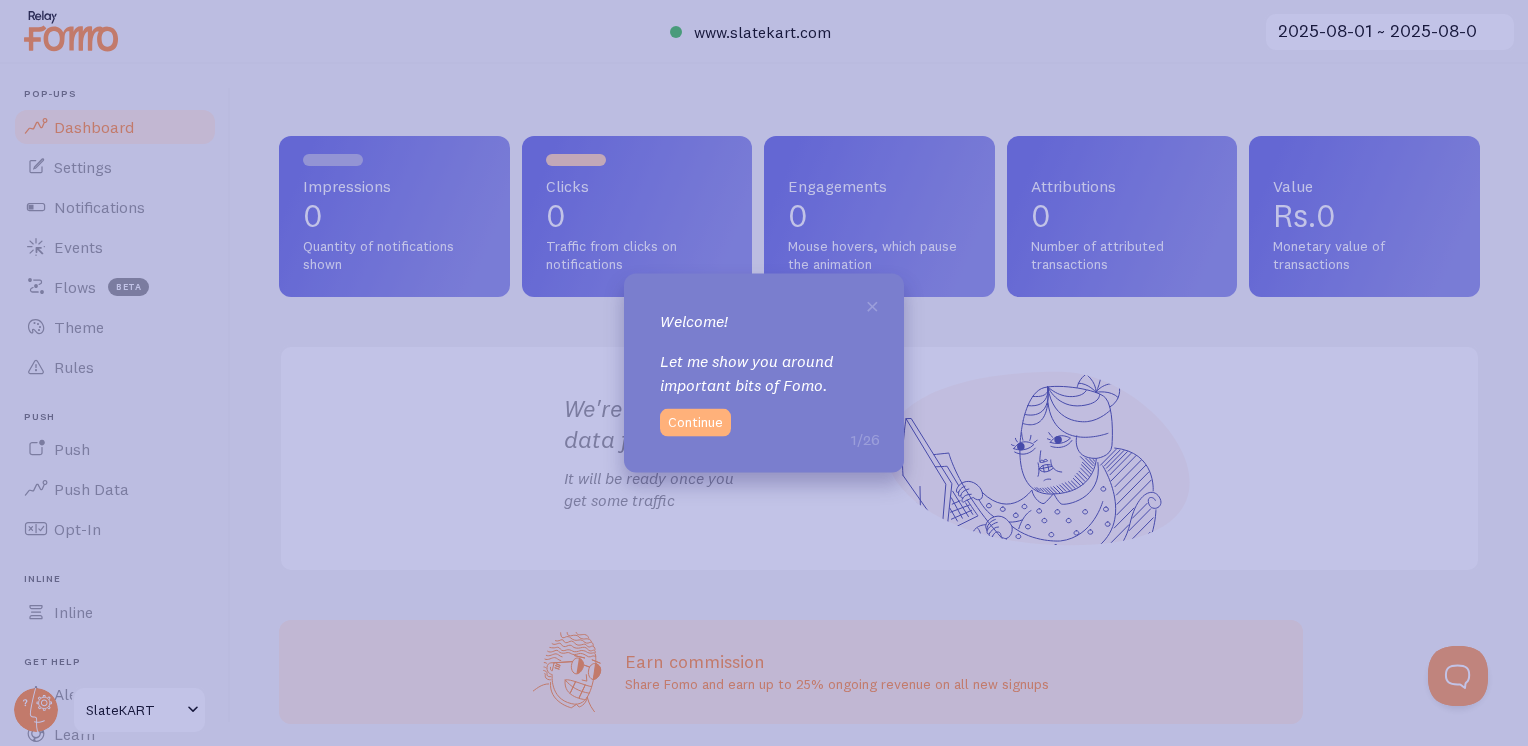 click on "Continue" at bounding box center [695, 422] 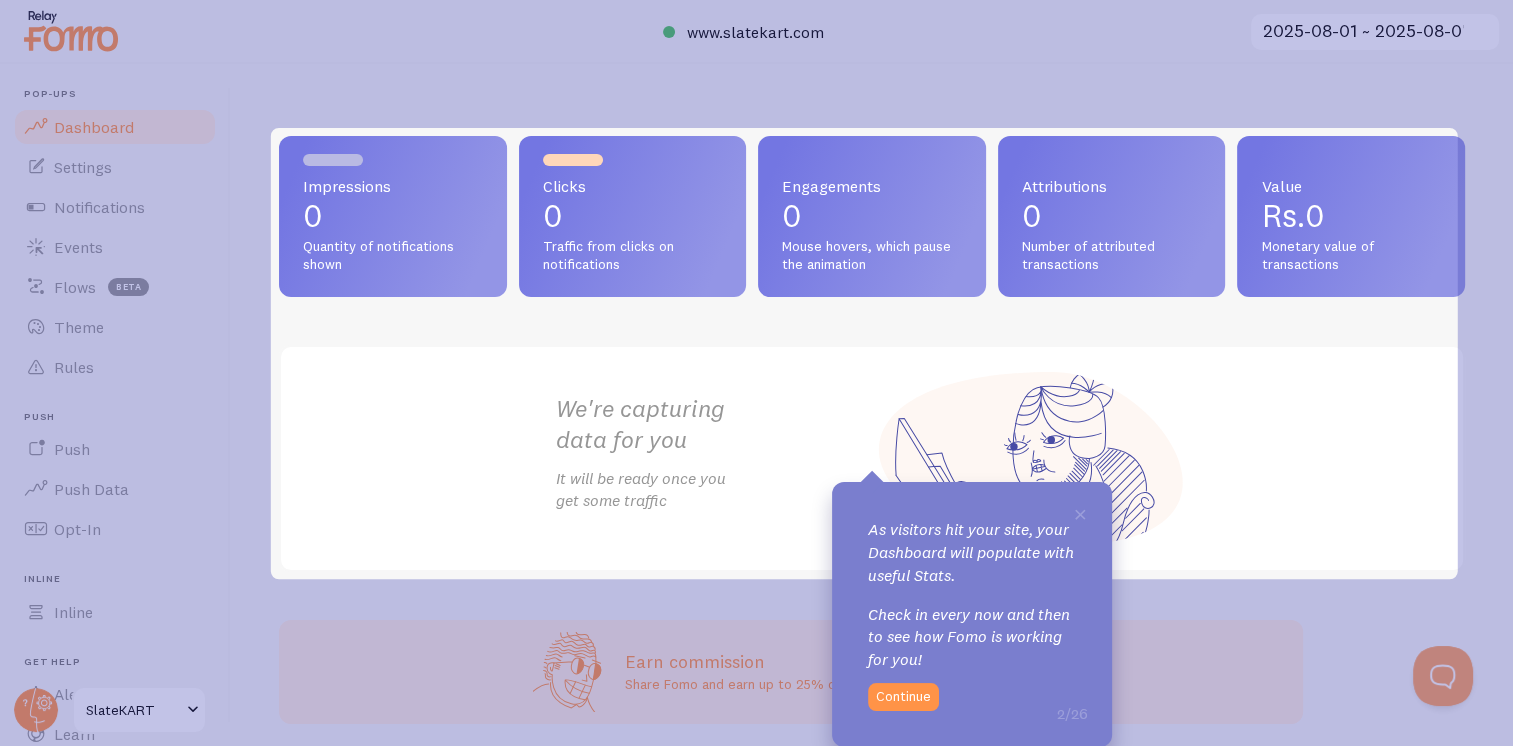 scroll, scrollTop: 0, scrollLeft: 0, axis: both 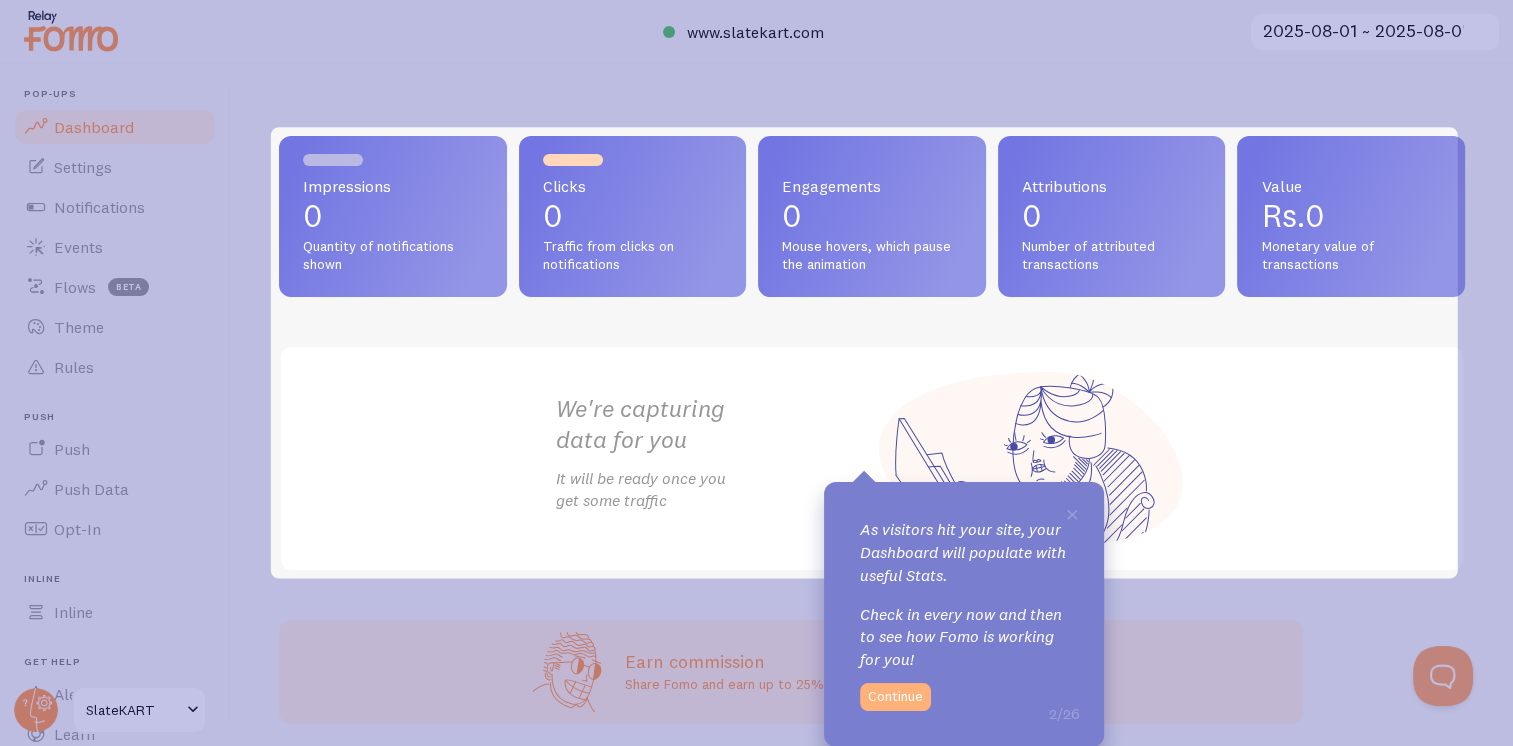 click on "Continue" at bounding box center (895, 697) 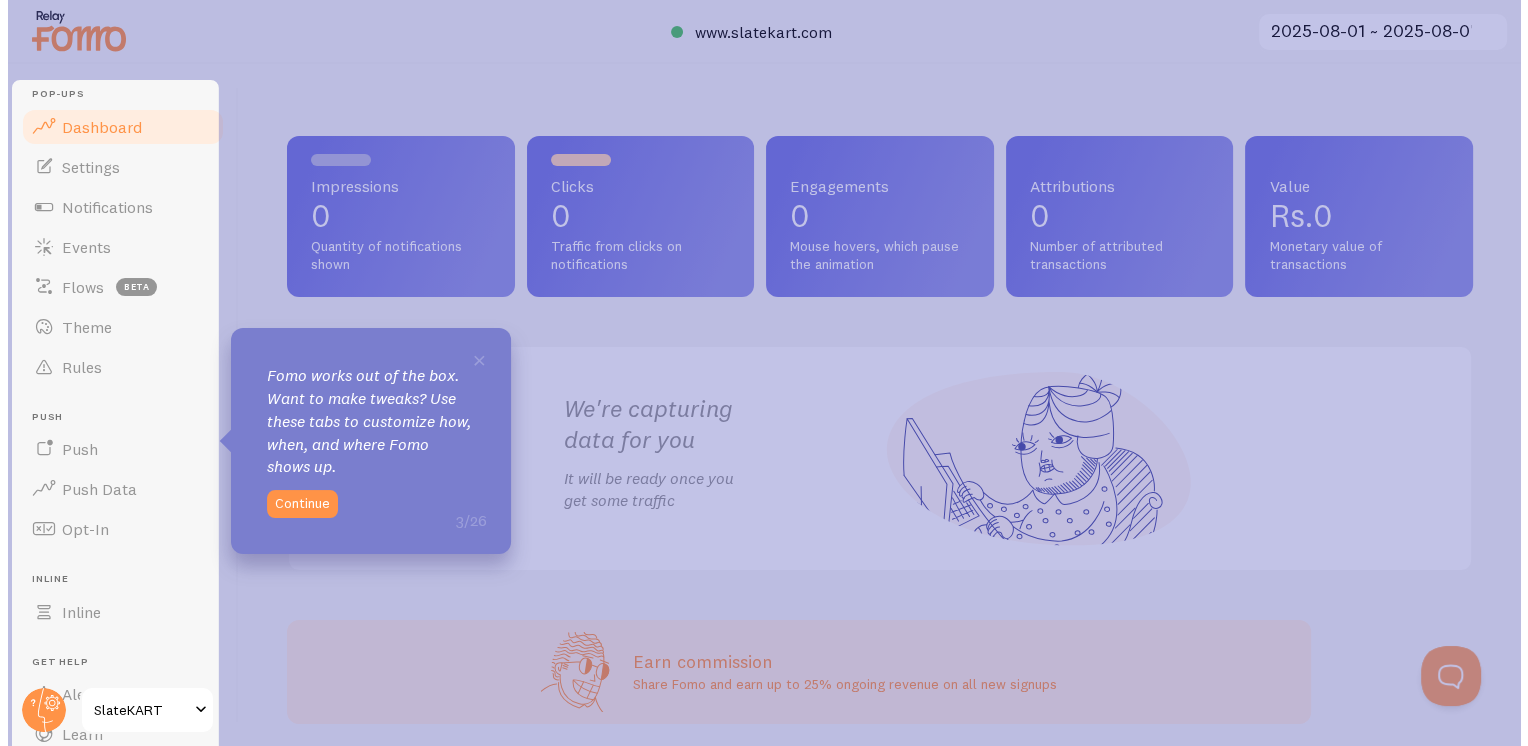 scroll, scrollTop: 0, scrollLeft: 0, axis: both 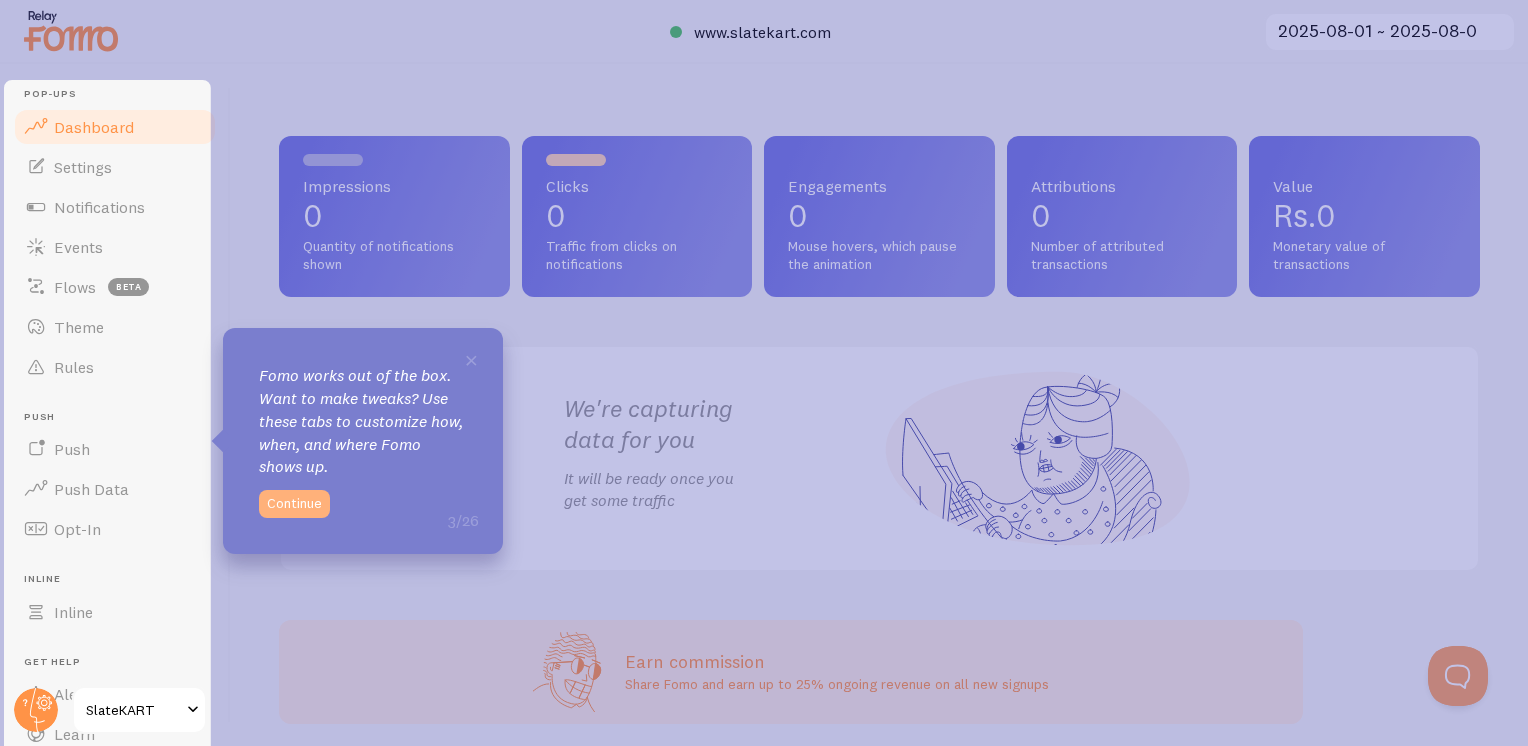 click on "Continue" at bounding box center [294, 504] 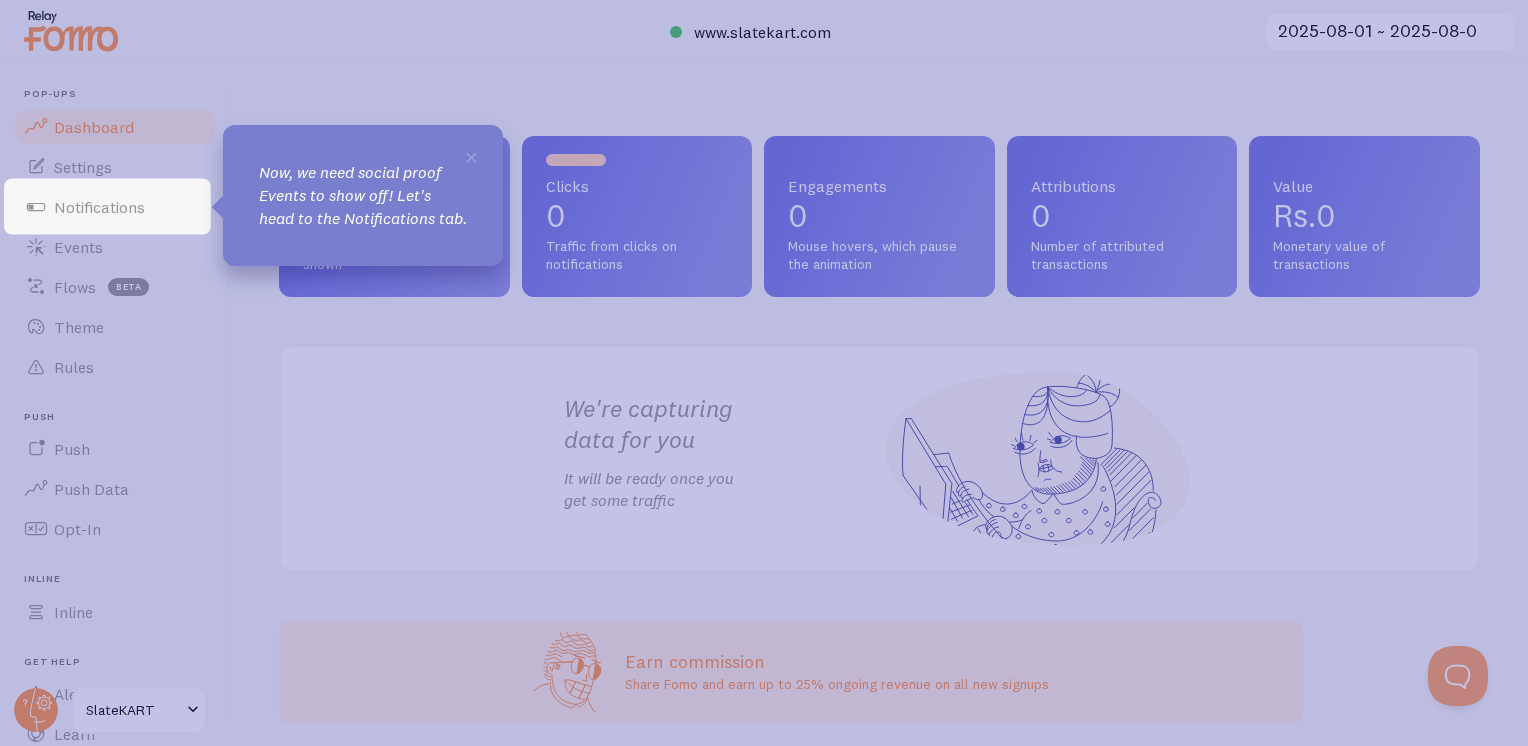 drag, startPoint x: 467, startPoint y: 154, endPoint x: 872, endPoint y: 102, distance: 408.32462 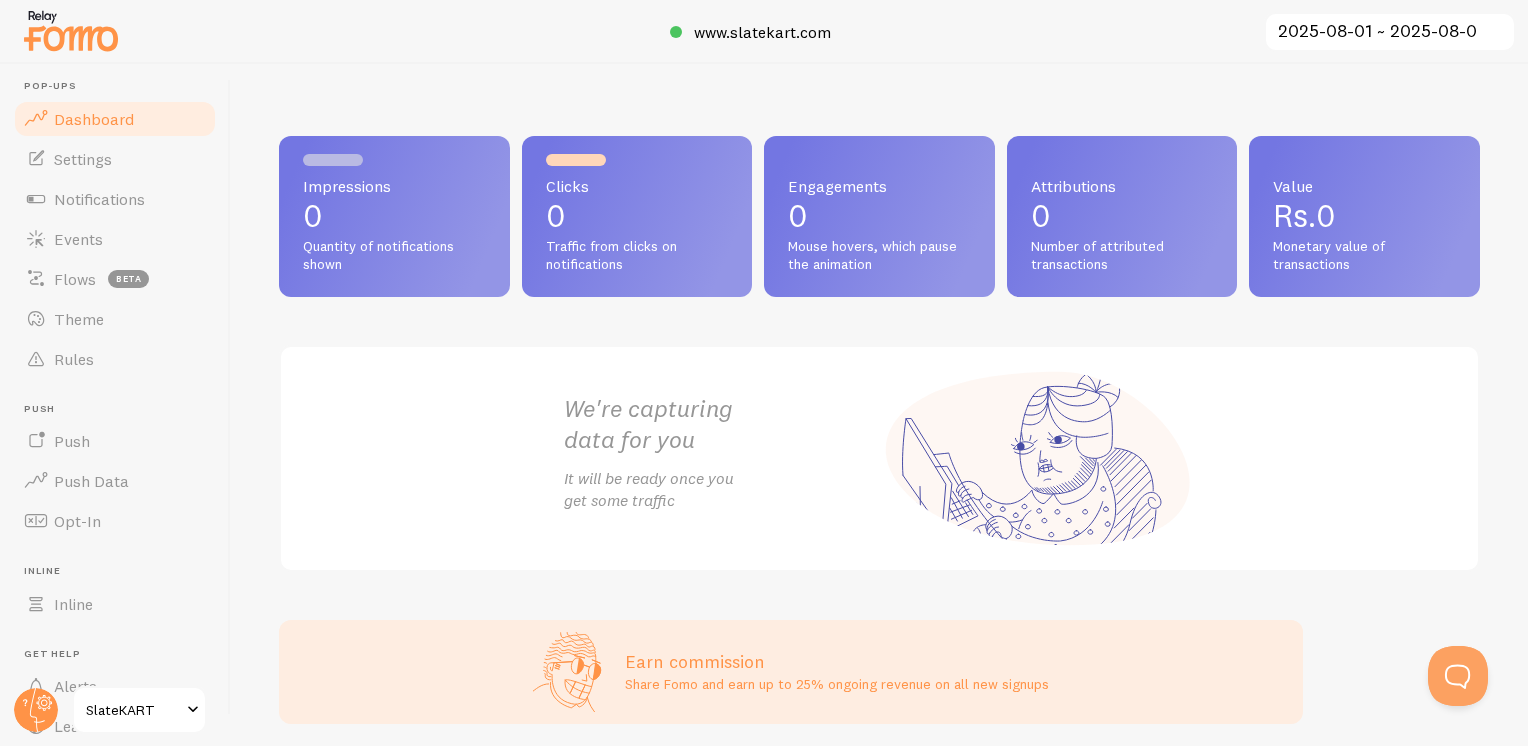 scroll, scrollTop: 0, scrollLeft: 0, axis: both 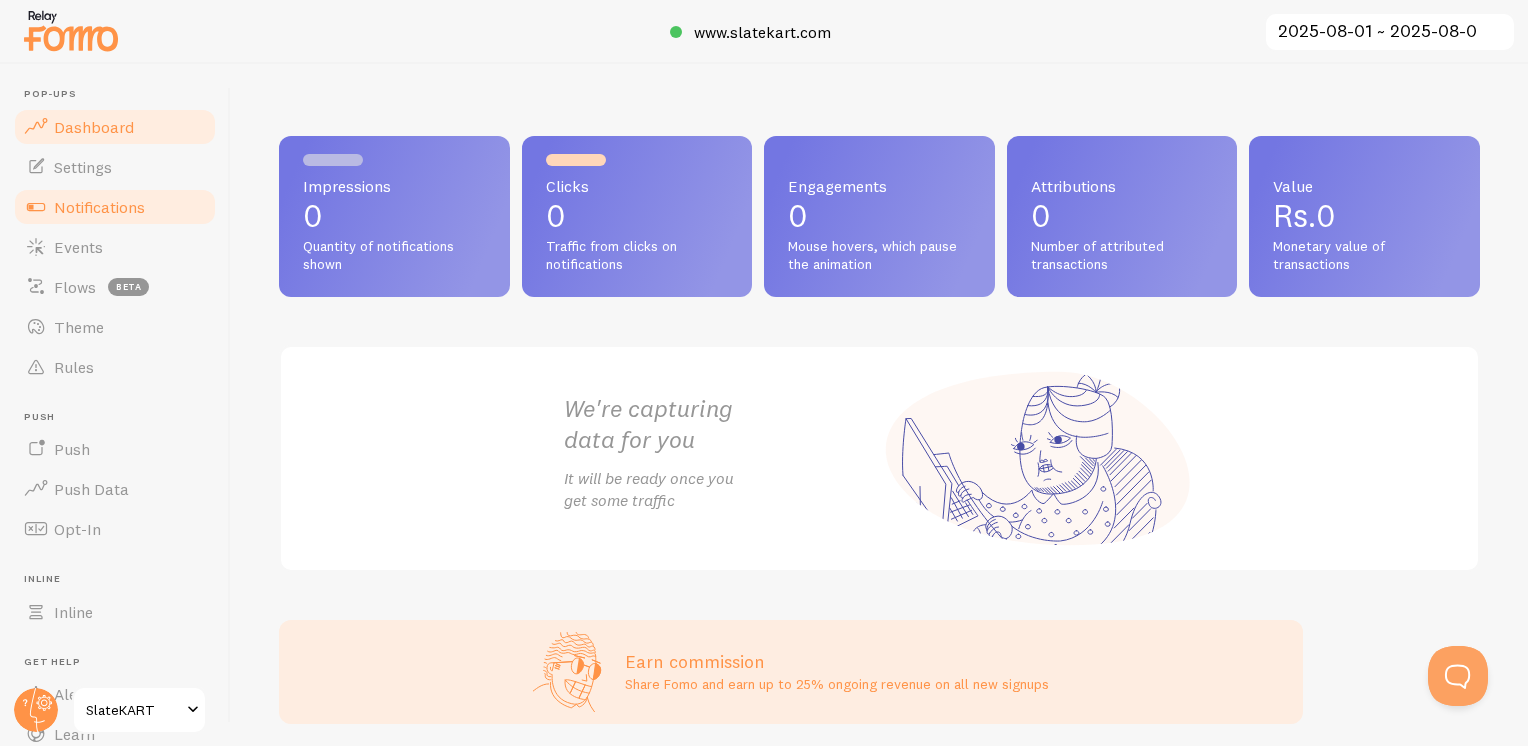 click on "Notifications" at bounding box center [99, 207] 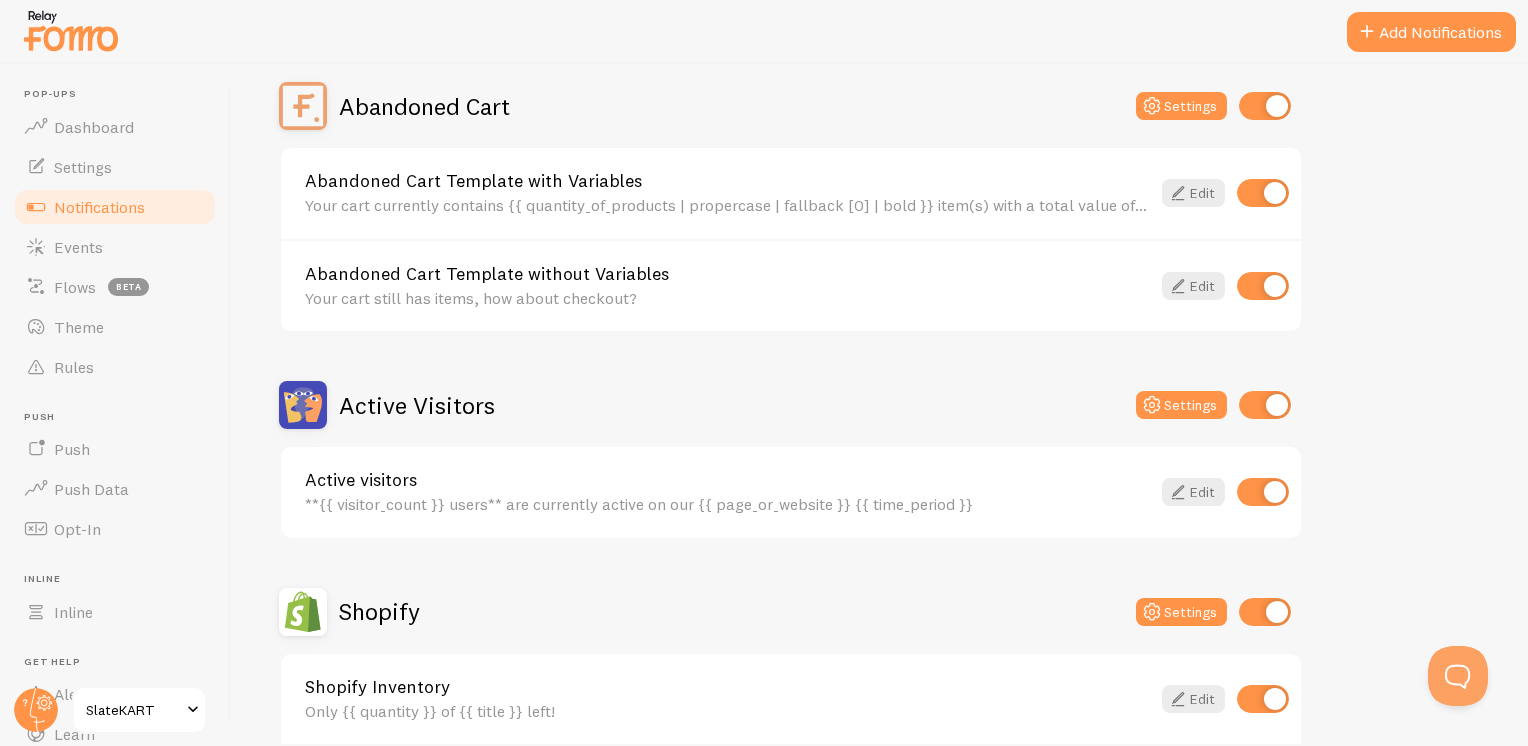 scroll, scrollTop: 259, scrollLeft: 0, axis: vertical 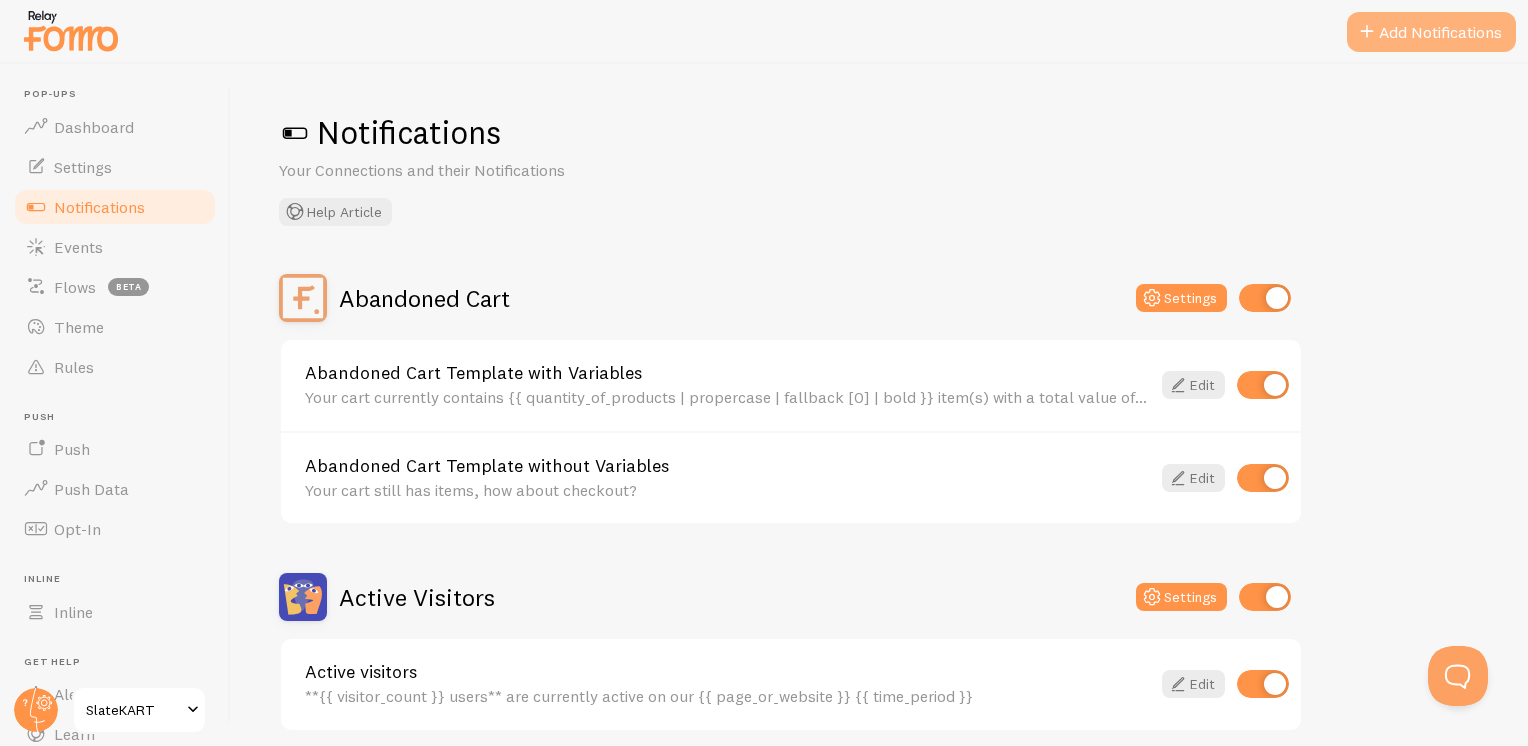 click on "Add Notifications" at bounding box center (1431, 32) 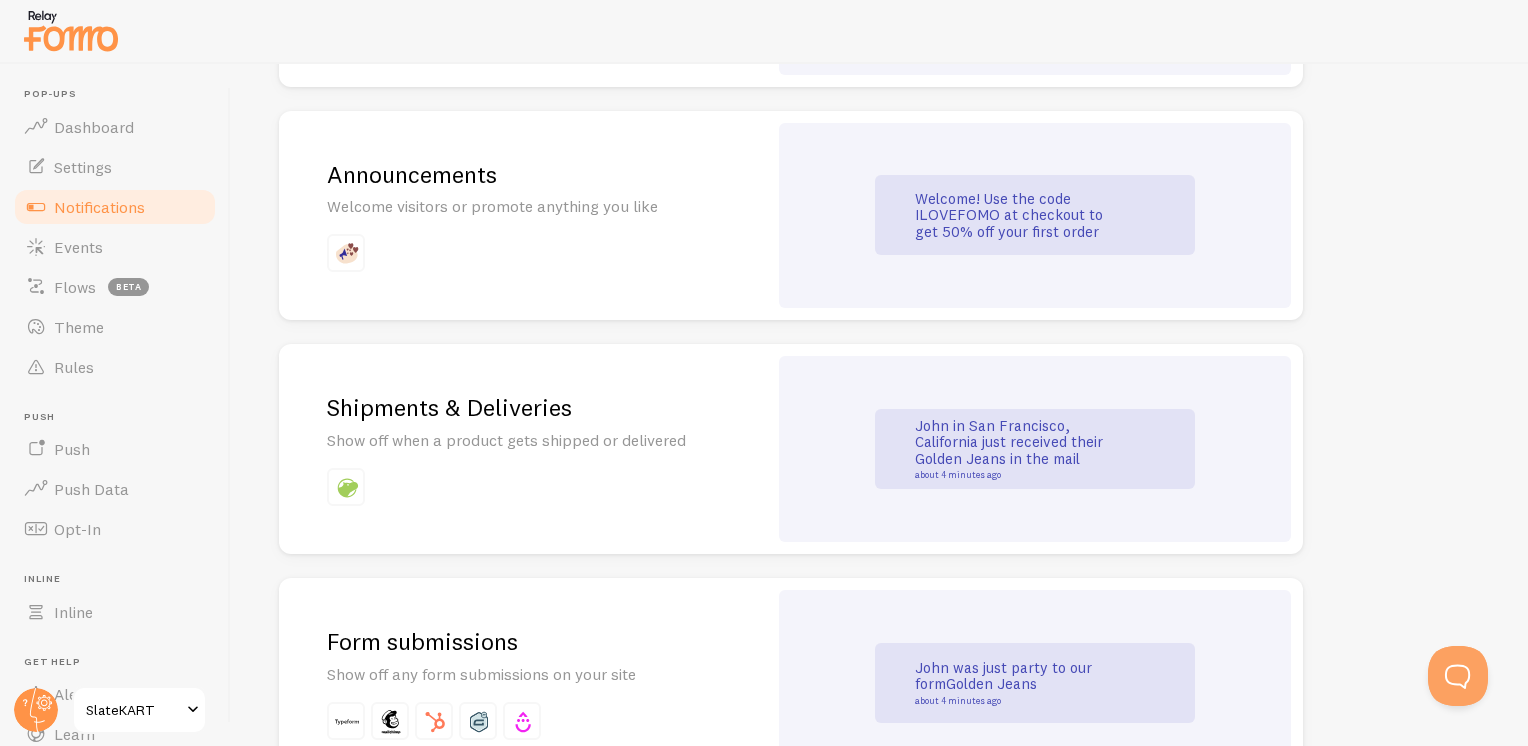 scroll, scrollTop: 1100, scrollLeft: 0, axis: vertical 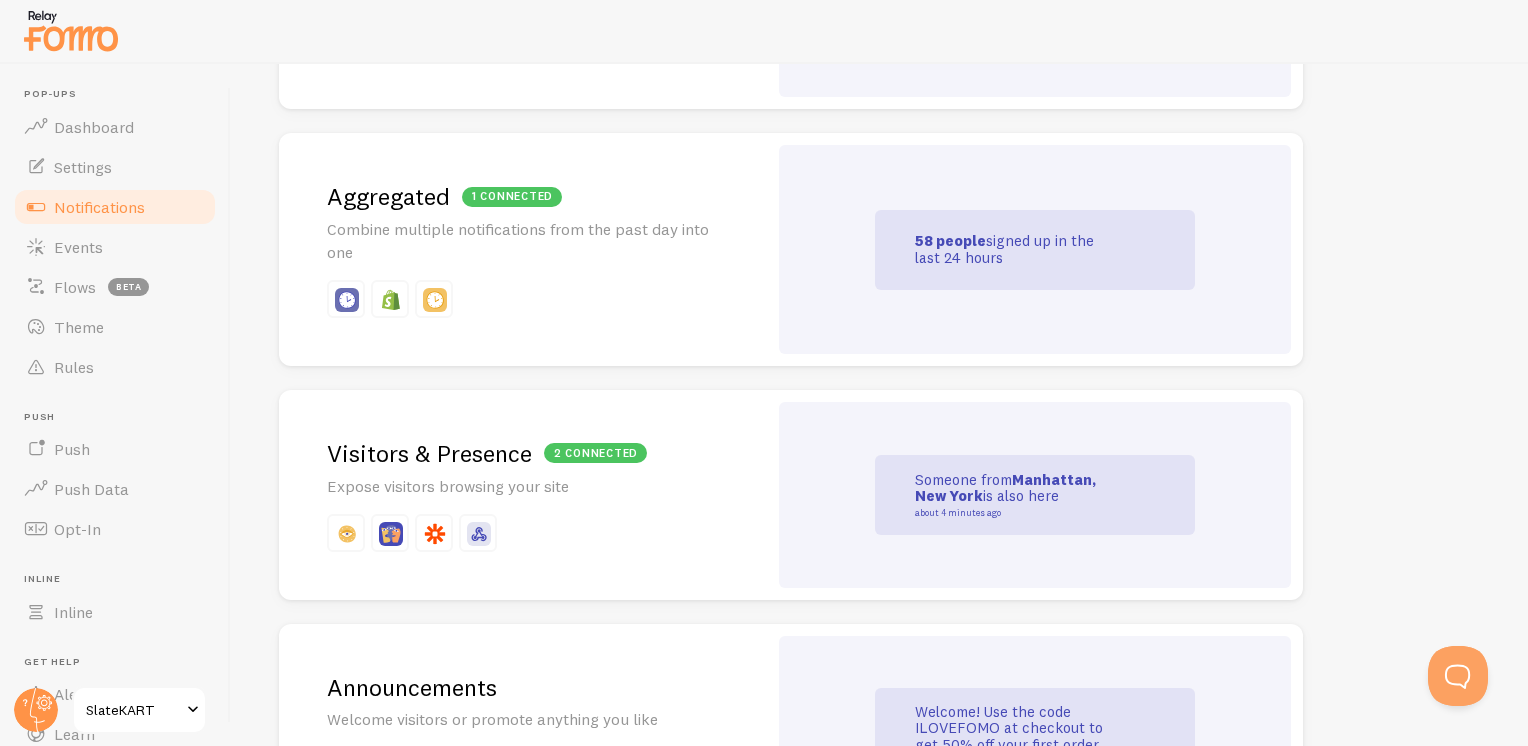 click on "2
connected
Visitors & Presence" at bounding box center [523, 453] 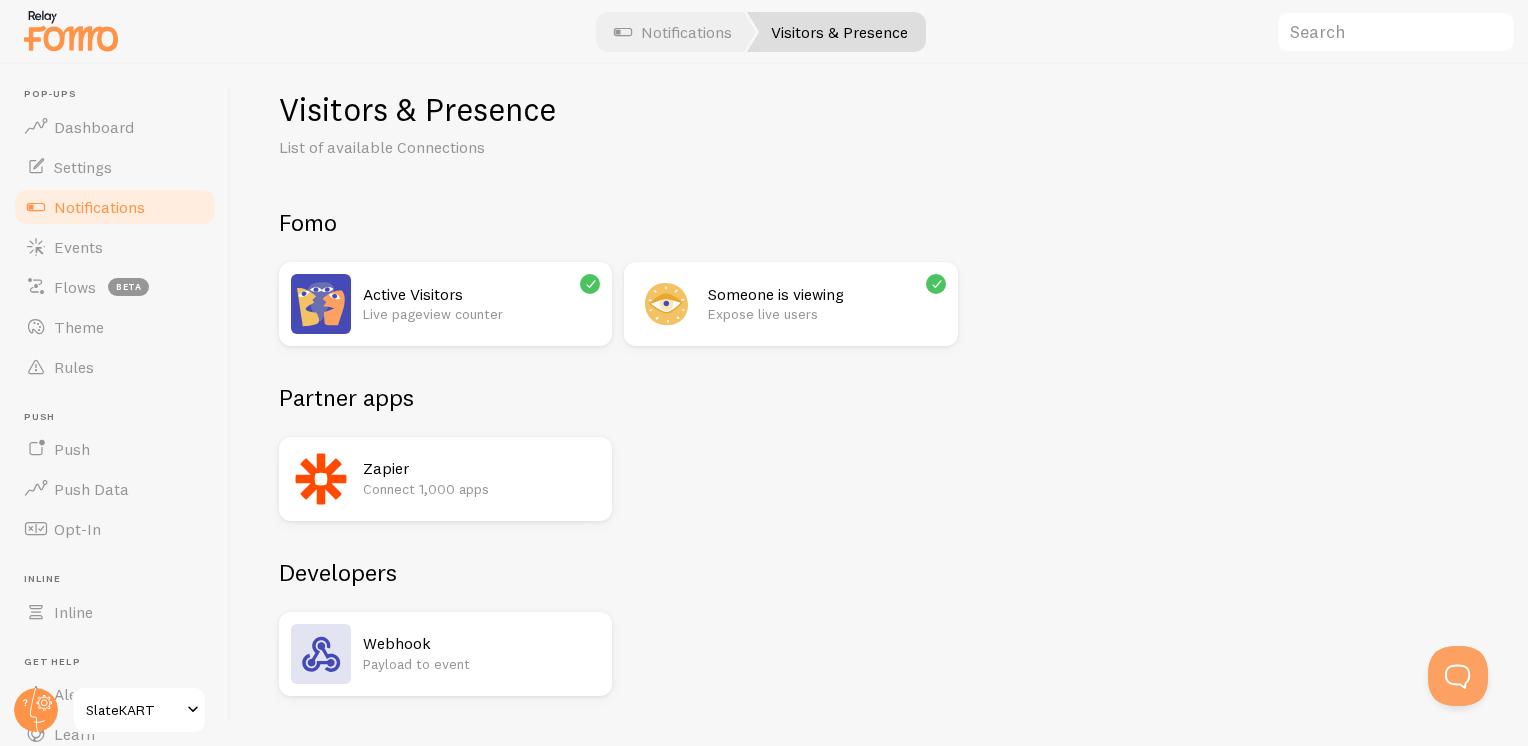 scroll, scrollTop: 0, scrollLeft: 0, axis: both 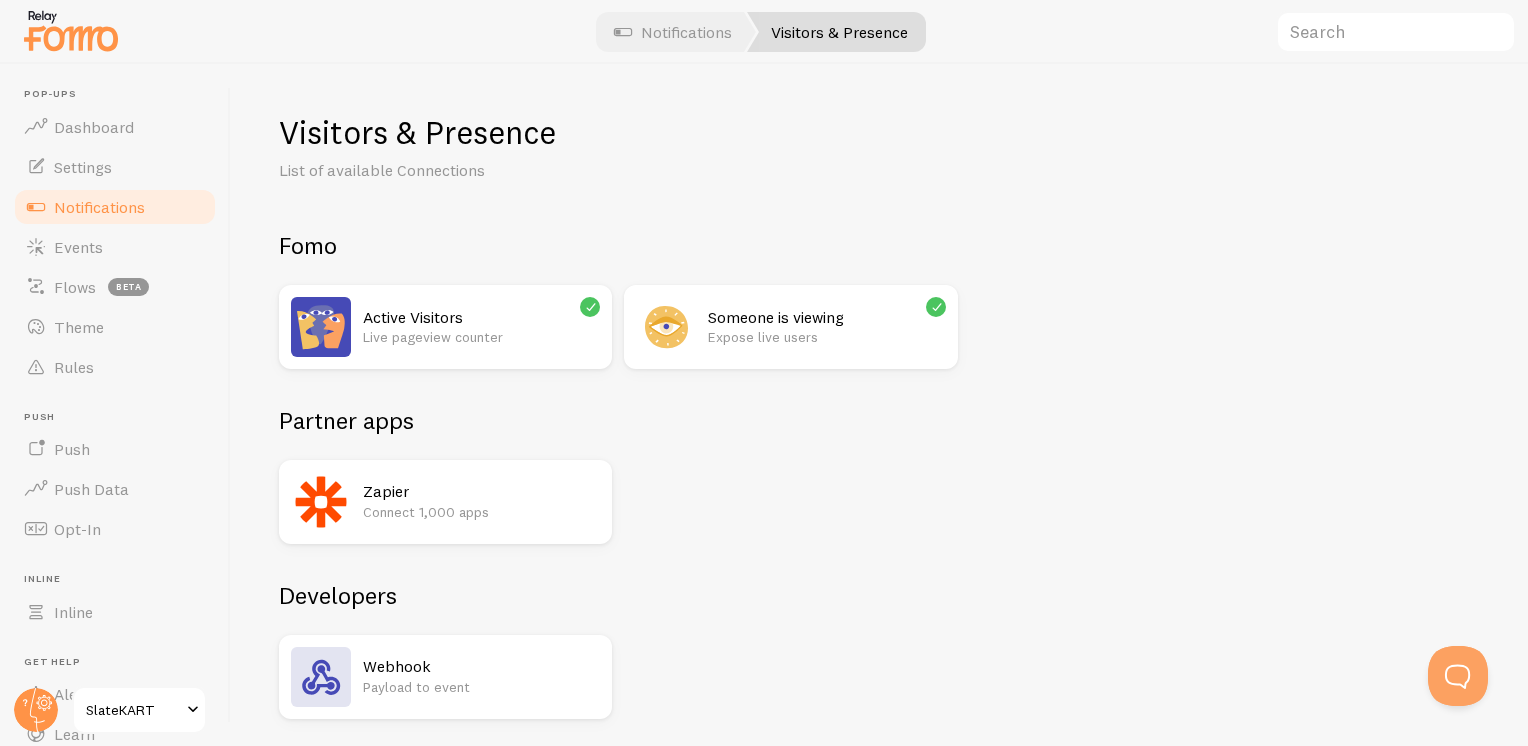 click on "Active Visitors   Live pageview counter" at bounding box center [481, 327] 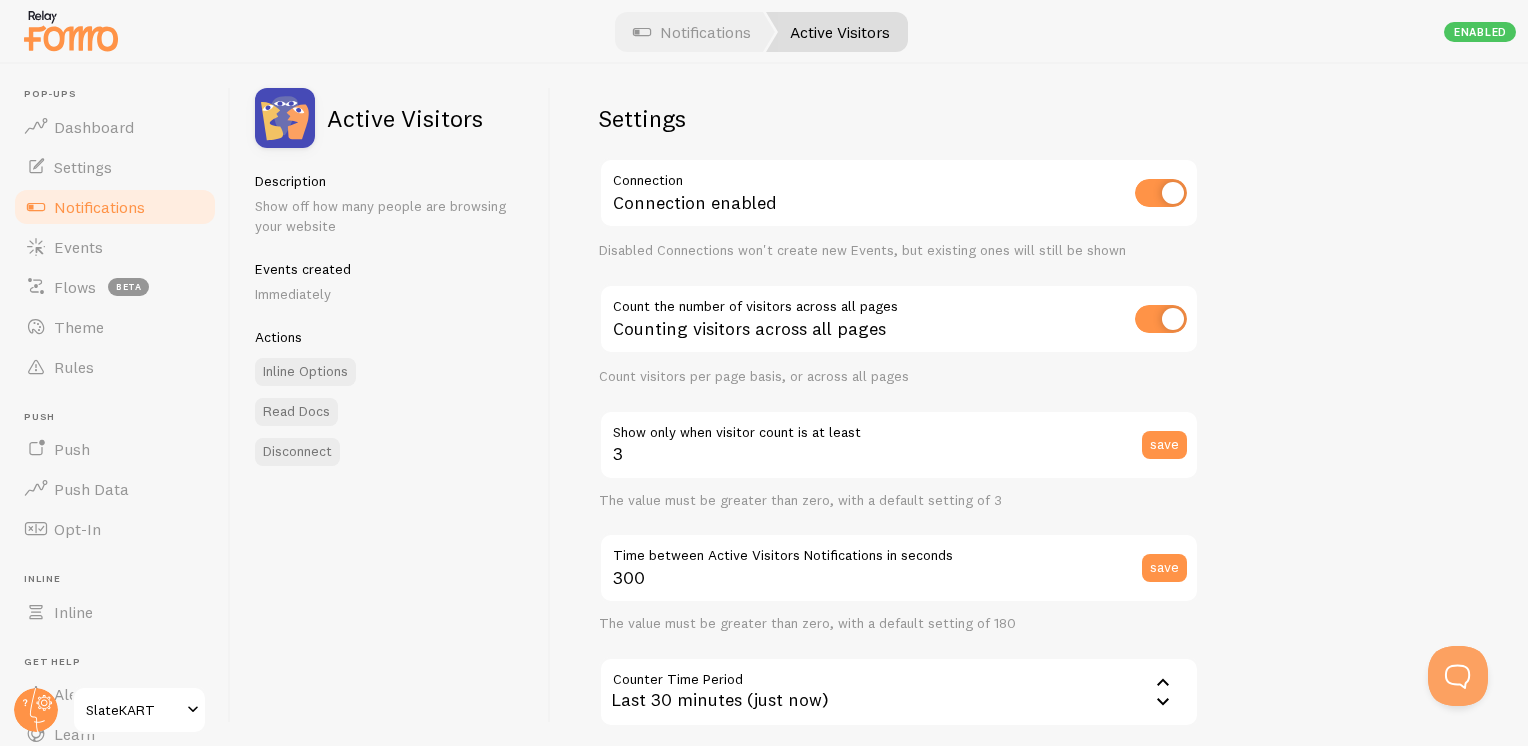 scroll, scrollTop: 0, scrollLeft: 0, axis: both 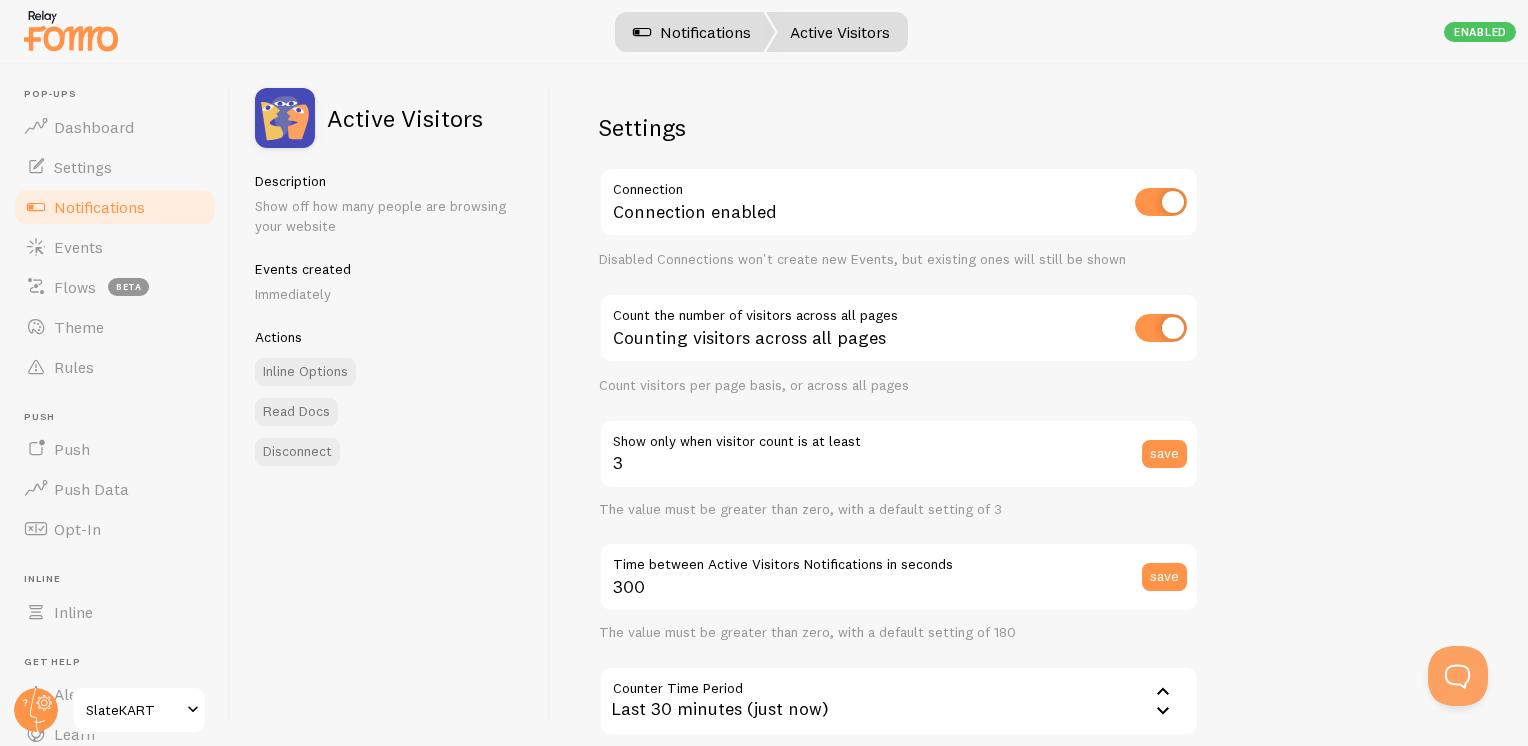 click on "Notifications" at bounding box center (692, 32) 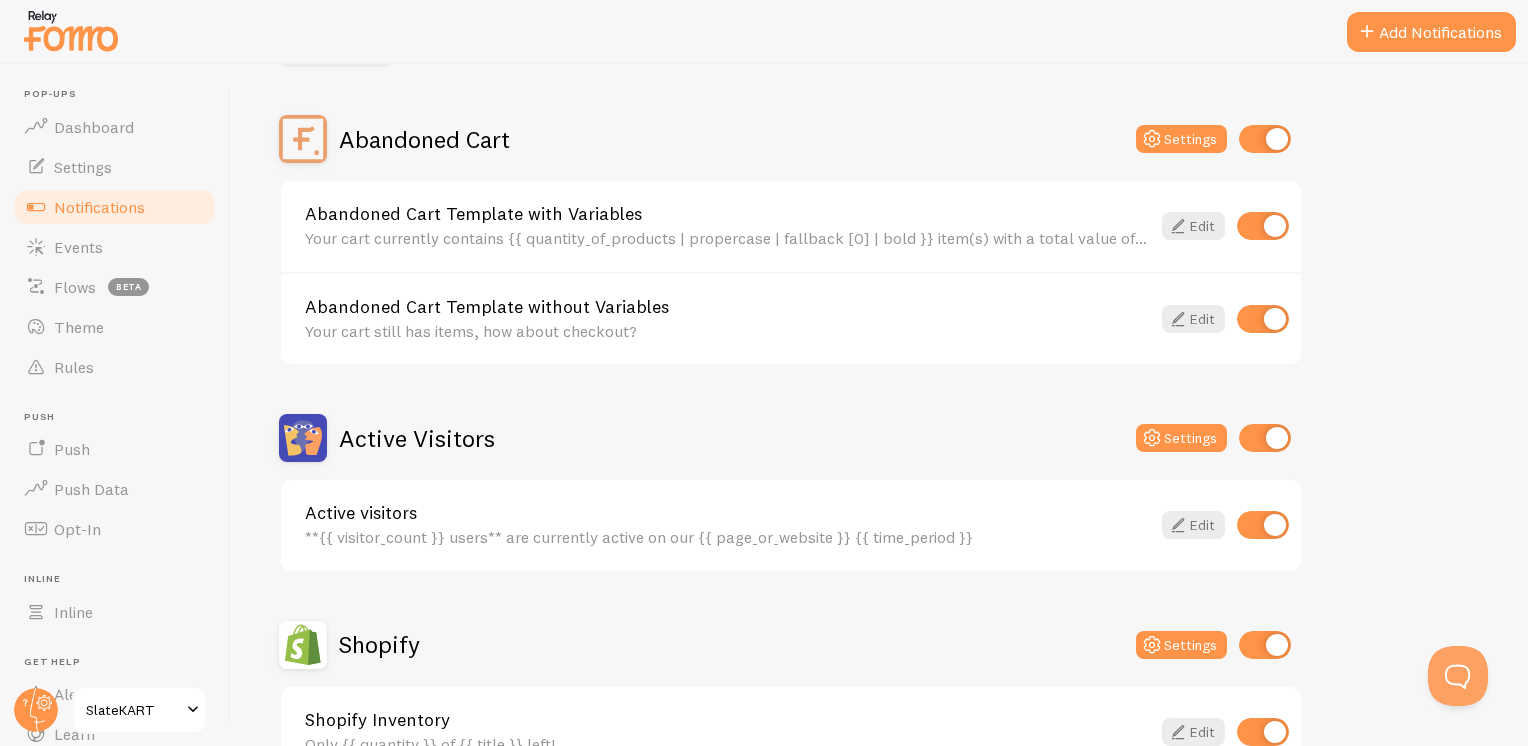 scroll, scrollTop: 300, scrollLeft: 0, axis: vertical 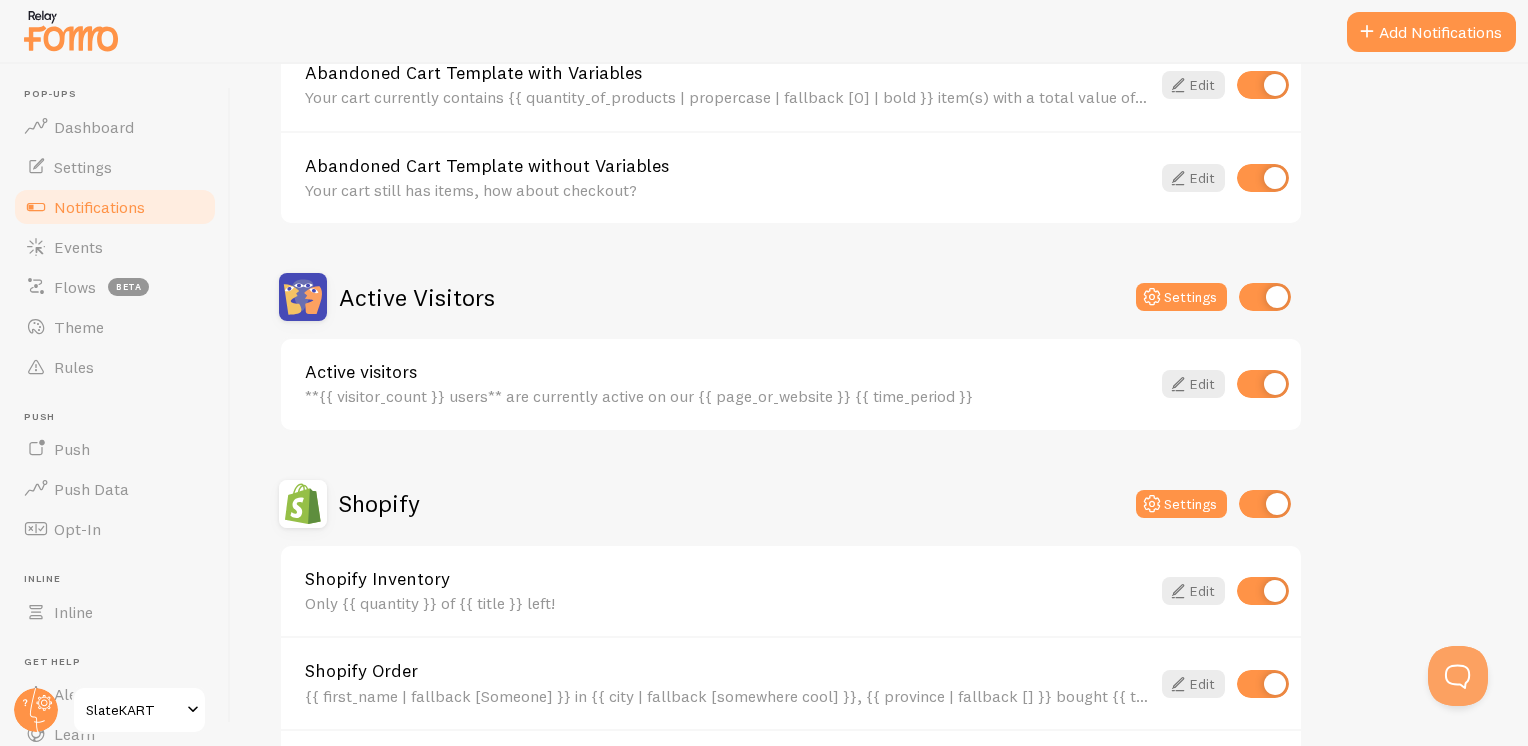 click on "Active Visitors" at bounding box center [417, 297] 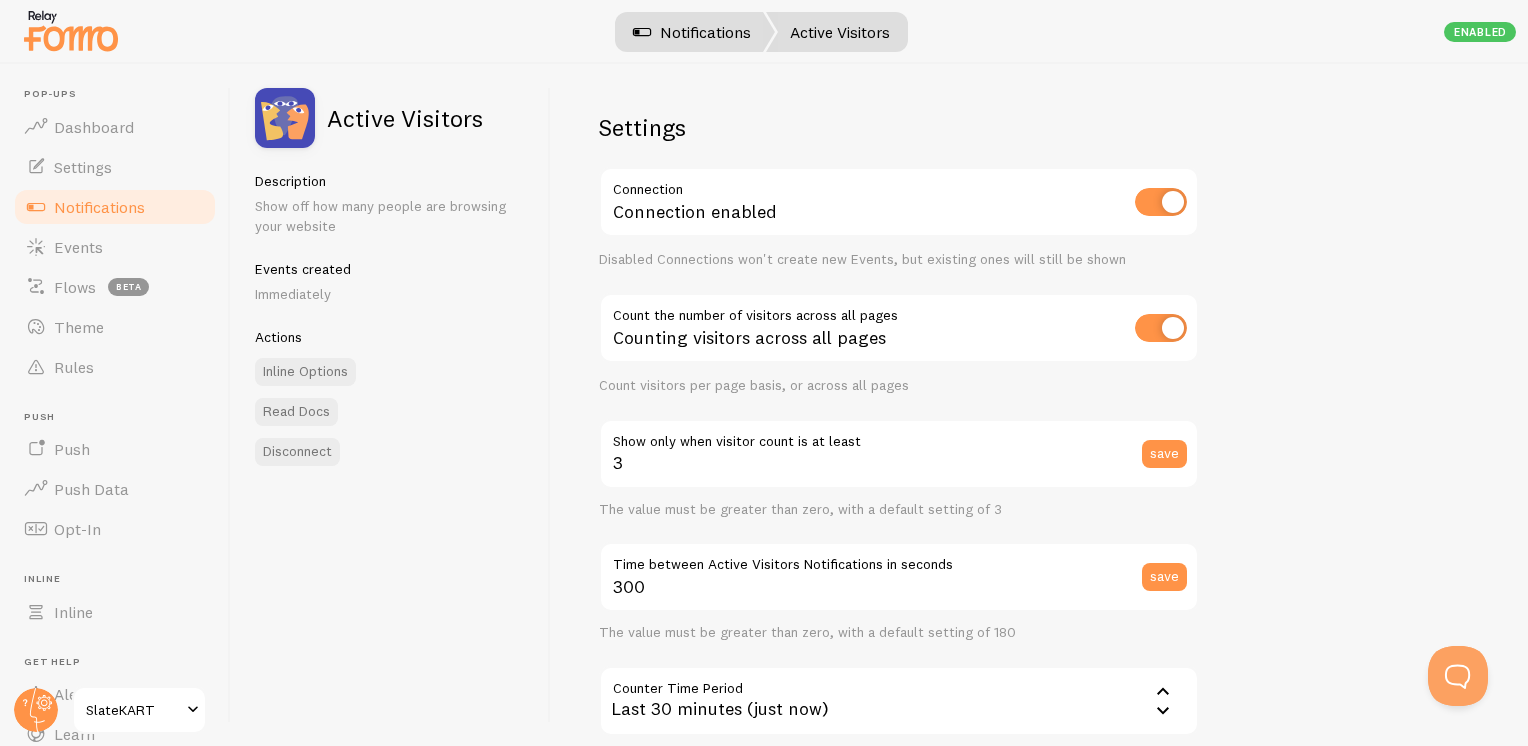 click on "Notifications" at bounding box center [692, 32] 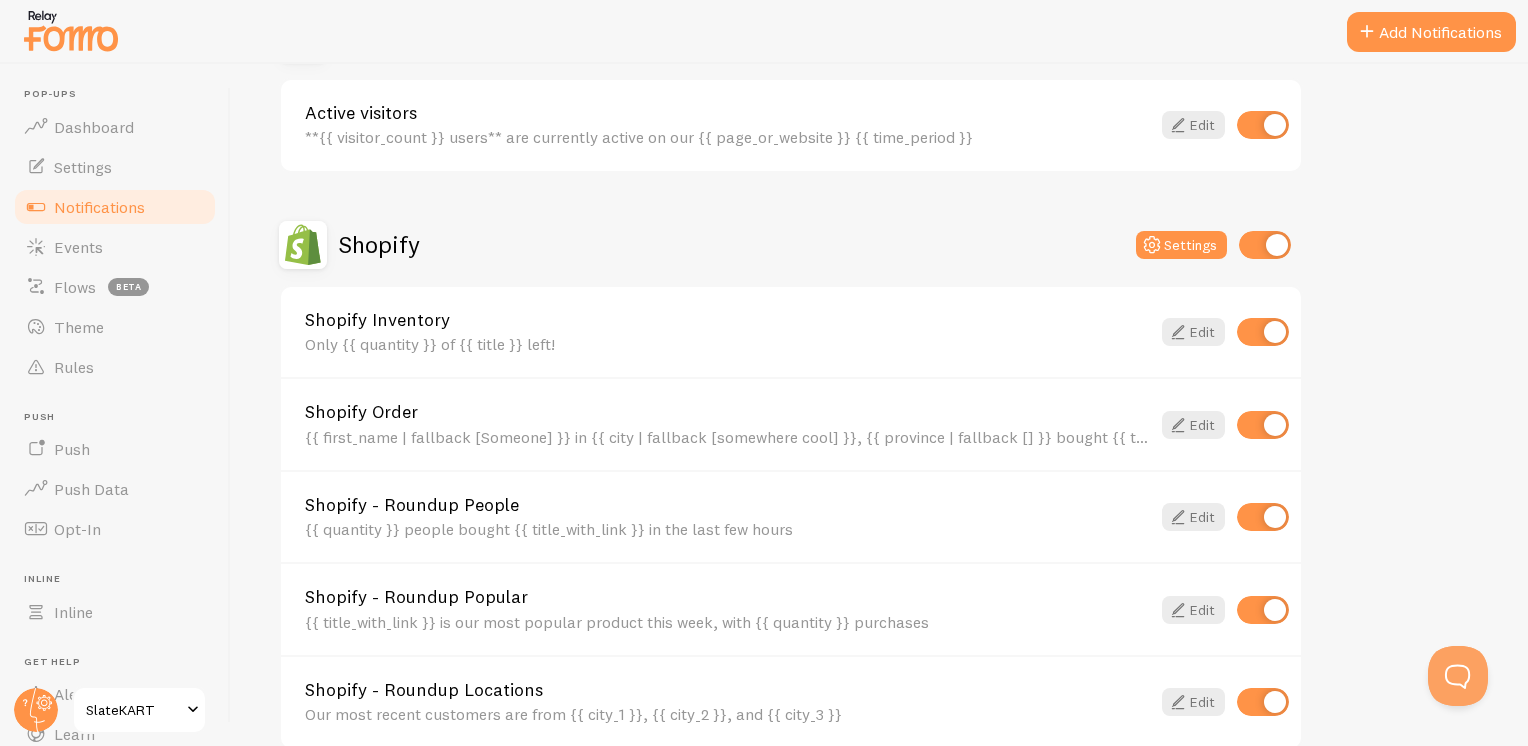 scroll, scrollTop: 859, scrollLeft: 0, axis: vertical 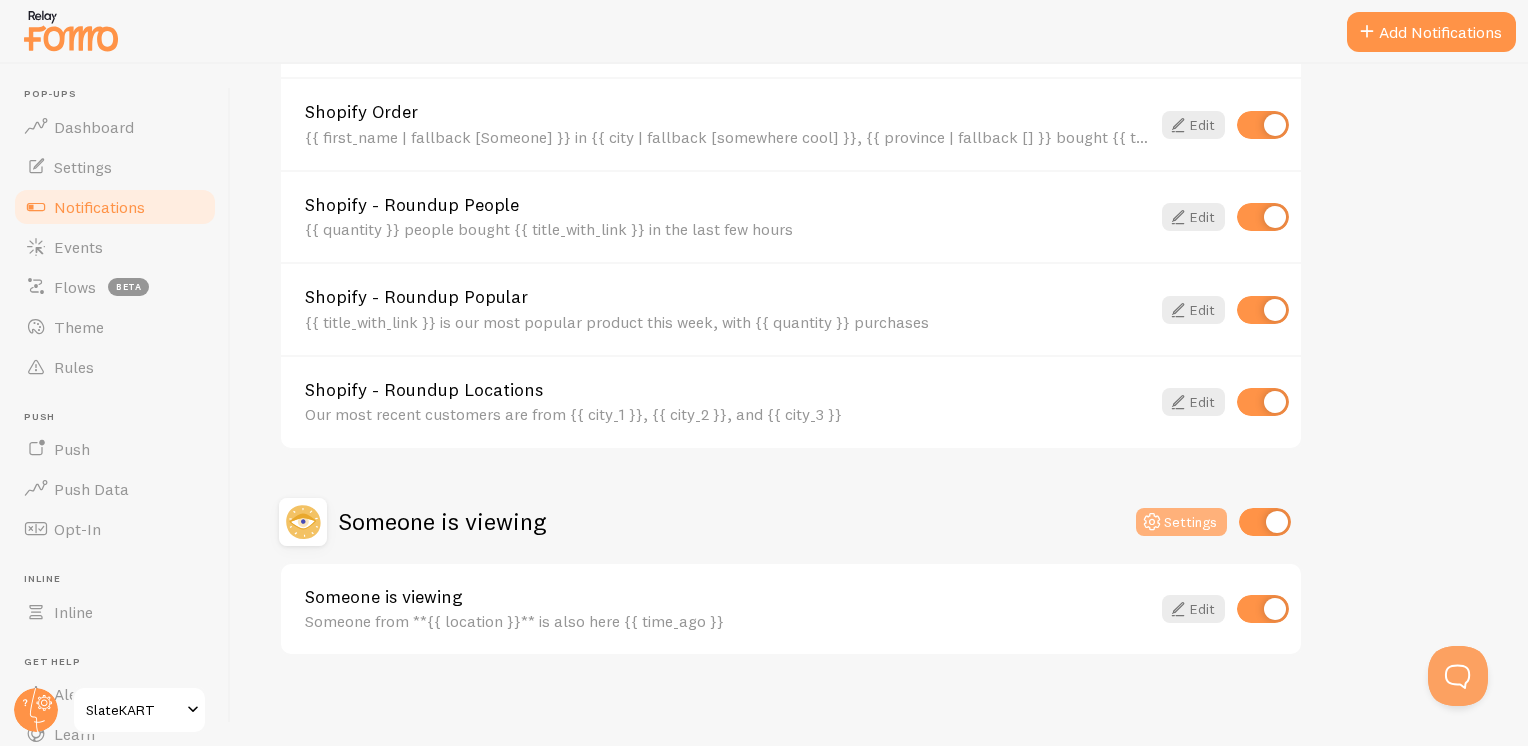 click on "Settings" at bounding box center [1181, 522] 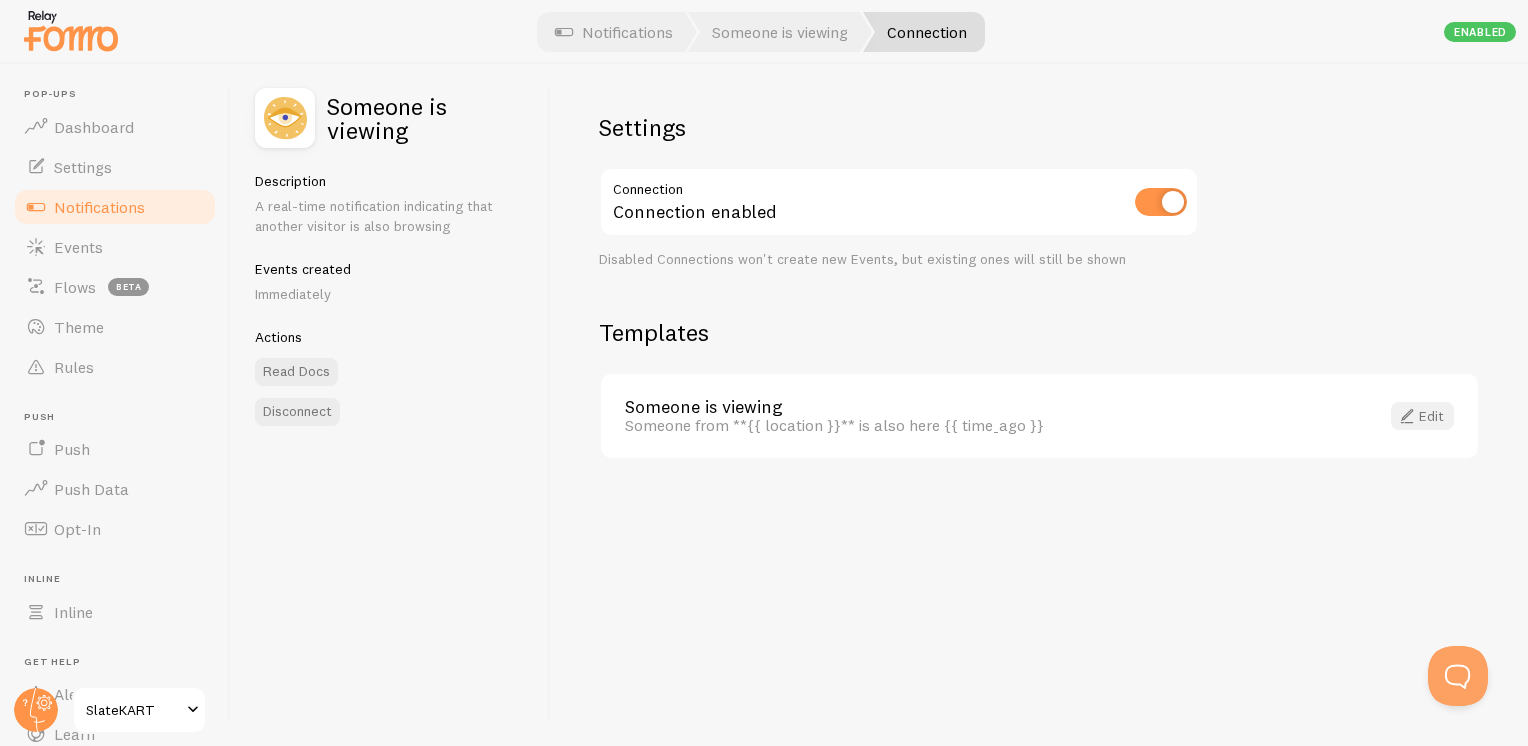 click on "Edit" at bounding box center (1422, 416) 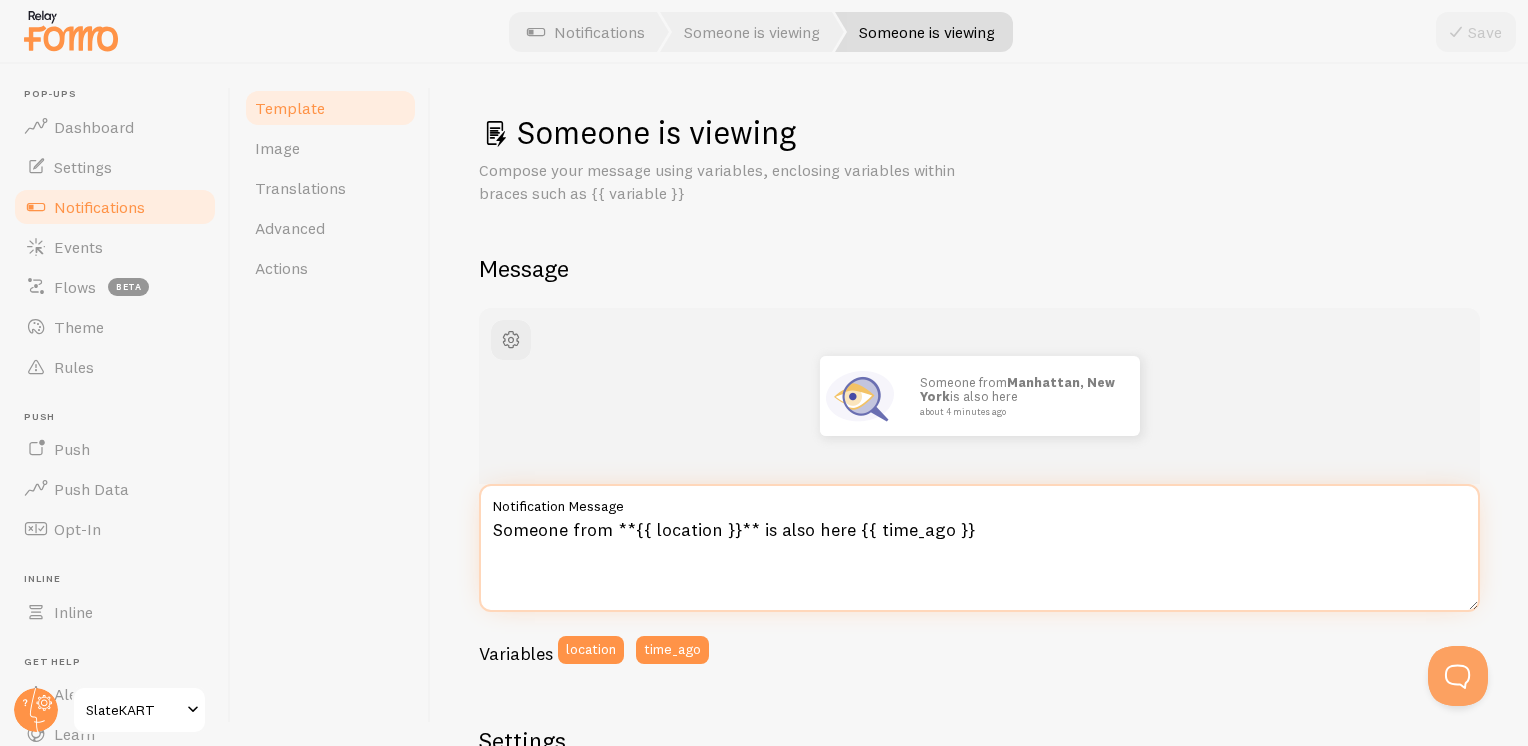 click on "Someone from **{{ location }}** is also here {{ time_ago }}" at bounding box center [979, 548] 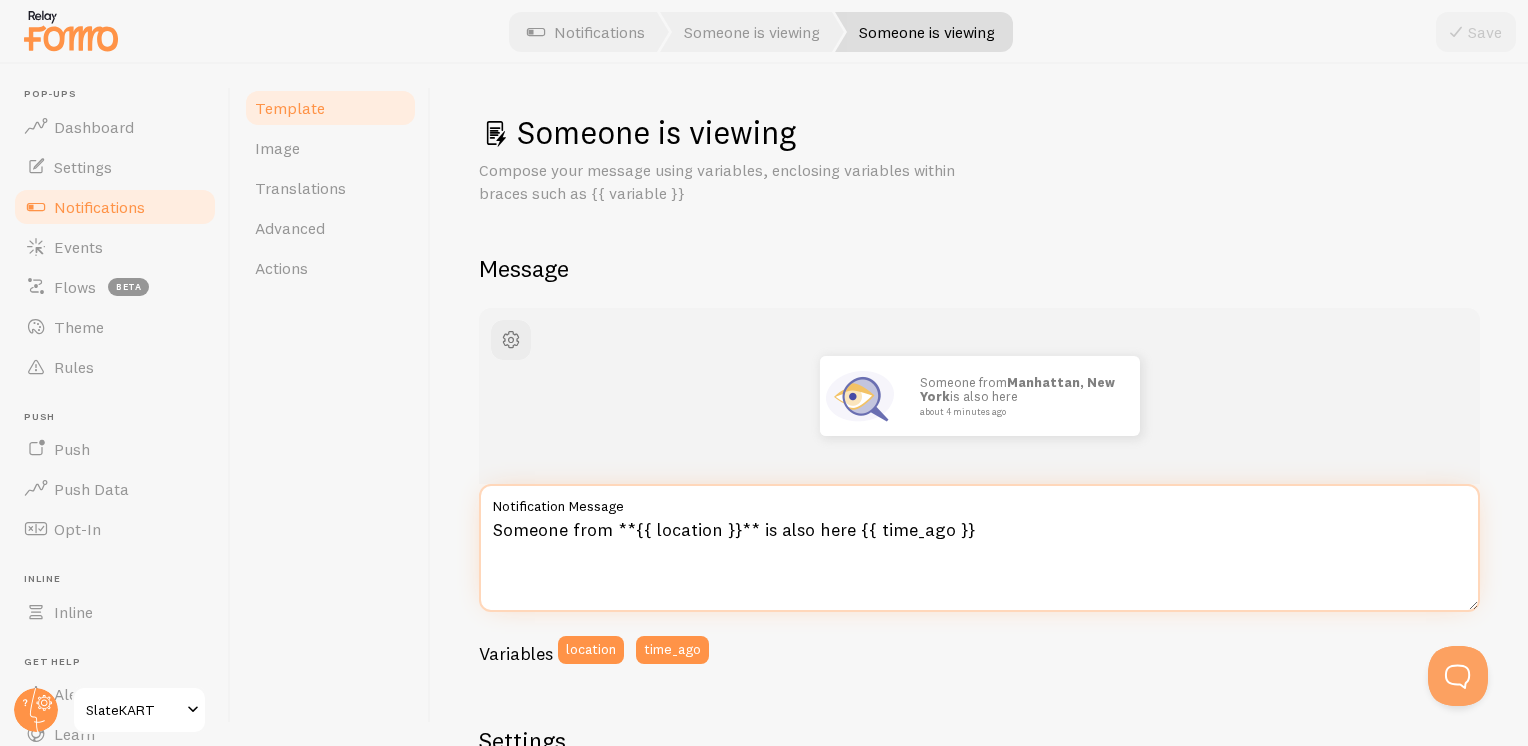 drag, startPoint x: 750, startPoint y: 531, endPoint x: 616, endPoint y: 534, distance: 134.03358 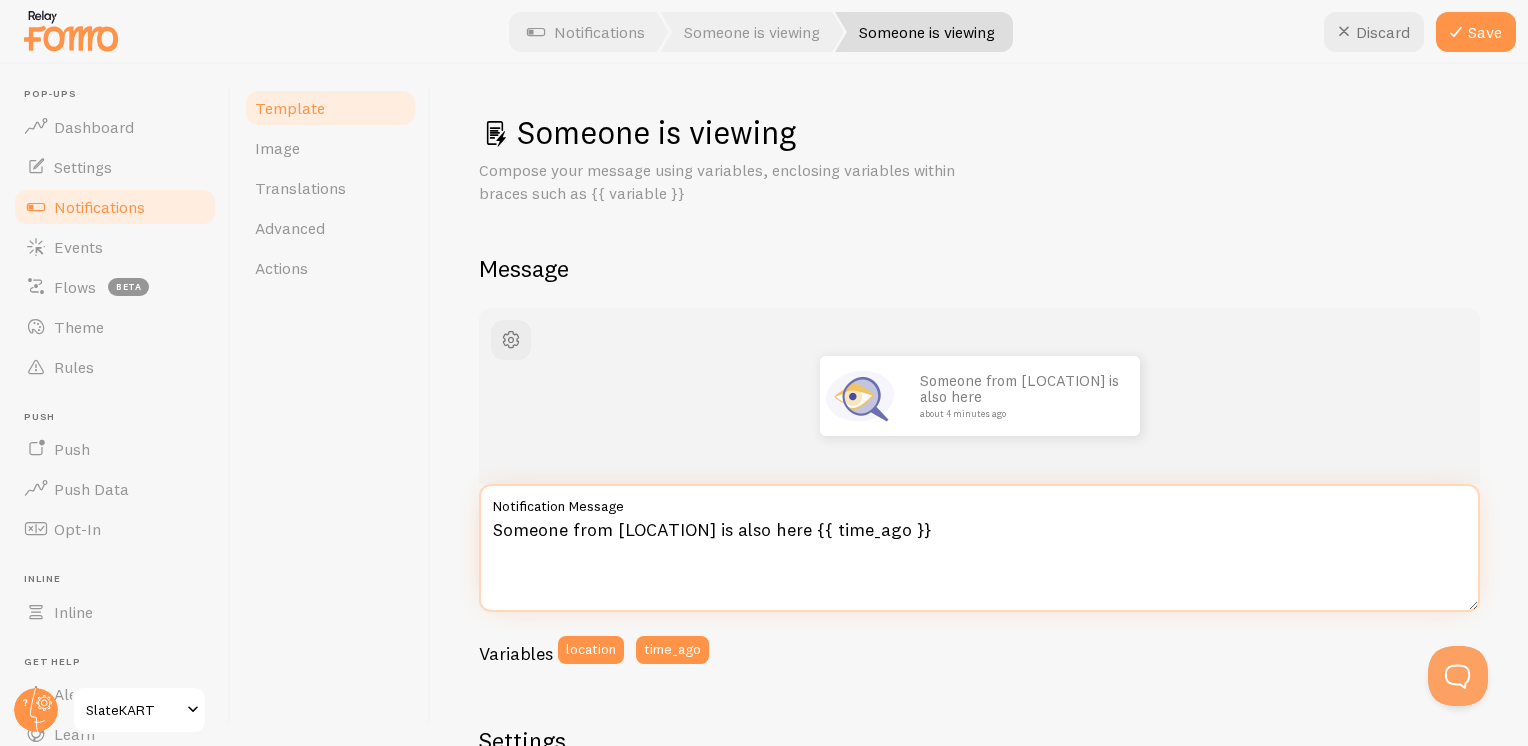 drag, startPoint x: 844, startPoint y: 534, endPoint x: 805, endPoint y: 534, distance: 39 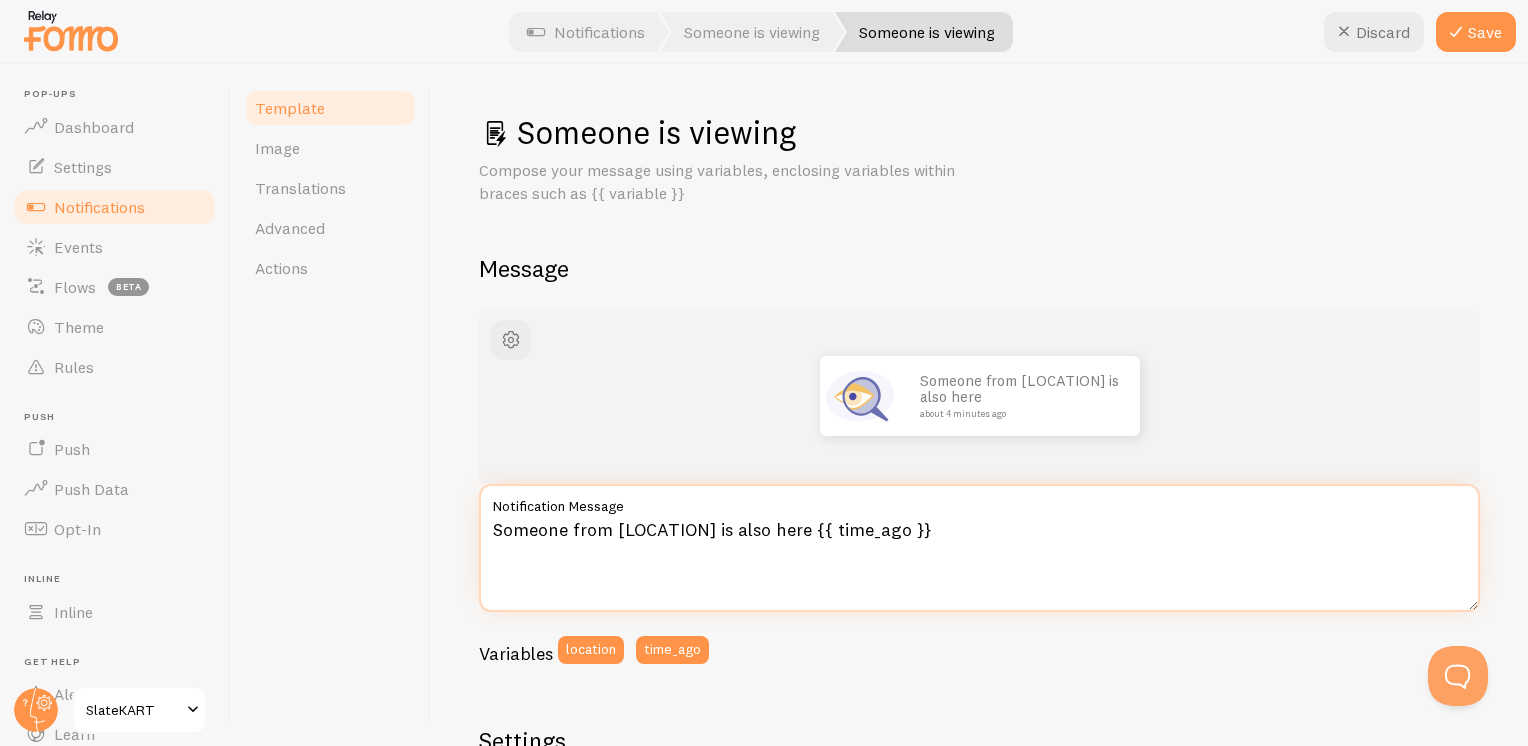 click on "Someone from [LOCATION] is also here {{ time_ago }}" at bounding box center (979, 548) 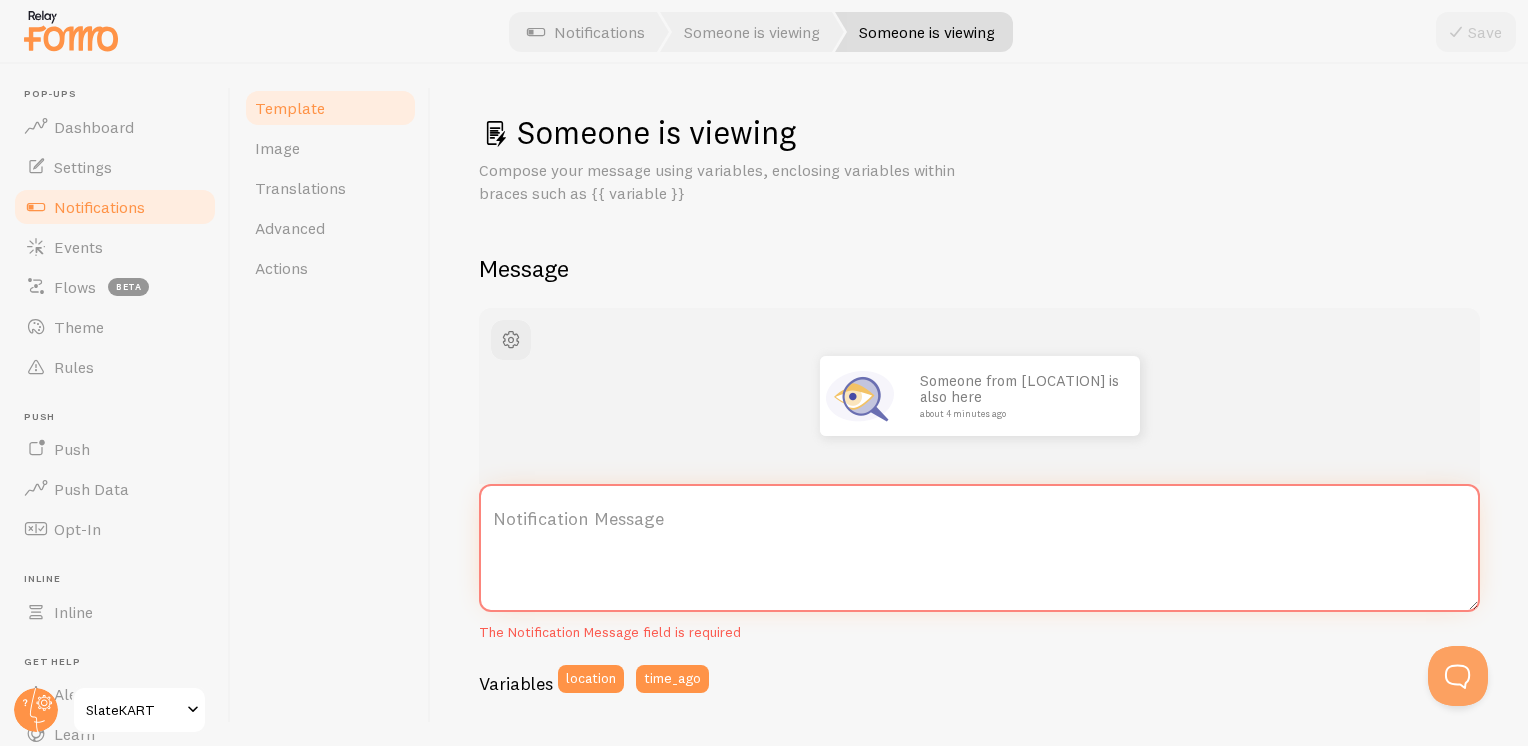 paste on "shoppers are currently viewing this product" 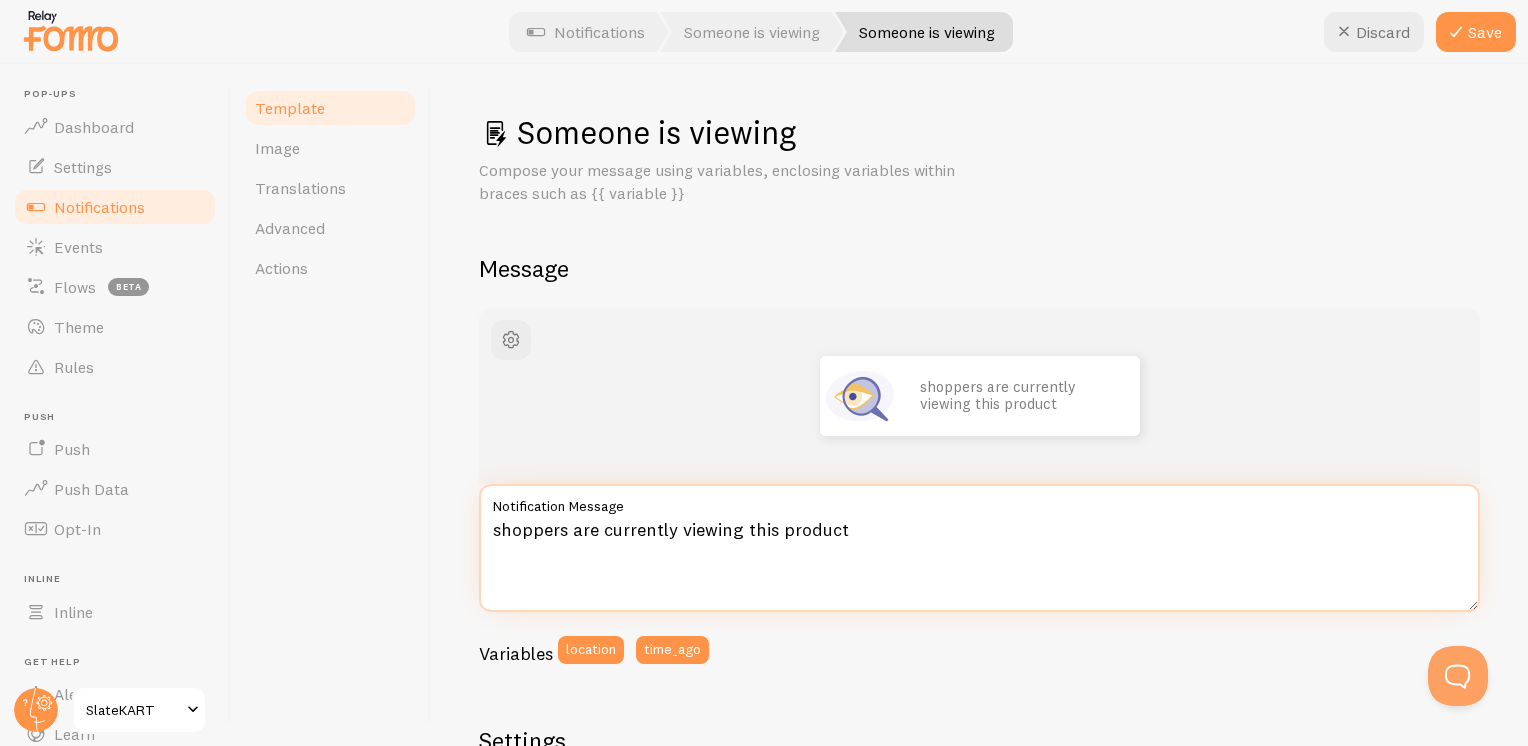 click on "shoppers are currently viewing this product" at bounding box center (979, 548) 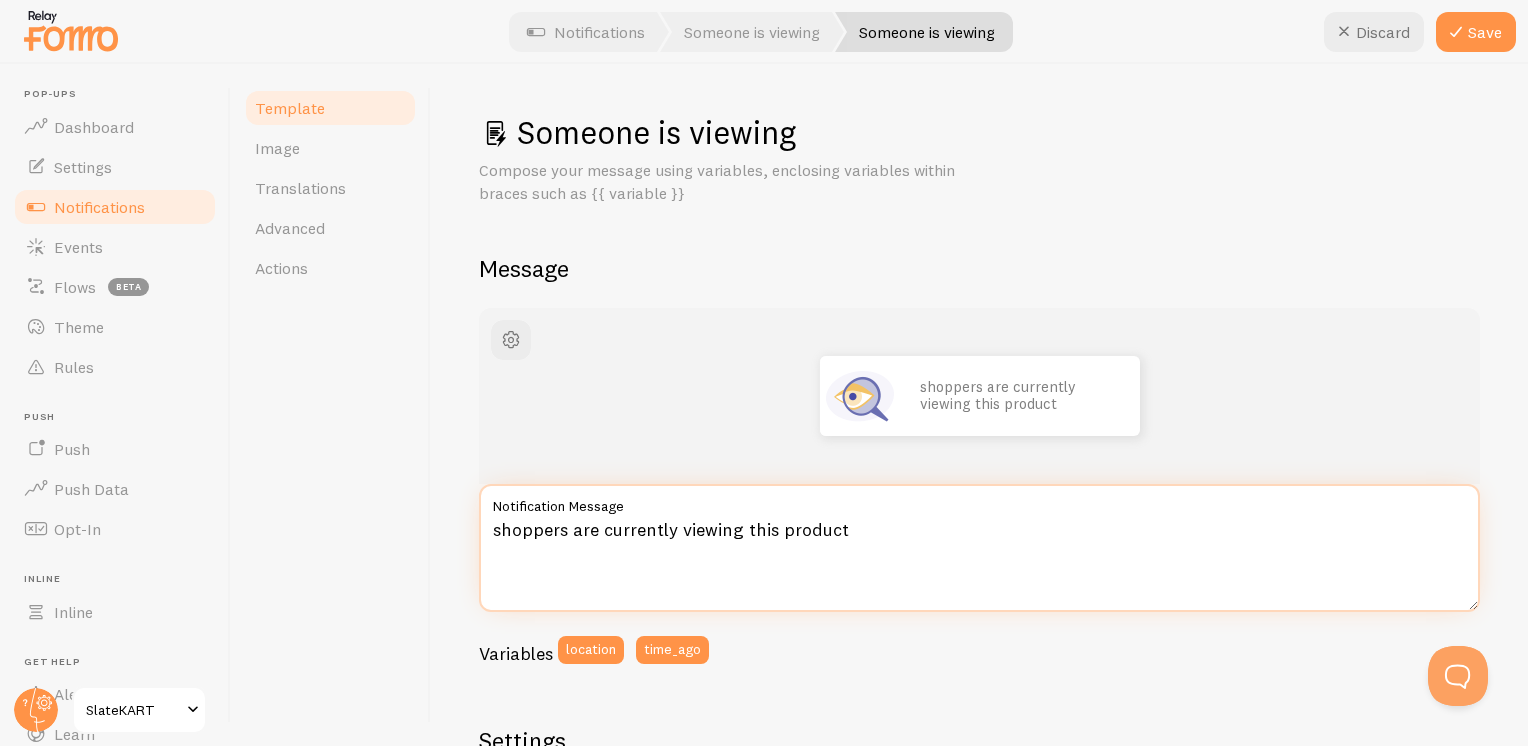 click on "shoppers are currently viewing this product" at bounding box center [979, 548] 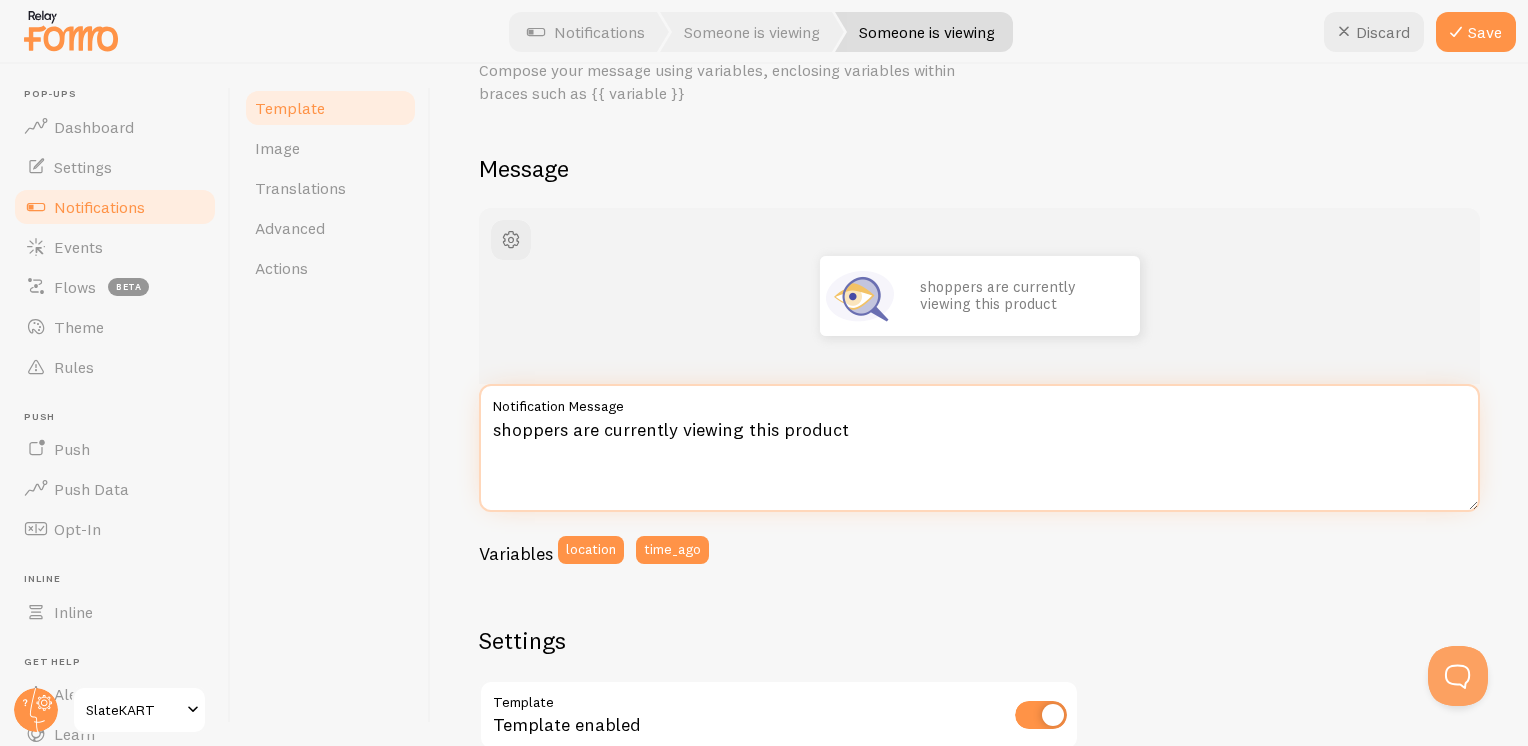 scroll, scrollTop: 0, scrollLeft: 0, axis: both 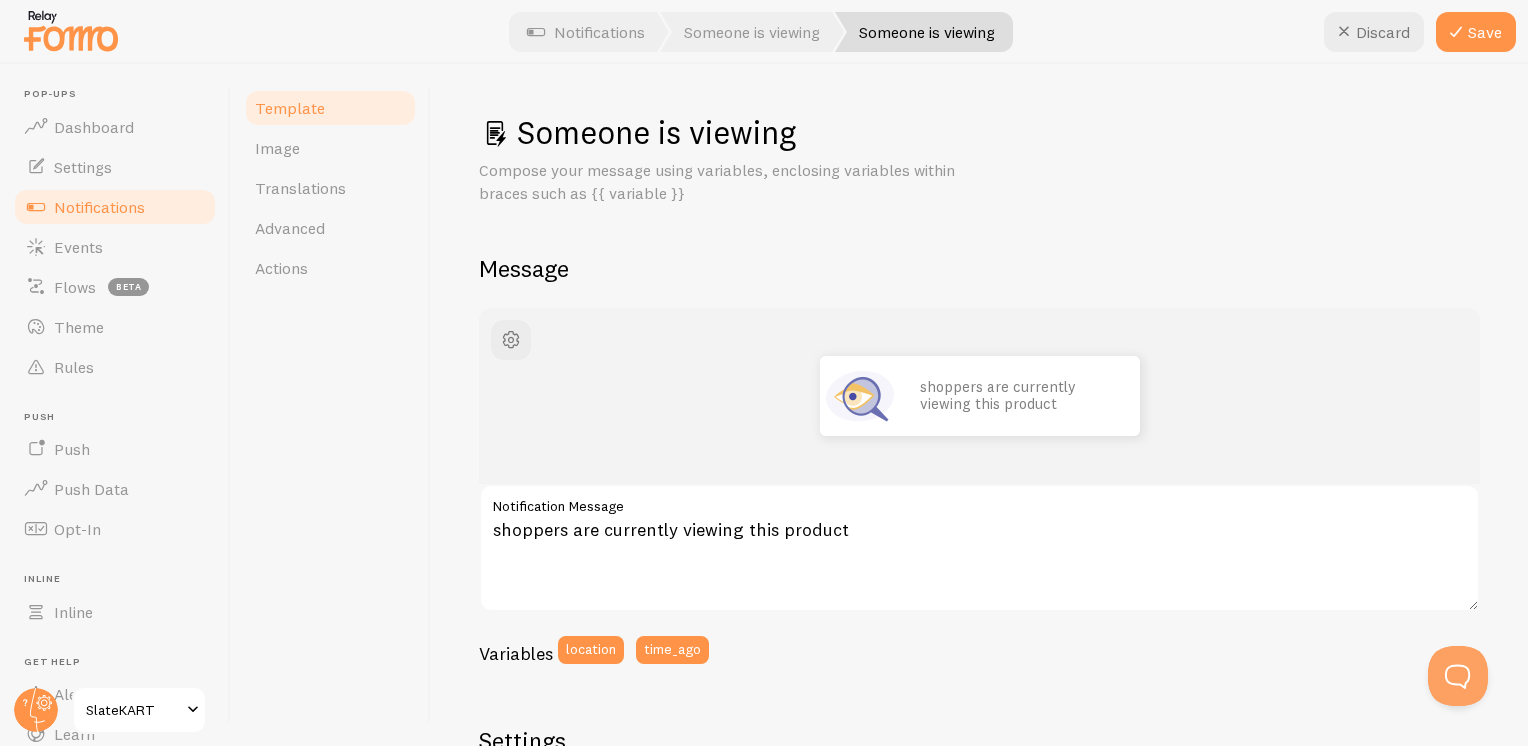 click on "Variables
location
time_ago" at bounding box center [979, 657] 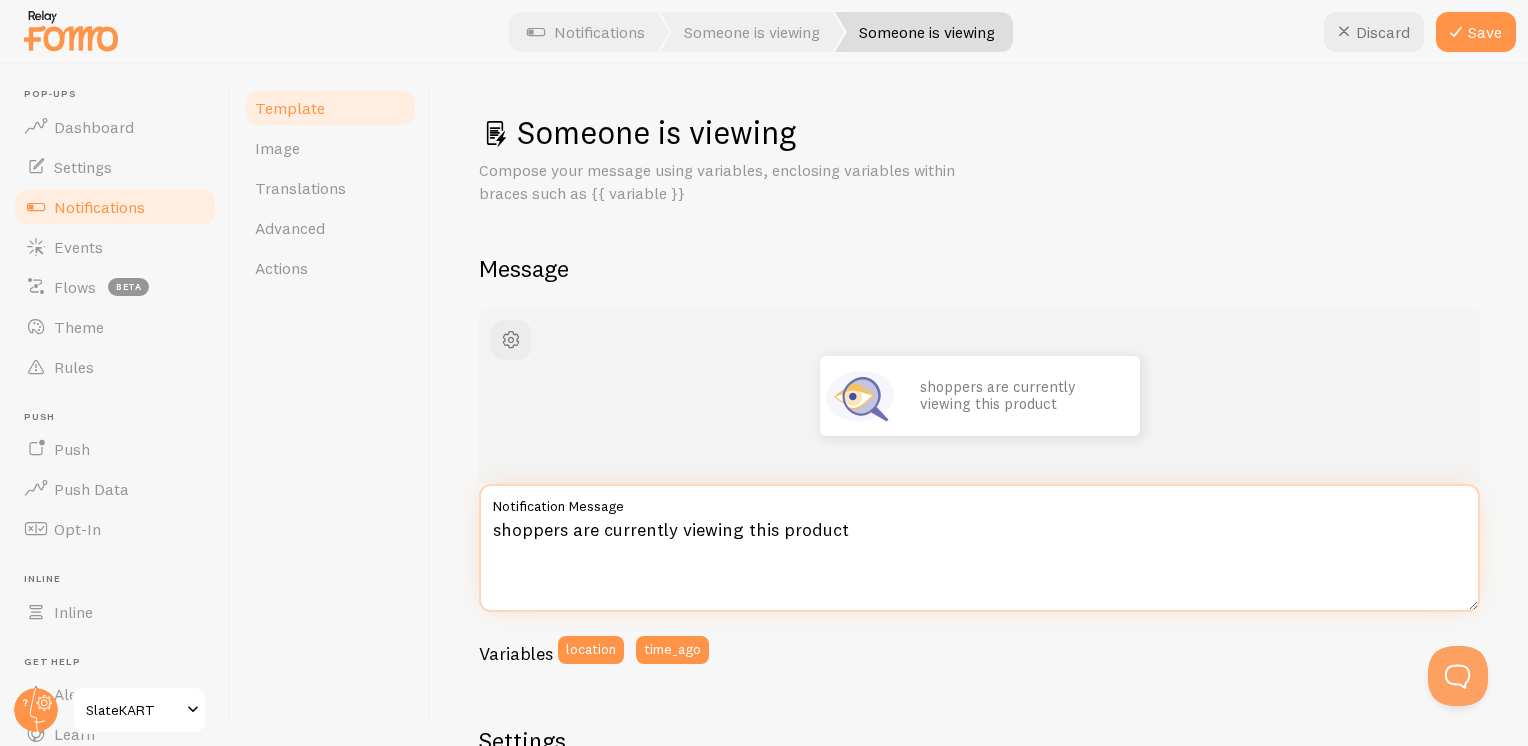 click on "shoppers are currently viewing this product" at bounding box center (979, 548) 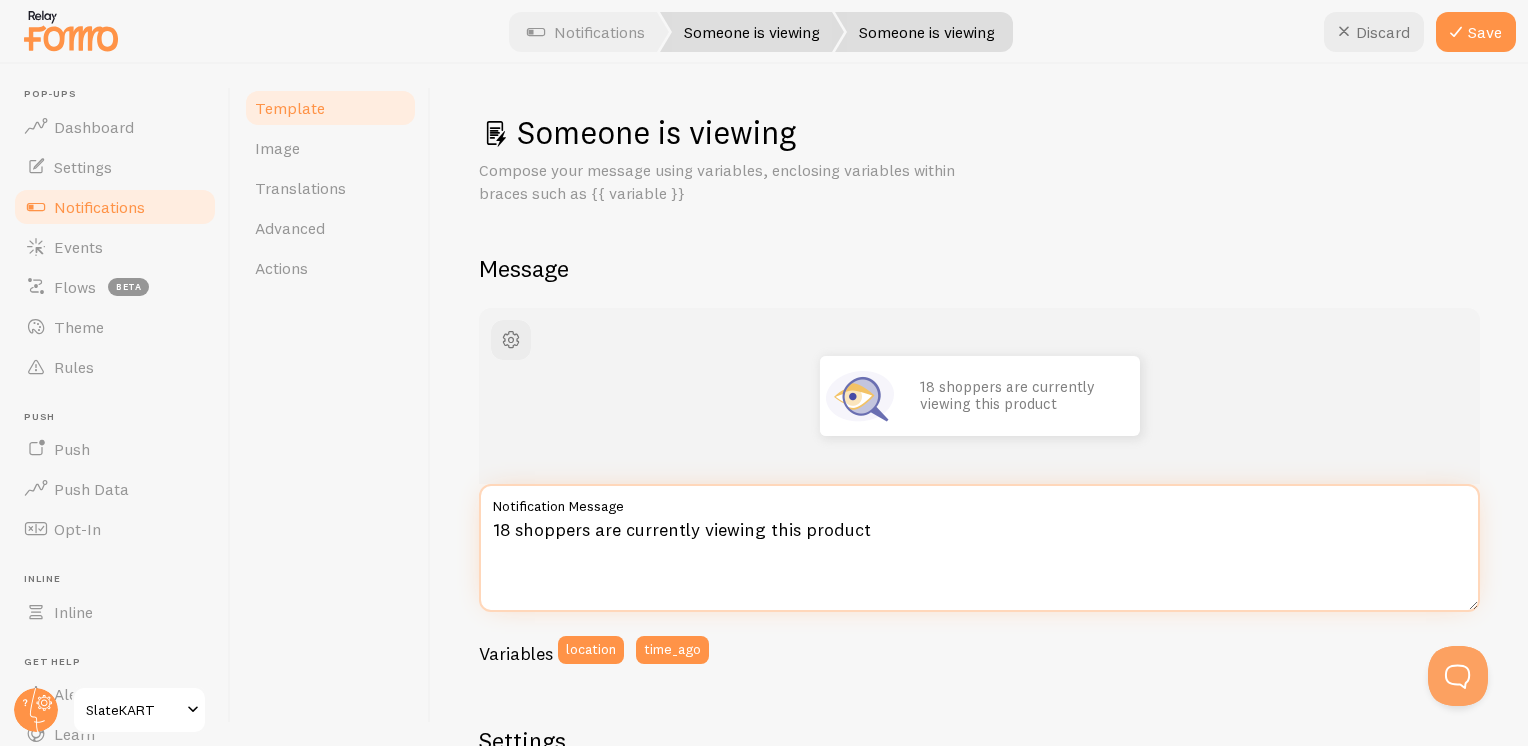 type on "18 shoppers are currently viewing this product" 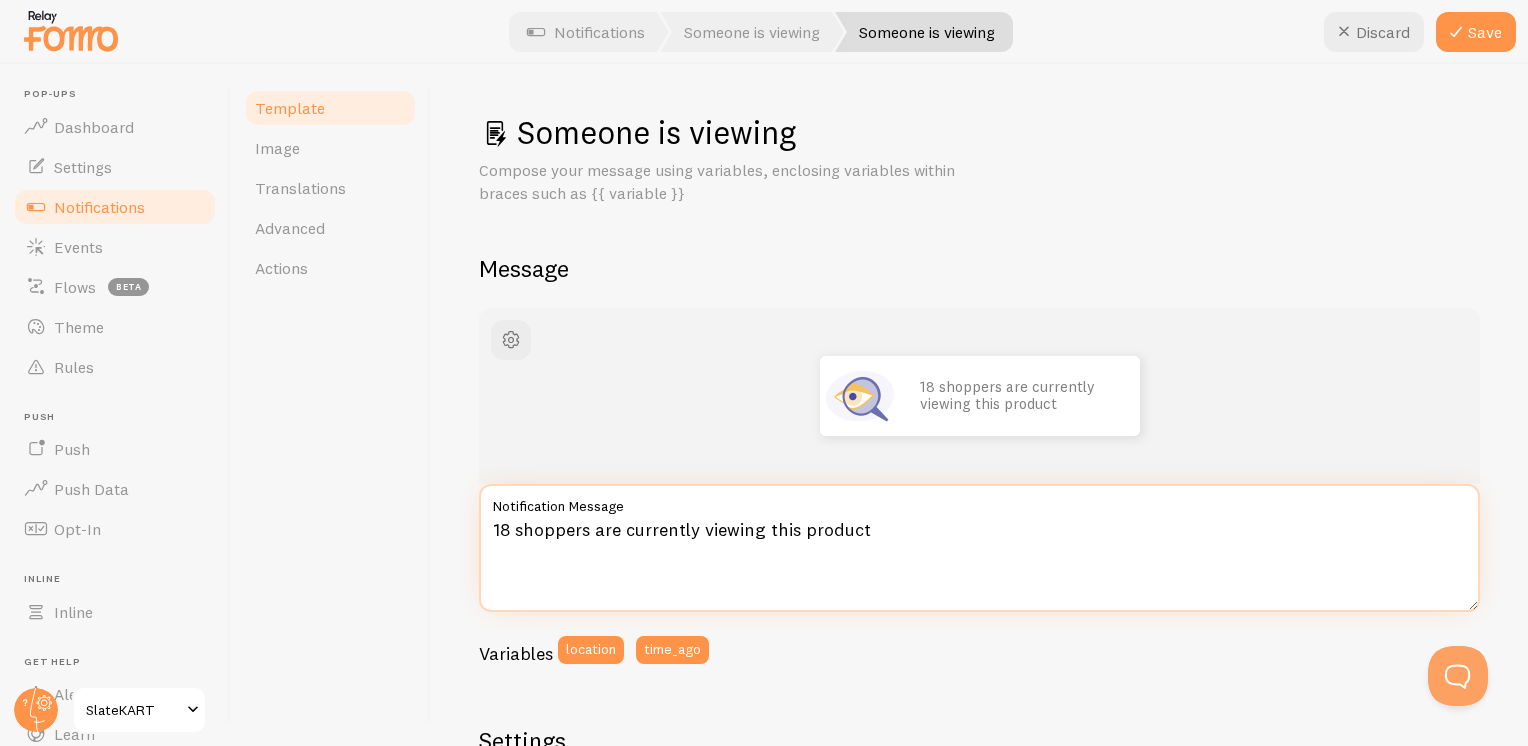 click on "18 shoppers are currently viewing this product" at bounding box center [979, 548] 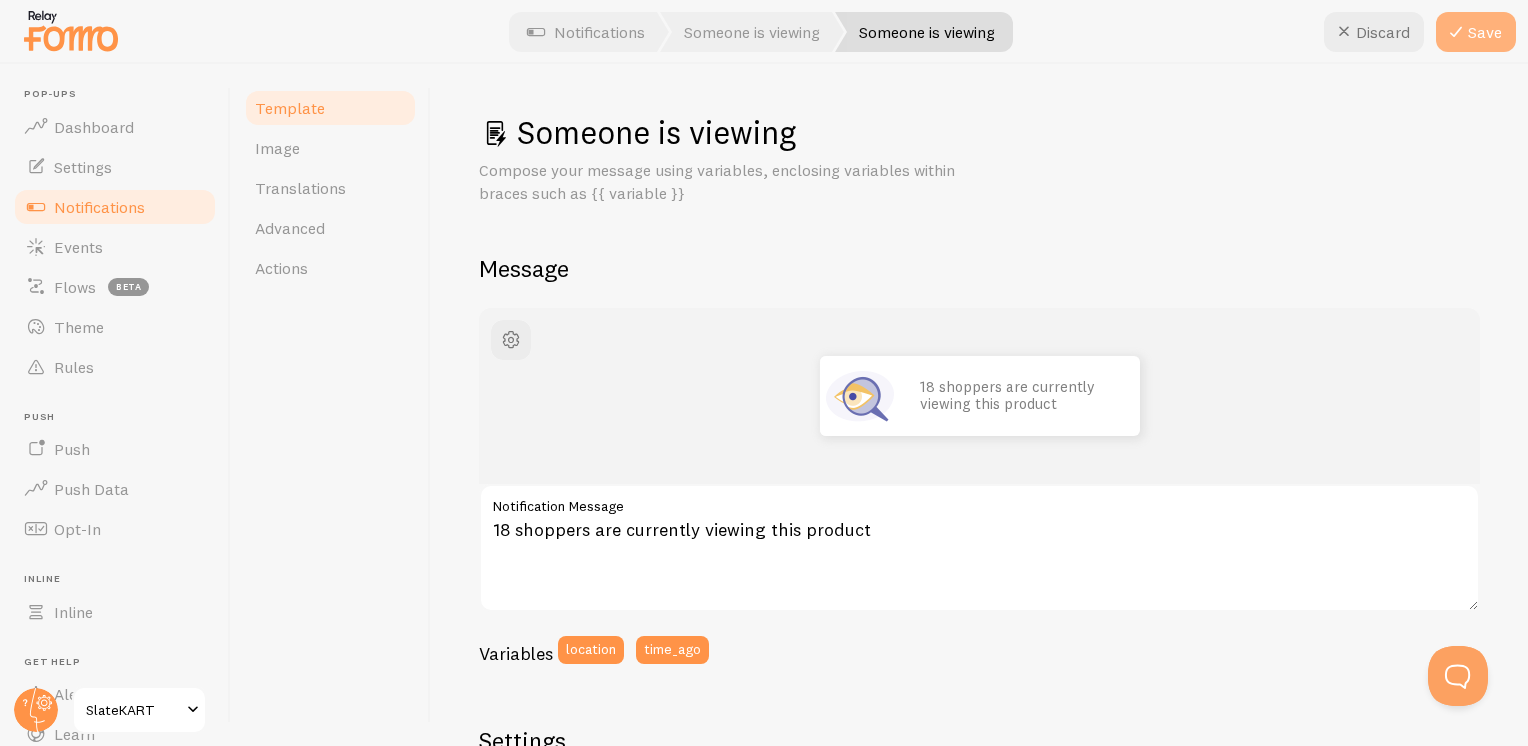 click at bounding box center [1456, 32] 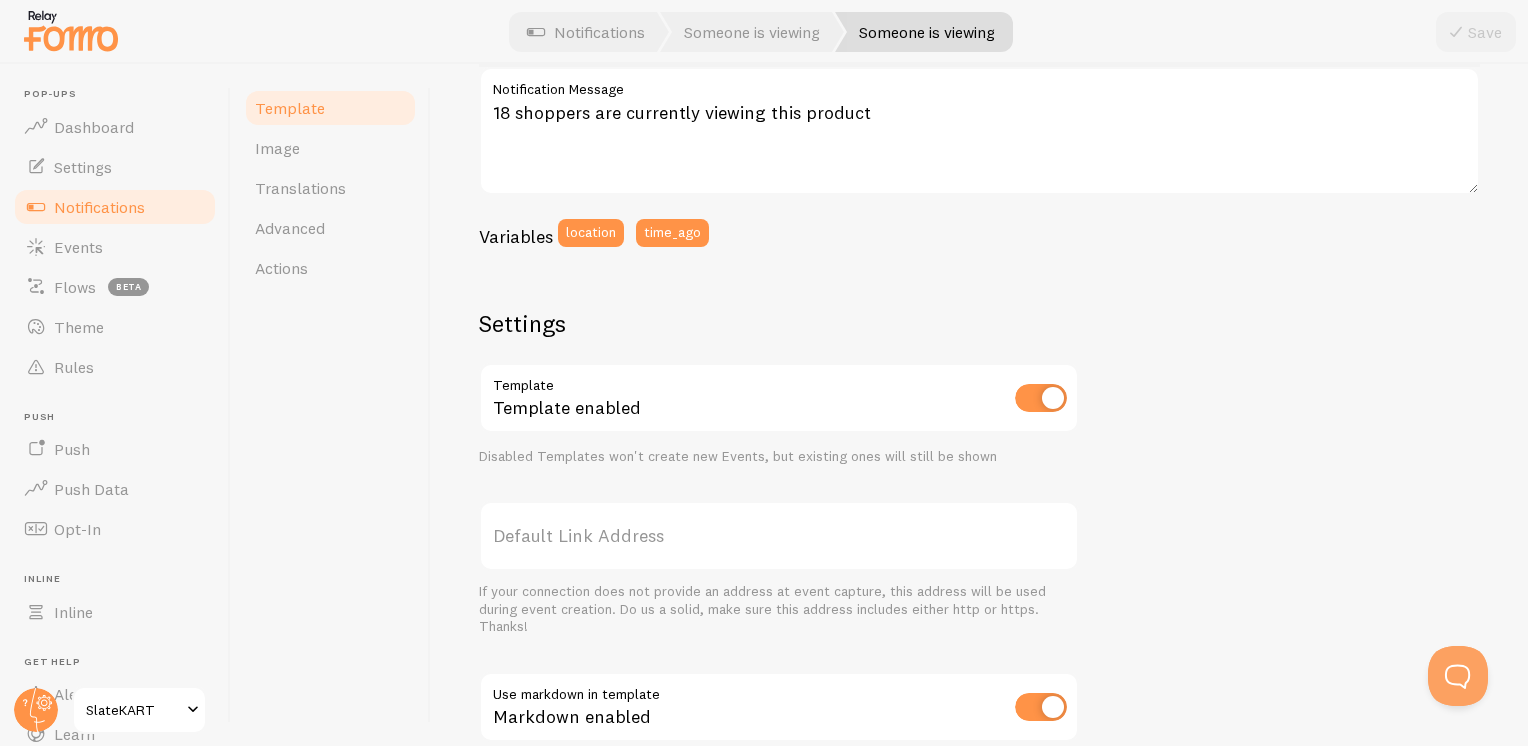 scroll, scrollTop: 0, scrollLeft: 0, axis: both 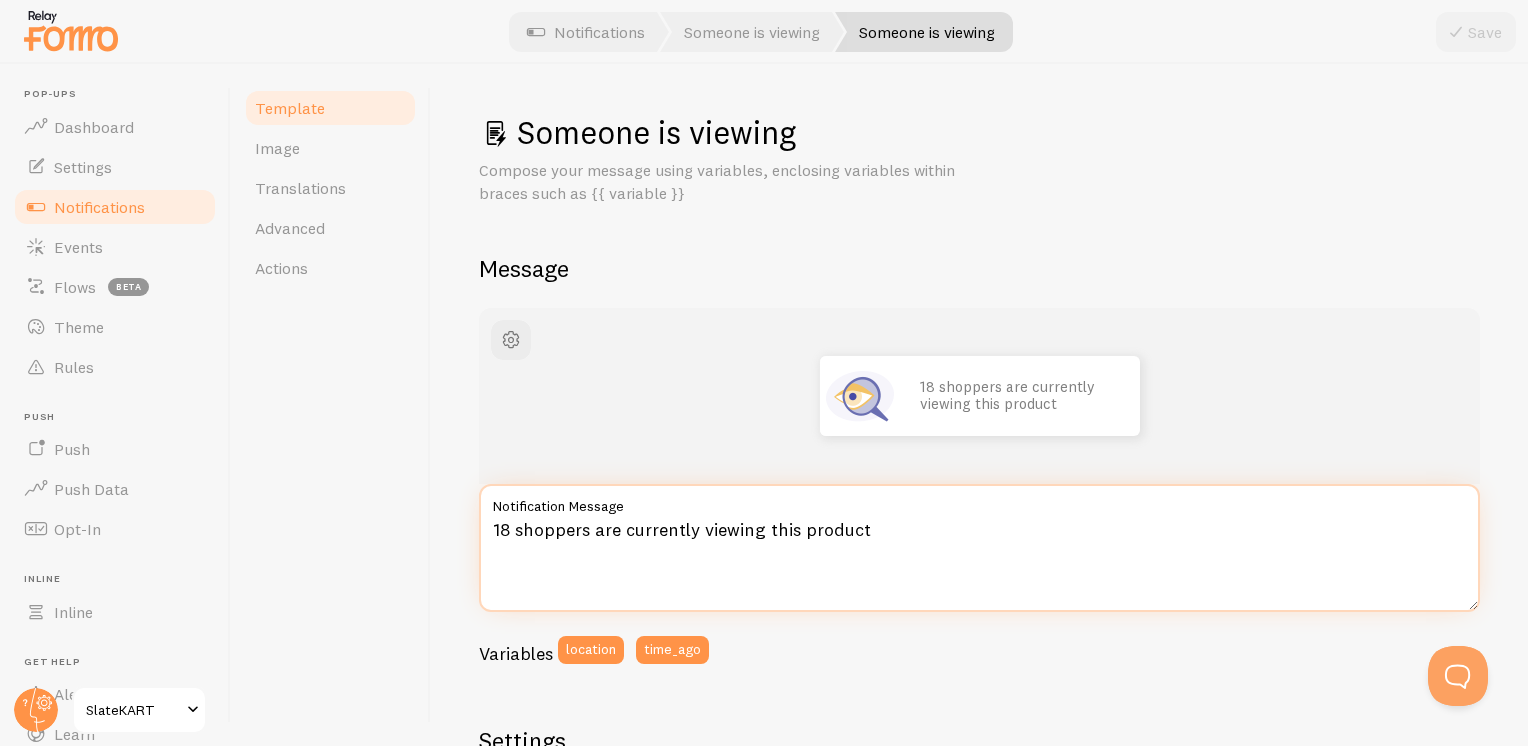 click on "18 shoppers are currently viewing this product" at bounding box center (979, 548) 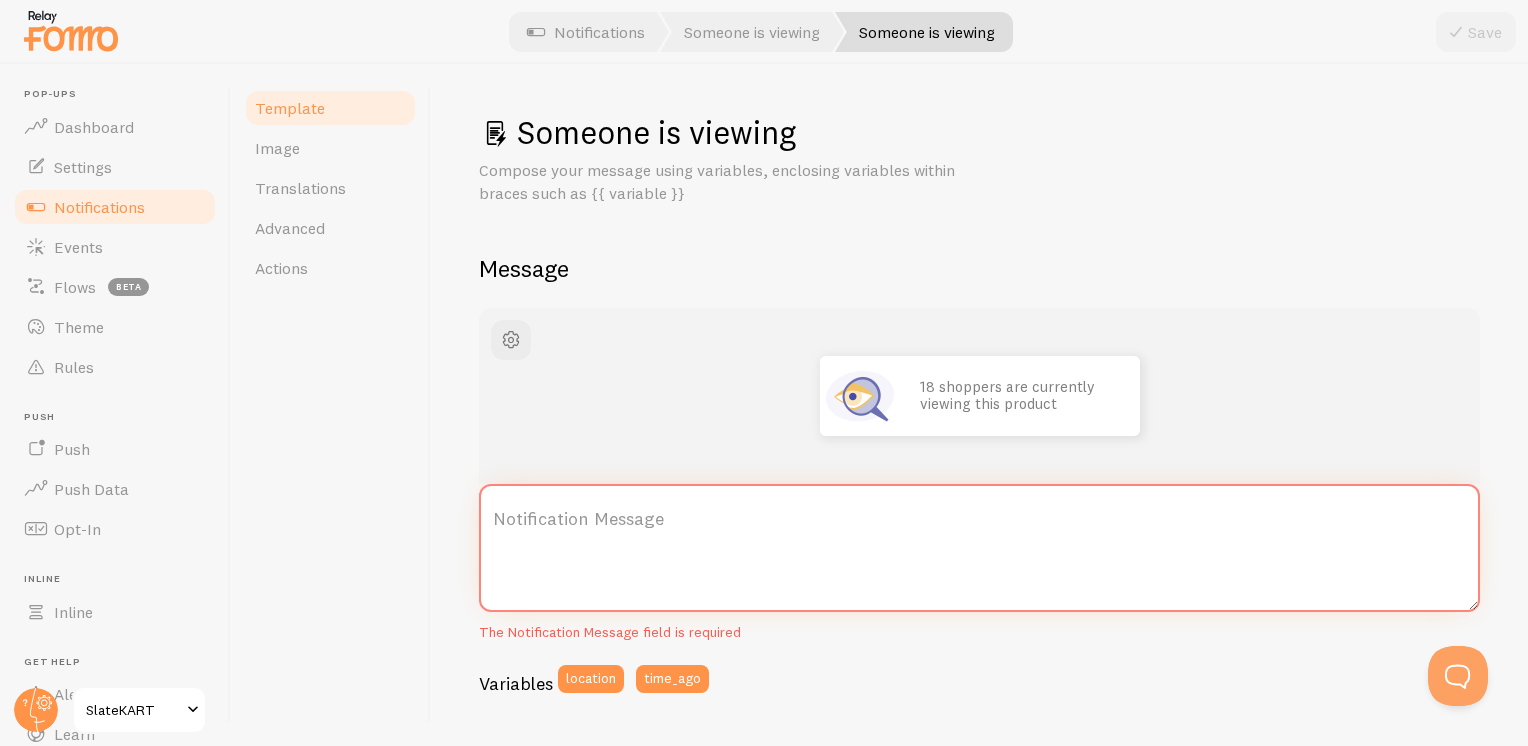 paste on "{{total_visitors}} people are viewing this product right now" 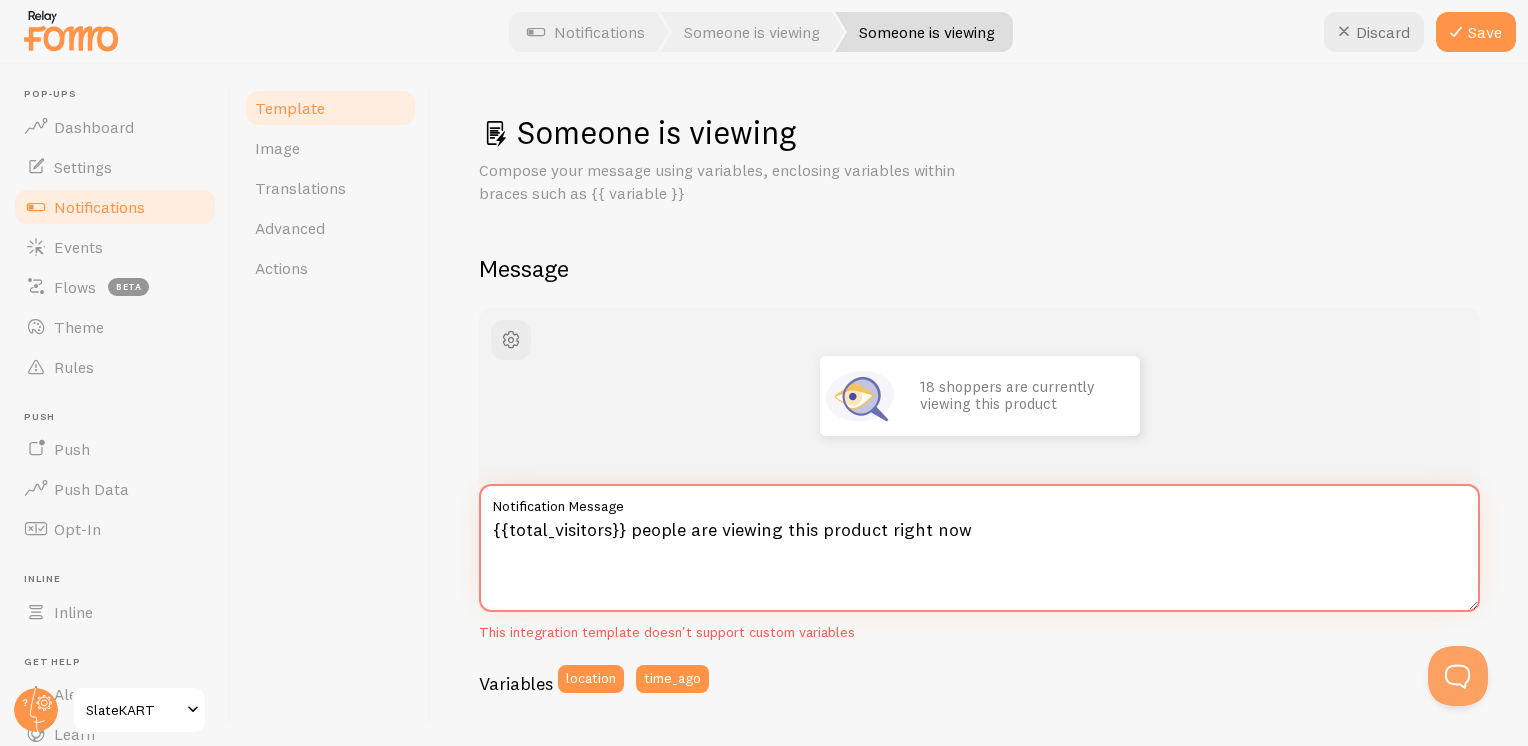 type on "{{total_visitors}} people are viewing this product right now" 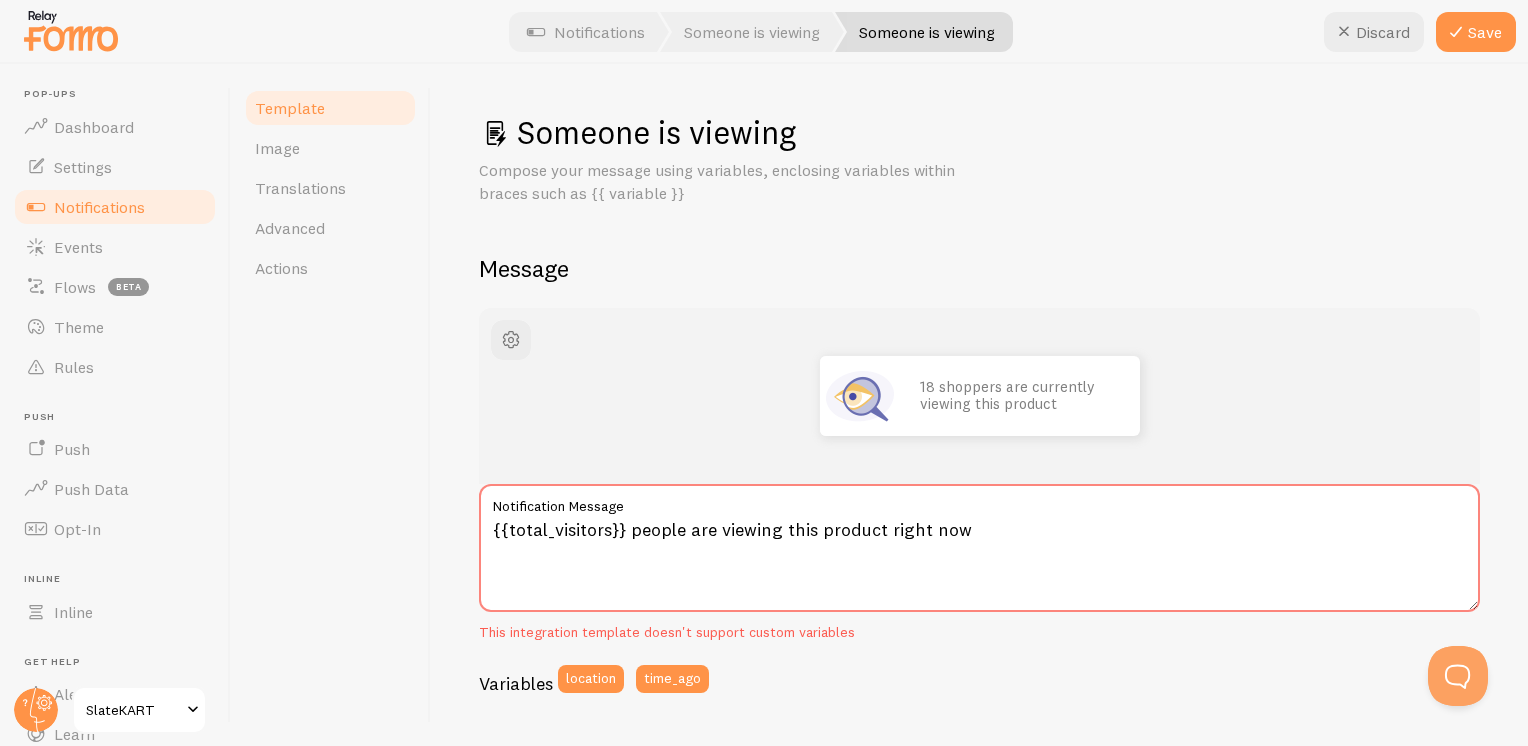 click on "18 shoppers are currently viewing this product" at bounding box center [979, 396] 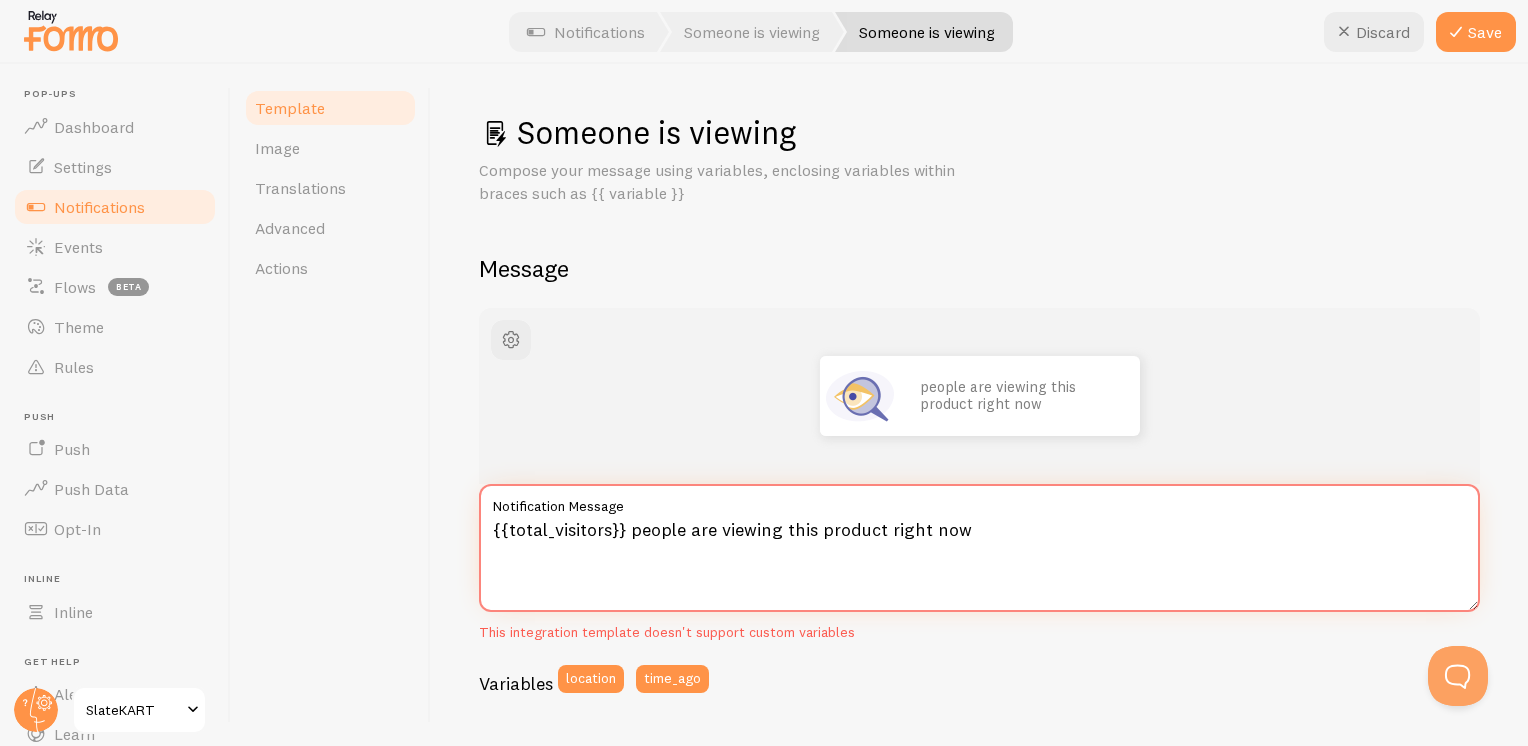 drag, startPoint x: 1028, startPoint y: 539, endPoint x: 460, endPoint y: 529, distance: 568.088 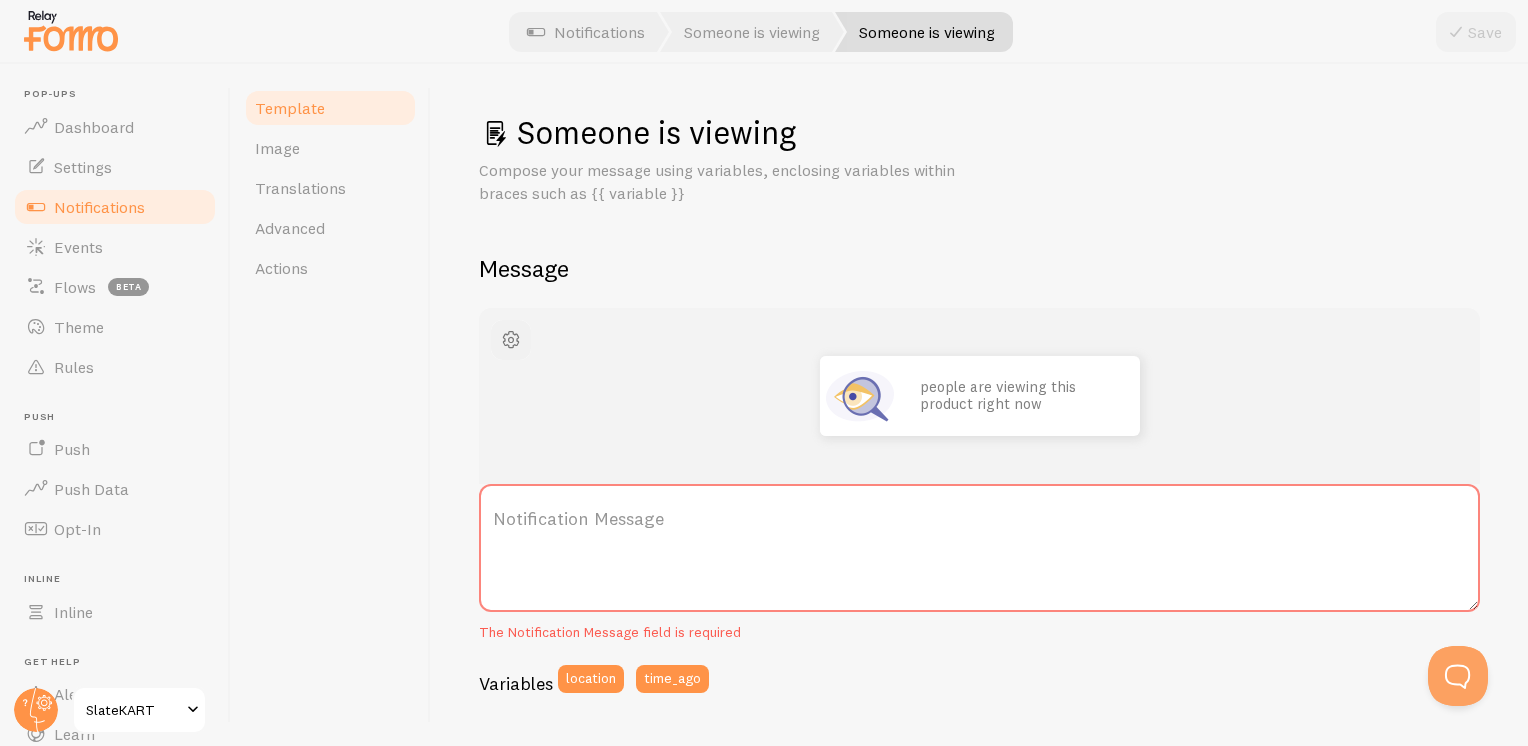 click at bounding box center (511, 340) 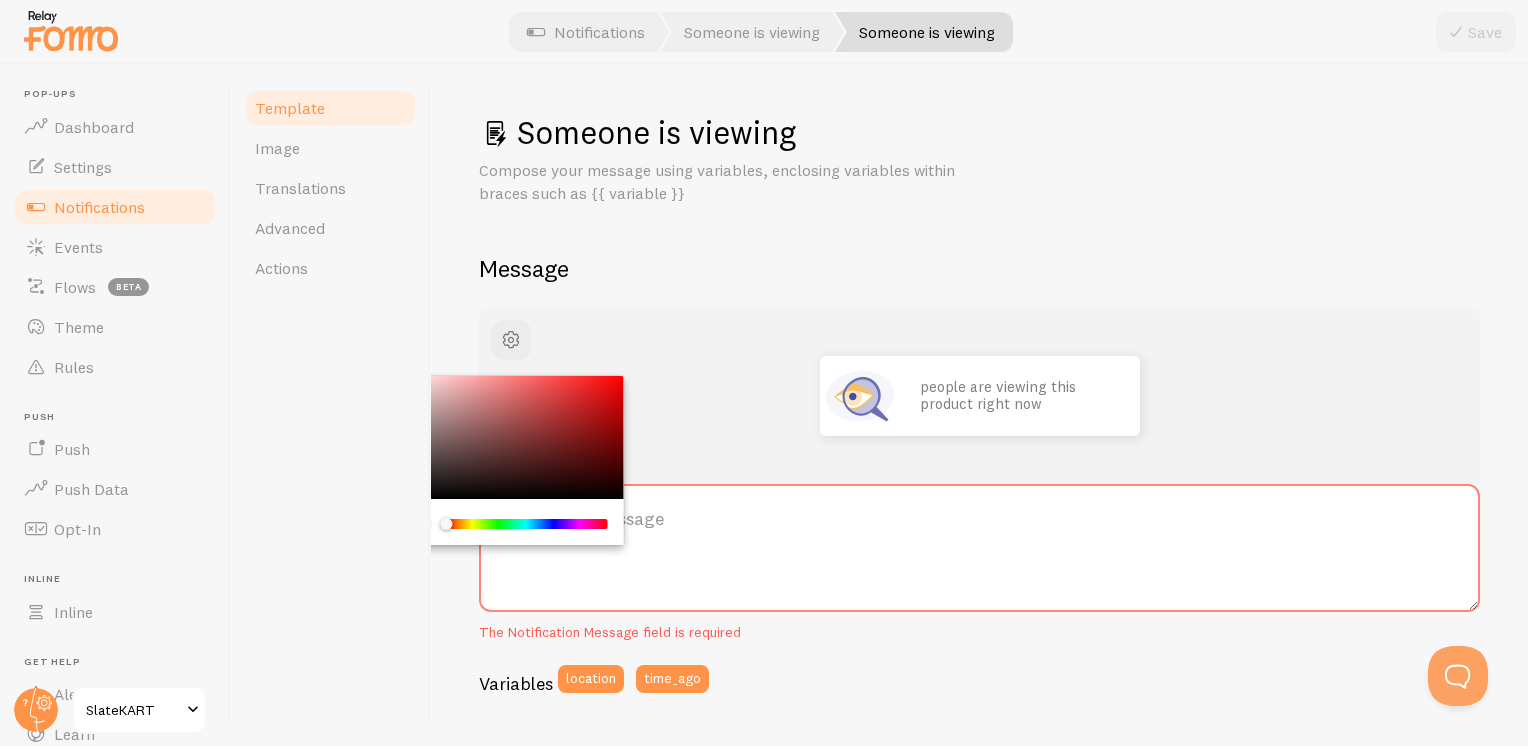 click on "Message" at bounding box center [979, 268] 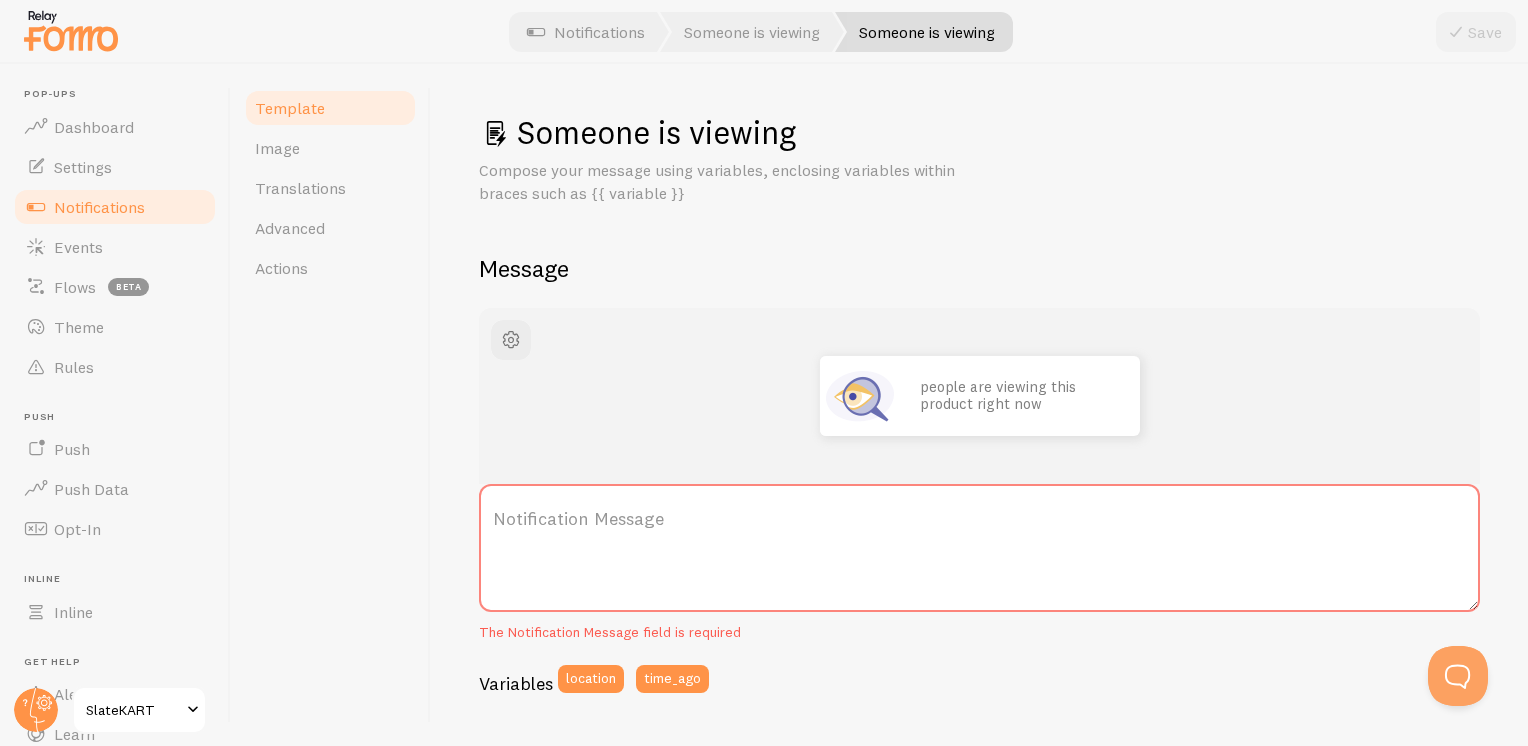 click on "Notification Message" at bounding box center (979, 519) 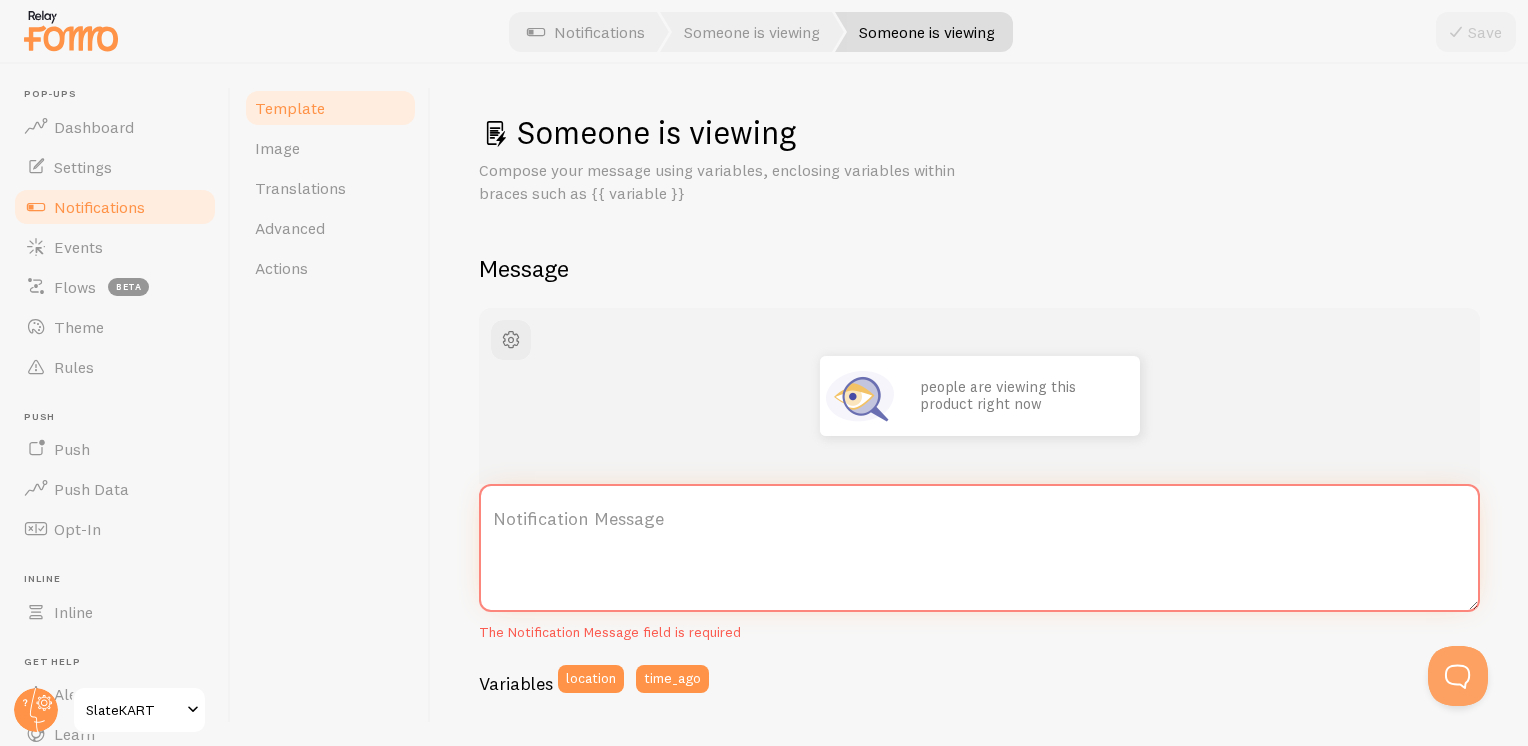 click on "Notification Message" at bounding box center (979, 548) 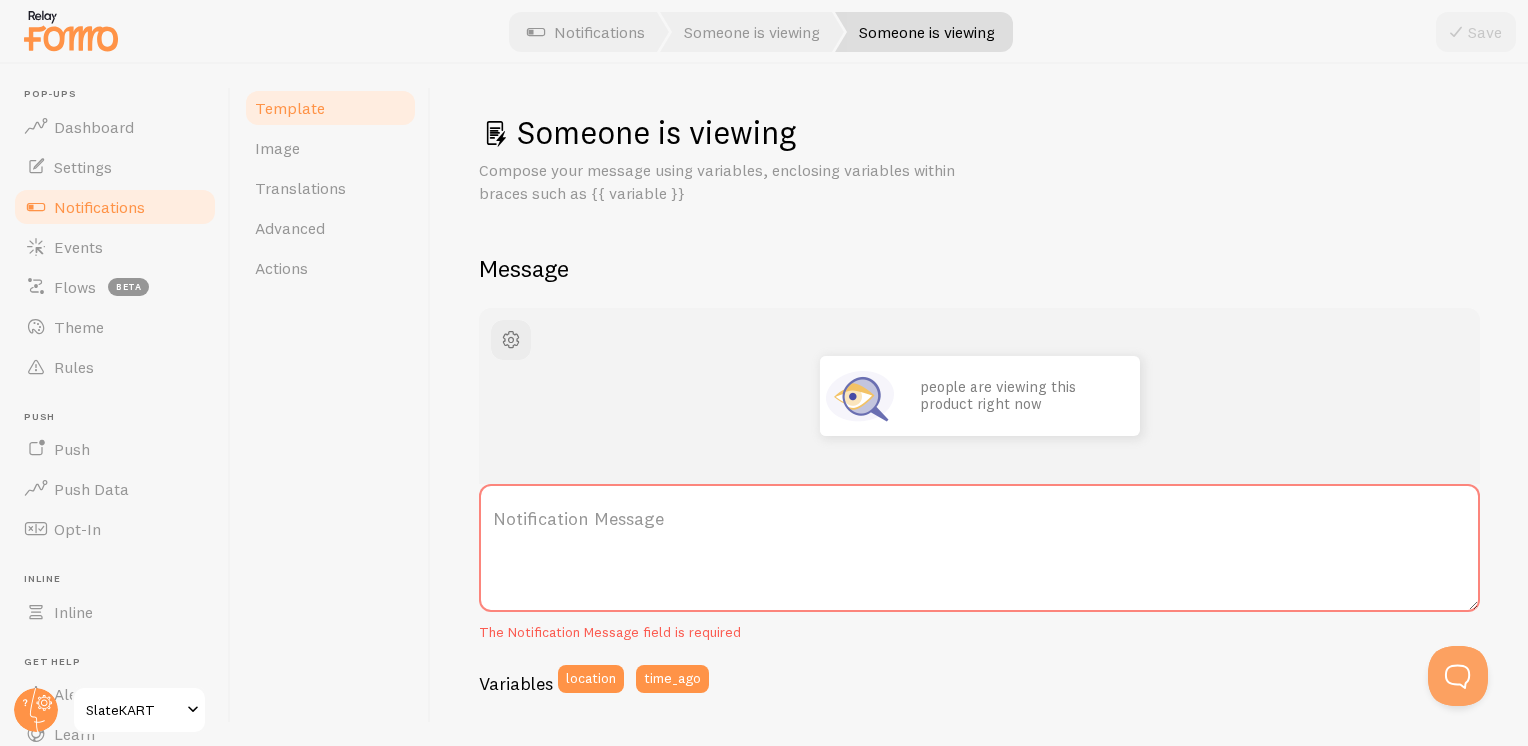 click on "Variables" at bounding box center [516, 683] 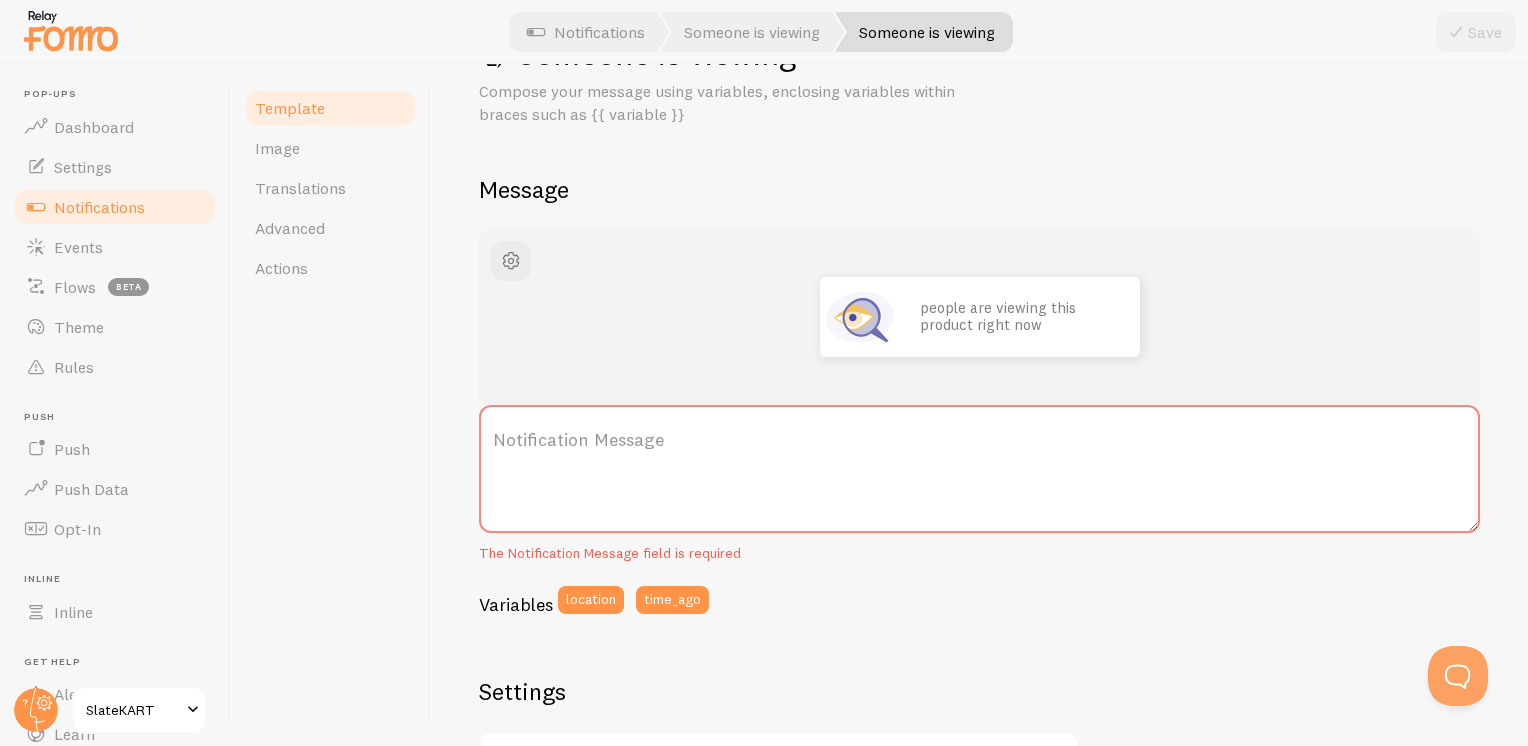 scroll, scrollTop: 200, scrollLeft: 0, axis: vertical 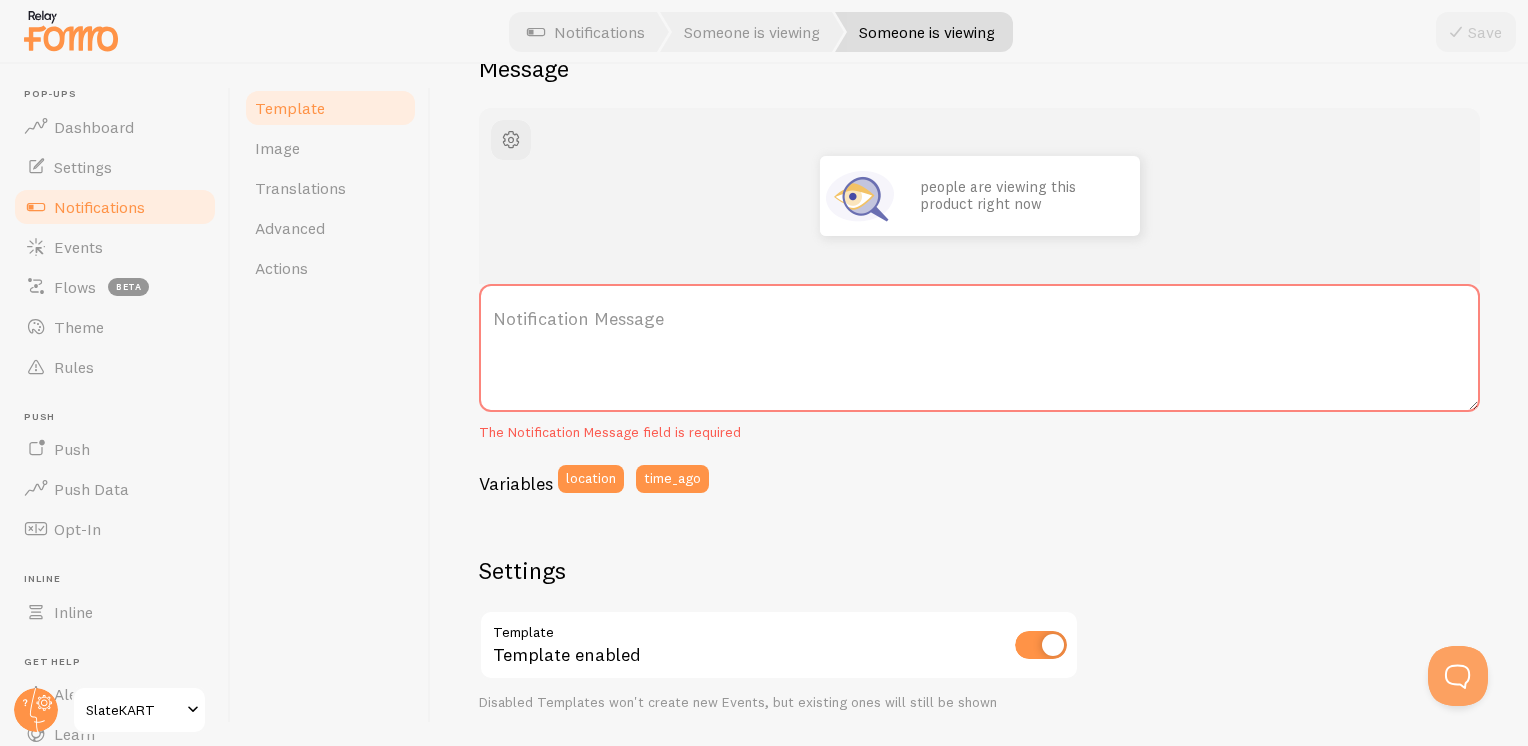 click on "Variables" at bounding box center (516, 483) 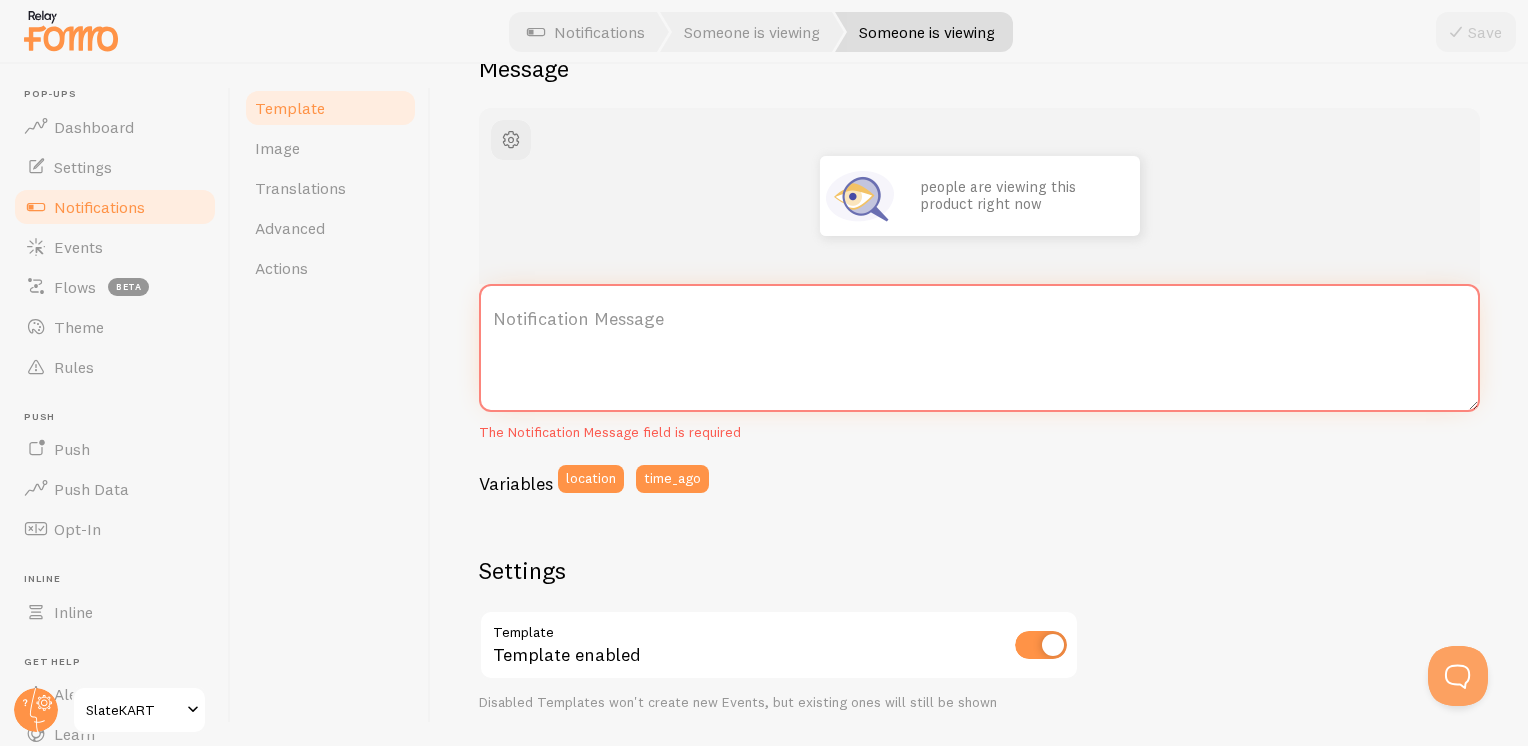 click on "Notification Message" at bounding box center (979, 348) 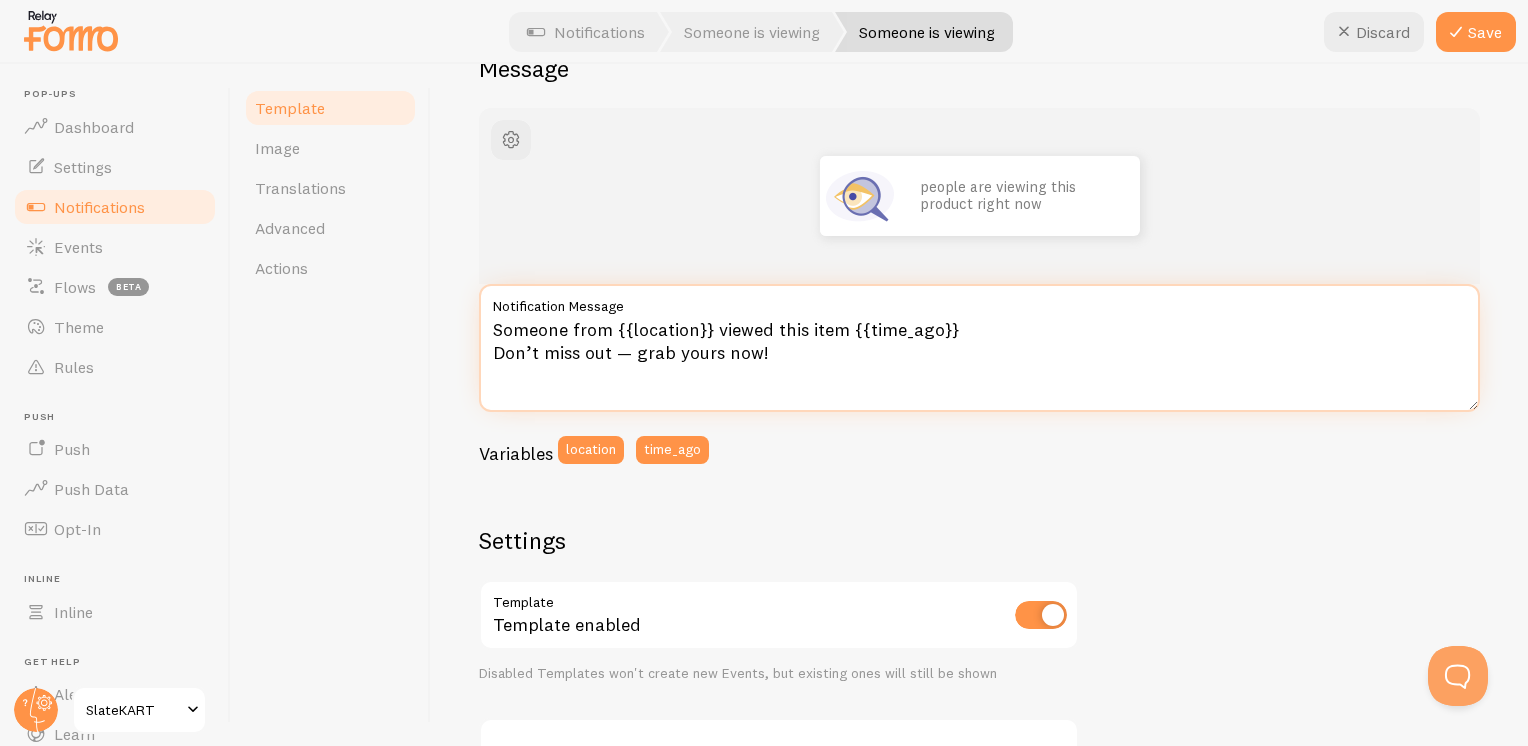 type on "Someone from {{location}} viewed this item {{time_ago}}
Don’t miss out — grab yours now!" 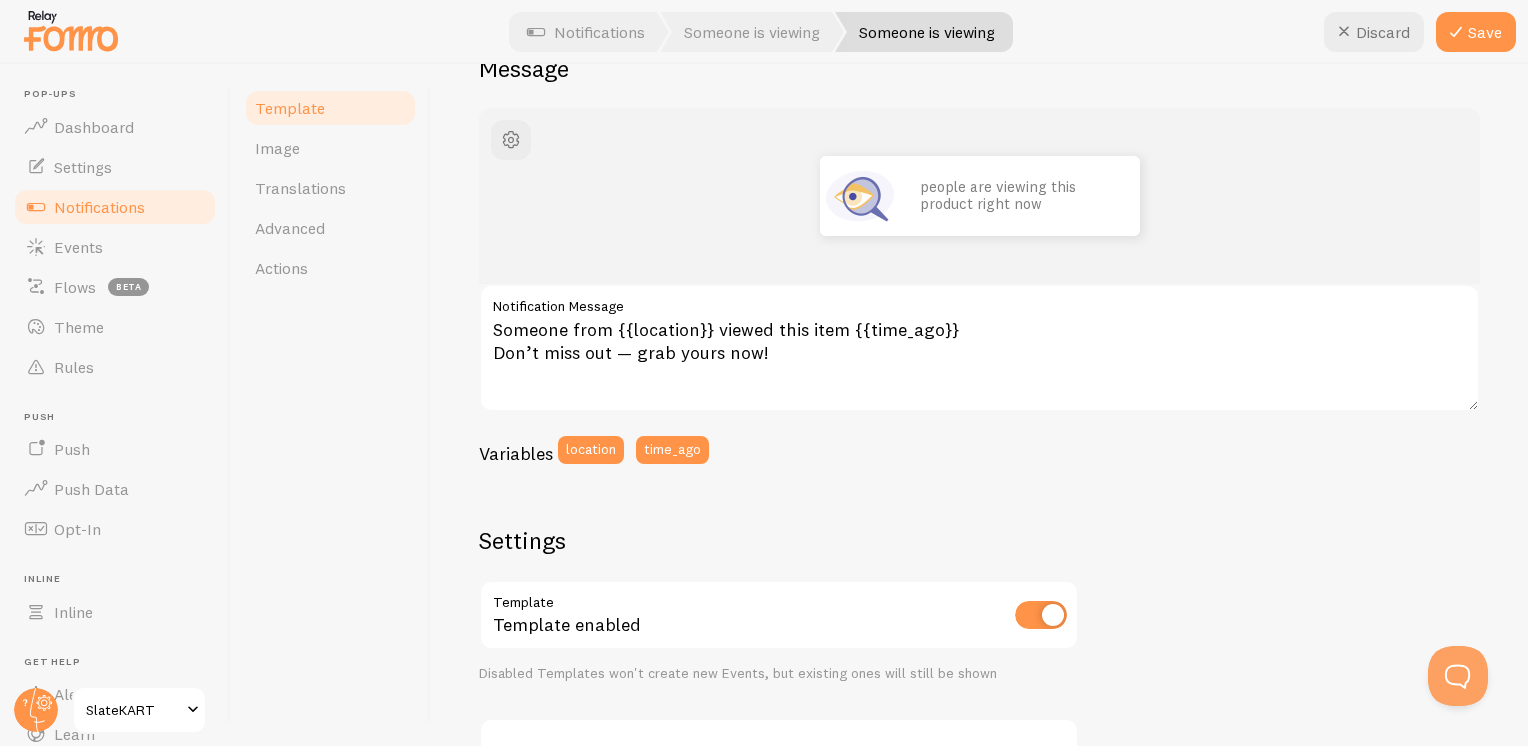 click on "Variables
location
time_ago" at bounding box center (979, 457) 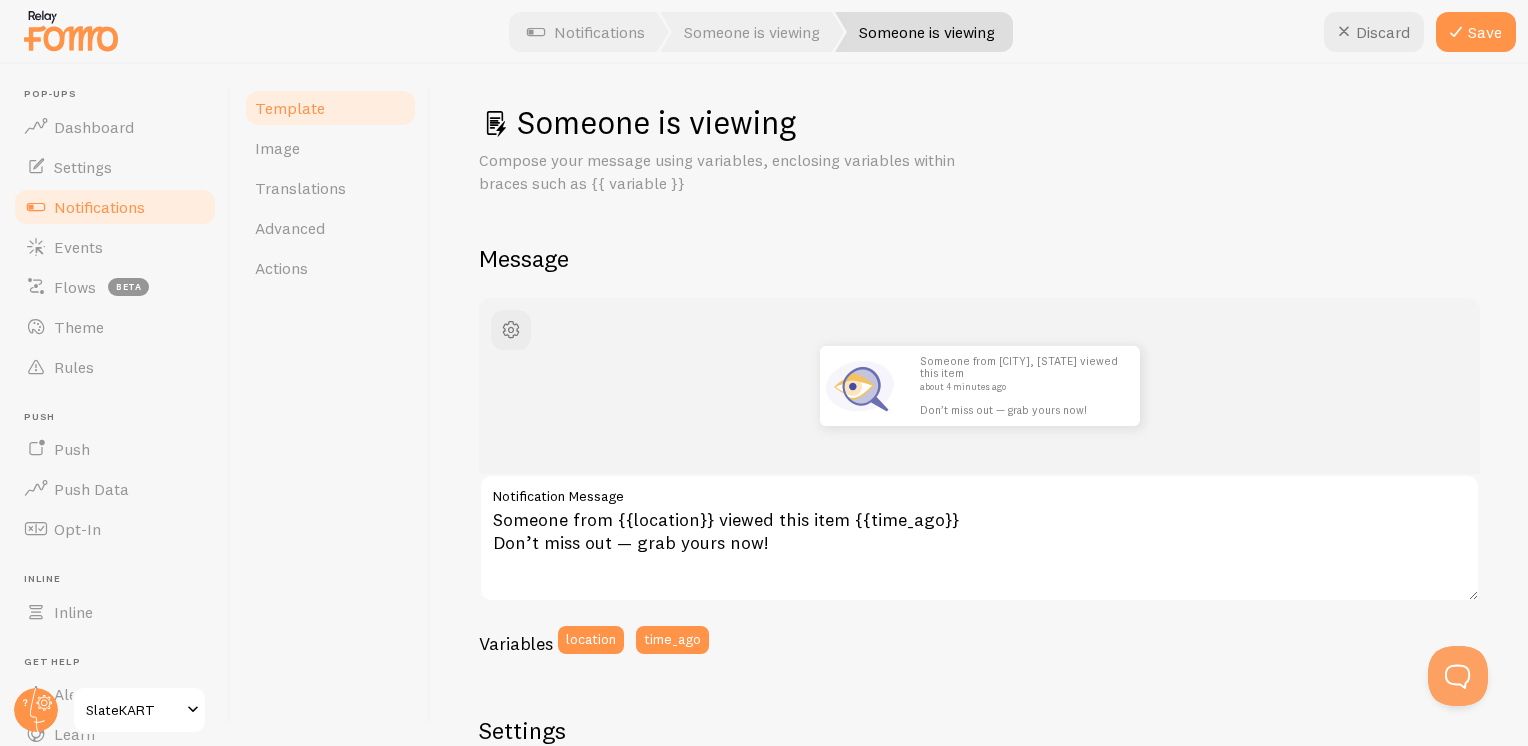 scroll, scrollTop: 0, scrollLeft: 0, axis: both 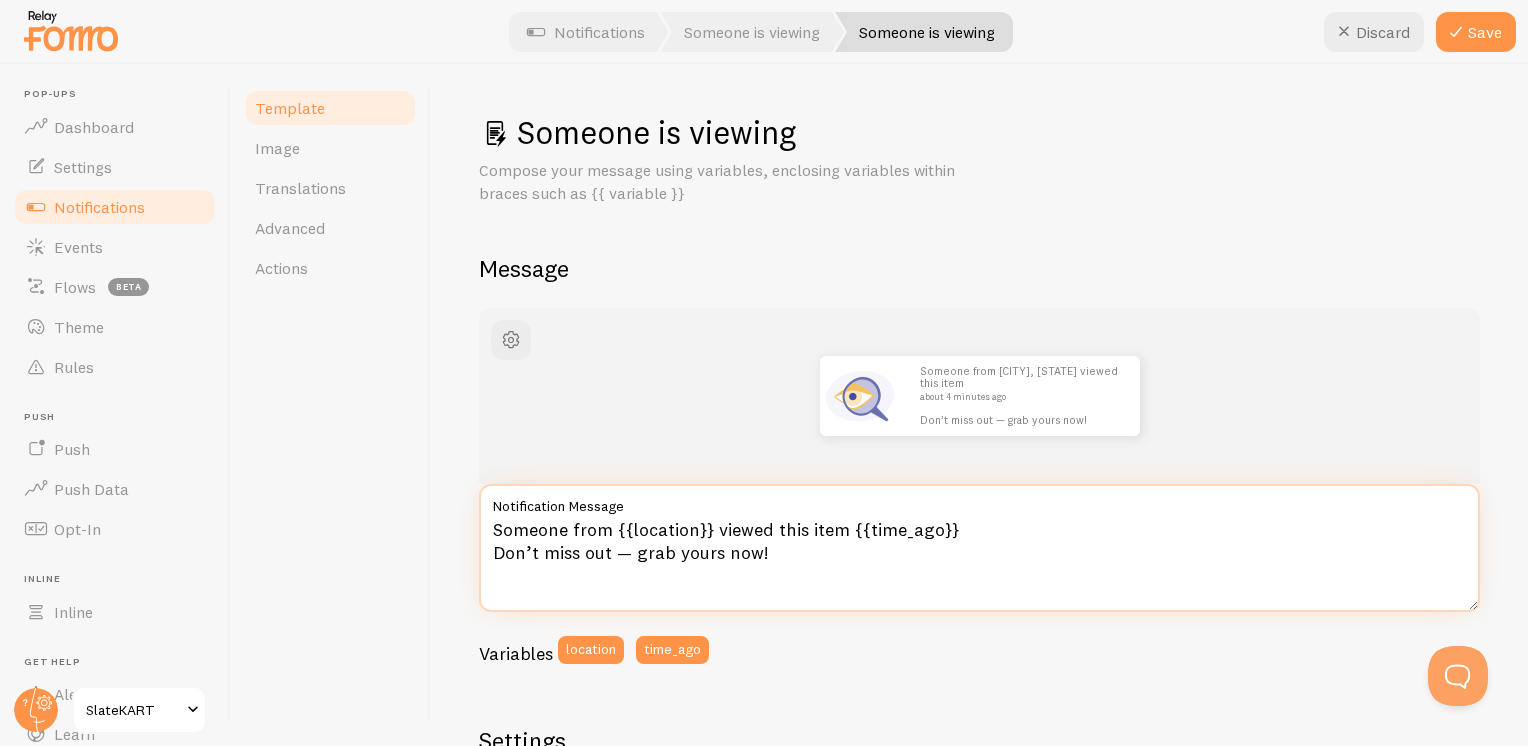 click on "Someone from {{location}} viewed this item {{time_ago}}
Don’t miss out — grab yours now!" at bounding box center (979, 548) 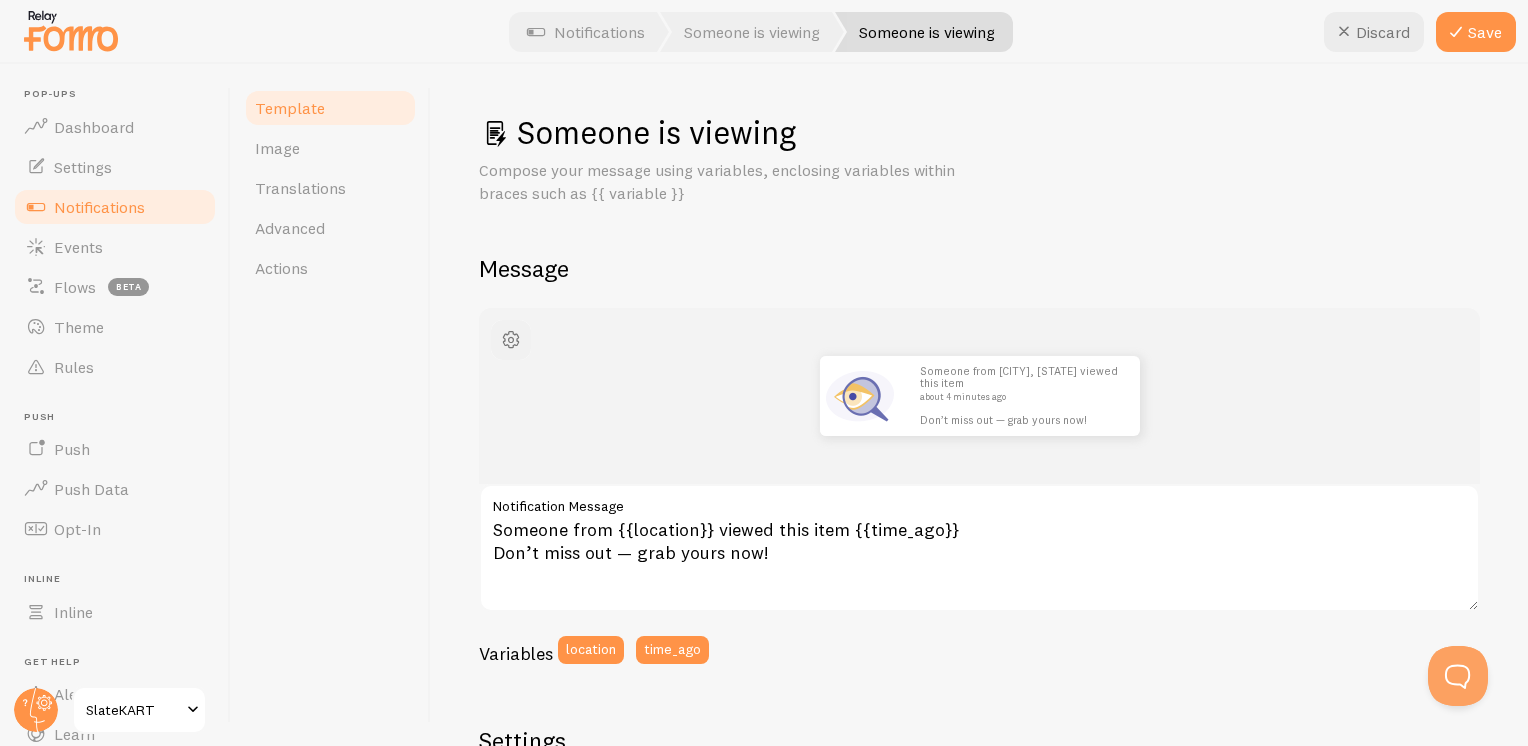 click at bounding box center [511, 340] 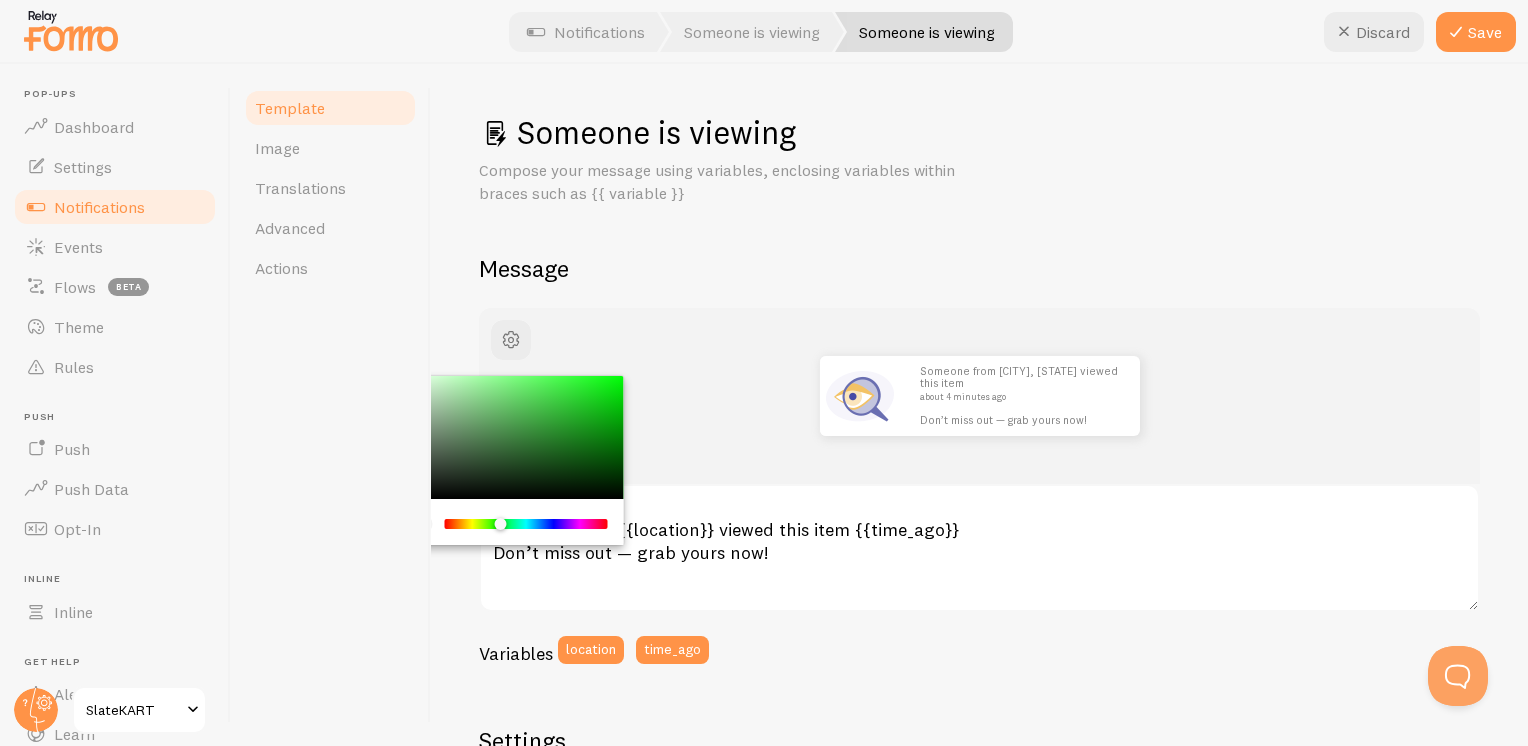drag, startPoint x: 447, startPoint y: 524, endPoint x: 520, endPoint y: 523, distance: 73.00685 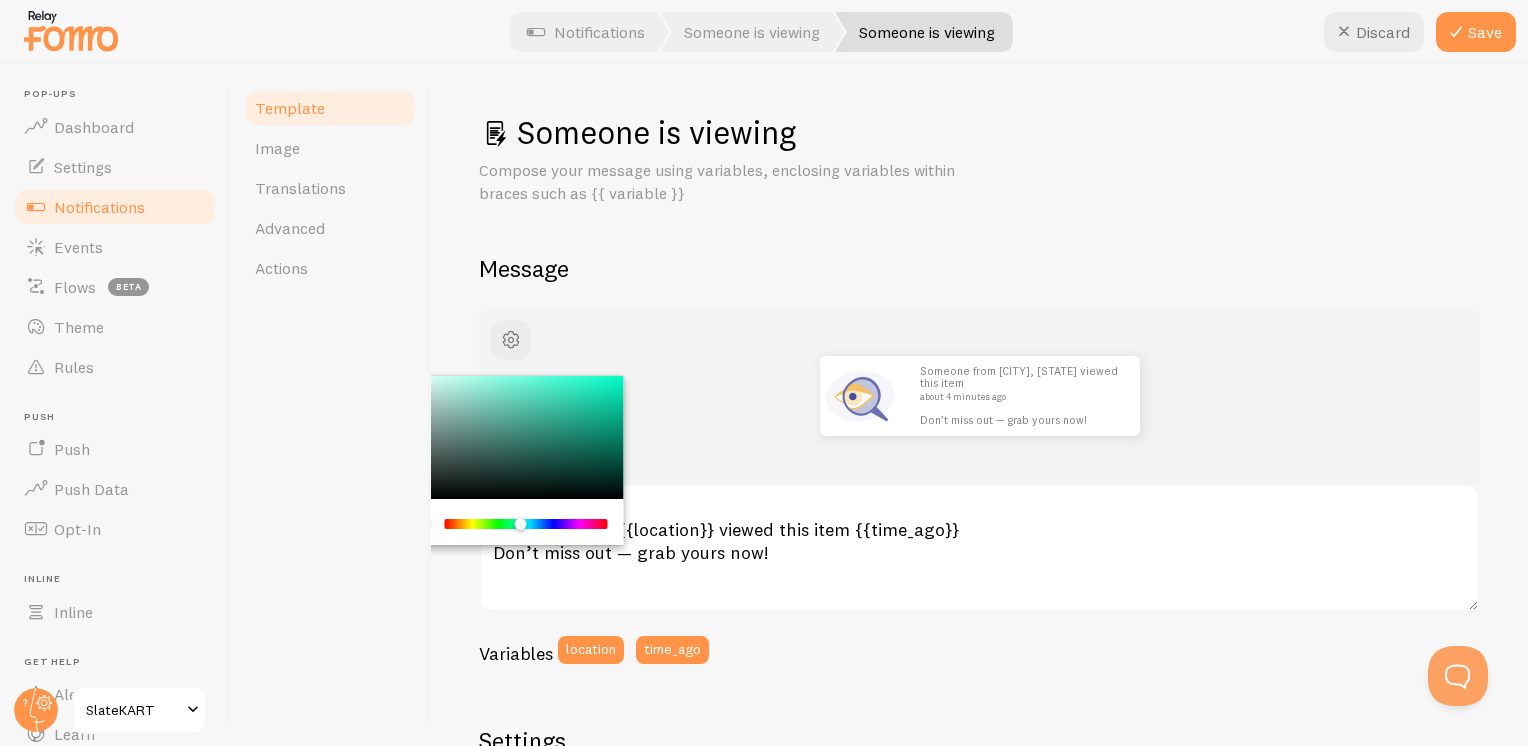 click on "Someone from [CITY], [STATE] viewed this item  about 4 minutes ago Don’t miss out — grab yours now!" at bounding box center (979, 396) 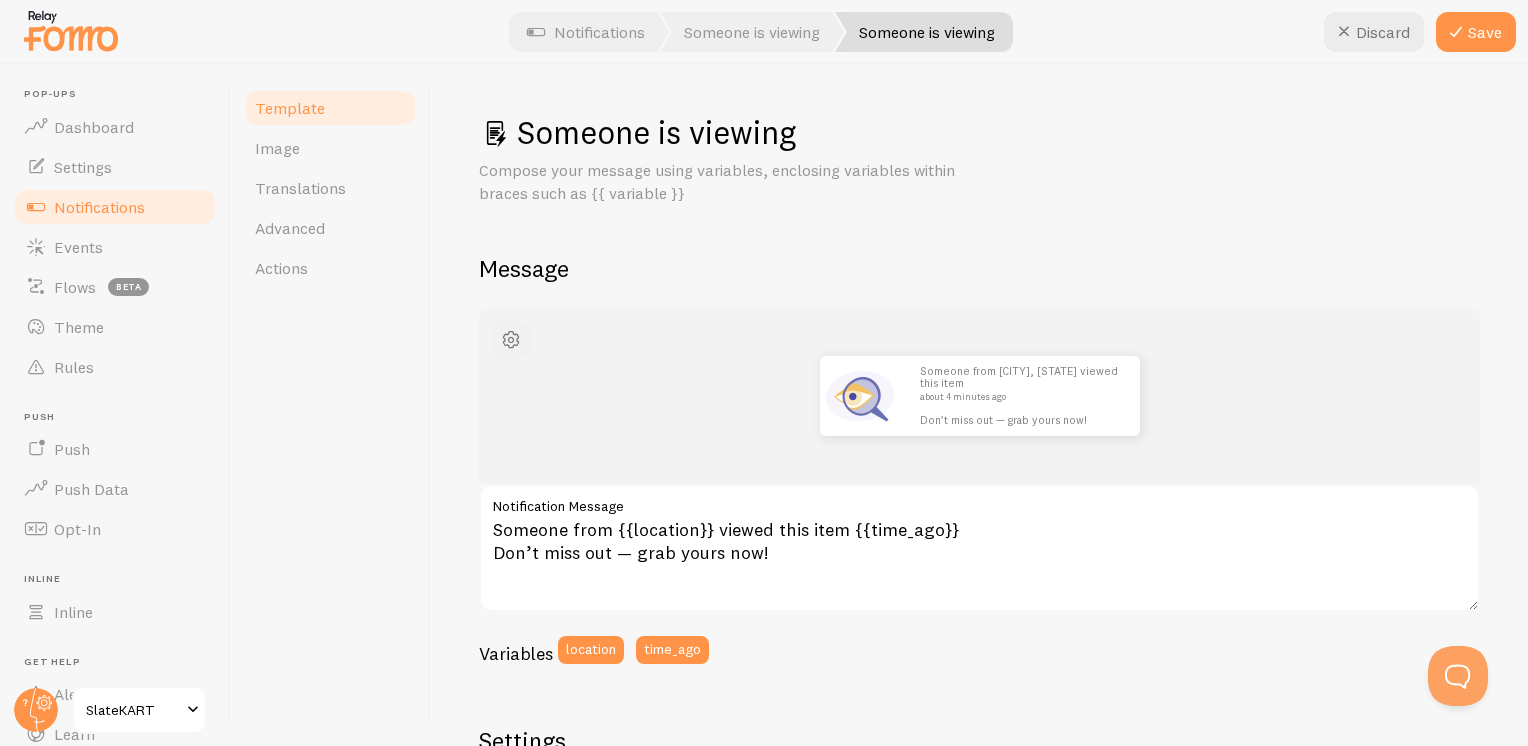 click at bounding box center (511, 340) 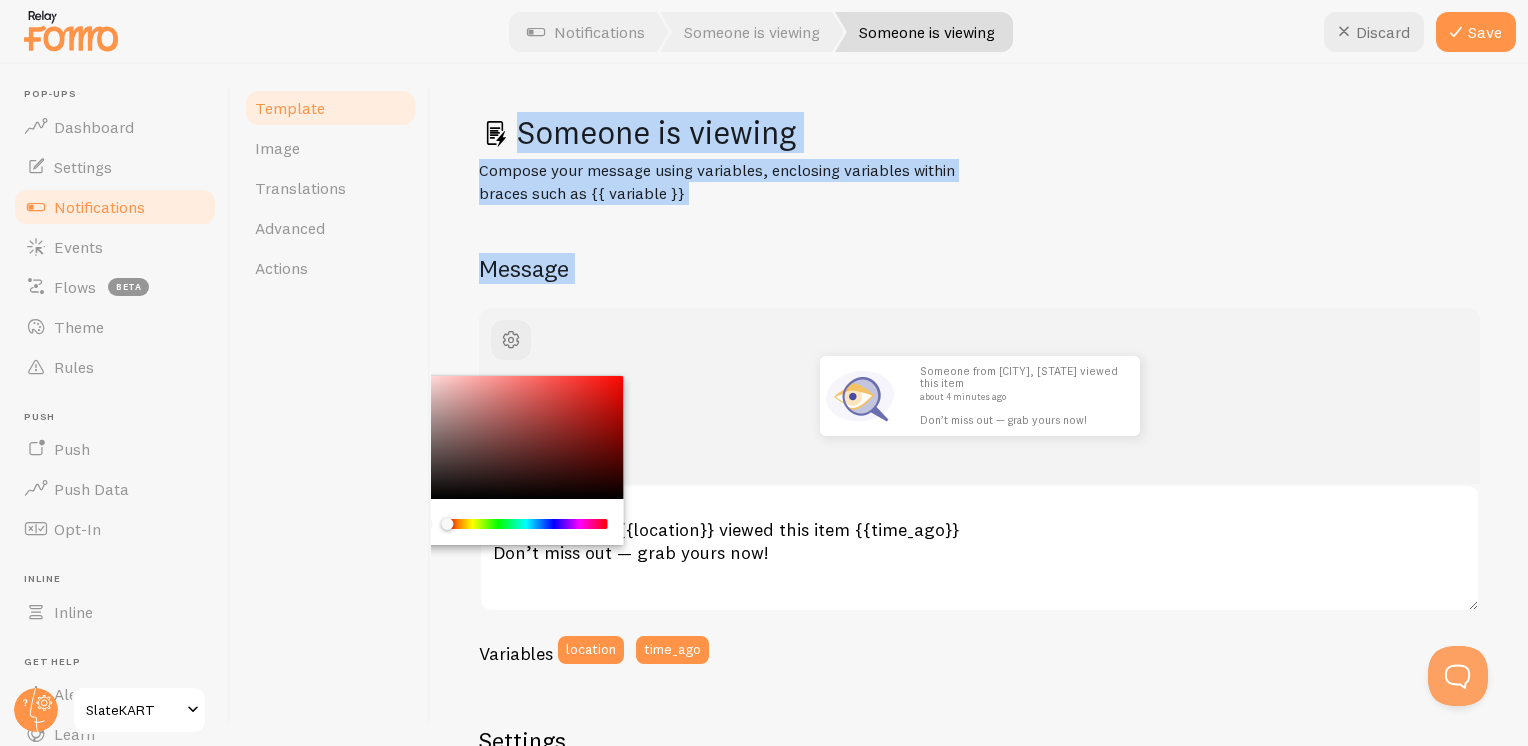 drag, startPoint x: 520, startPoint y: 527, endPoint x: 411, endPoint y: 543, distance: 110.16805 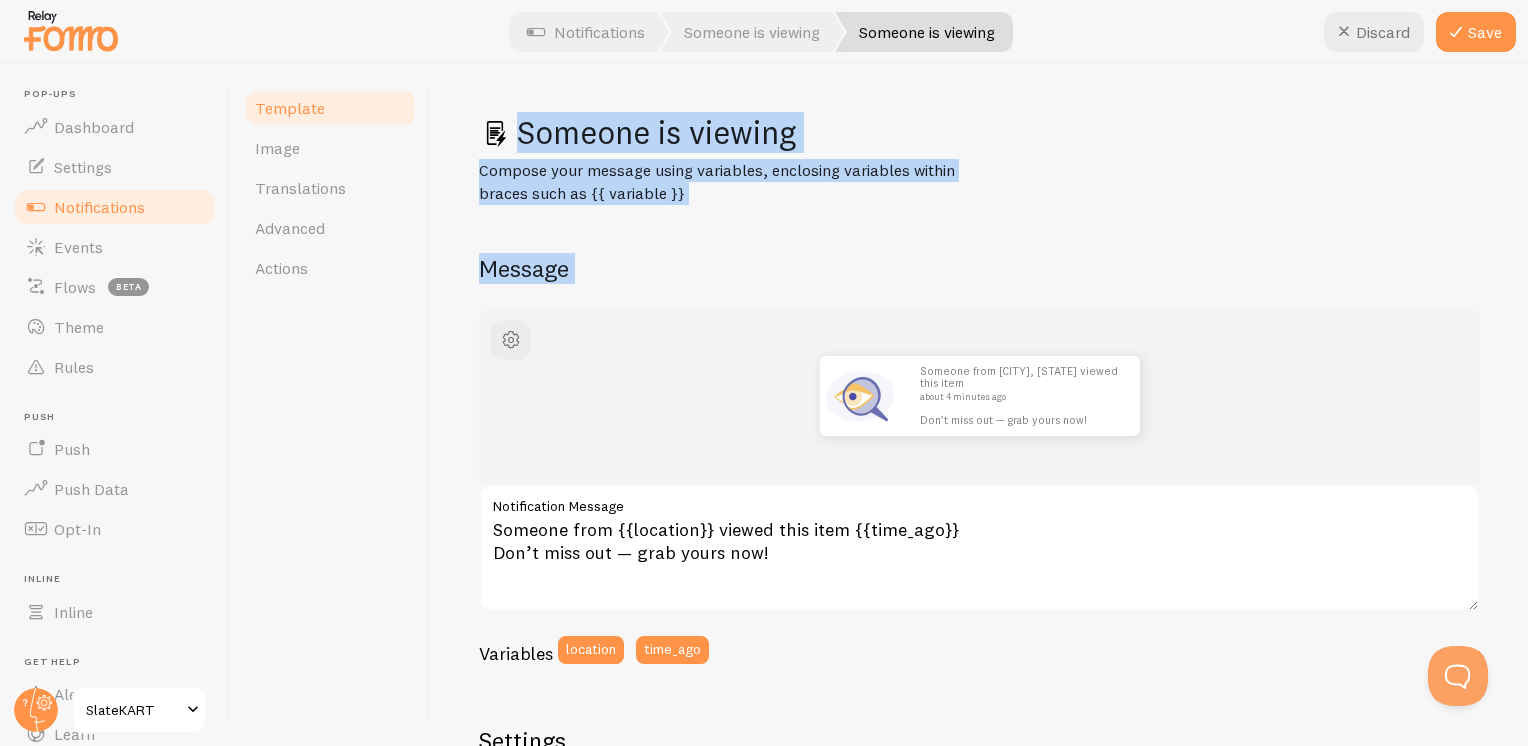 click on "Someone from [CITY], [STATE] viewed this item about 4 minutes ago Don’t miss out — grab yours now!   Someone from [LOCATION] viewed this item [TIME_AGO]
Don’t miss out — grab yours now!   Notification Message         Variables
location
time_ago       Settings         Template   Template enabled   Disabled Templates won't create new Events, but existing ones will still be shown       Default Link Address       If your connection does not provide an address at event capture, this address will be used during event creation. Do us a solid, make sure this address includes either http or https. Thanks!       Use markdown in template   Markdown enabled   Supported markdown: *emphasized*, _underline_, [Link Text](http://mycompany.com/url), **strong**     Someone is viewing   Template Title" at bounding box center (979, 736) 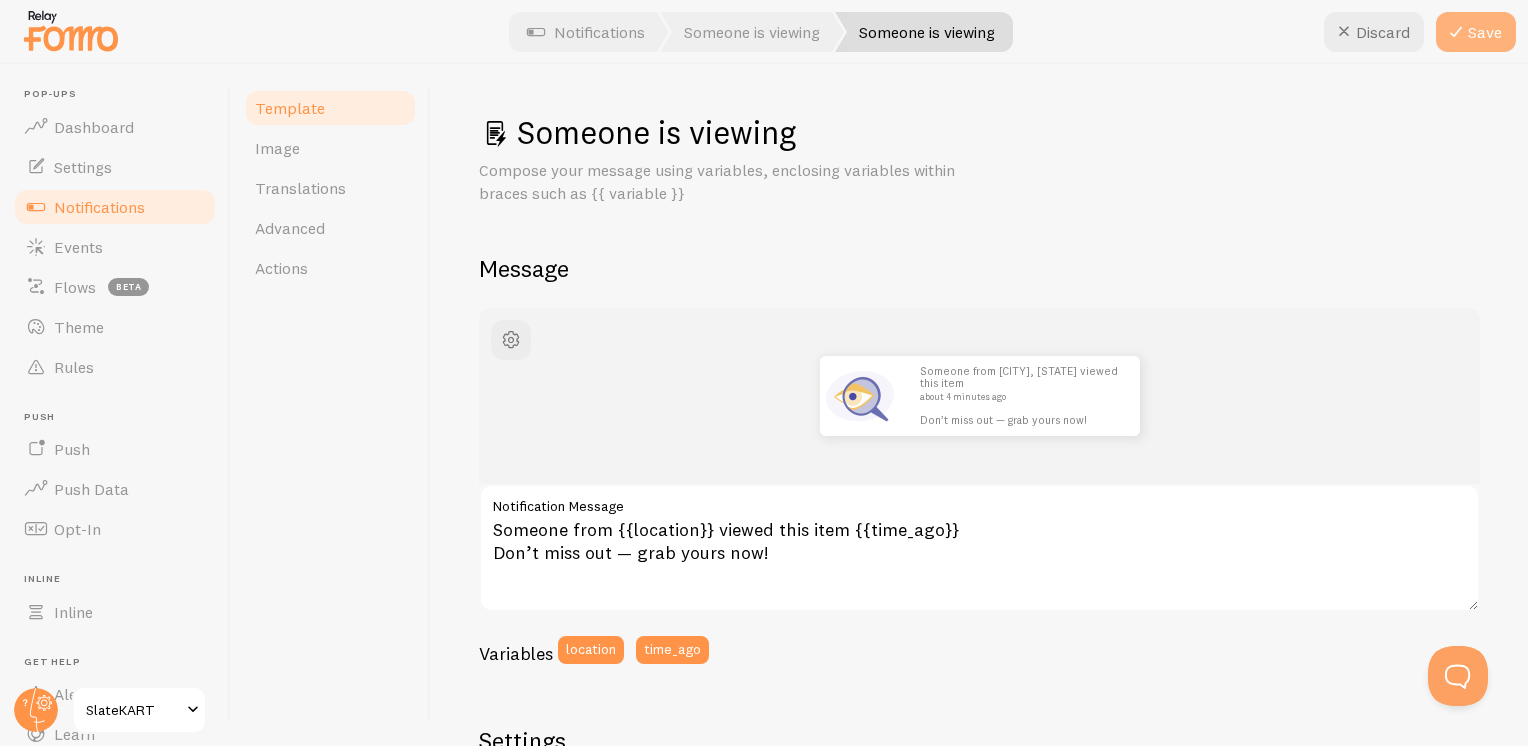 click at bounding box center (1456, 32) 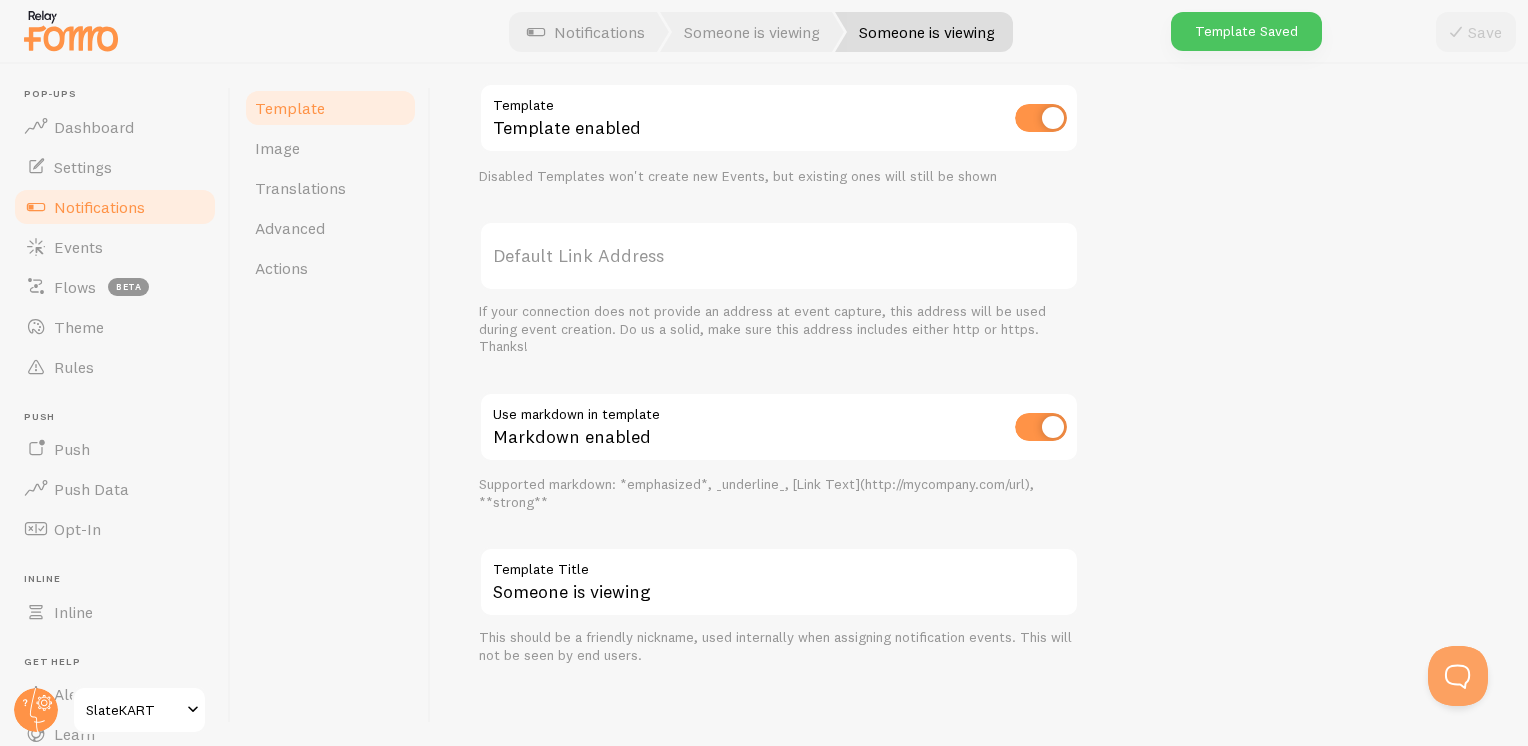 scroll, scrollTop: 0, scrollLeft: 0, axis: both 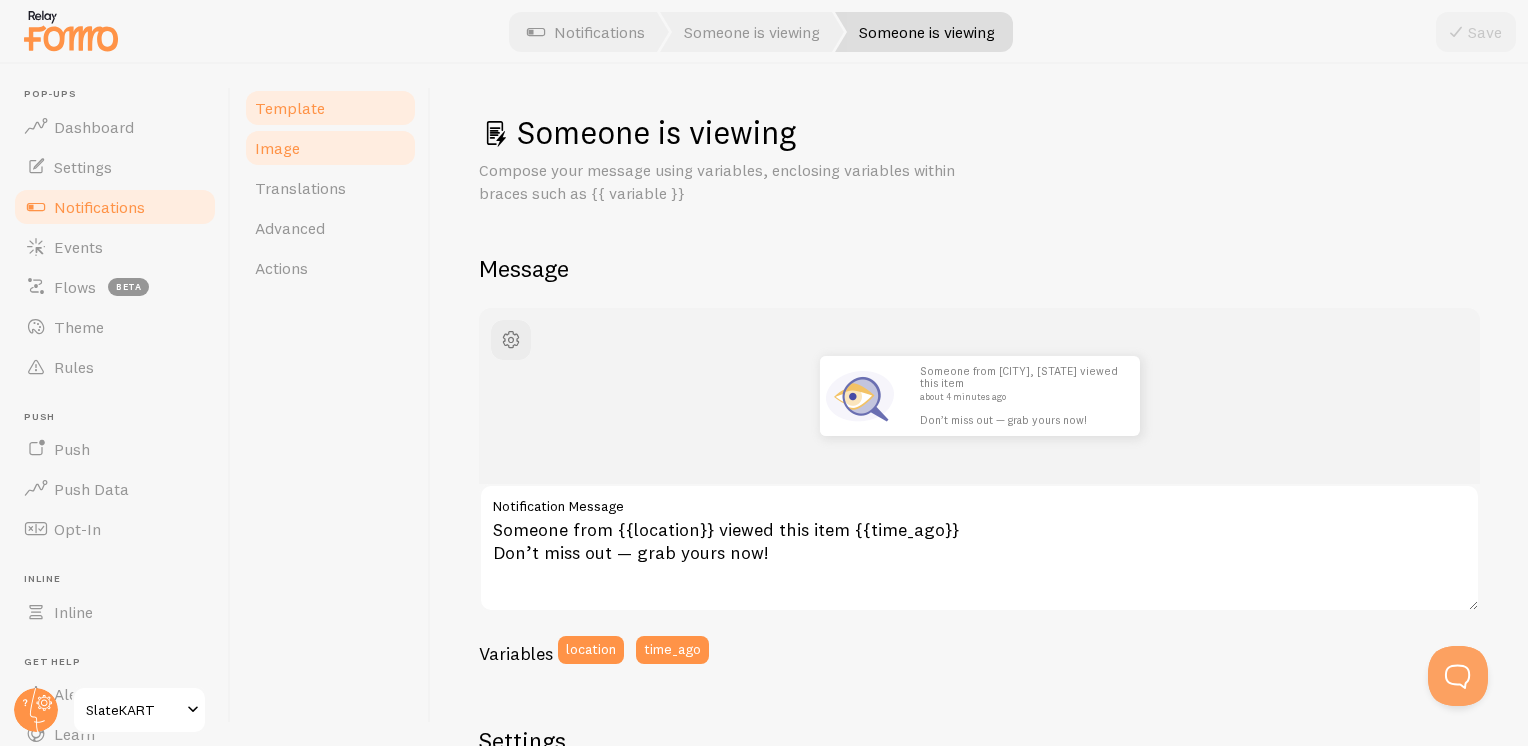 click on "Image" at bounding box center [330, 148] 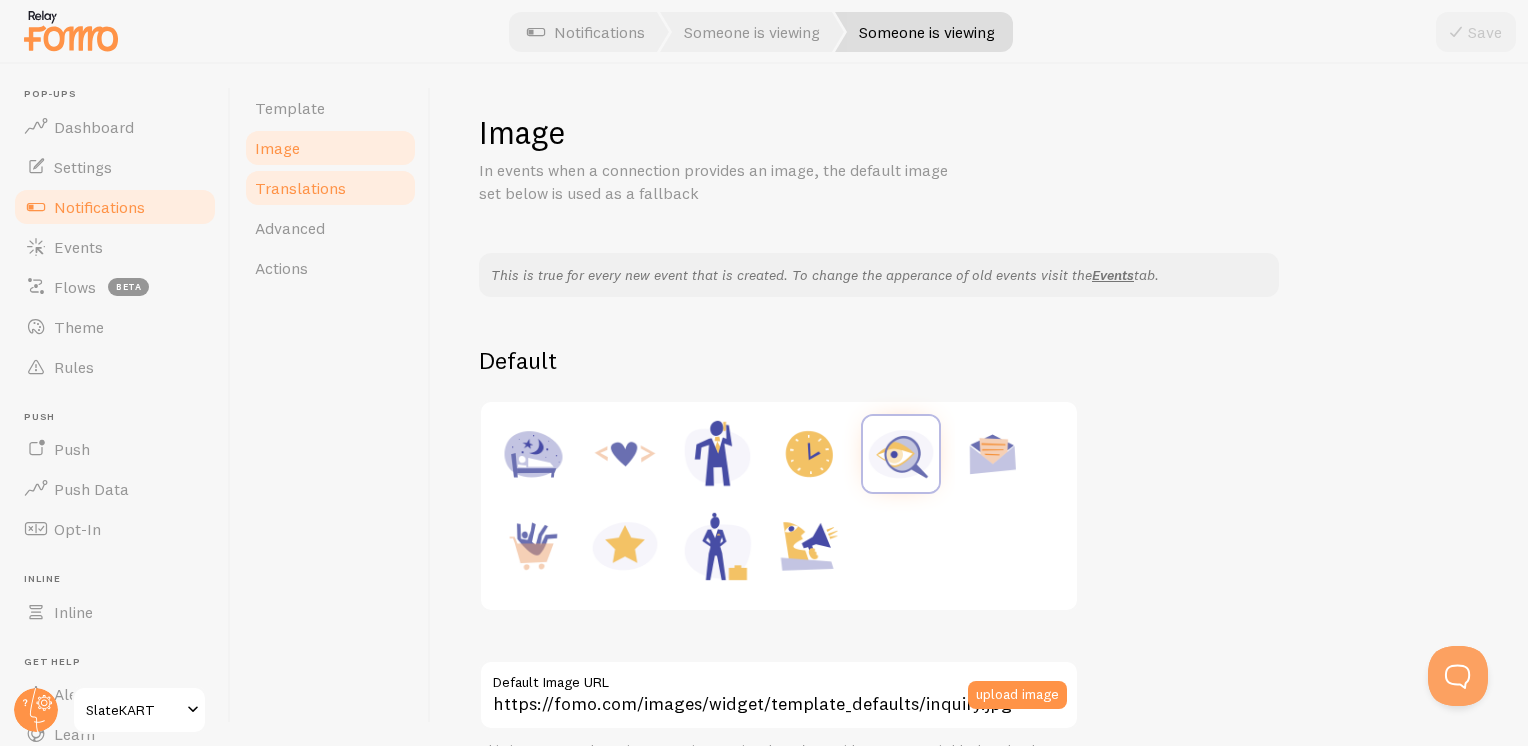 click on "Translations" at bounding box center (300, 188) 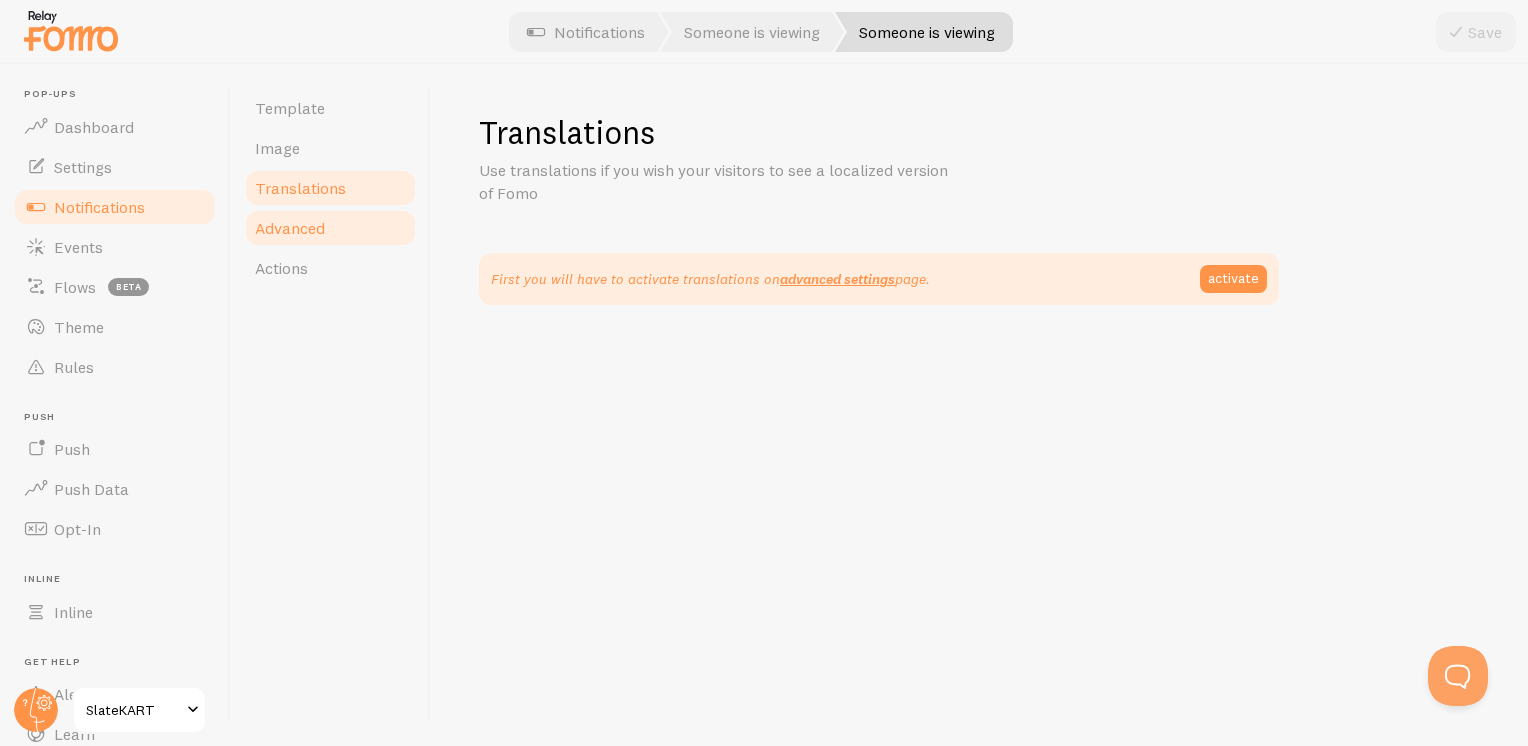 click on "Advanced" at bounding box center (330, 228) 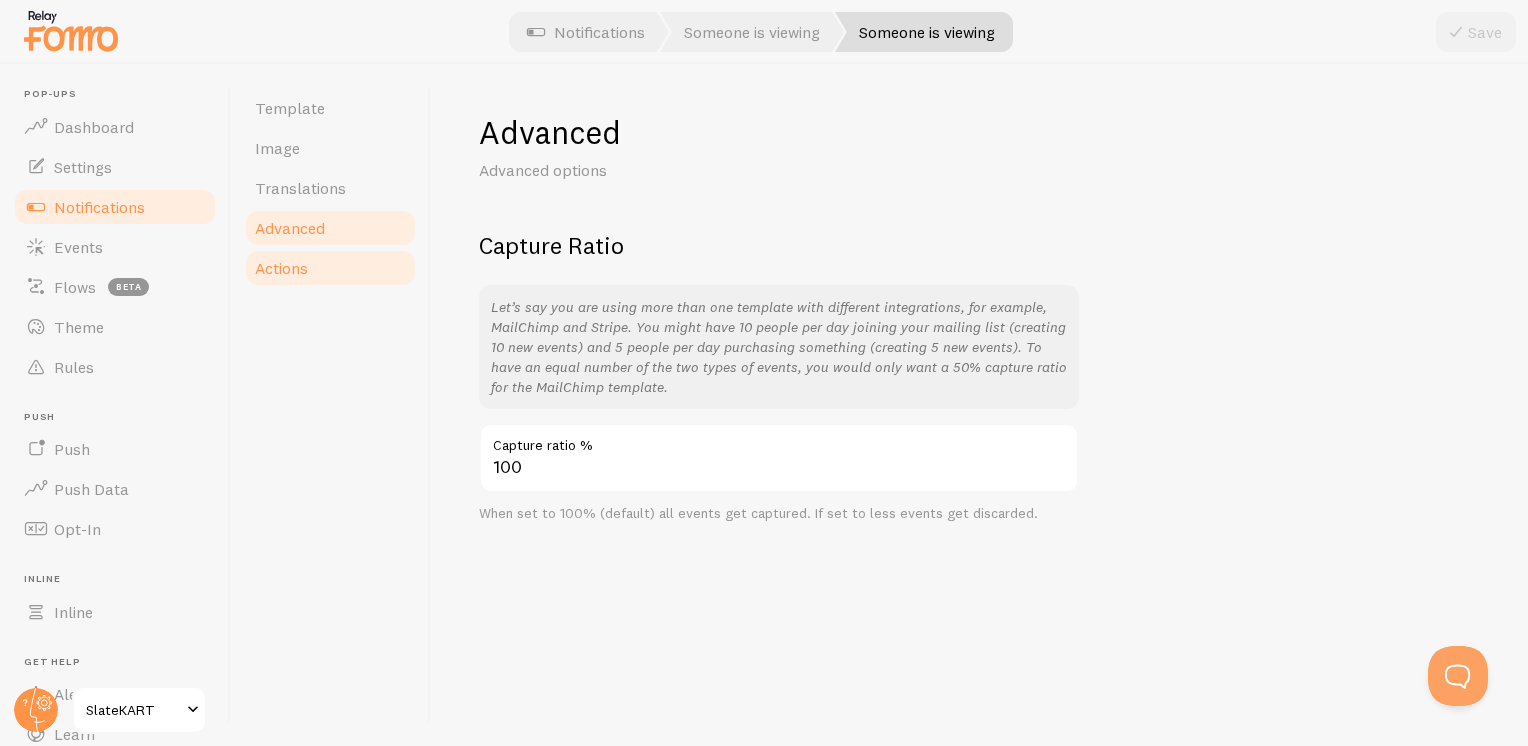 click on "Actions" at bounding box center [330, 268] 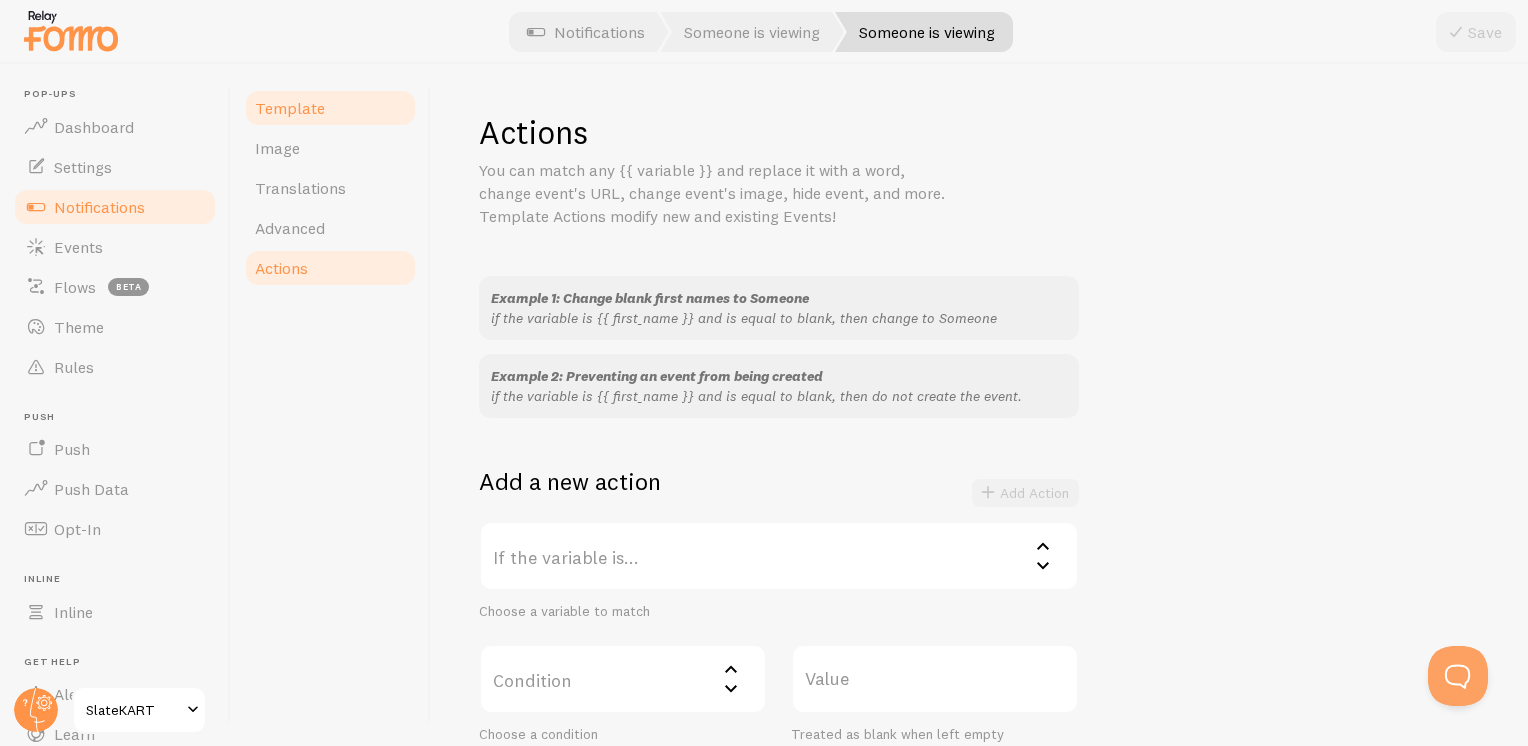 click on "Template" at bounding box center [330, 108] 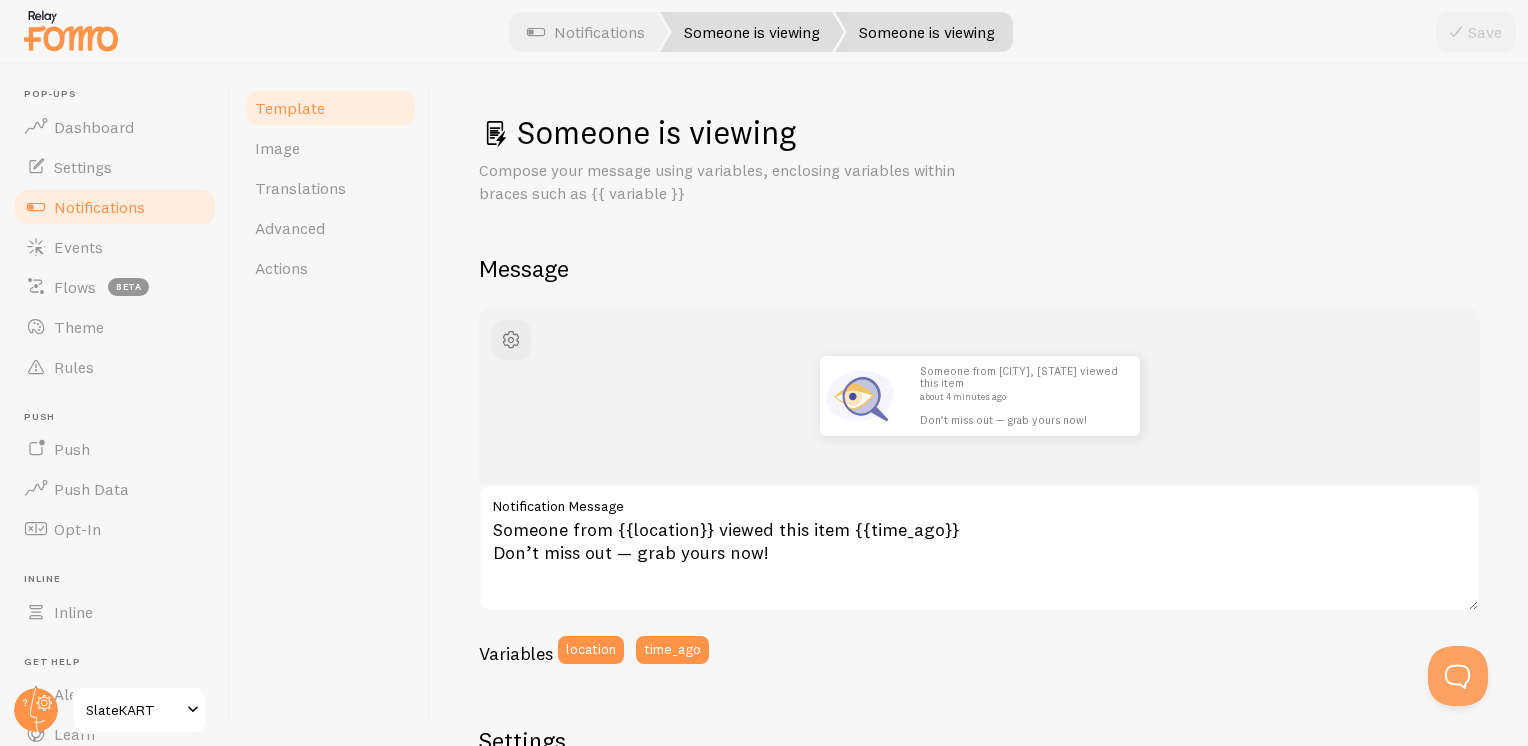 click on "Someone is viewing" at bounding box center (752, 32) 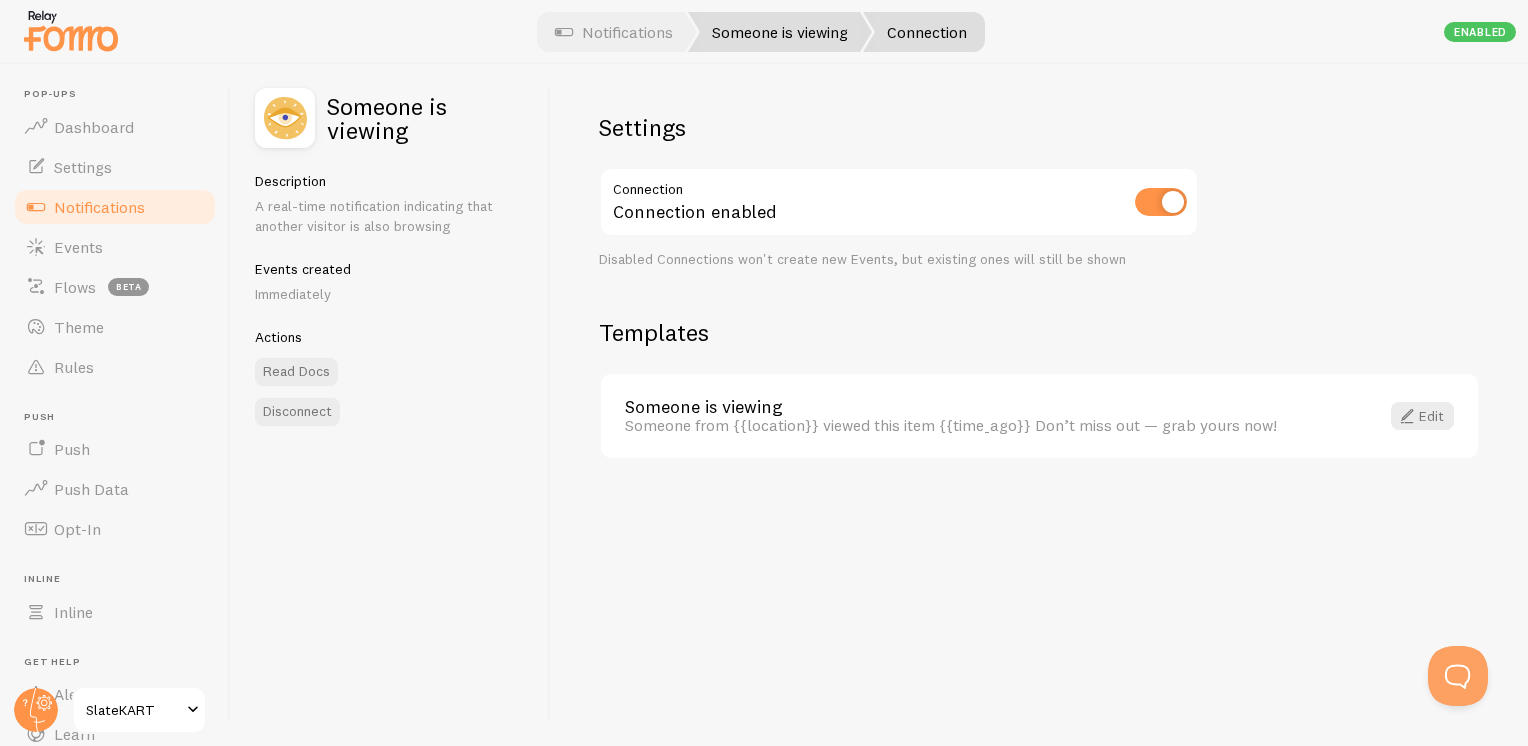 click on "Someone is viewing" at bounding box center (780, 32) 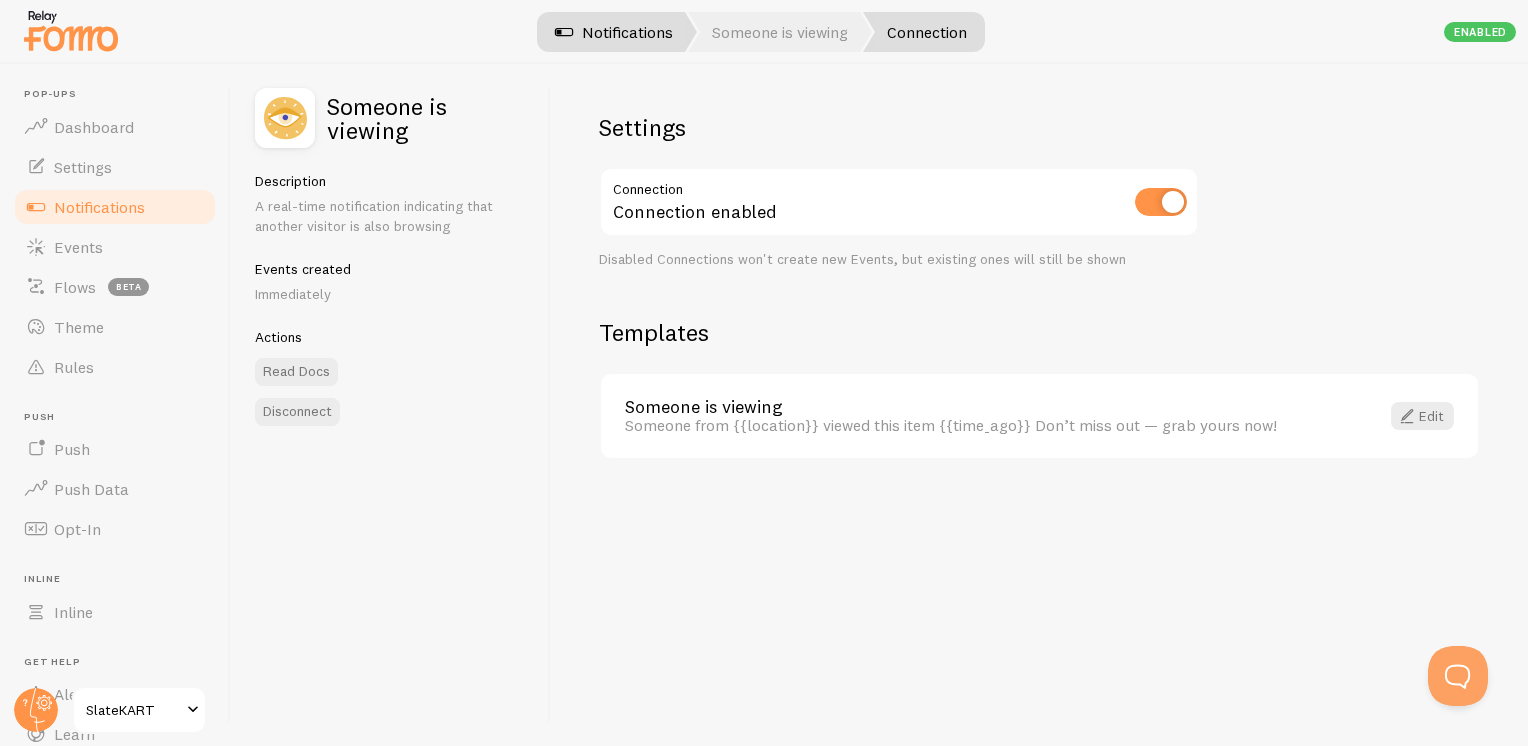 click on "Notifications" at bounding box center [614, 32] 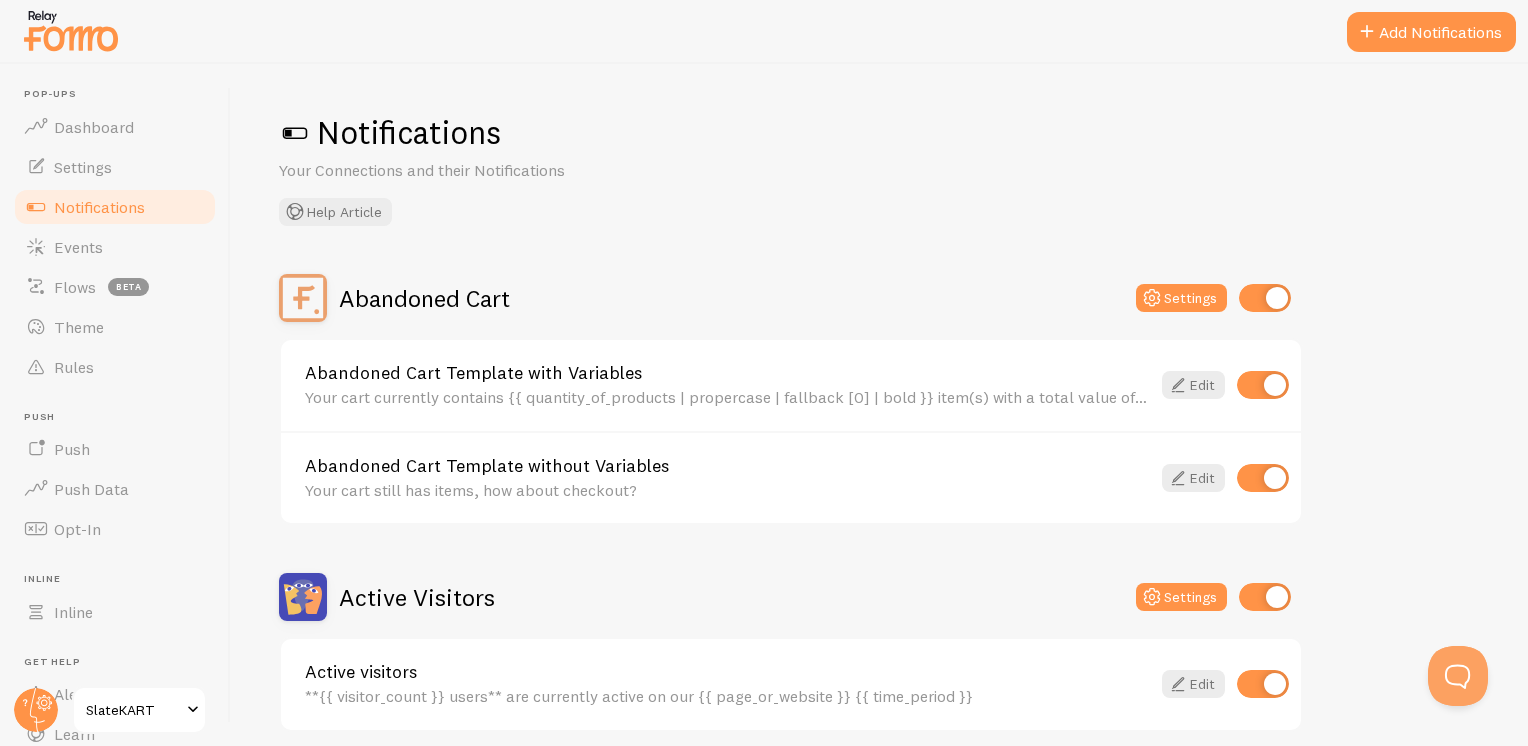 scroll, scrollTop: 300, scrollLeft: 0, axis: vertical 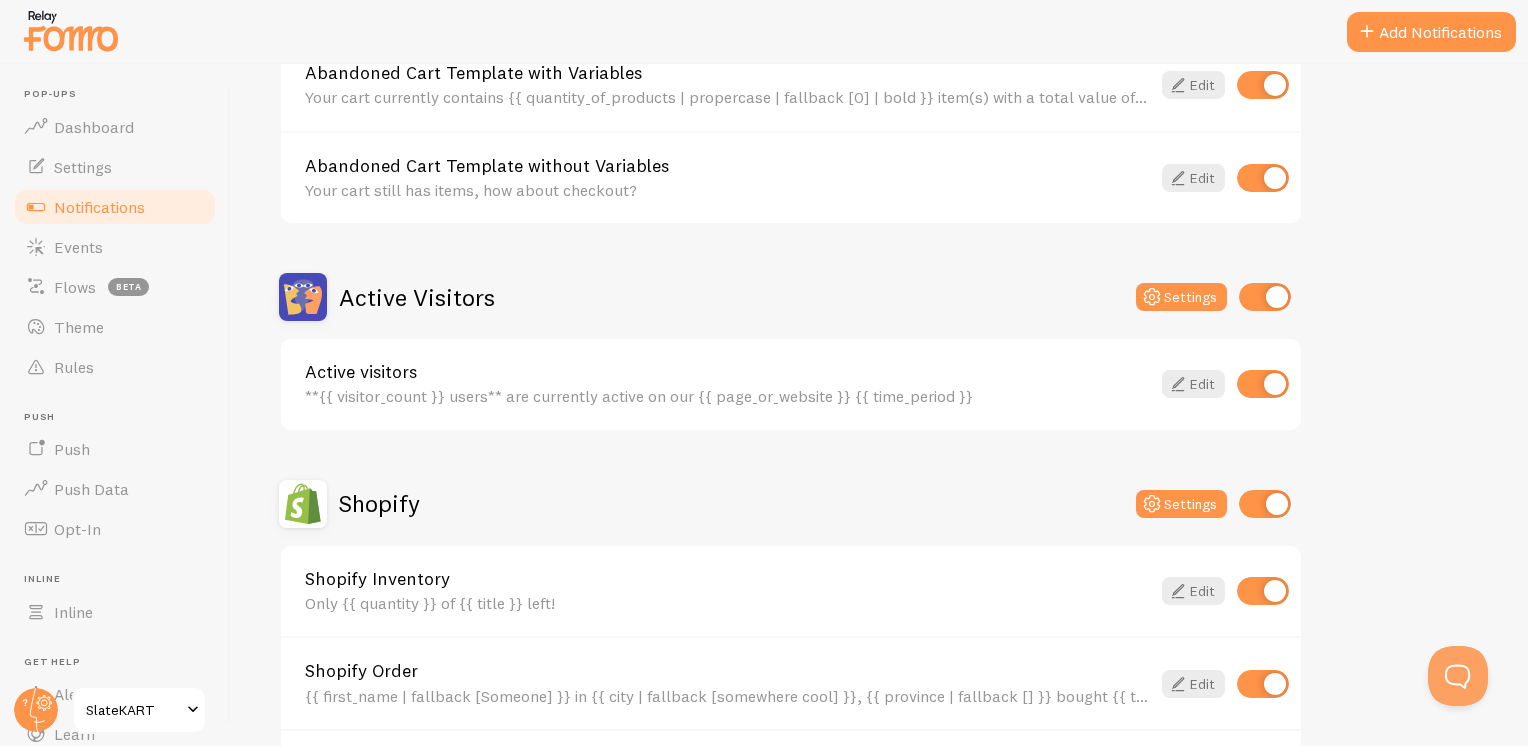 click on "Active Visitors" at bounding box center (417, 297) 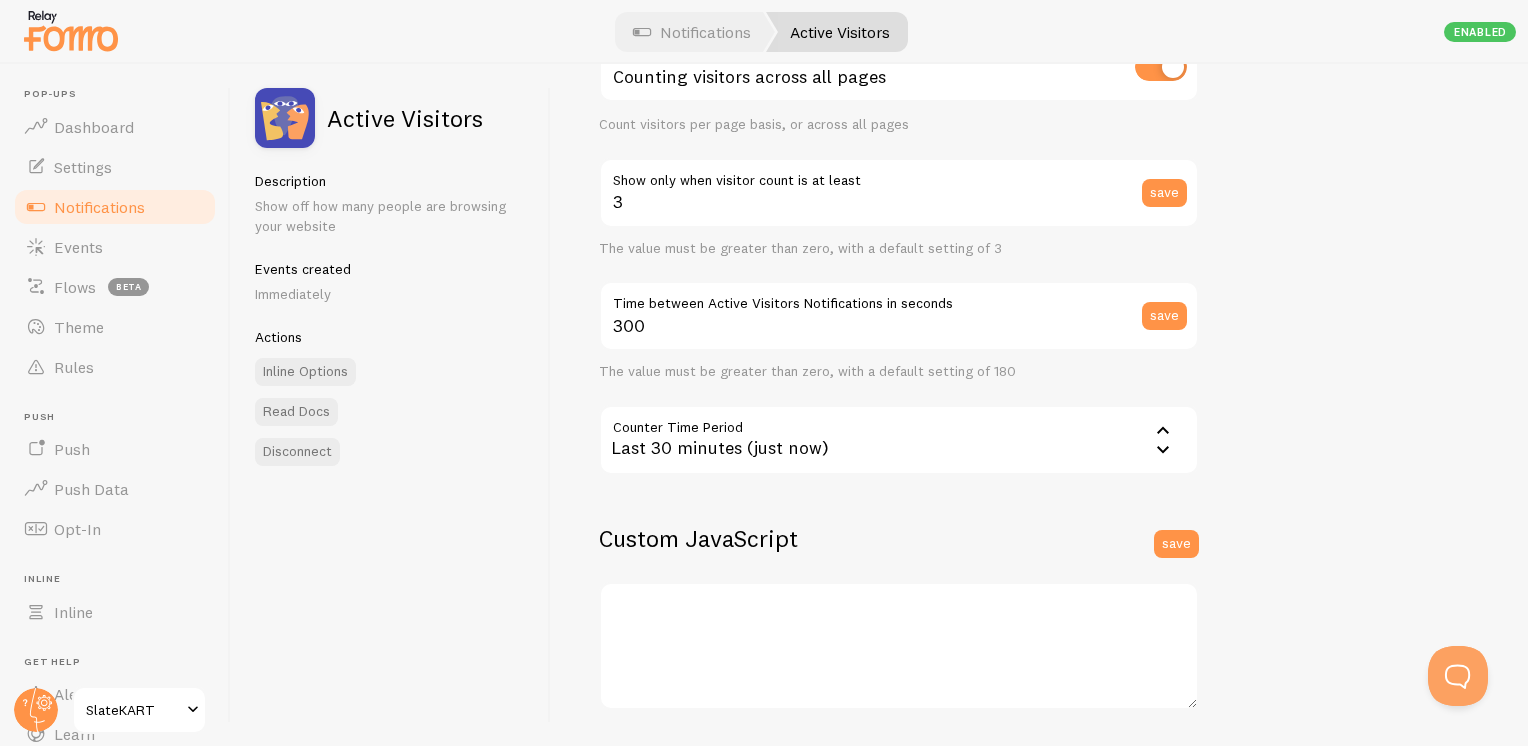 scroll, scrollTop: 0, scrollLeft: 0, axis: both 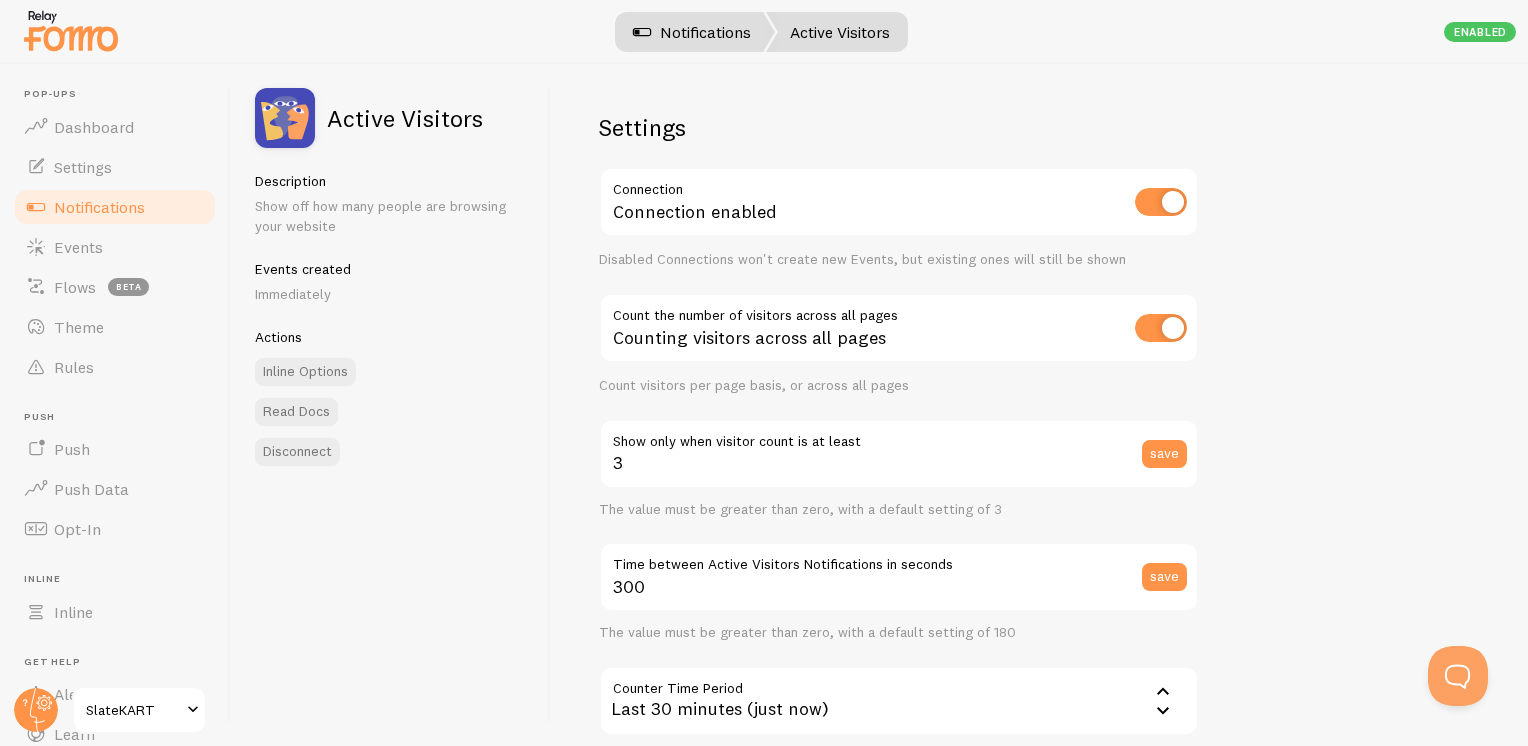 click on "Notifications" at bounding box center [692, 32] 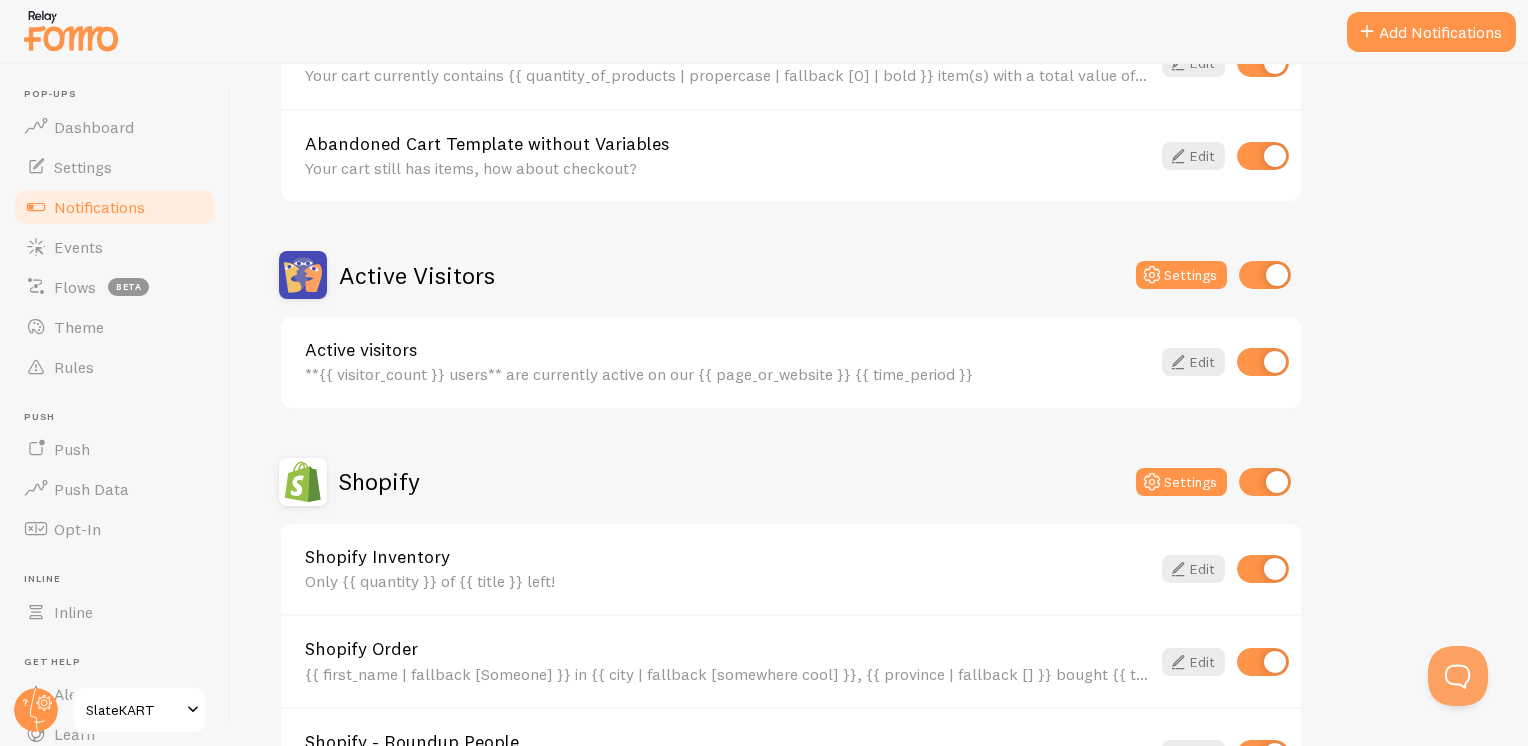 scroll, scrollTop: 259, scrollLeft: 0, axis: vertical 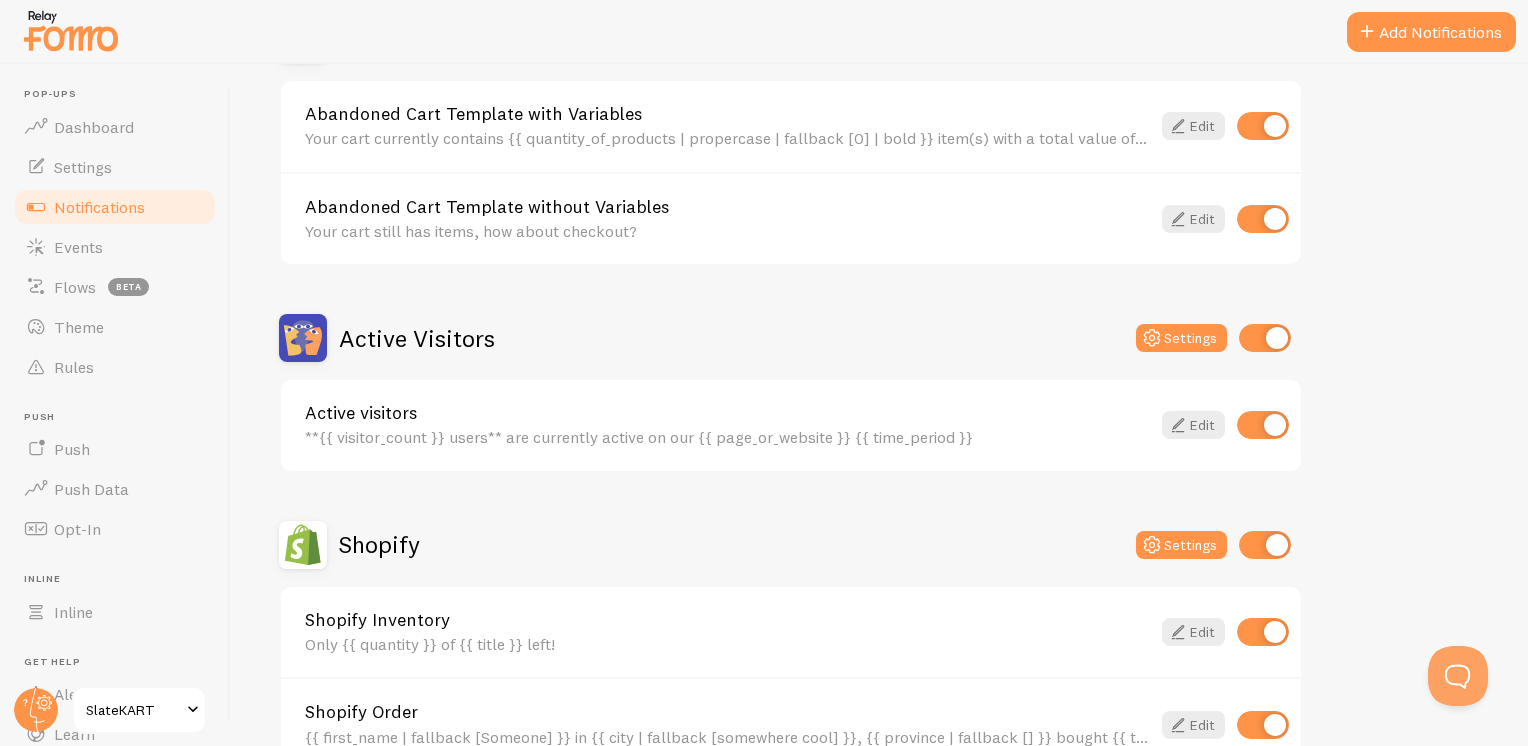 click on "Active Visitors" at bounding box center (417, 338) 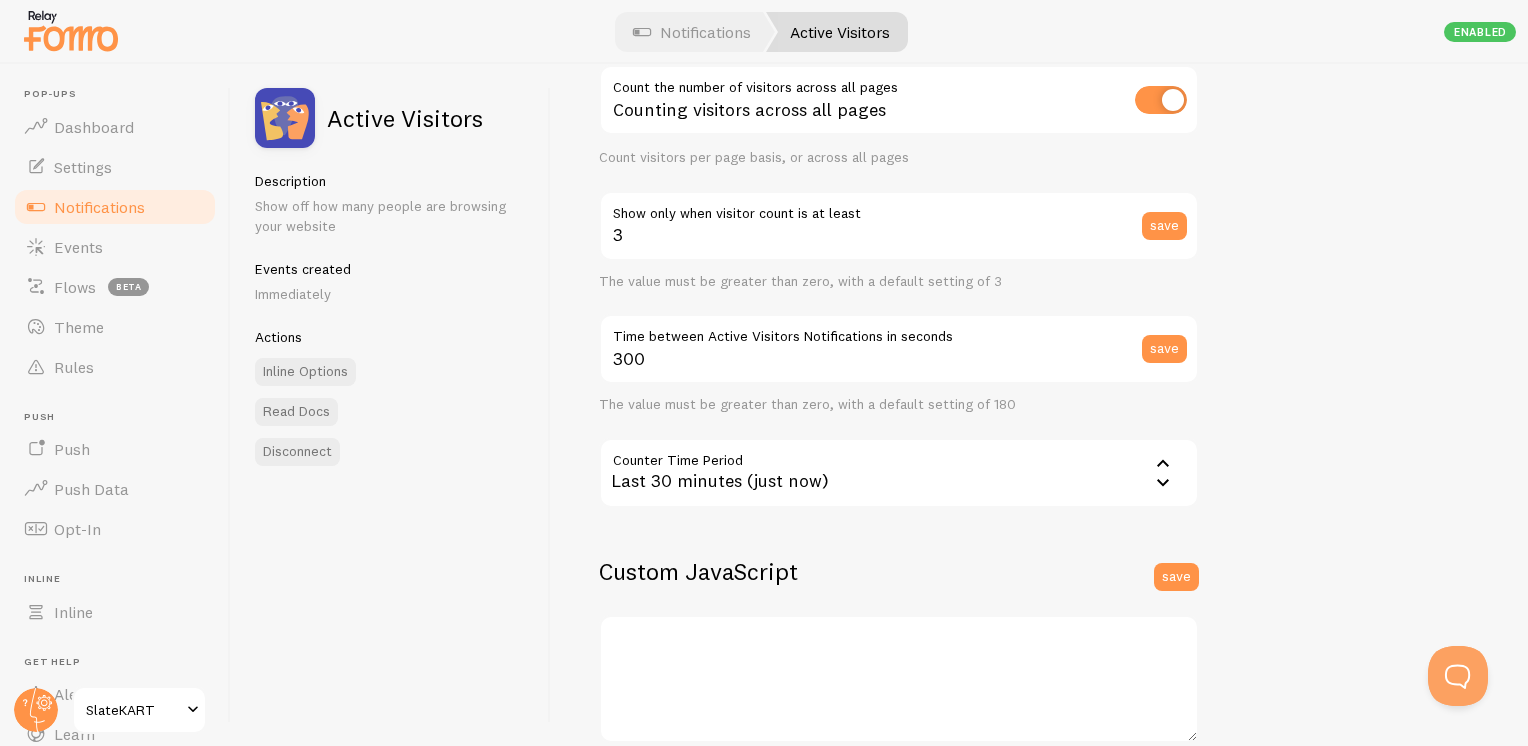 scroll, scrollTop: 509, scrollLeft: 0, axis: vertical 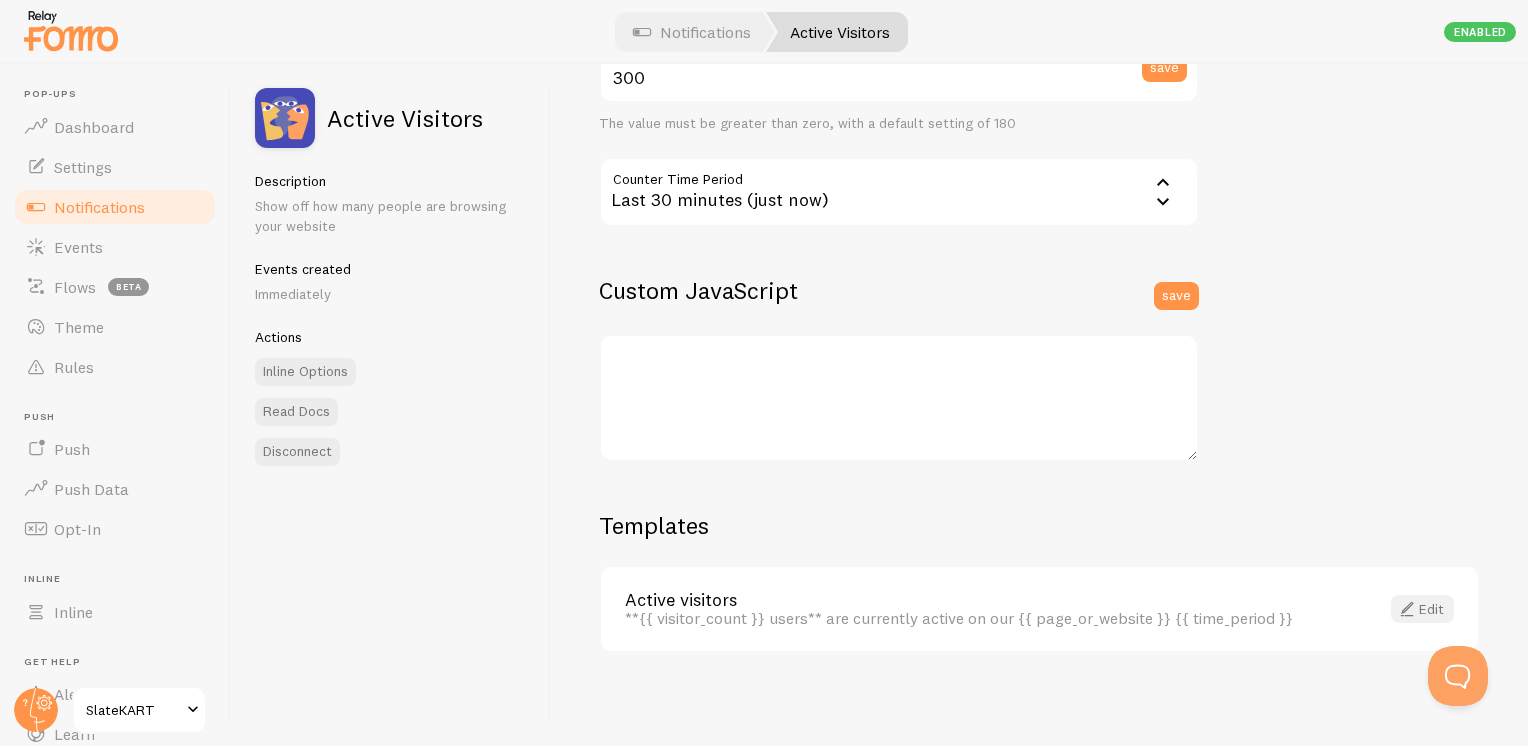 click on "Edit" at bounding box center (1422, 609) 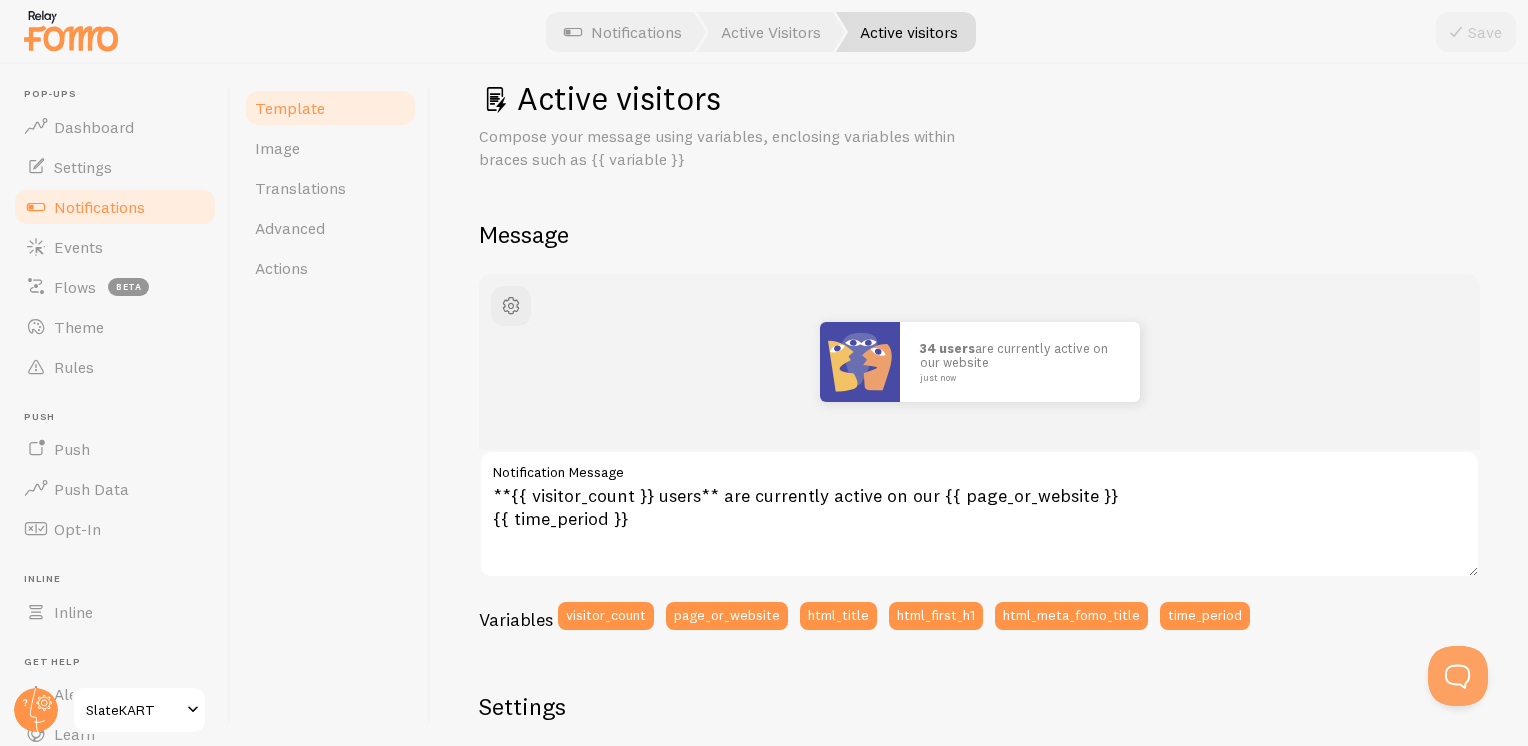 scroll, scrollTop: 0, scrollLeft: 0, axis: both 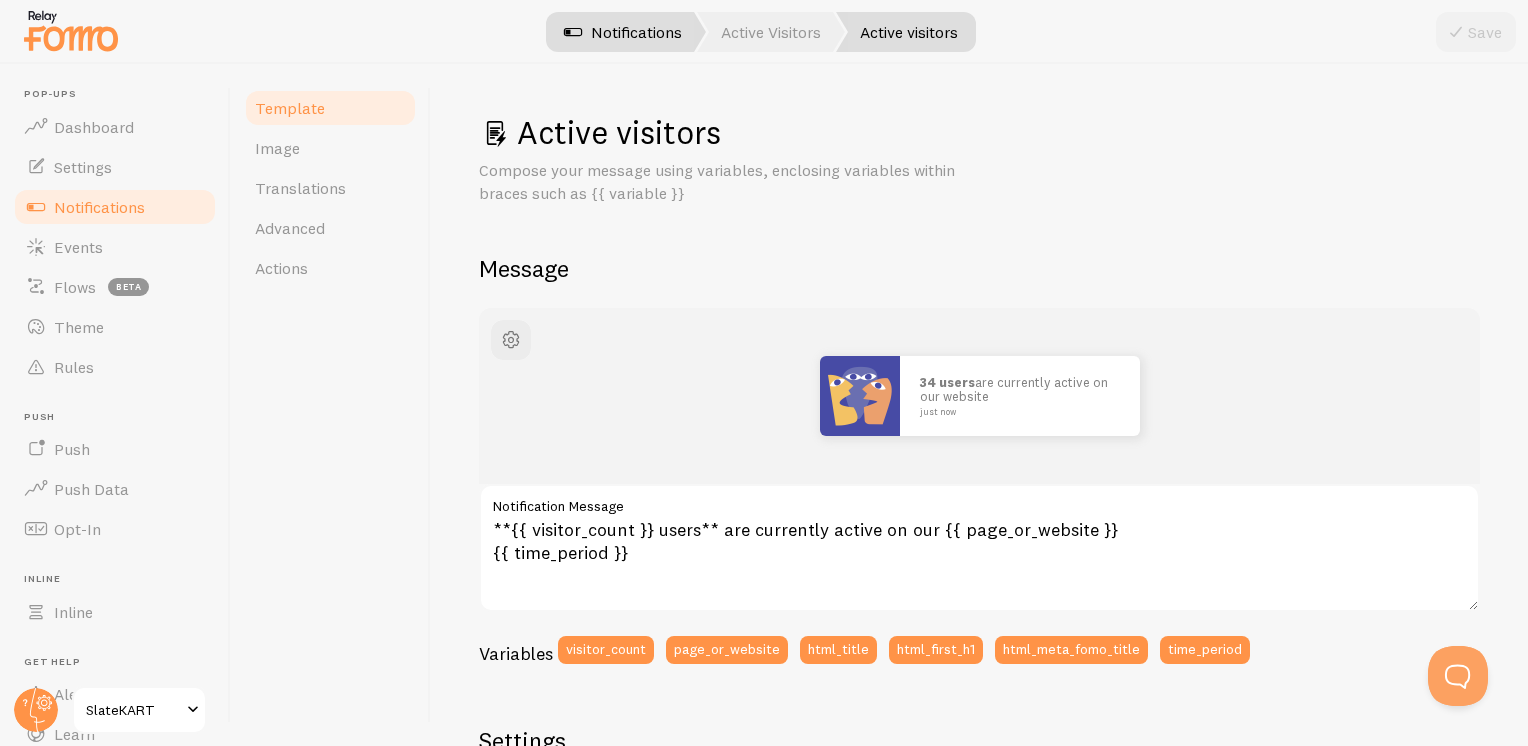 click on "Notifications" at bounding box center (623, 32) 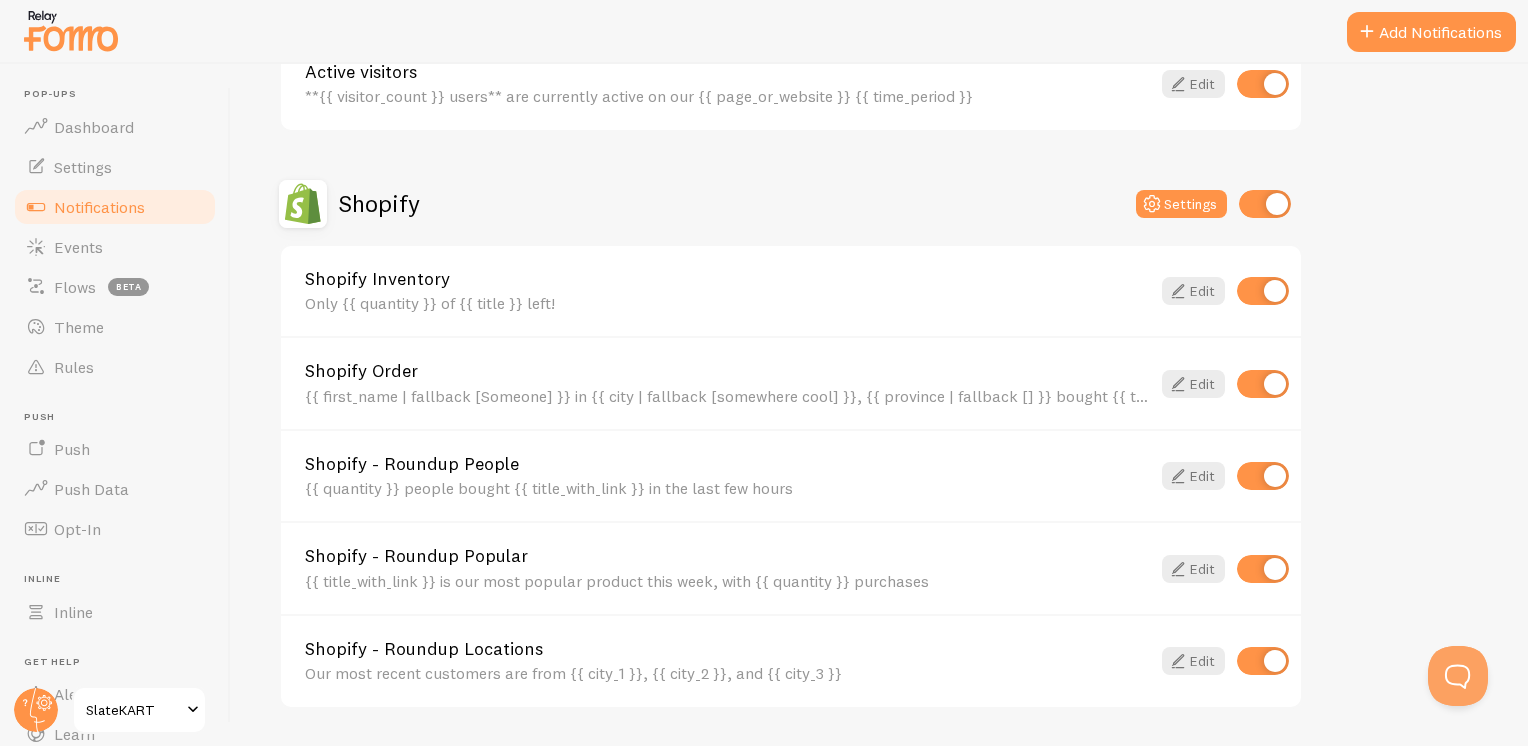 scroll, scrollTop: 859, scrollLeft: 0, axis: vertical 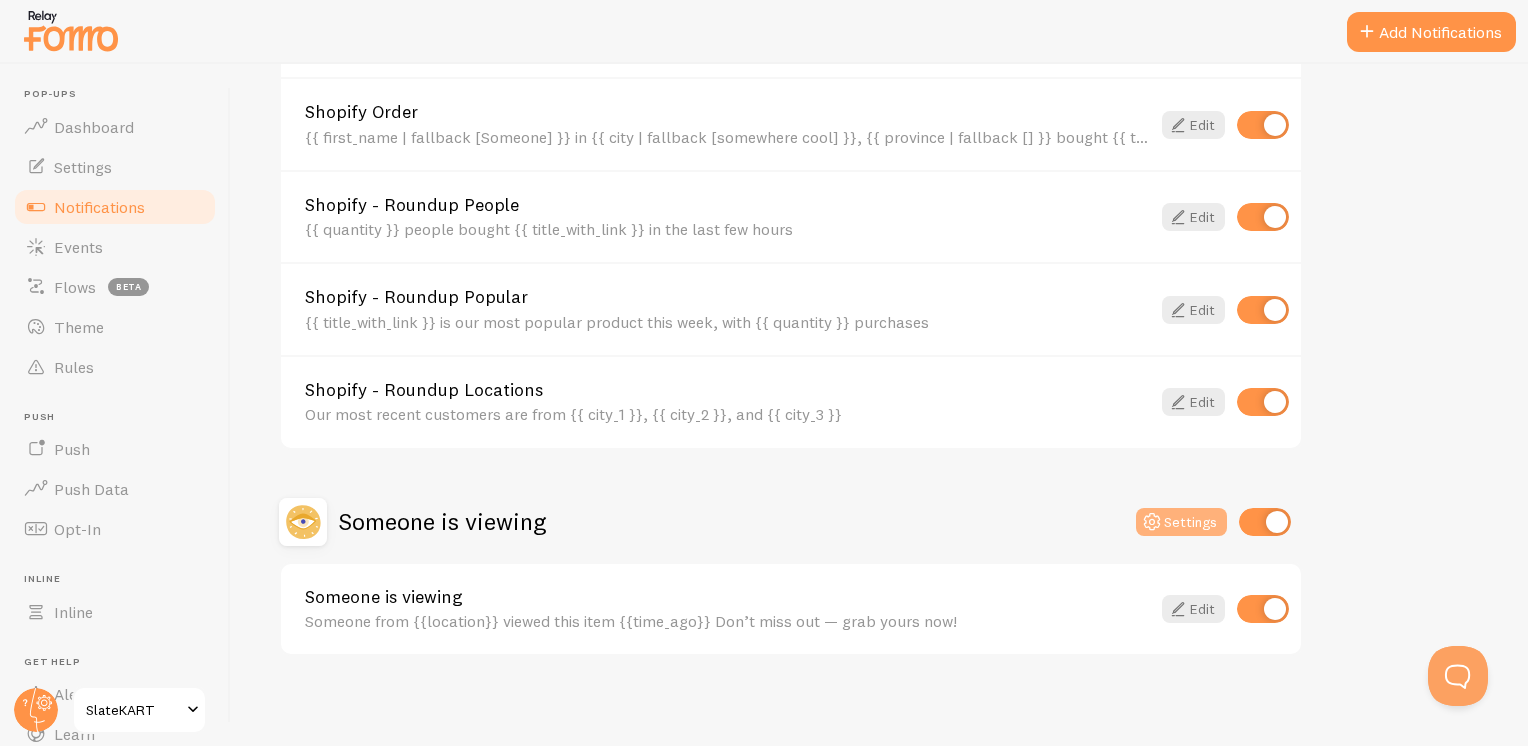 click on "Settings" at bounding box center (1181, 522) 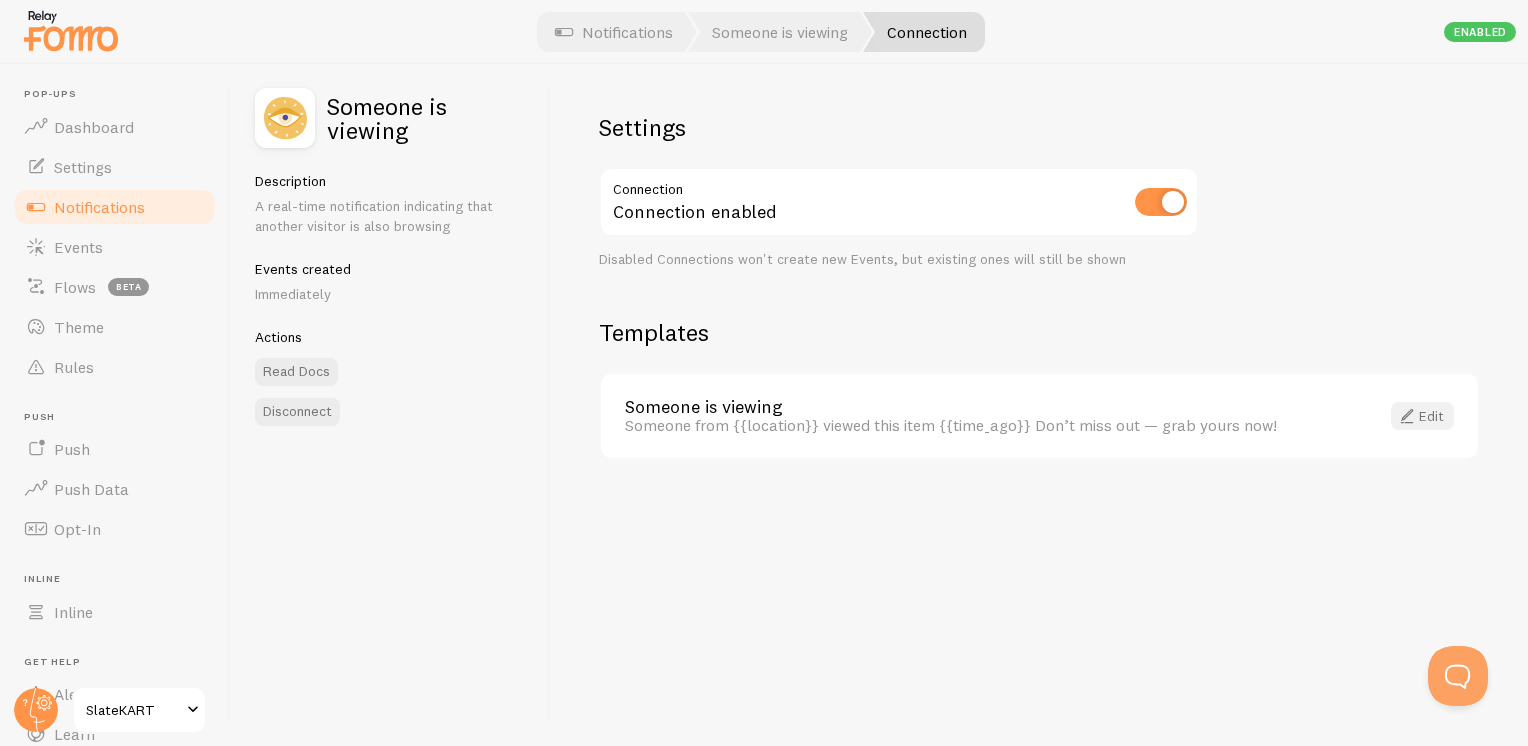 click at bounding box center (1407, 416) 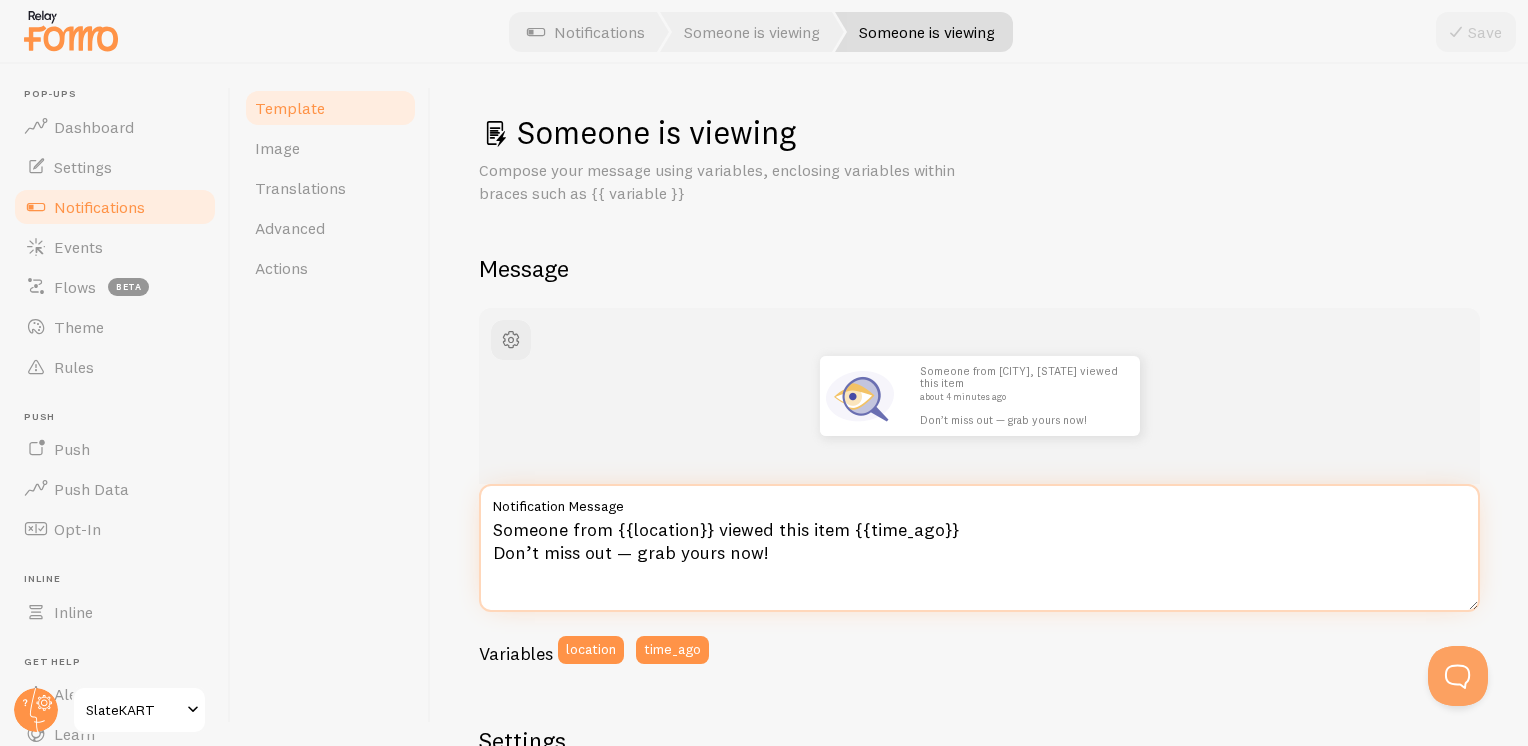 drag, startPoint x: 788, startPoint y: 564, endPoint x: 448, endPoint y: 525, distance: 342.22946 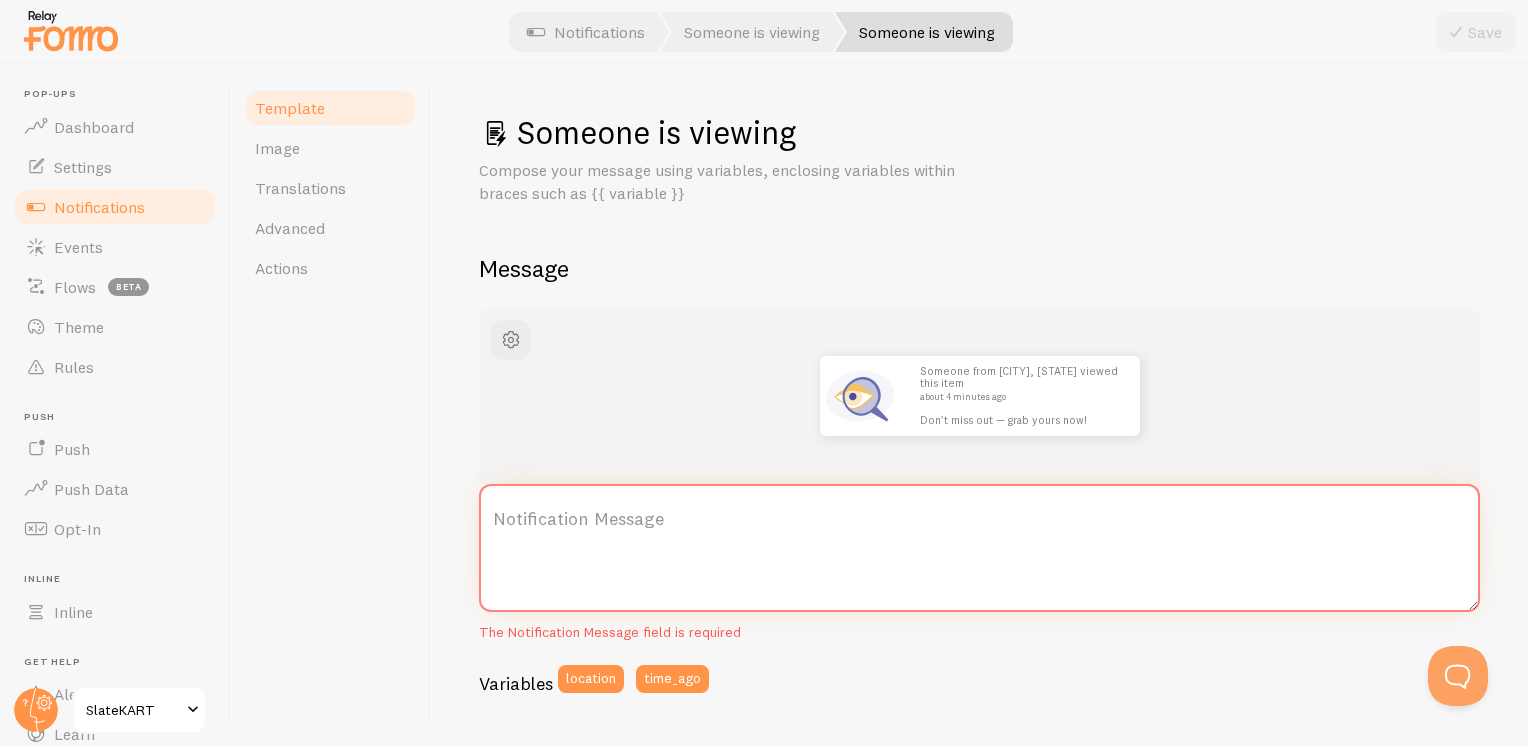 paste on "Someone from {{location}} checked this item {{time_ago}}
Stocks run out fast — order before it’s gone!" 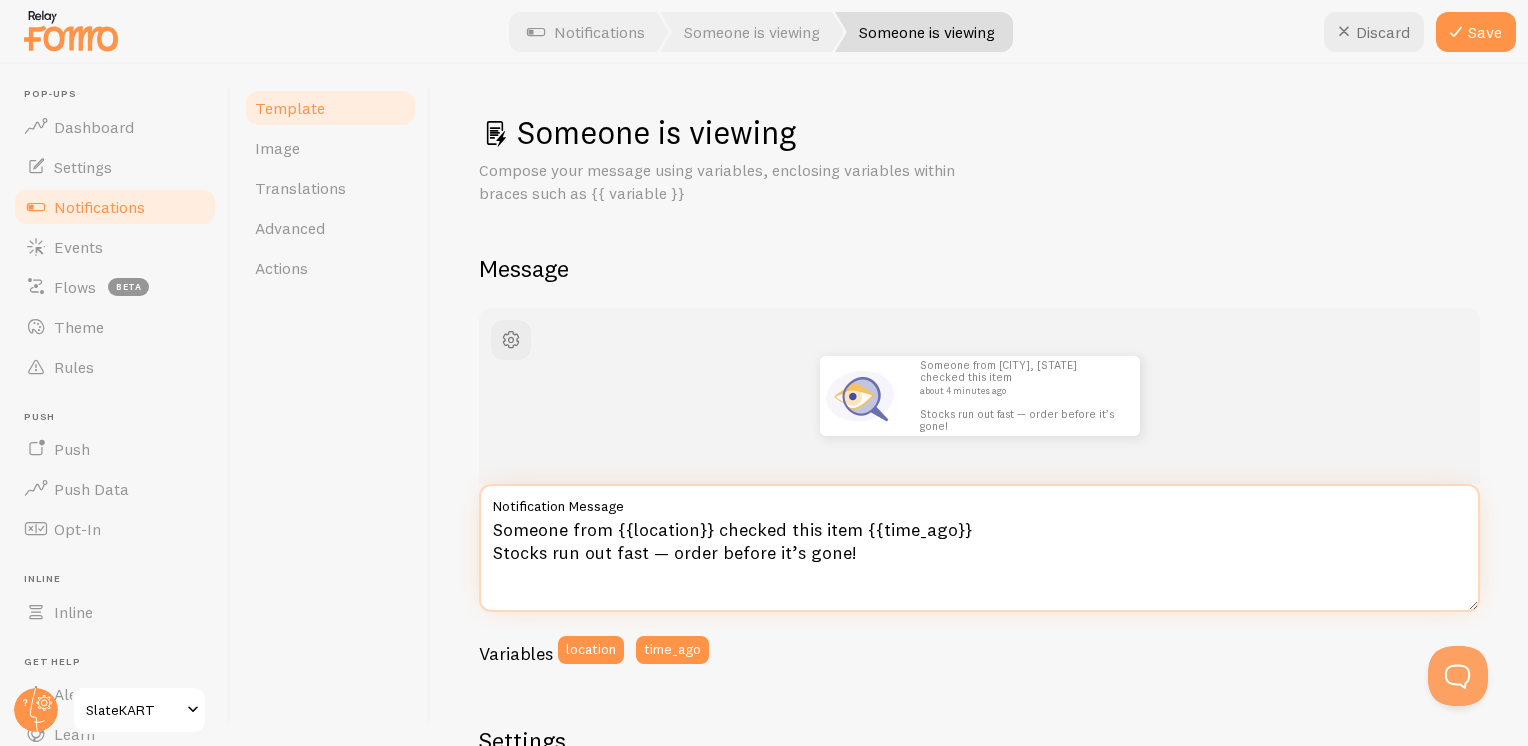 type on "Someone from {{location}} checked this item {{time_ago}}
Stocks run out fast — order before it’s gone!" 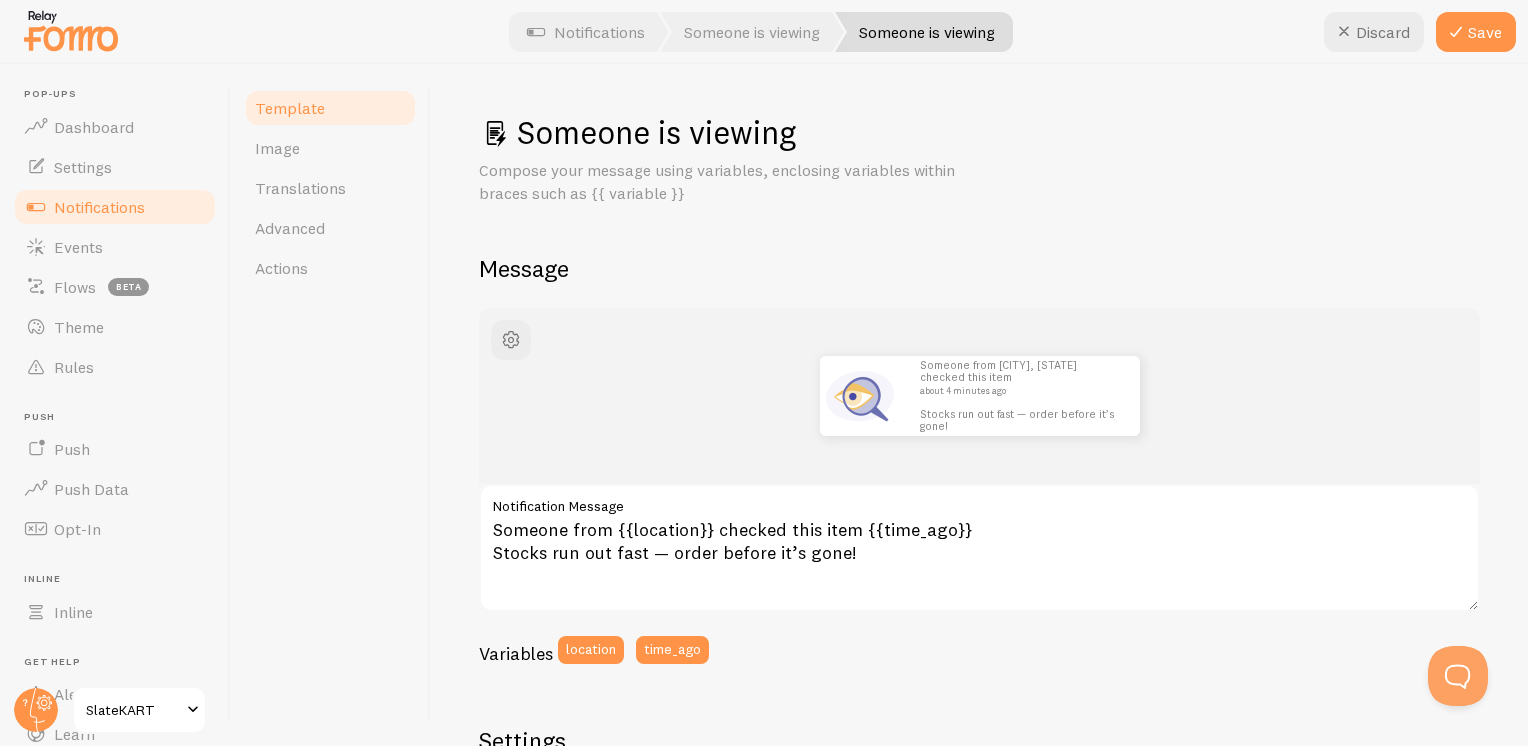 click on "Variables
location
time_ago" at bounding box center [979, 657] 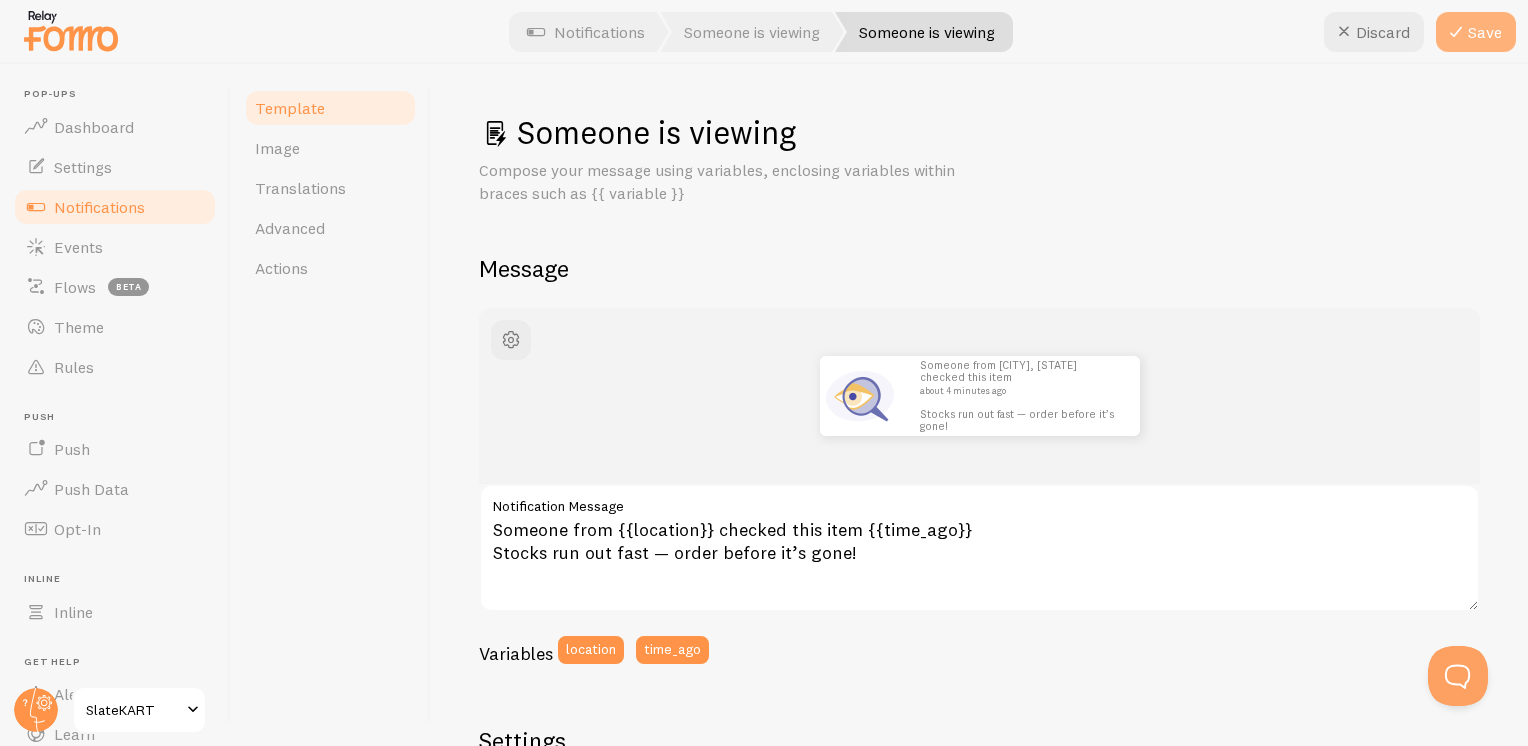 click on "Save" at bounding box center [1476, 32] 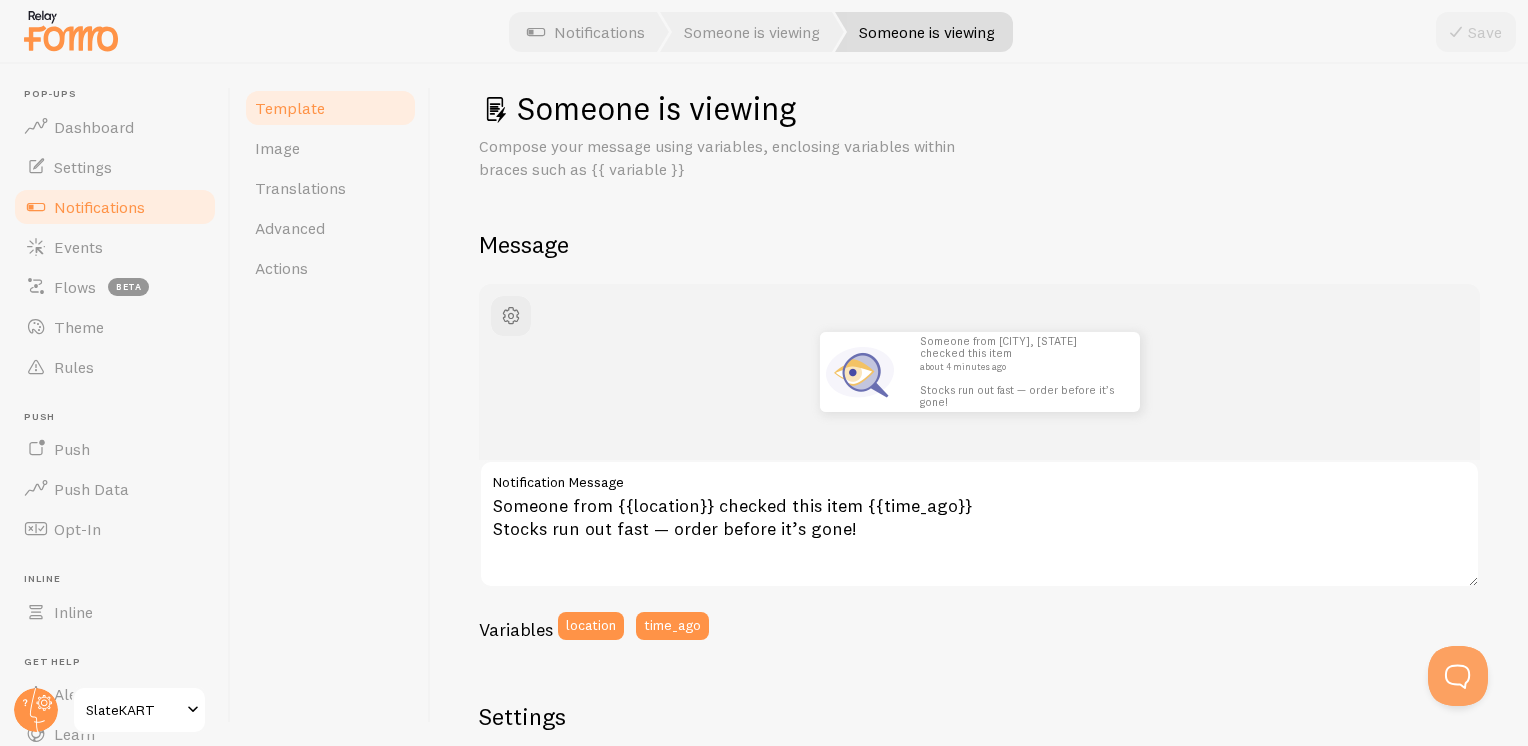scroll, scrollTop: 0, scrollLeft: 0, axis: both 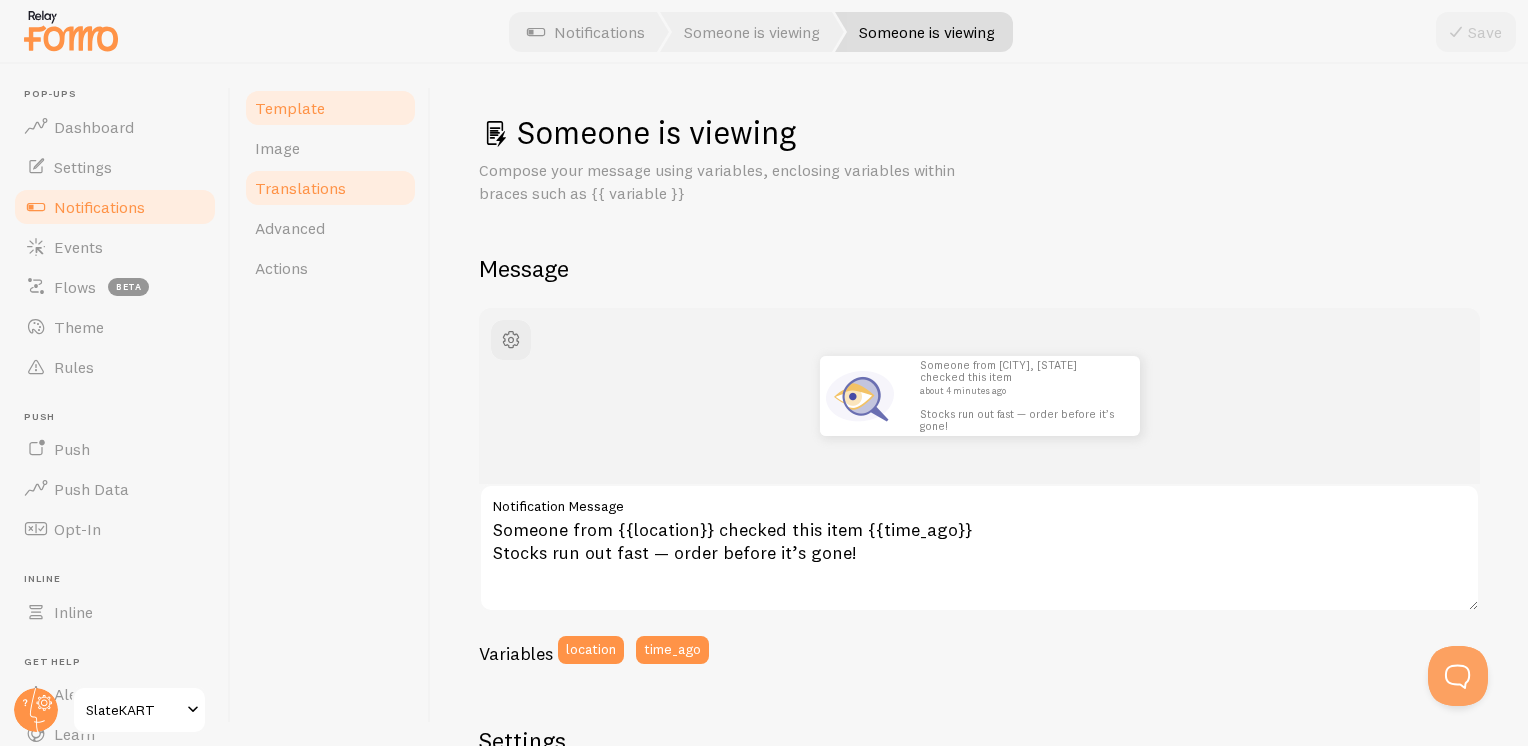 click on "Translations" at bounding box center [300, 188] 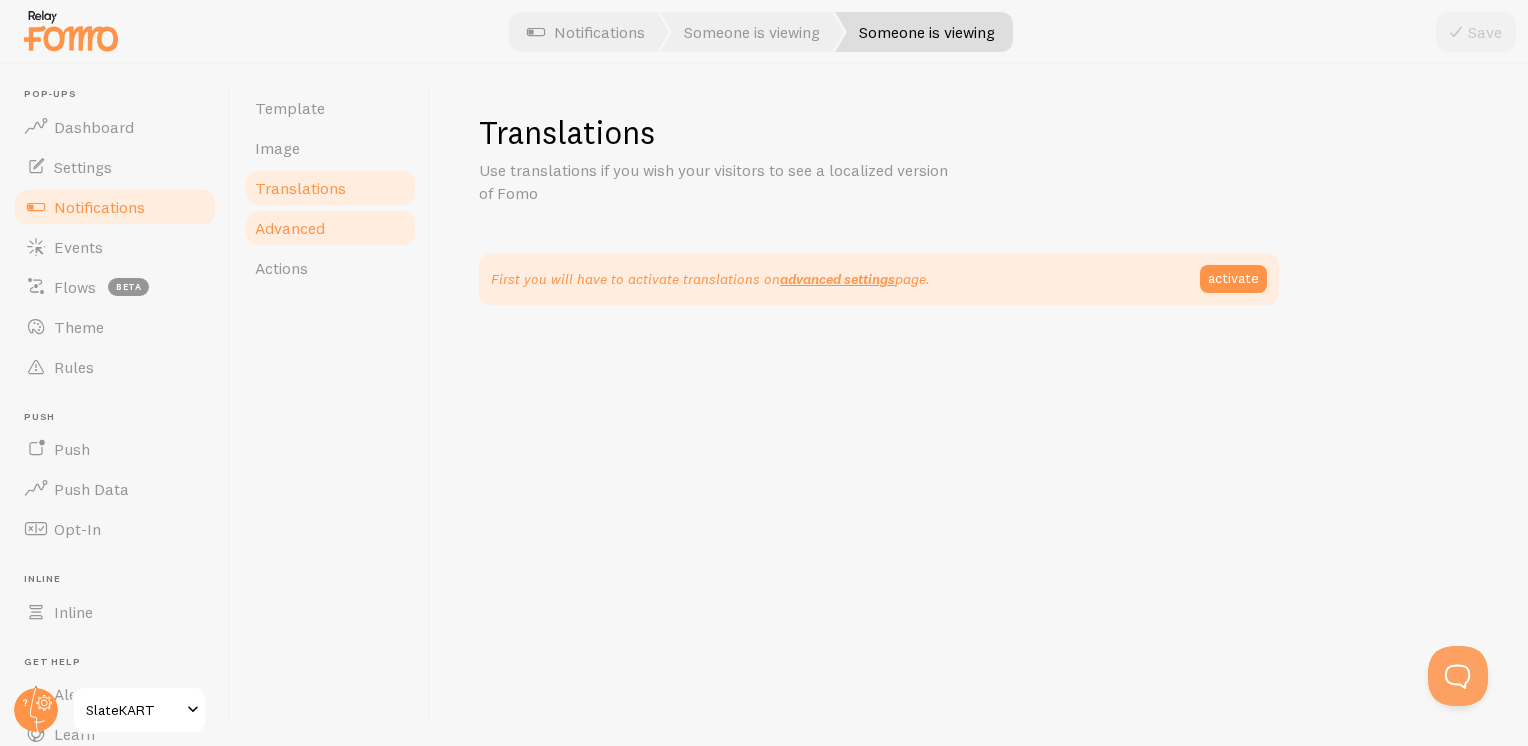 click on "Advanced" at bounding box center (330, 228) 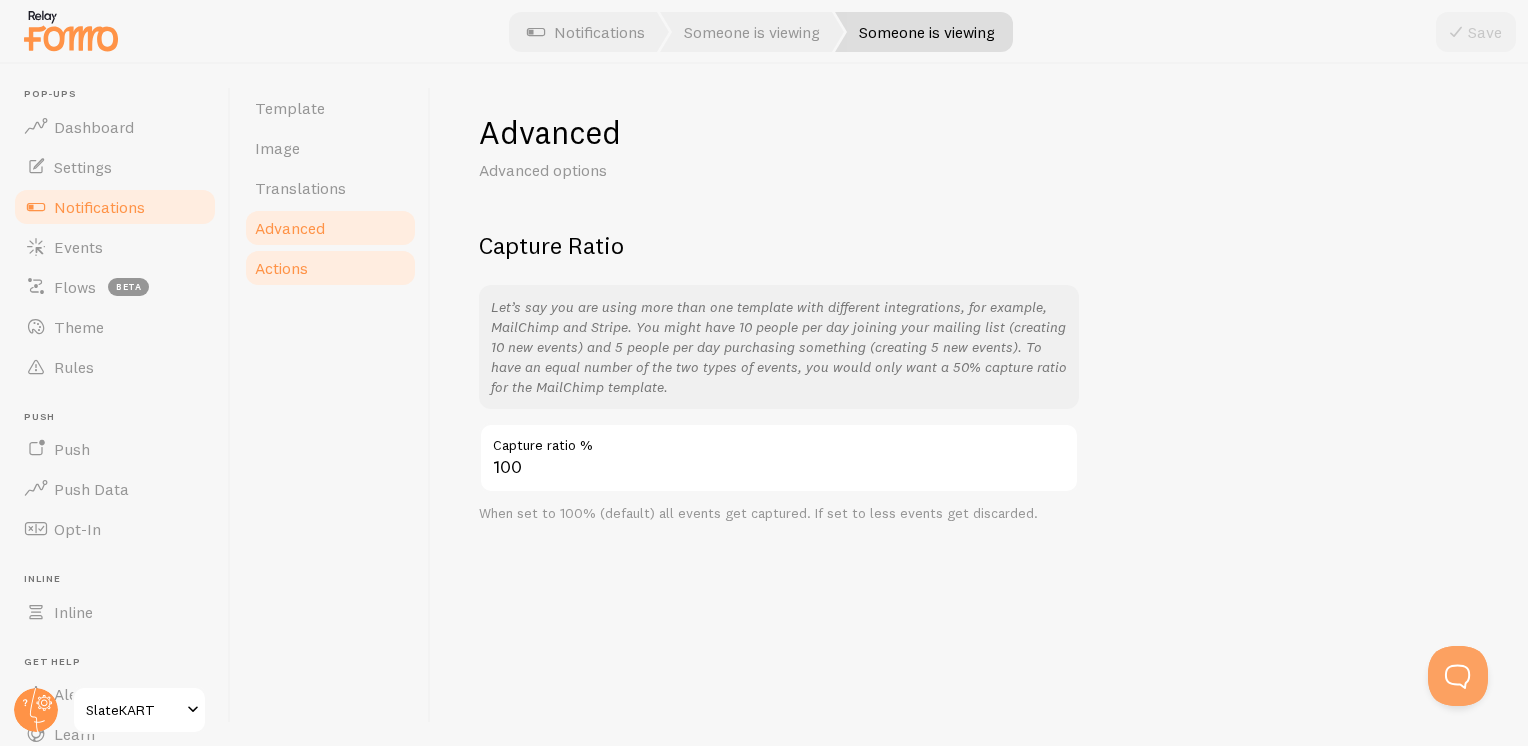 click on "Actions" at bounding box center [330, 268] 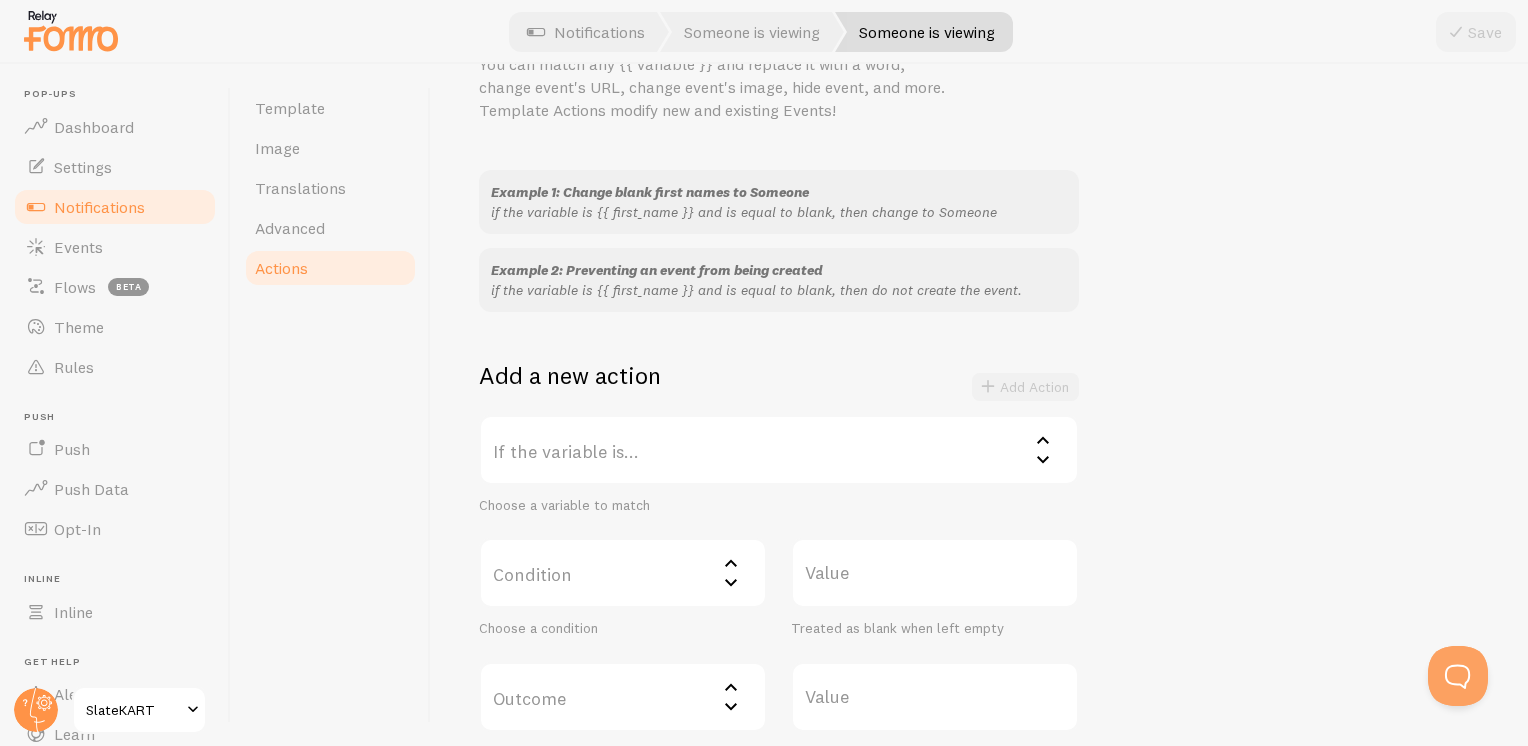 scroll, scrollTop: 0, scrollLeft: 0, axis: both 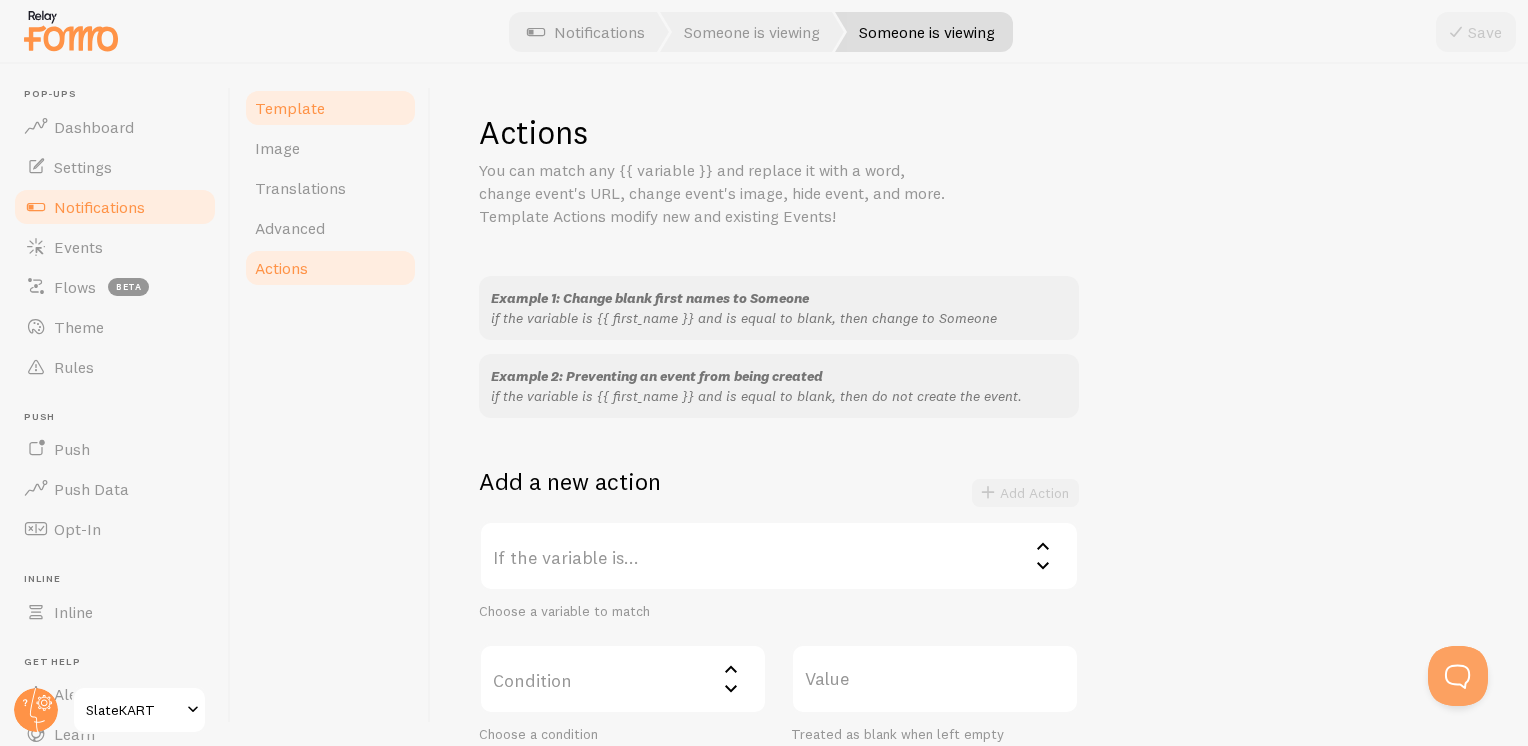 click on "Template" at bounding box center (330, 108) 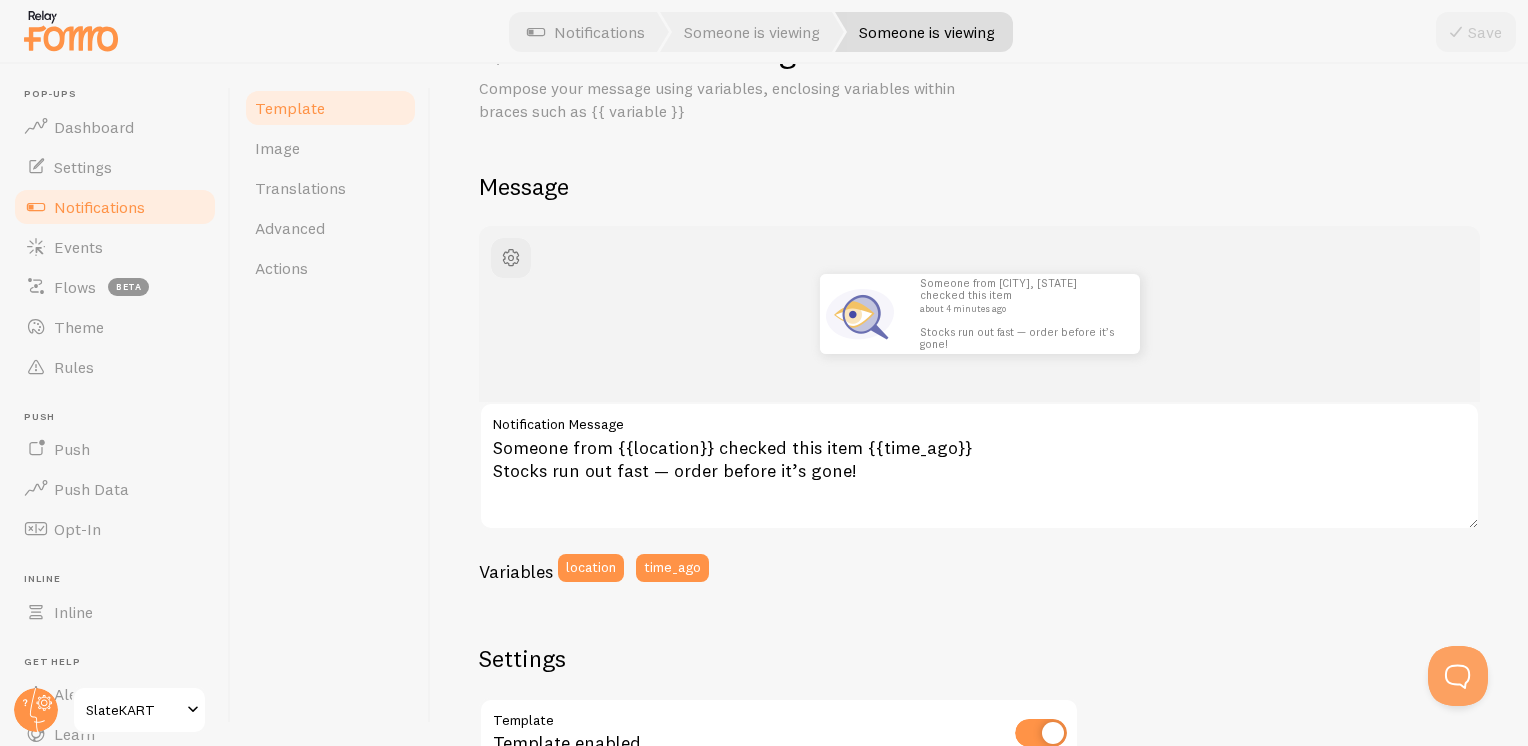 scroll, scrollTop: 0, scrollLeft: 0, axis: both 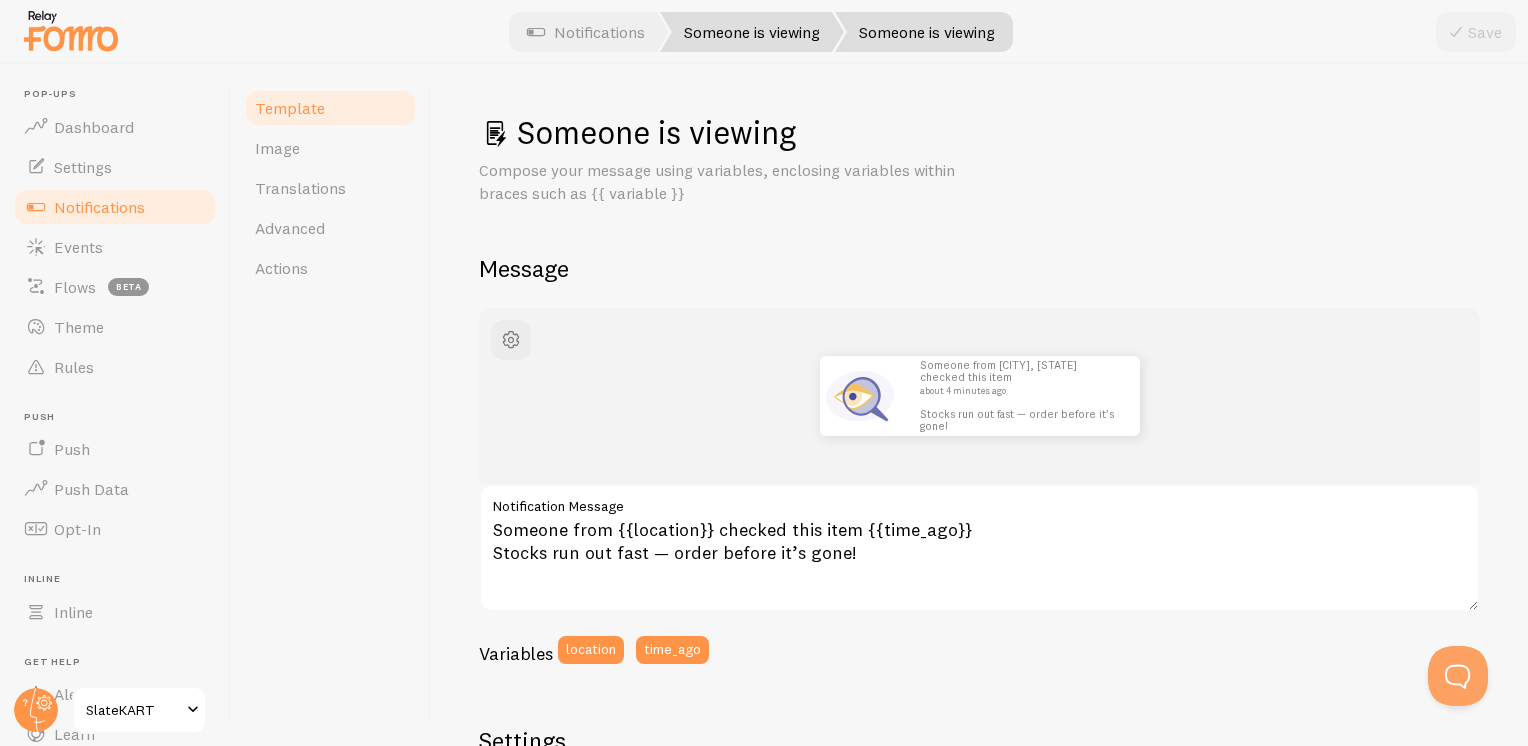 click on "Someone is viewing" at bounding box center [752, 32] 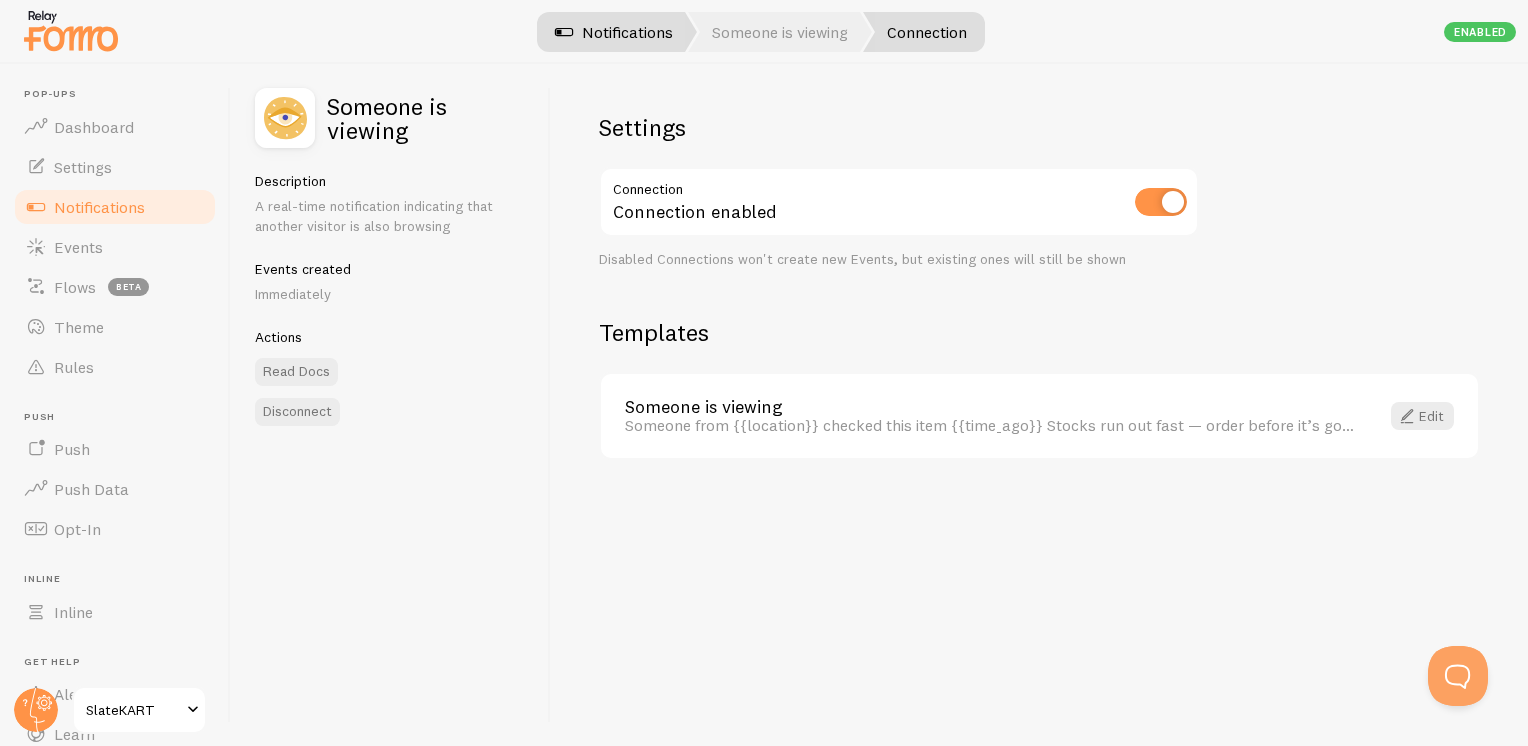 click on "Notifications" at bounding box center [614, 32] 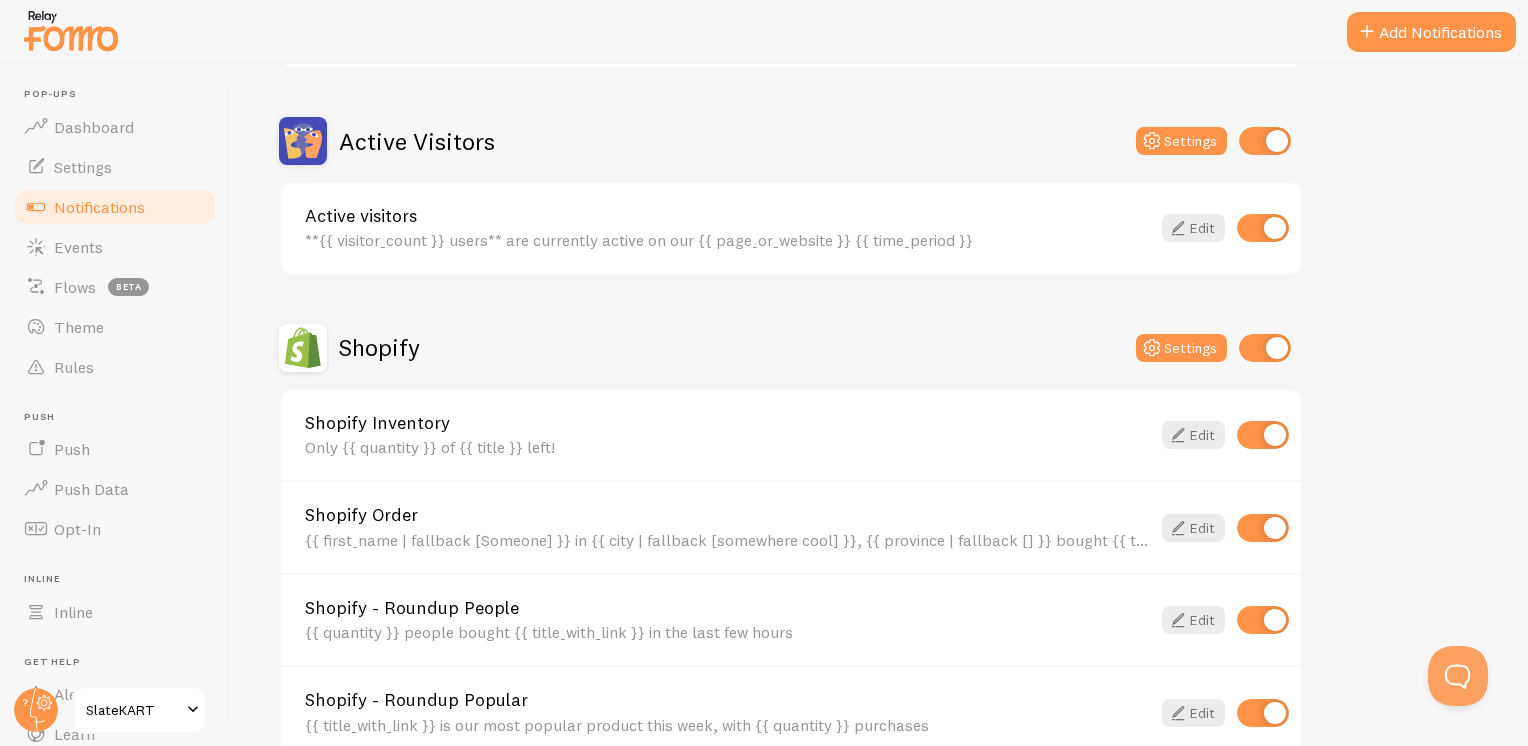 scroll, scrollTop: 300, scrollLeft: 0, axis: vertical 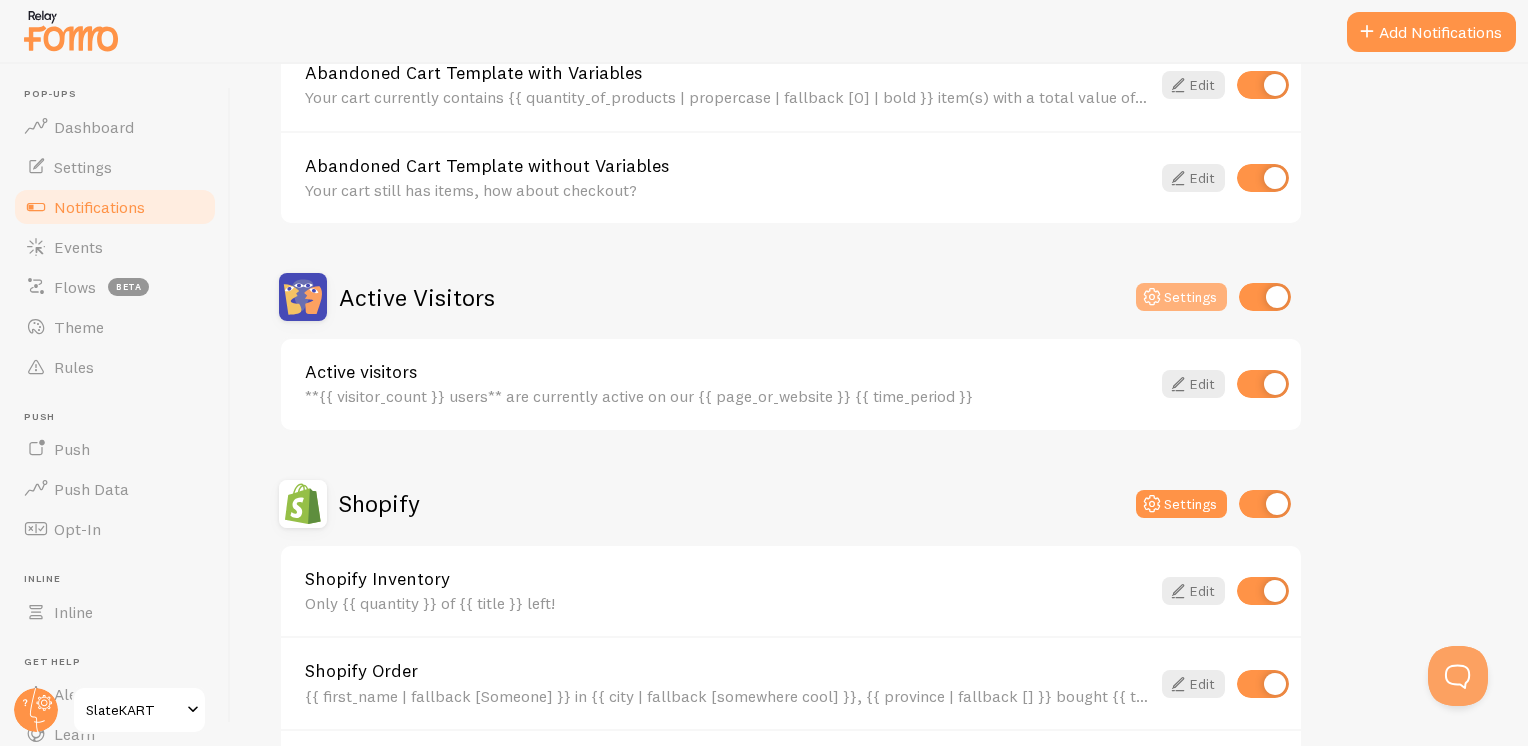 click on "Settings" at bounding box center (1181, 297) 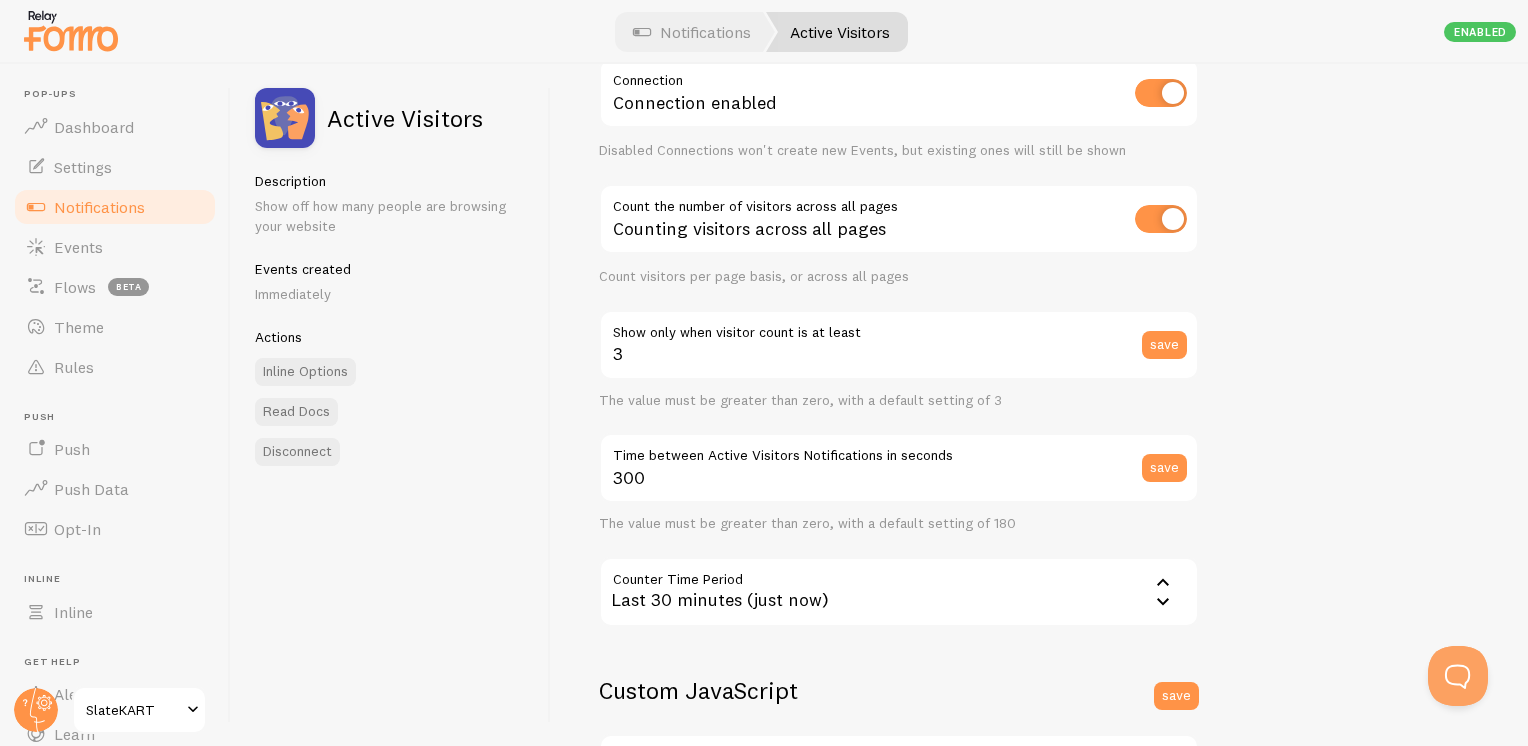 scroll, scrollTop: 0, scrollLeft: 0, axis: both 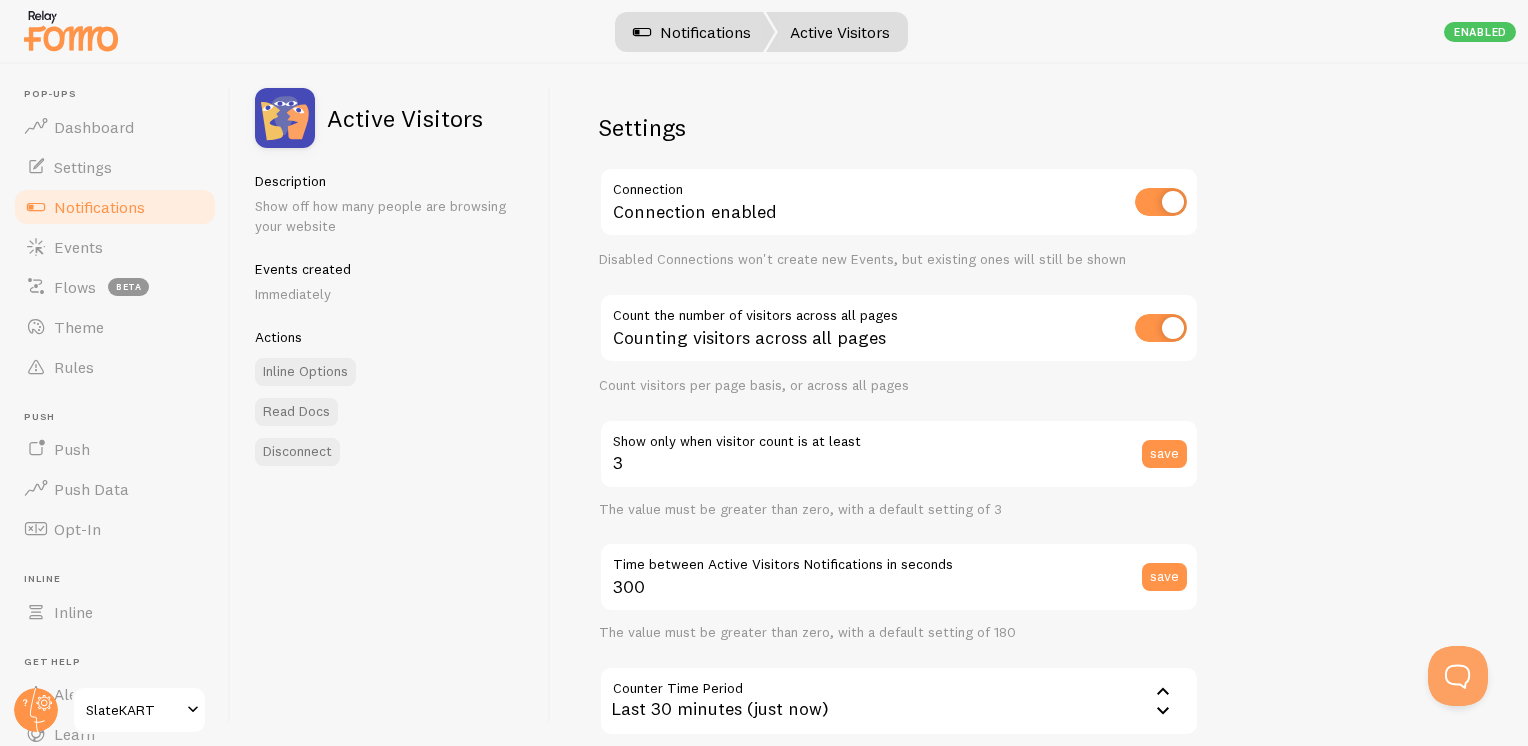 click on "Notifications" at bounding box center [692, 32] 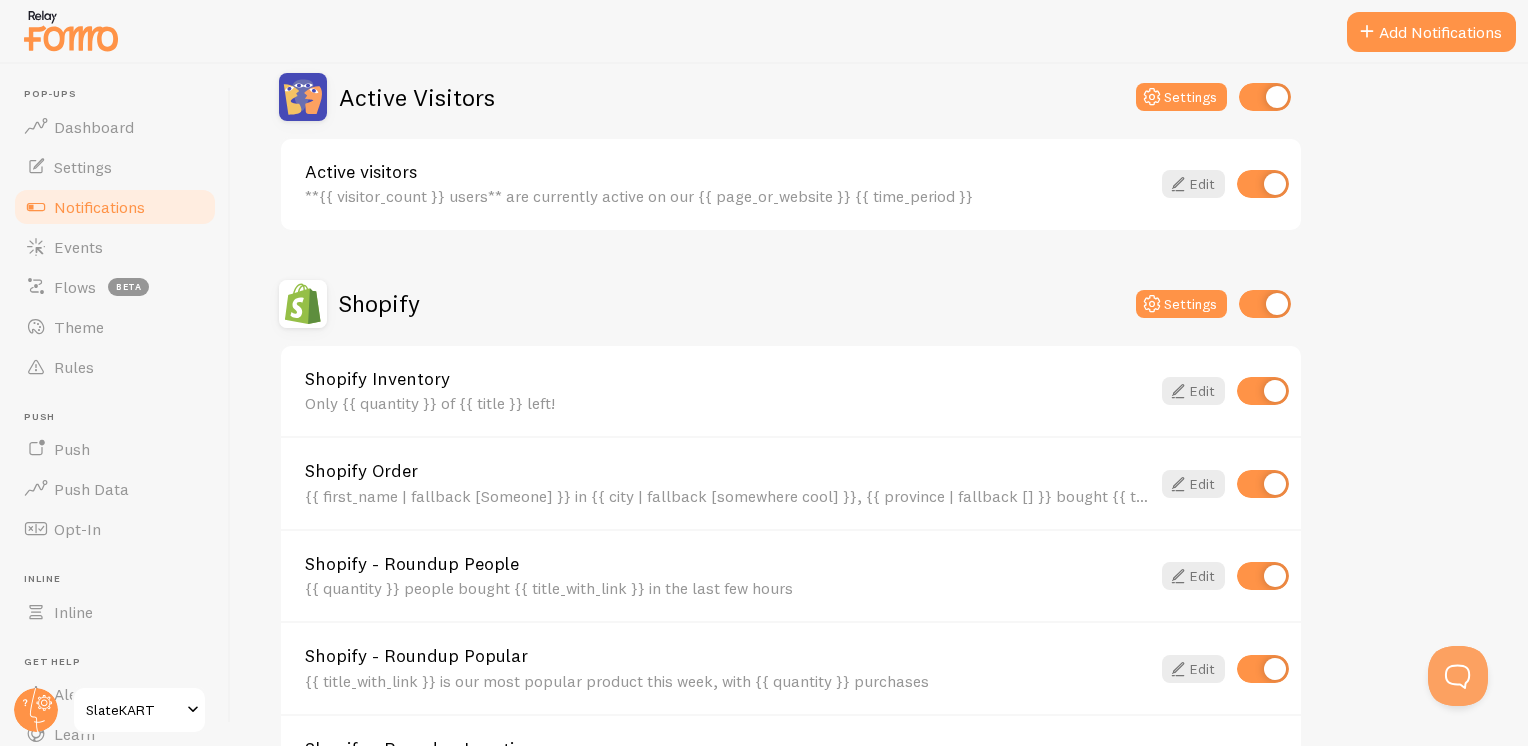scroll, scrollTop: 859, scrollLeft: 0, axis: vertical 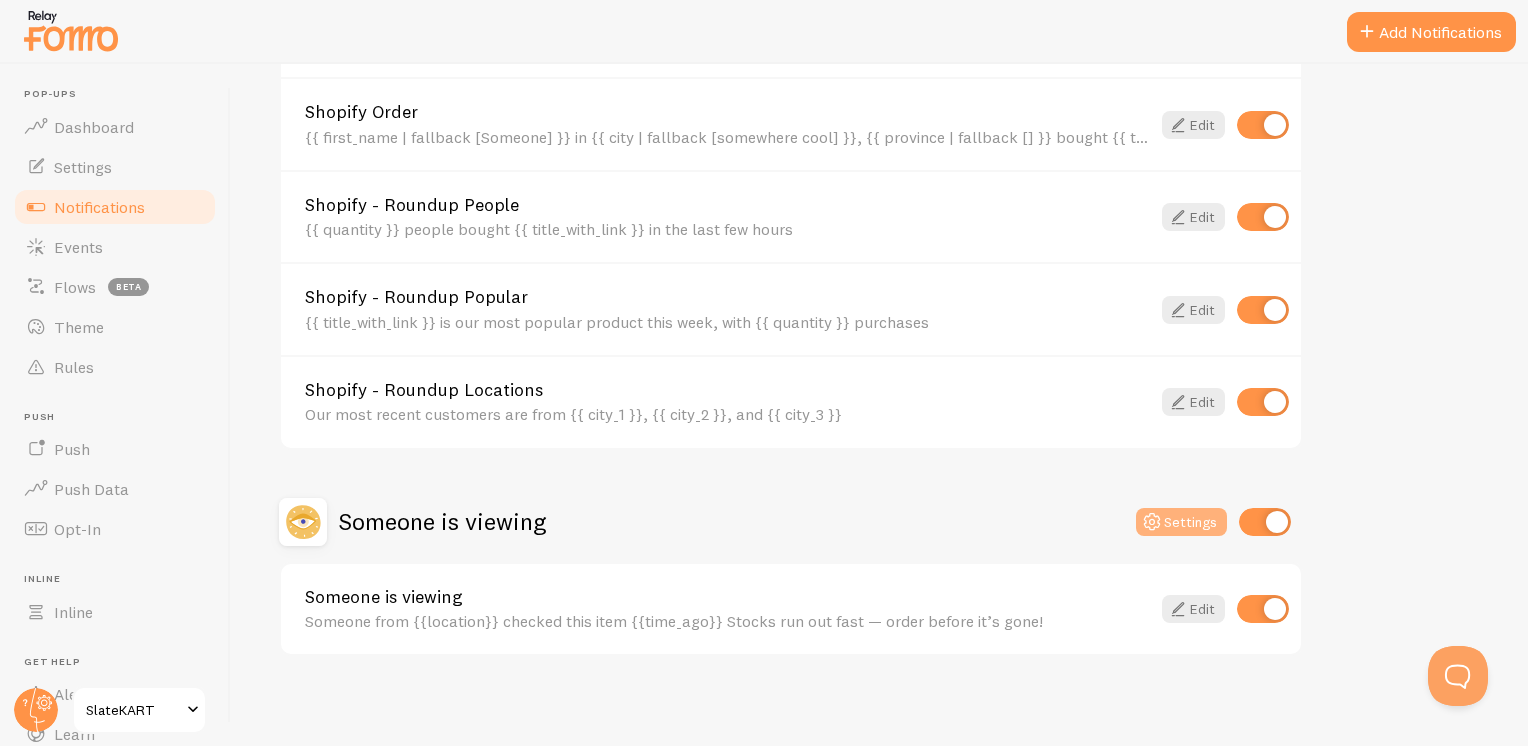 click on "Settings" at bounding box center [1181, 522] 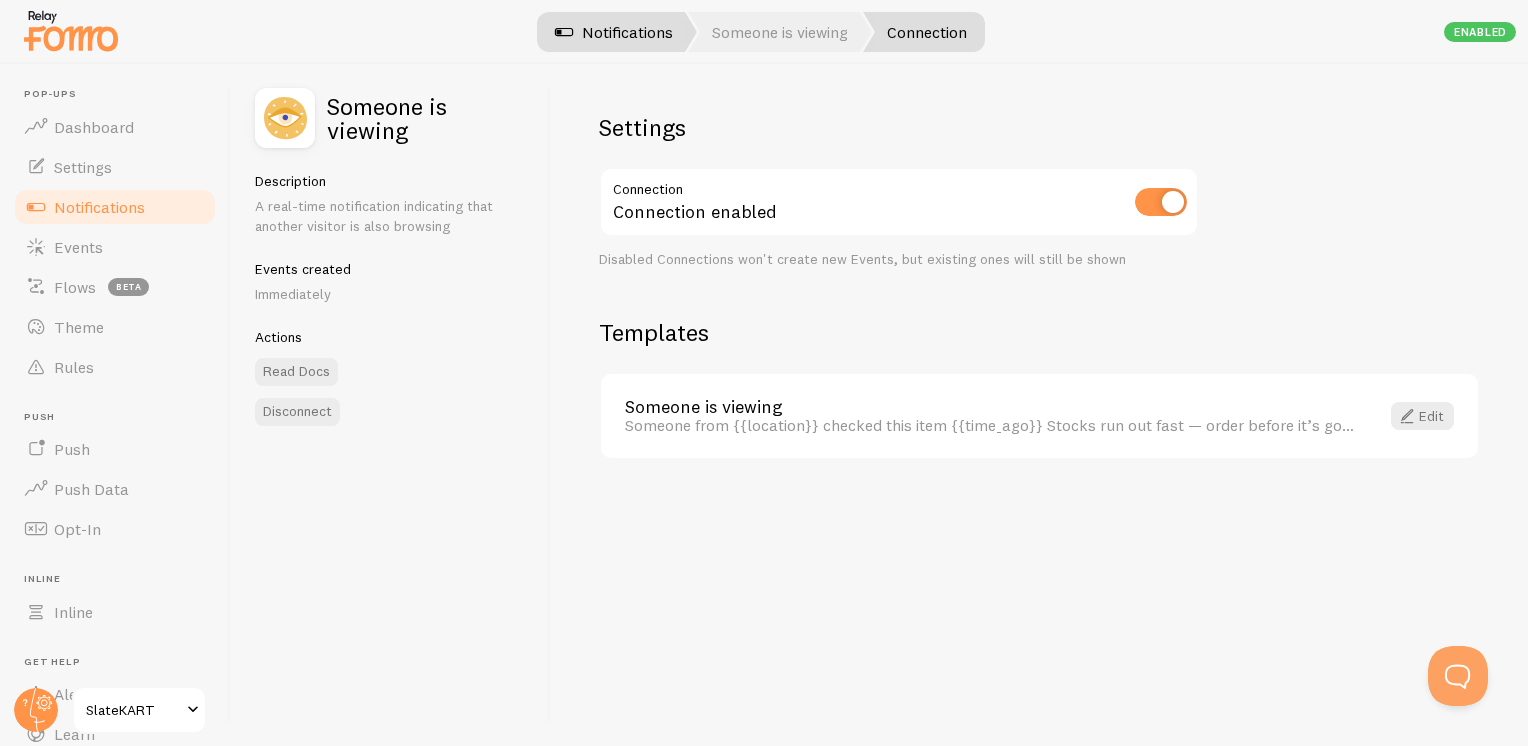 click on "Notifications" at bounding box center (614, 32) 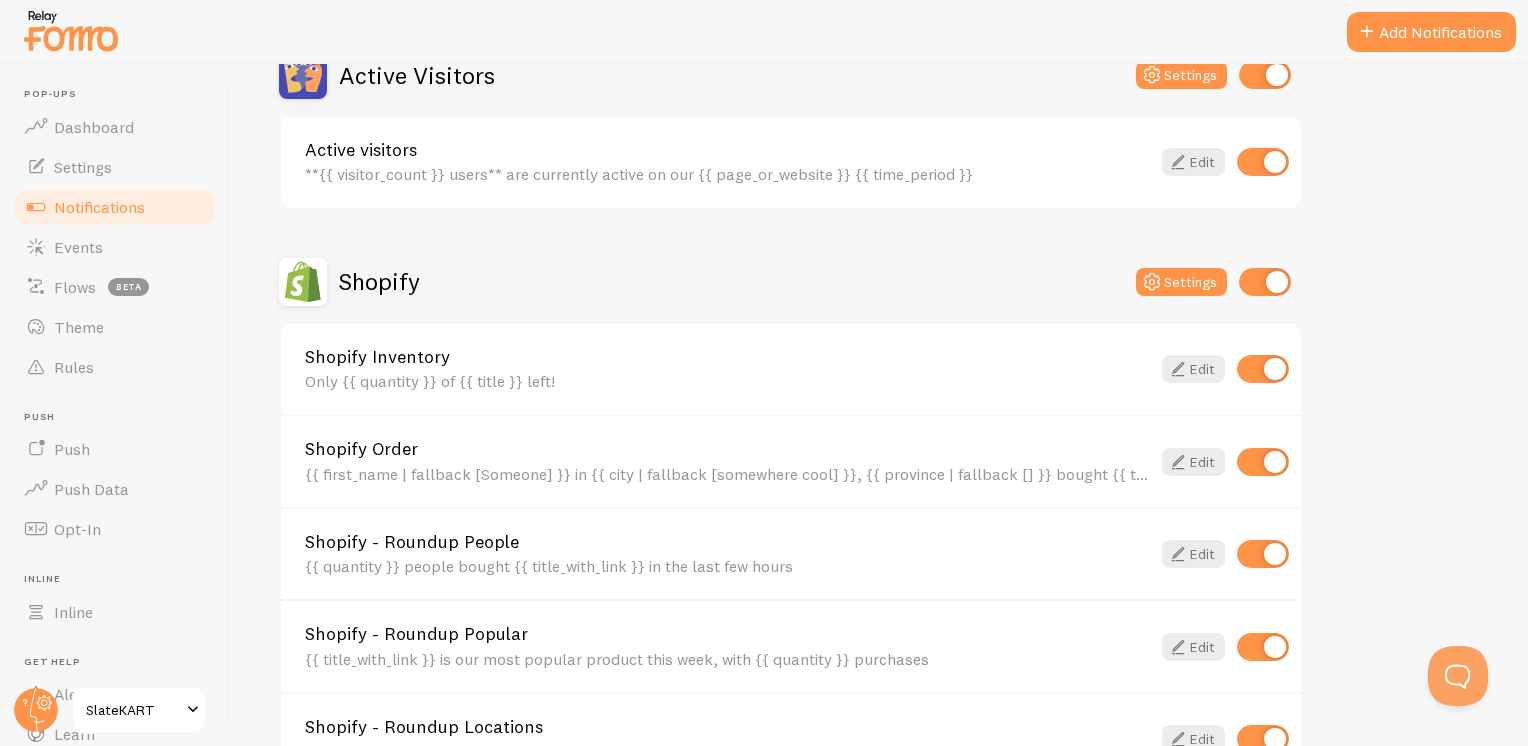 scroll, scrollTop: 459, scrollLeft: 0, axis: vertical 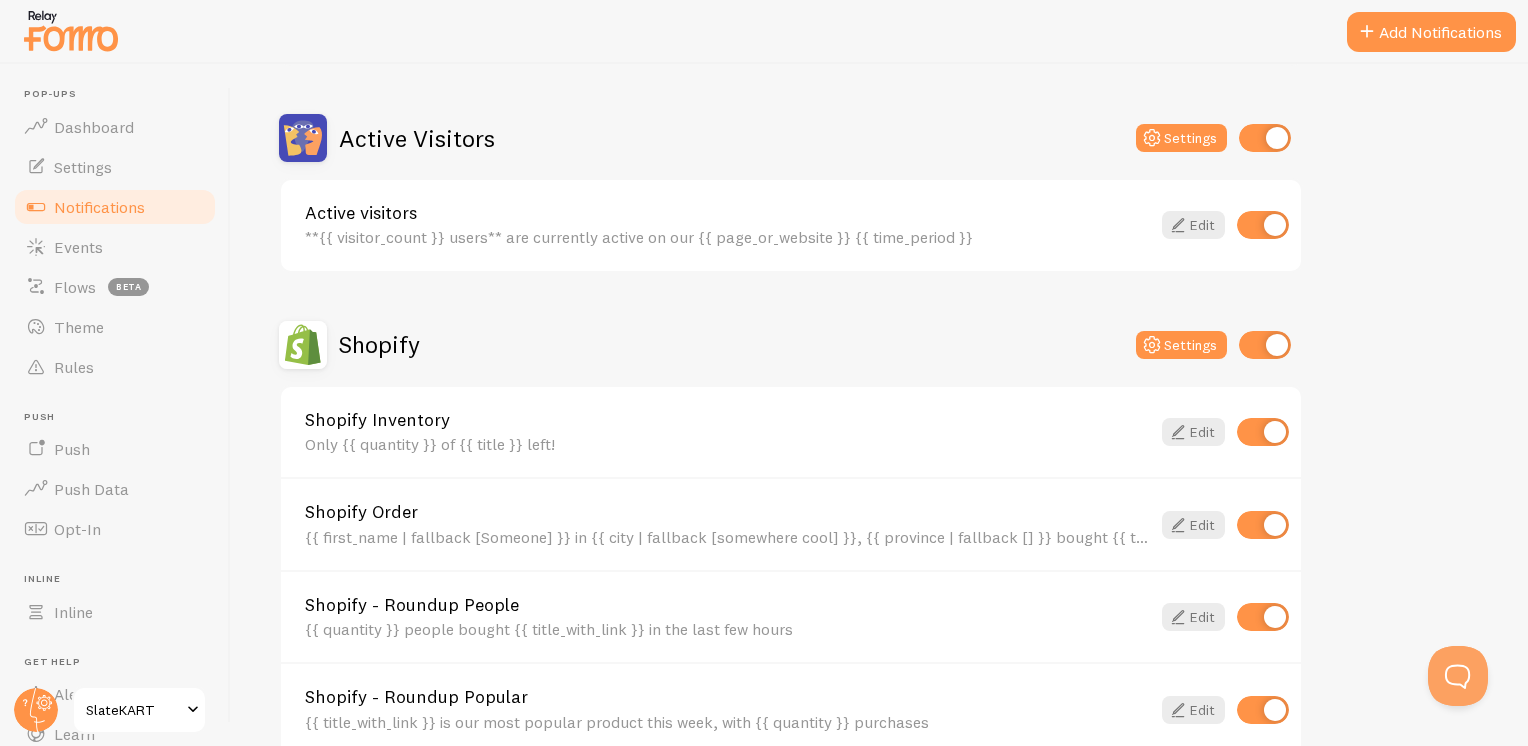 click at bounding box center [1265, 345] 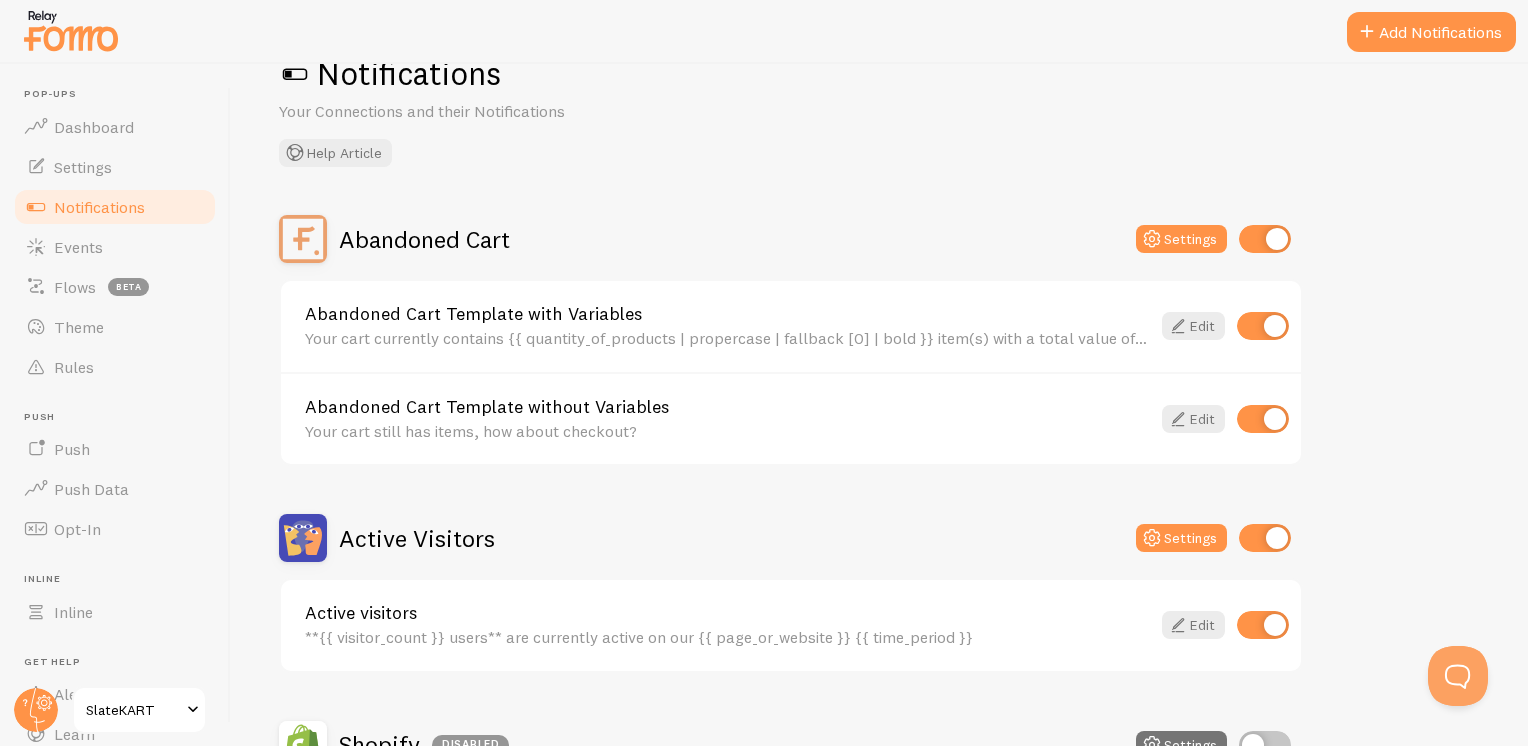 scroll, scrollTop: 0, scrollLeft: 0, axis: both 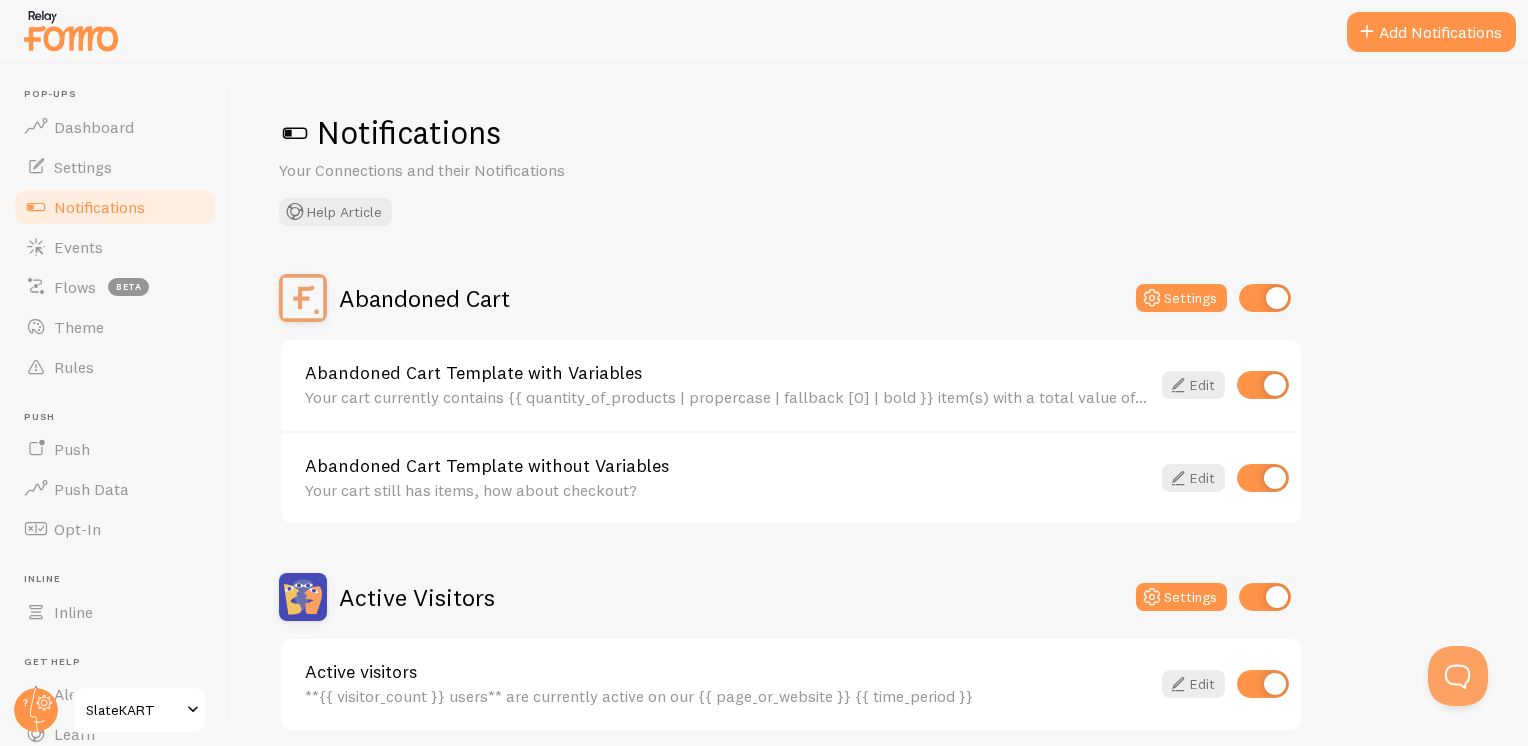 click at bounding box center [1265, 298] 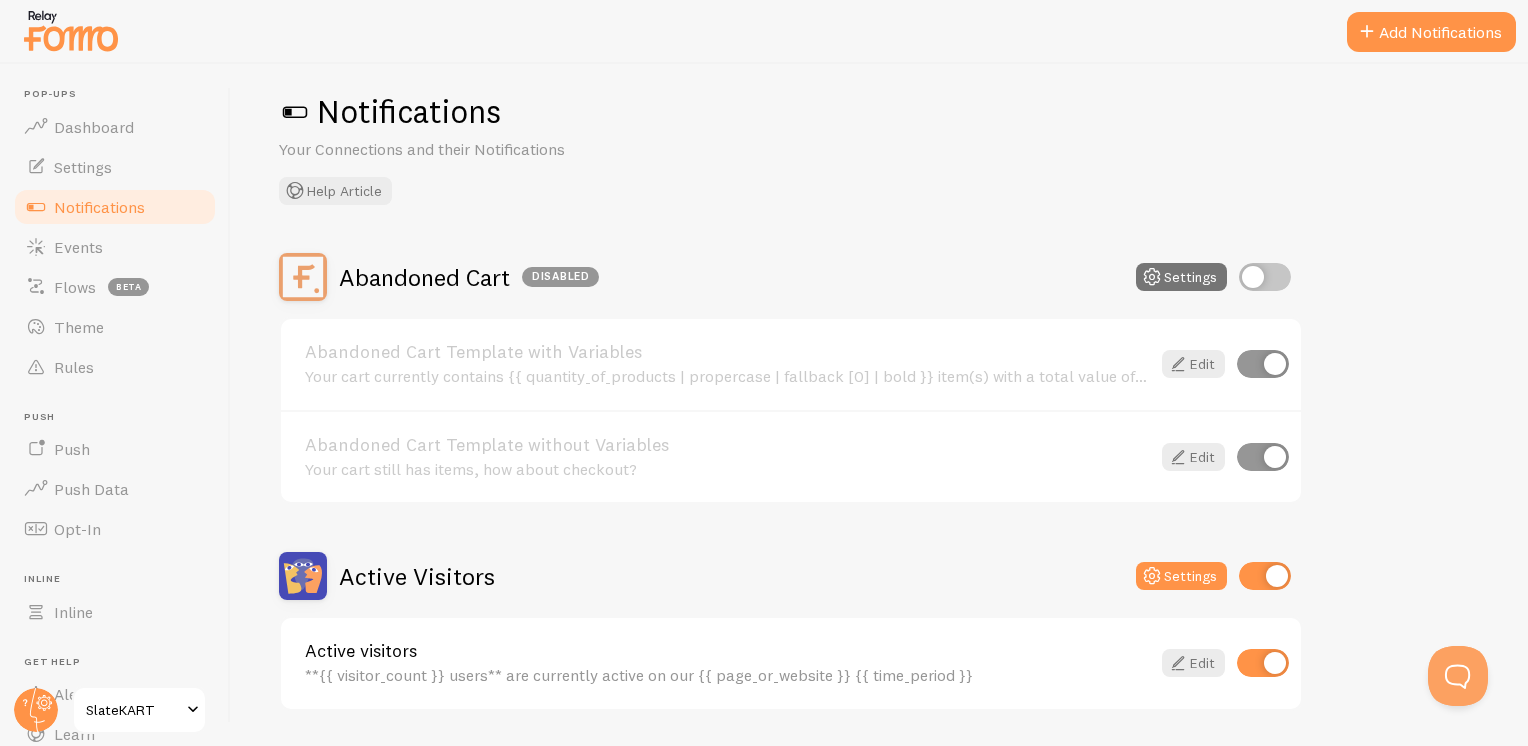scroll, scrollTop: 0, scrollLeft: 0, axis: both 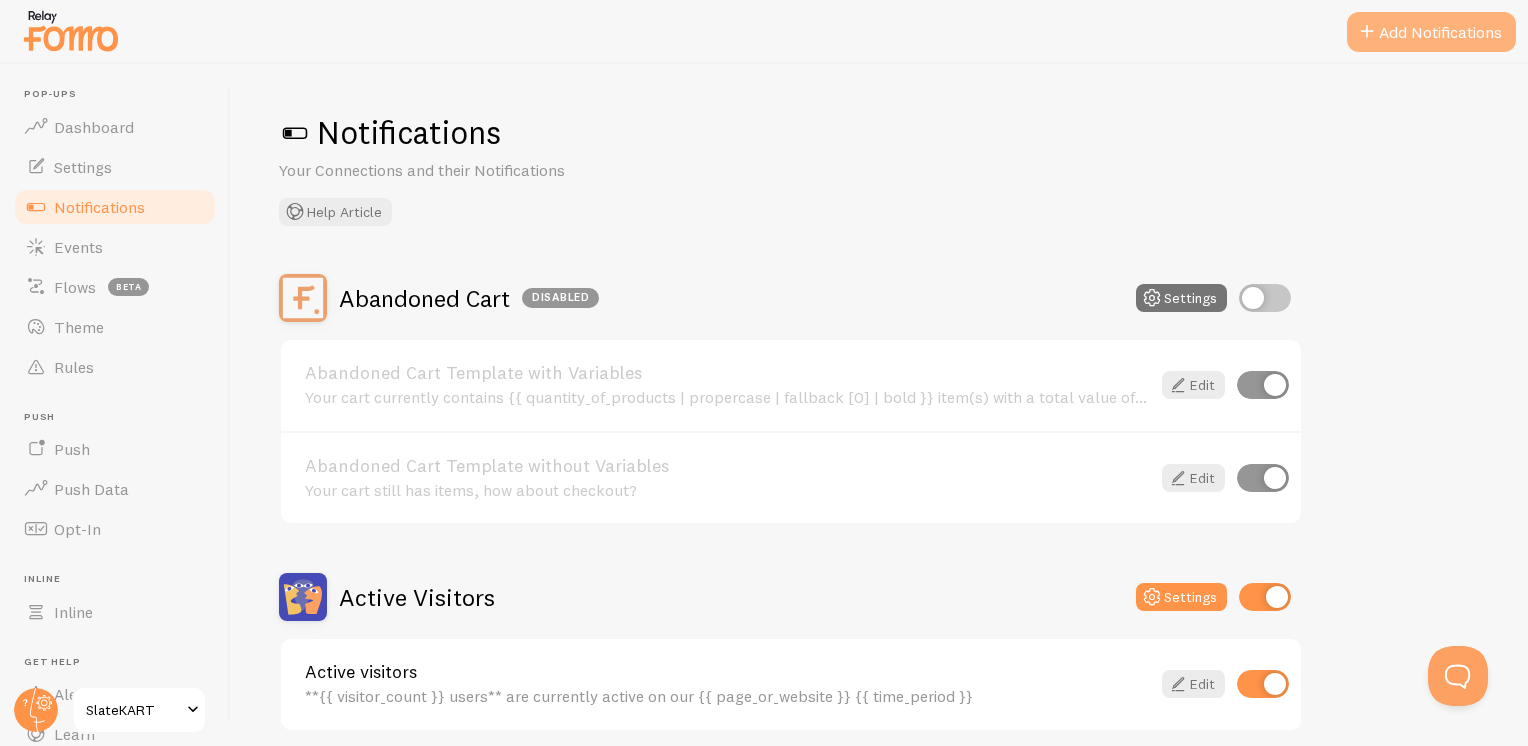 click at bounding box center [1367, 32] 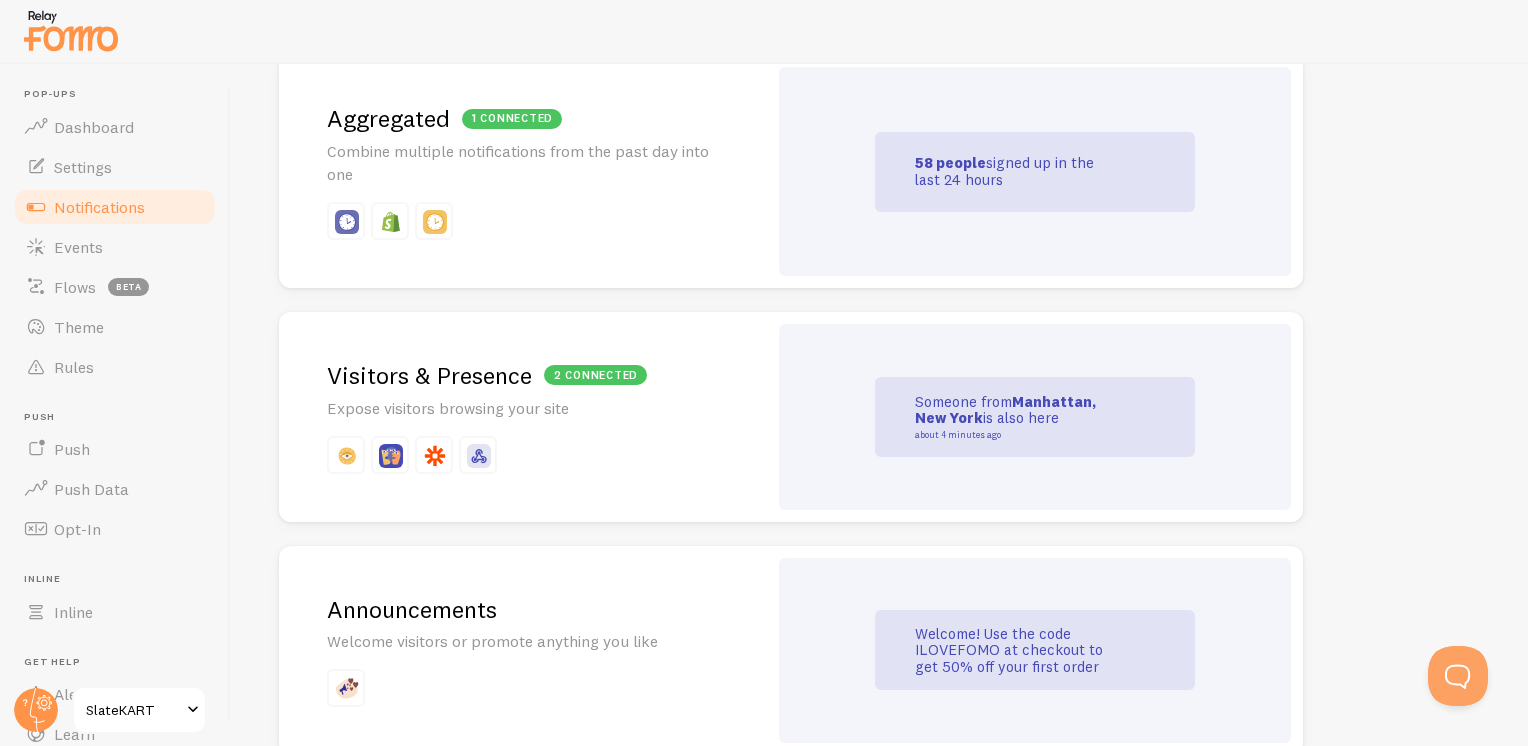 scroll, scrollTop: 1000, scrollLeft: 0, axis: vertical 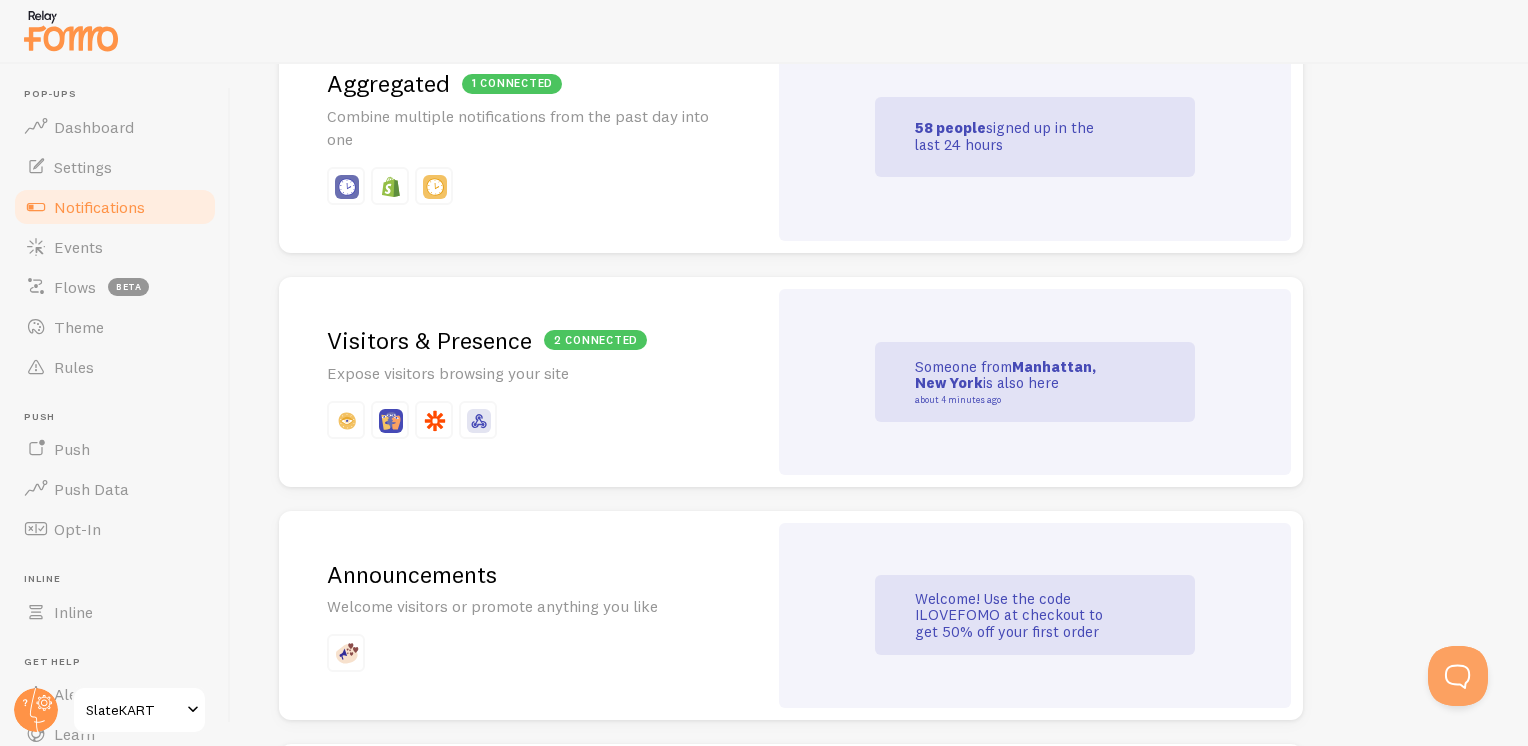 click on "2
connected
Visitors & Presence" at bounding box center [523, 340] 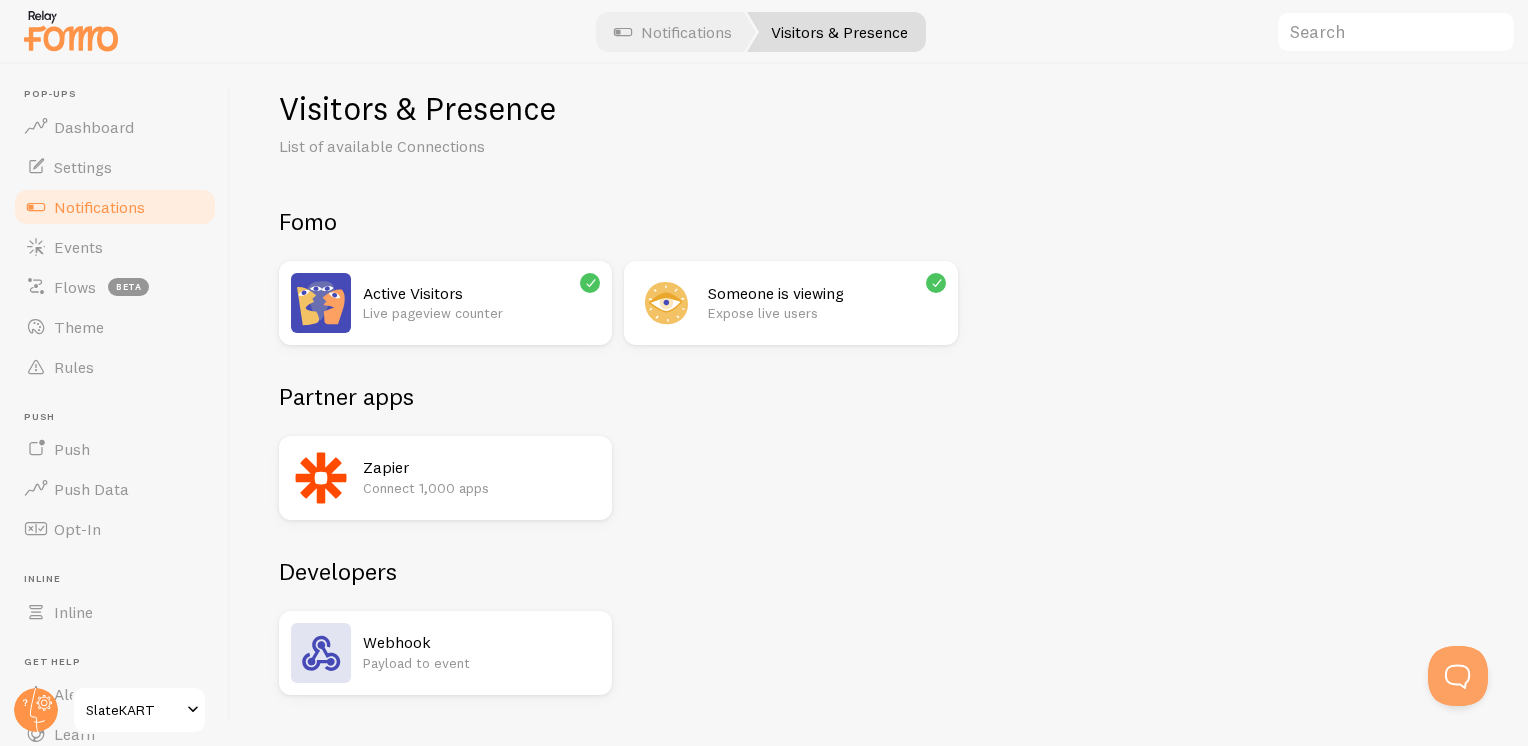 scroll, scrollTop: 0, scrollLeft: 0, axis: both 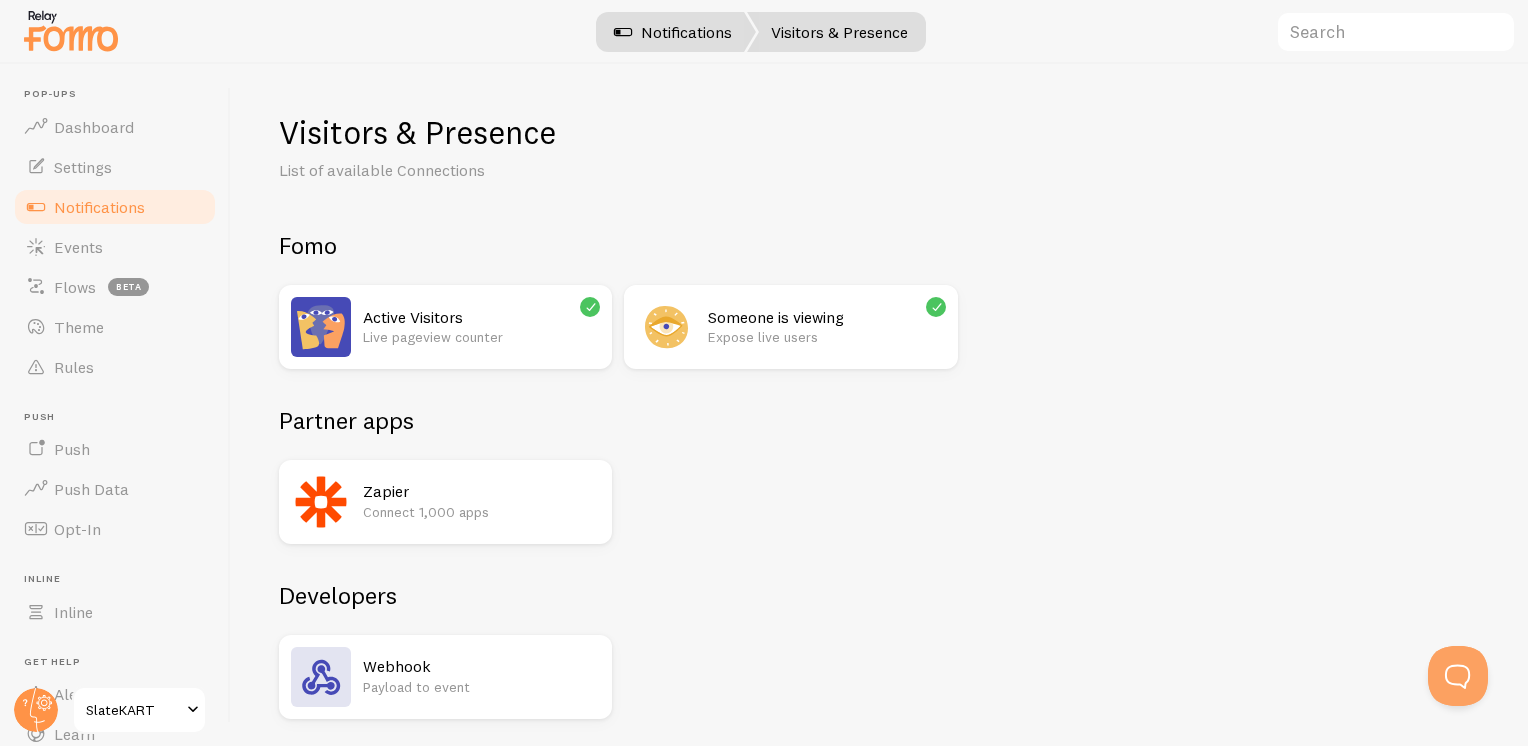 click on "Notifications" at bounding box center [673, 32] 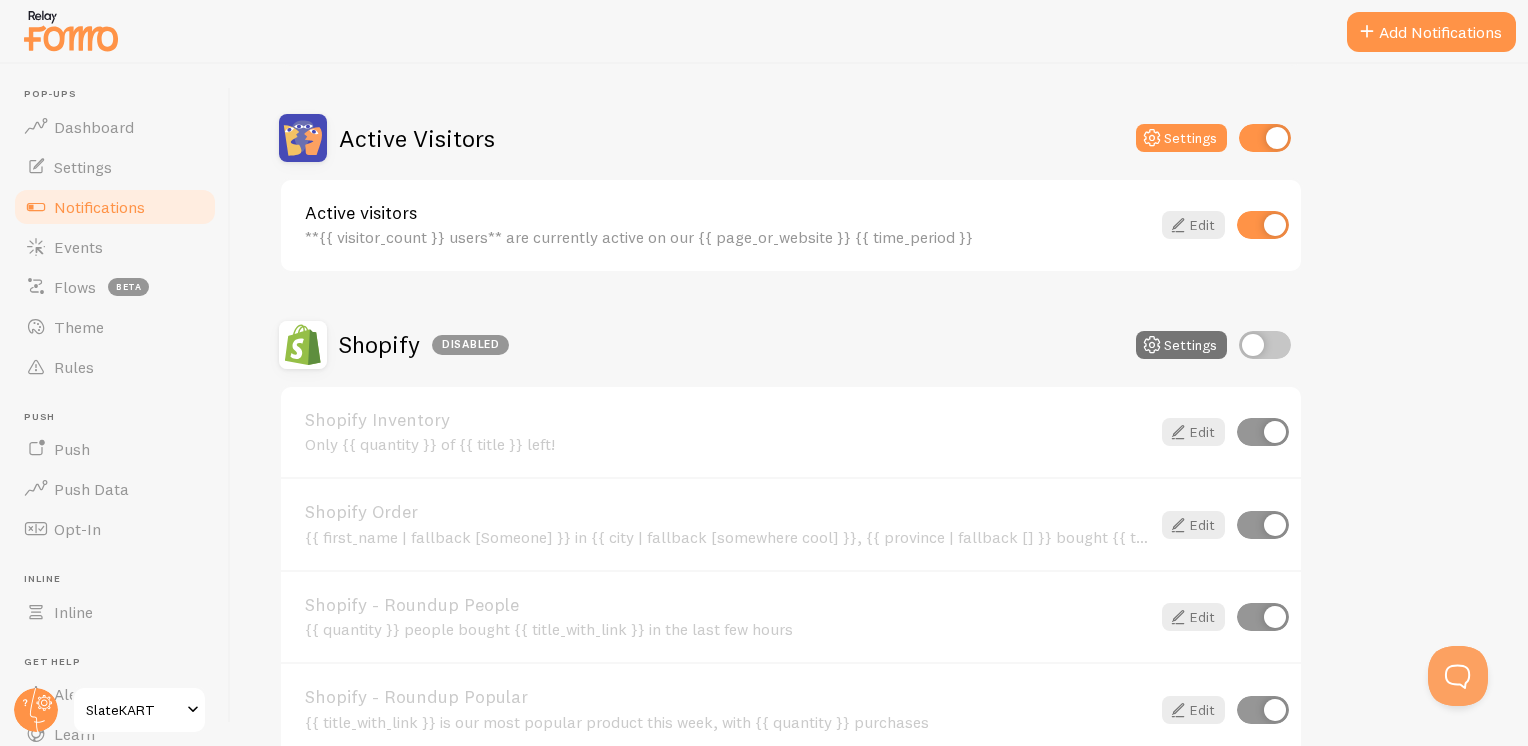 scroll, scrollTop: 359, scrollLeft: 0, axis: vertical 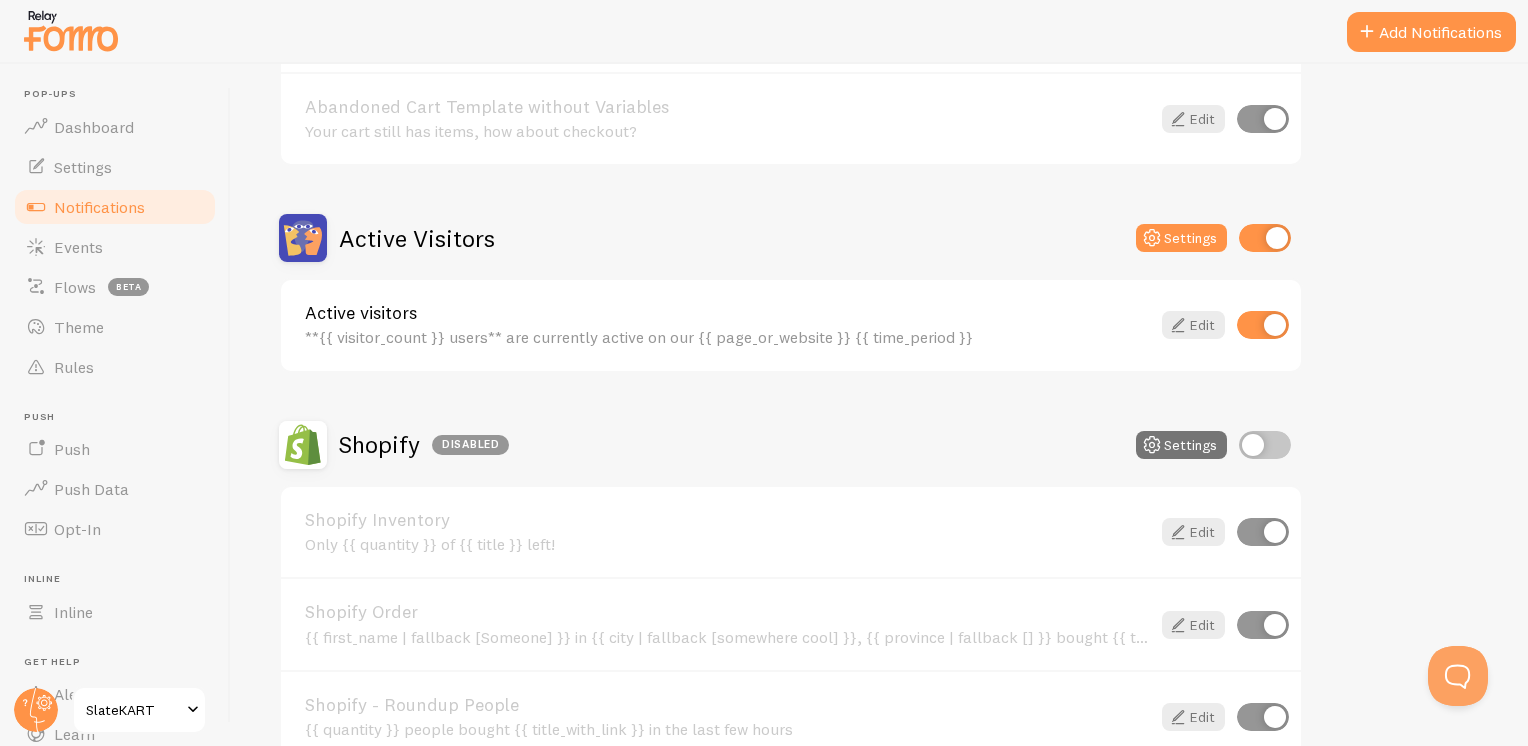 click on "Active visitors
**{{ visitor_count }} users** are currently active on our {{ page_or_website }}
{{ time_period }}
Edit" at bounding box center [791, 325] 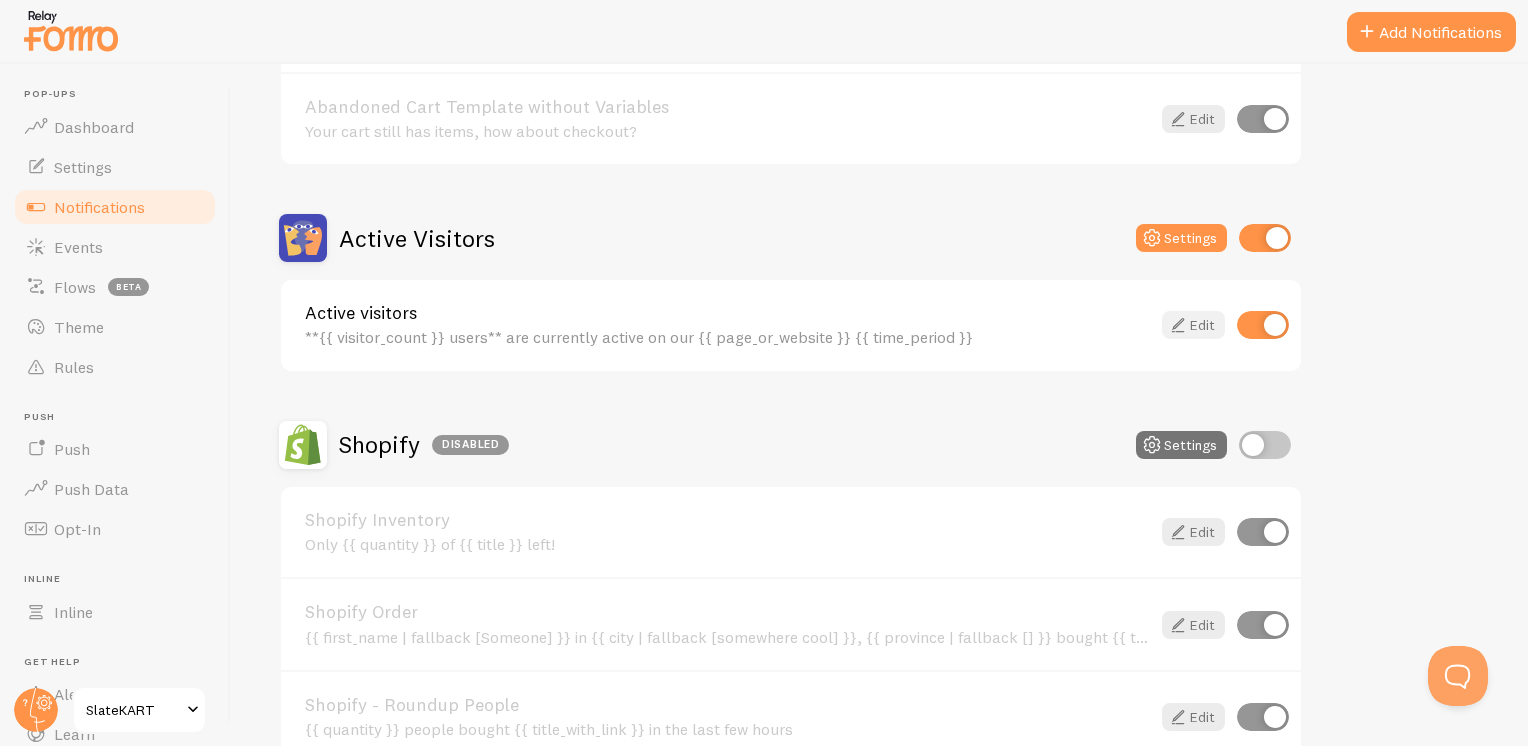 click at bounding box center [1178, 325] 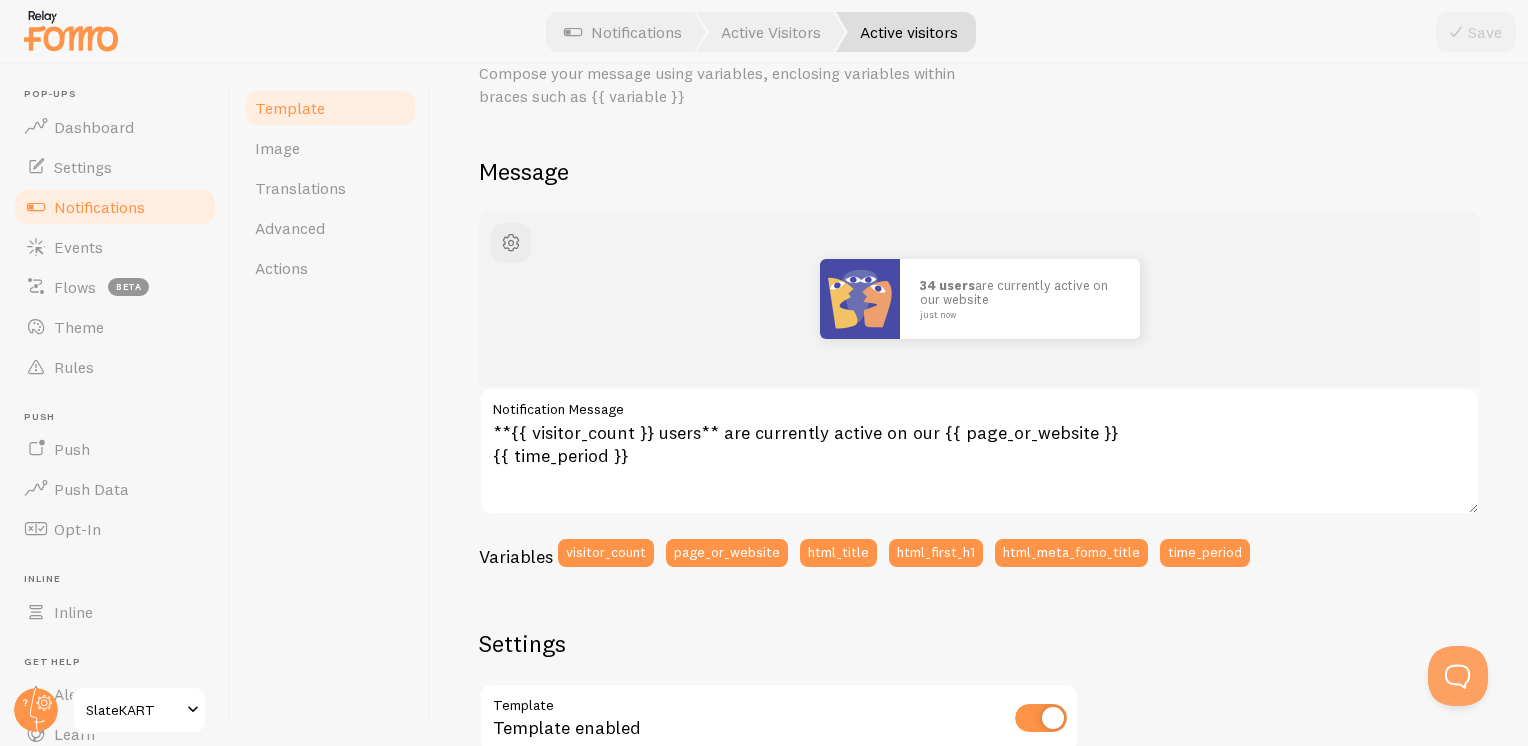 scroll, scrollTop: 100, scrollLeft: 0, axis: vertical 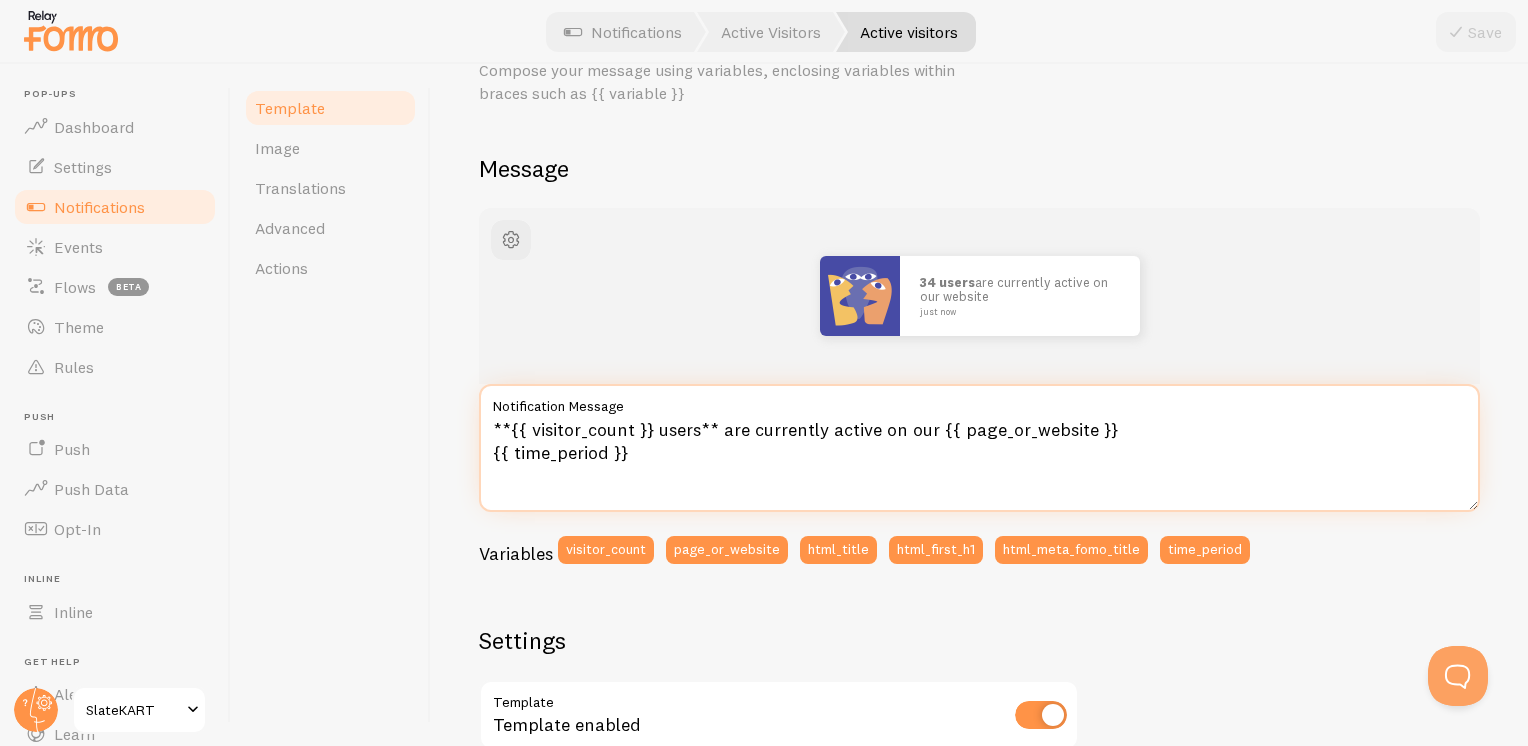 drag, startPoint x: 660, startPoint y: 459, endPoint x: 487, endPoint y: 421, distance: 177.12425 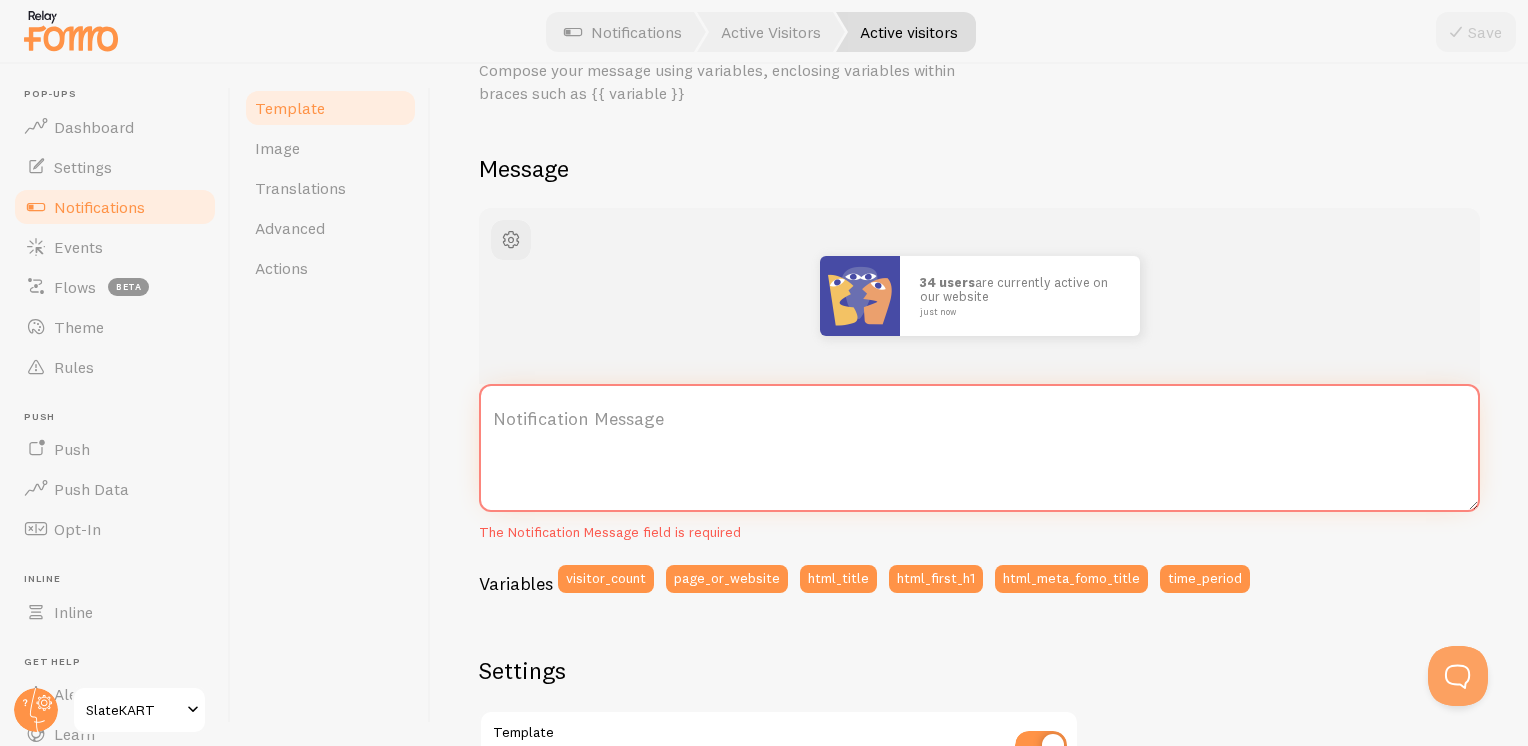 paste on "{{ visitor_count }} people are viewing this product right now!" 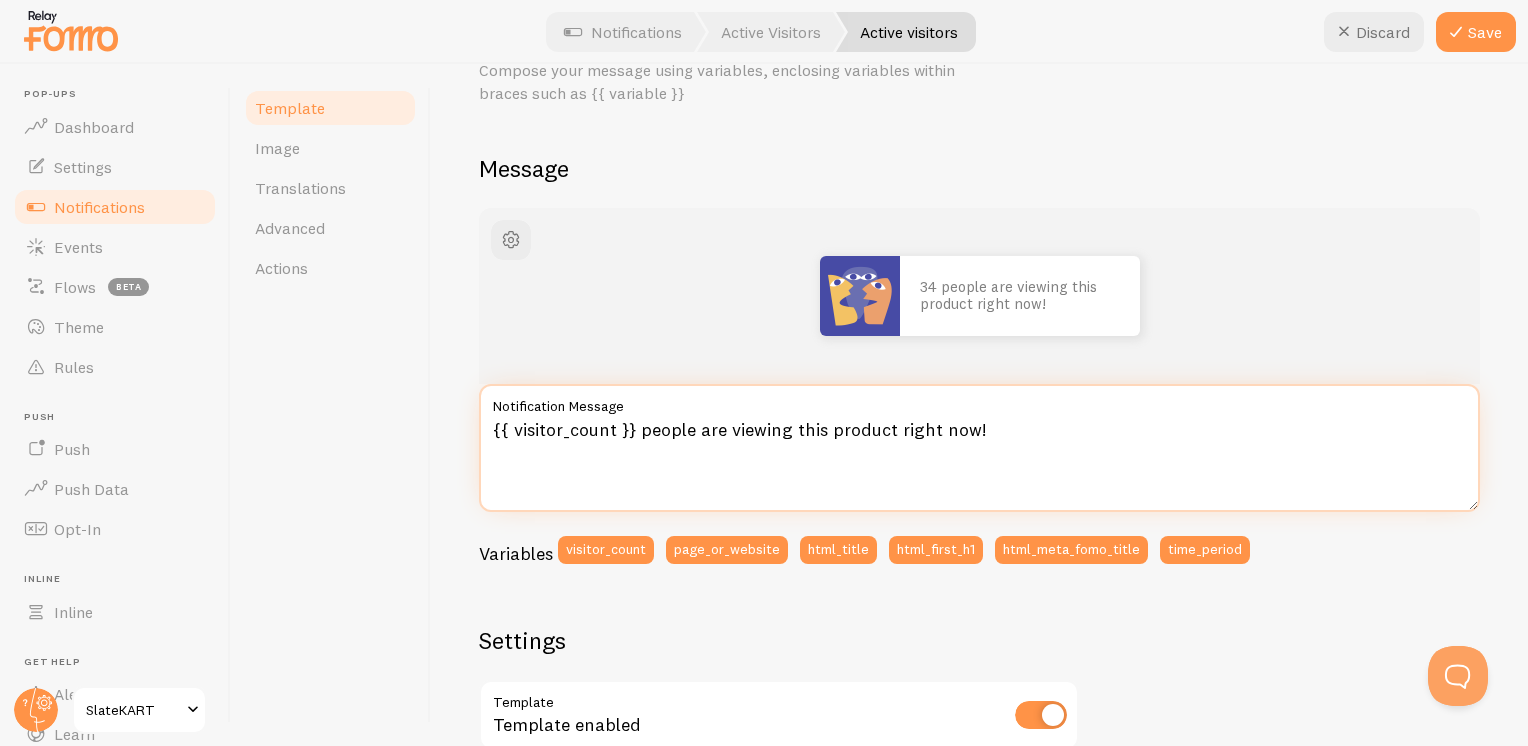 type on "{{ visitor_count }} people are viewing this product right now!" 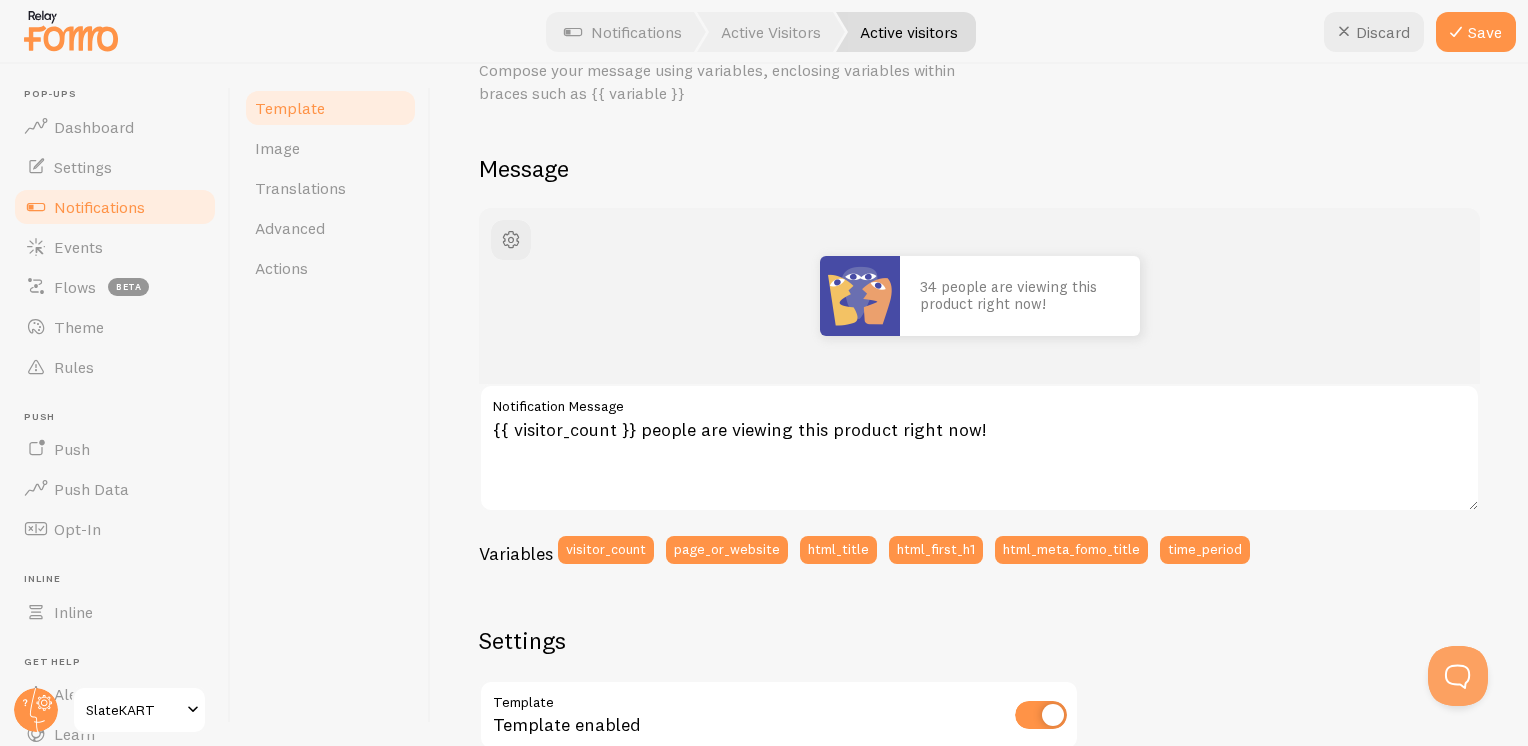 click on "34 people are viewing this product right now!   {{ visitor_count }} people are viewing this product right now!   Notification Message         Variables
visitor_count
page_or_website
html_title
html_first_h1
html_meta_fomo_title
time_period" at bounding box center [979, 393] 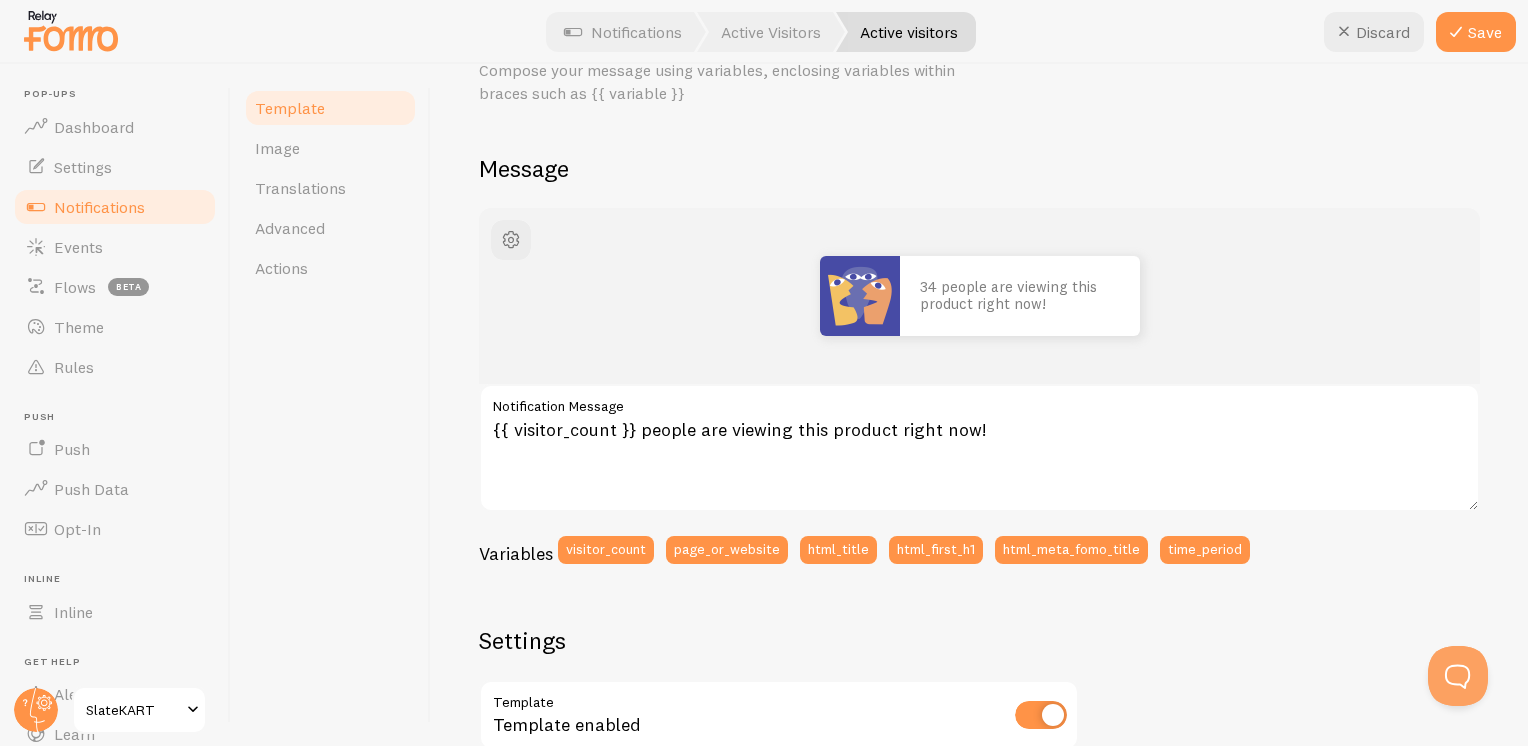 scroll, scrollTop: 0, scrollLeft: 0, axis: both 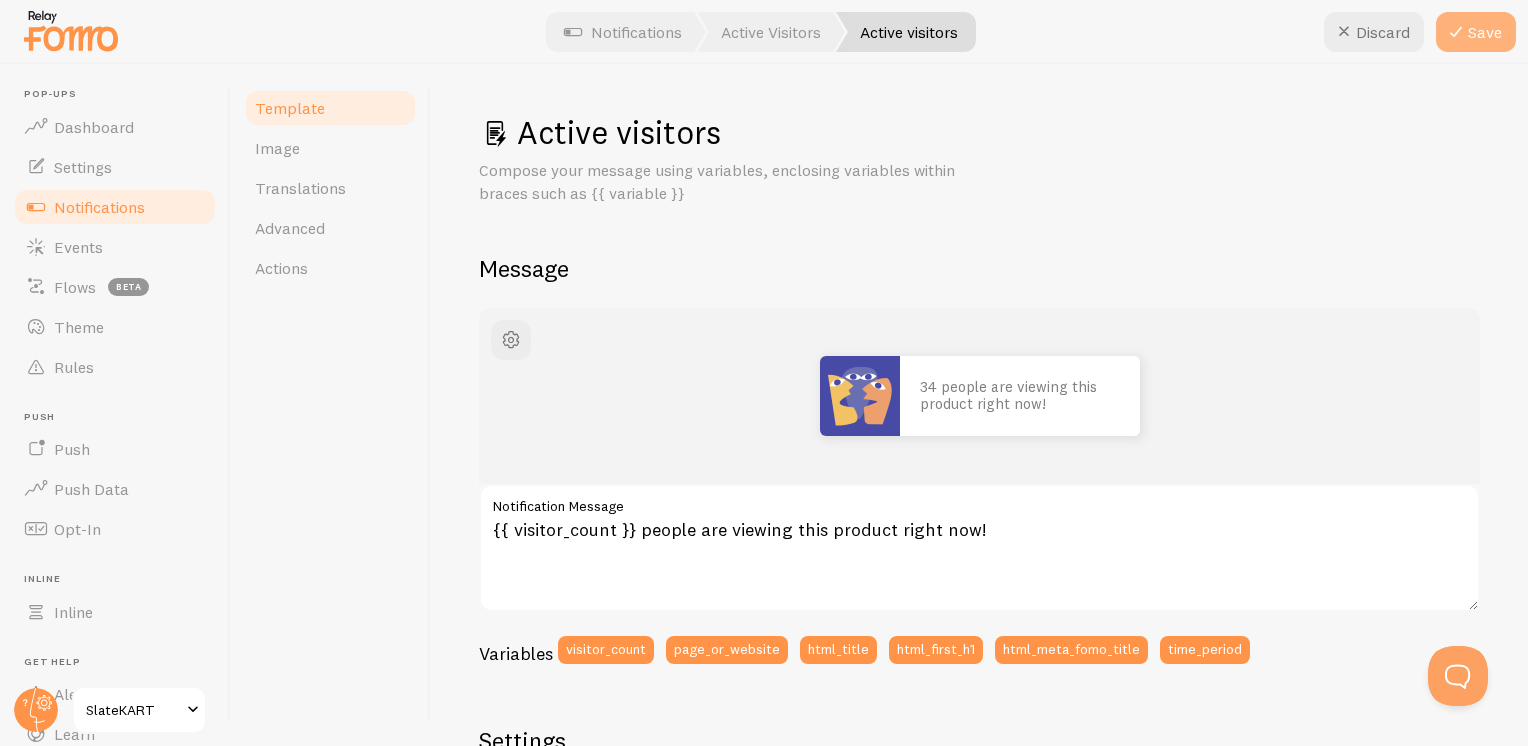 click on "Save" at bounding box center (1476, 32) 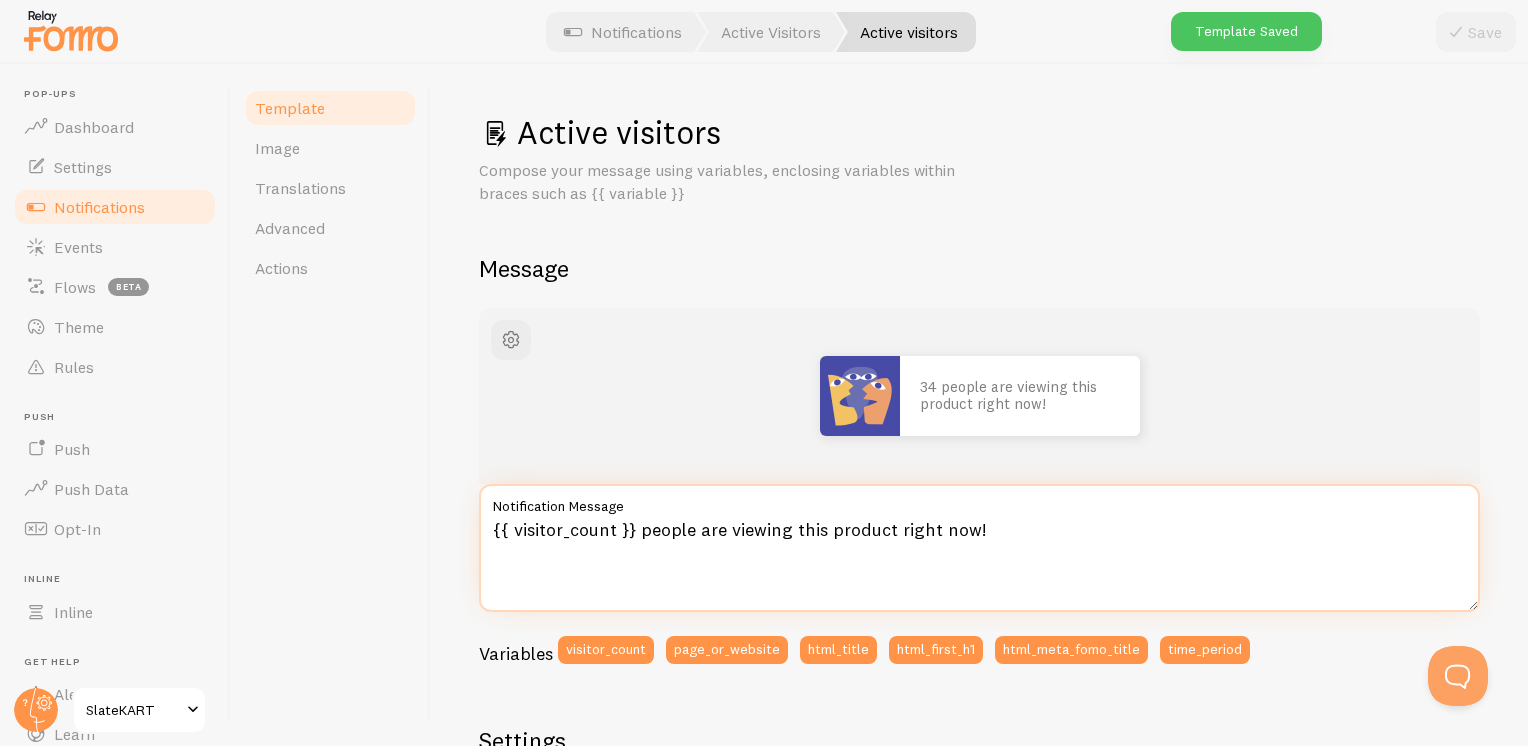 drag, startPoint x: 889, startPoint y: 534, endPoint x: 468, endPoint y: 550, distance: 421.30392 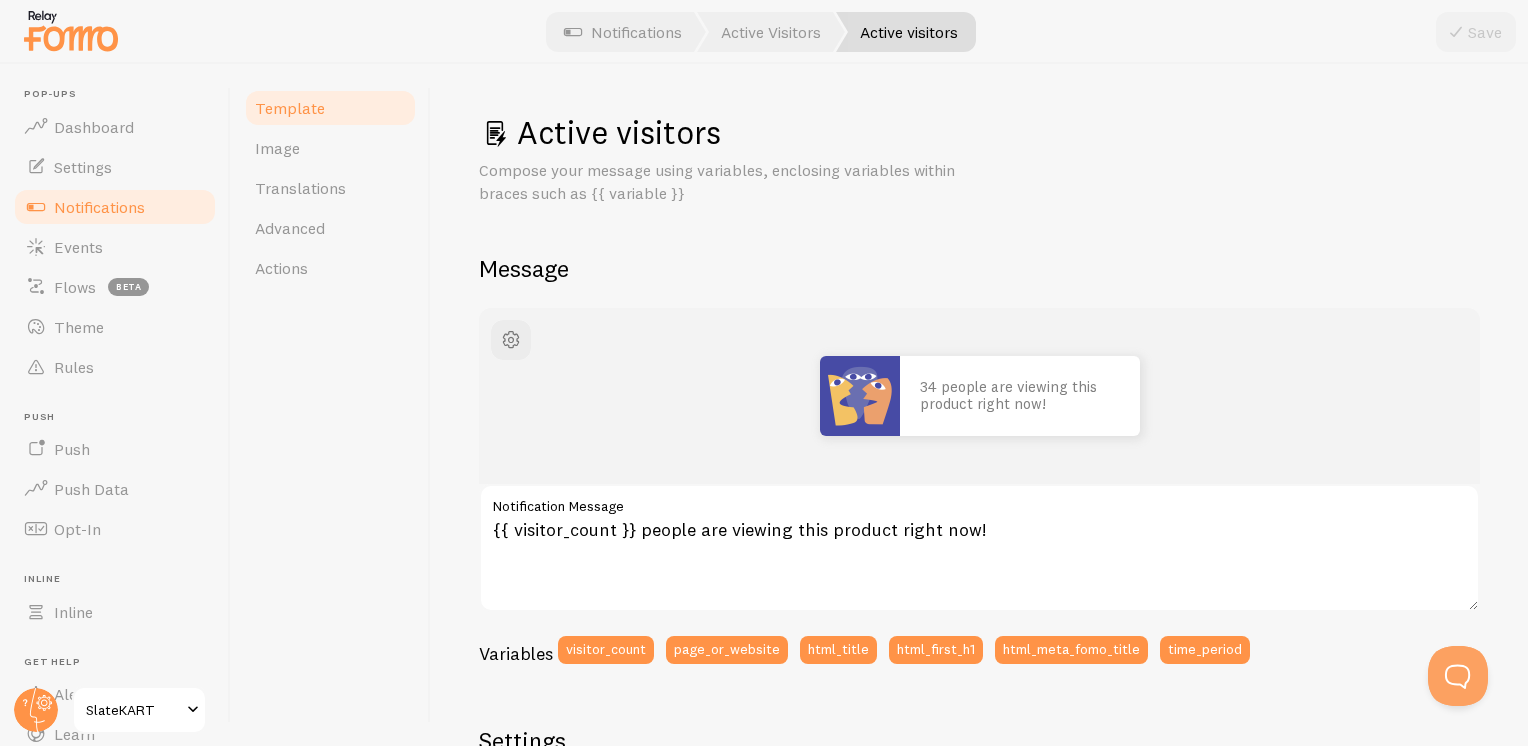 click on "Notifications" at bounding box center (623, 32) 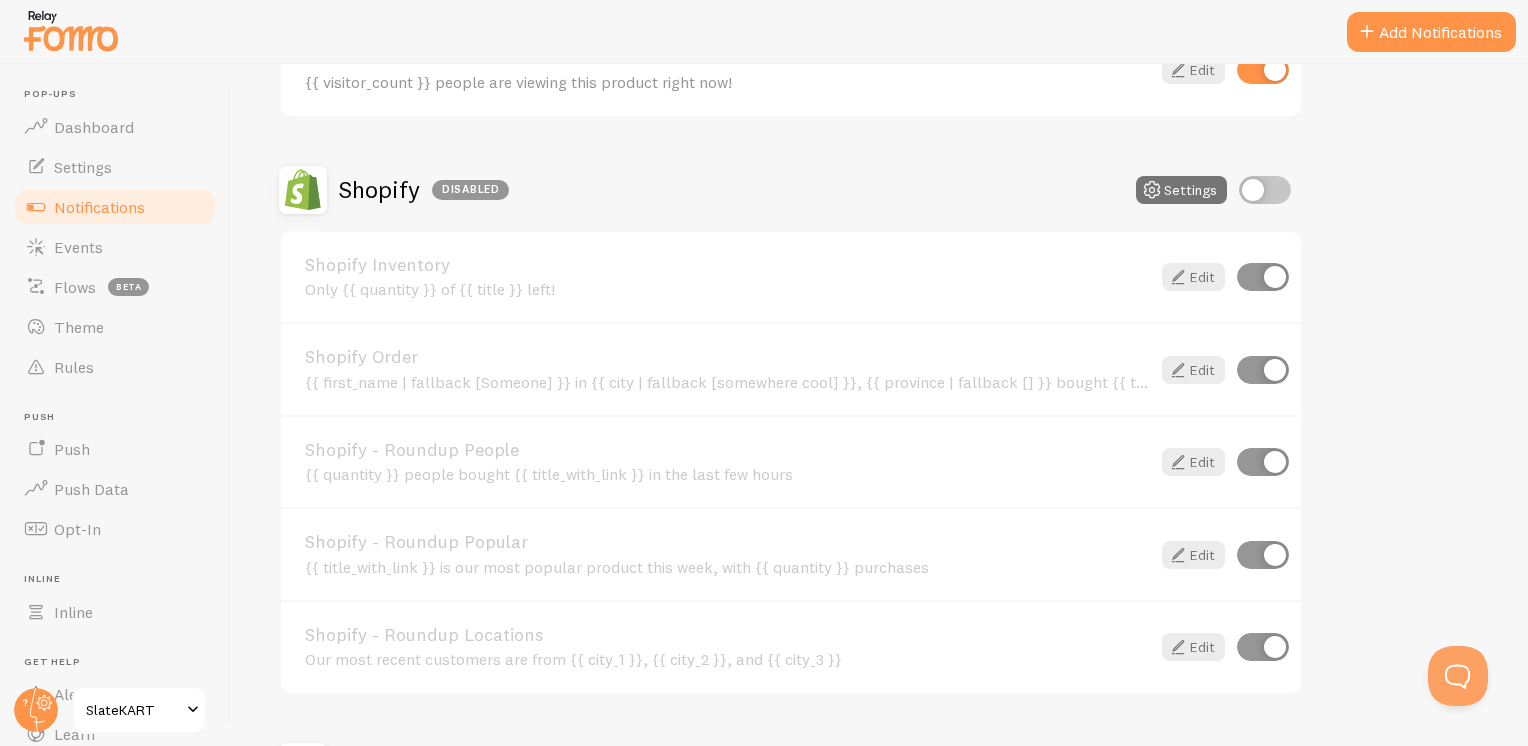 scroll, scrollTop: 859, scrollLeft: 0, axis: vertical 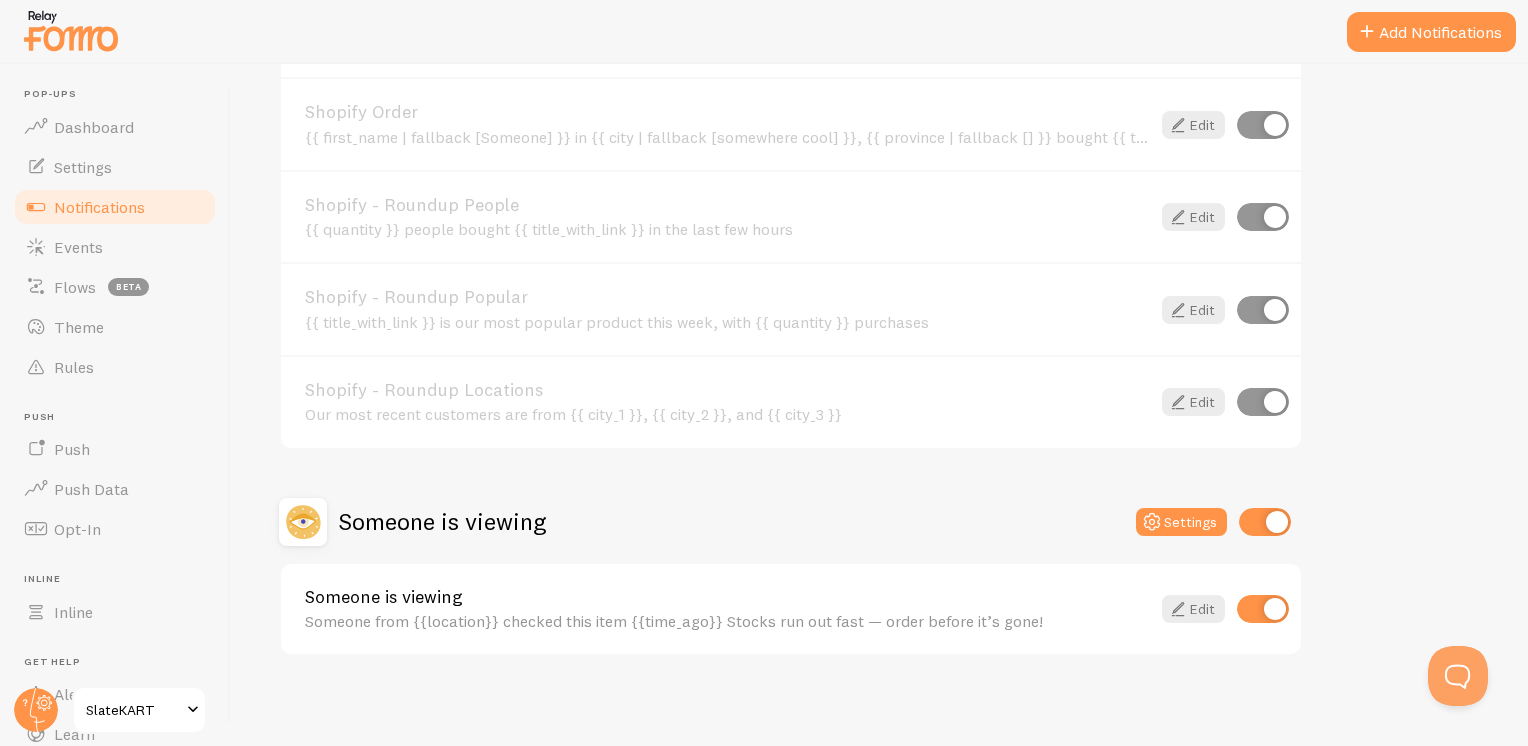 click on "Someone is viewing" at bounding box center (442, 521) 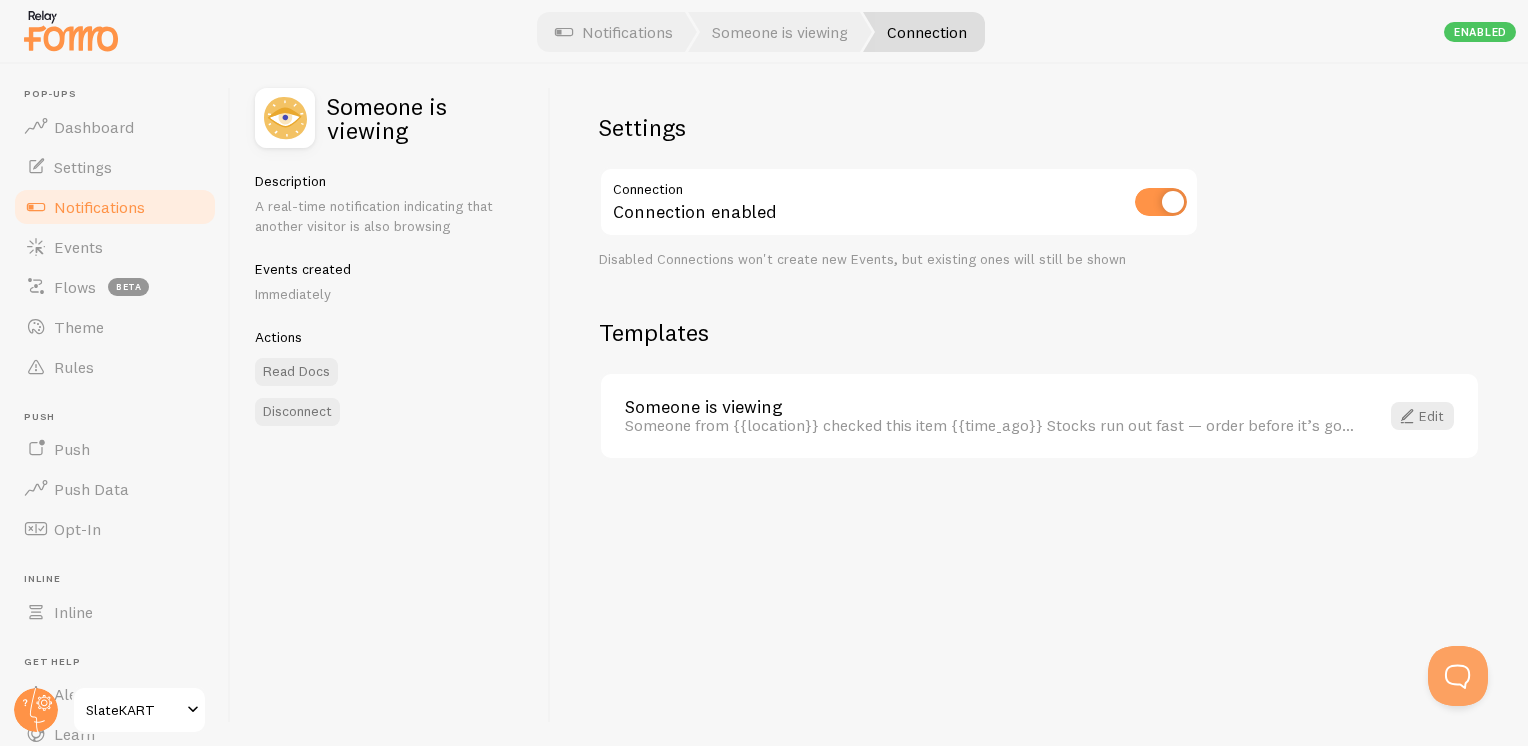 drag, startPoint x: 424, startPoint y: 134, endPoint x: 328, endPoint y: 103, distance: 100.88112 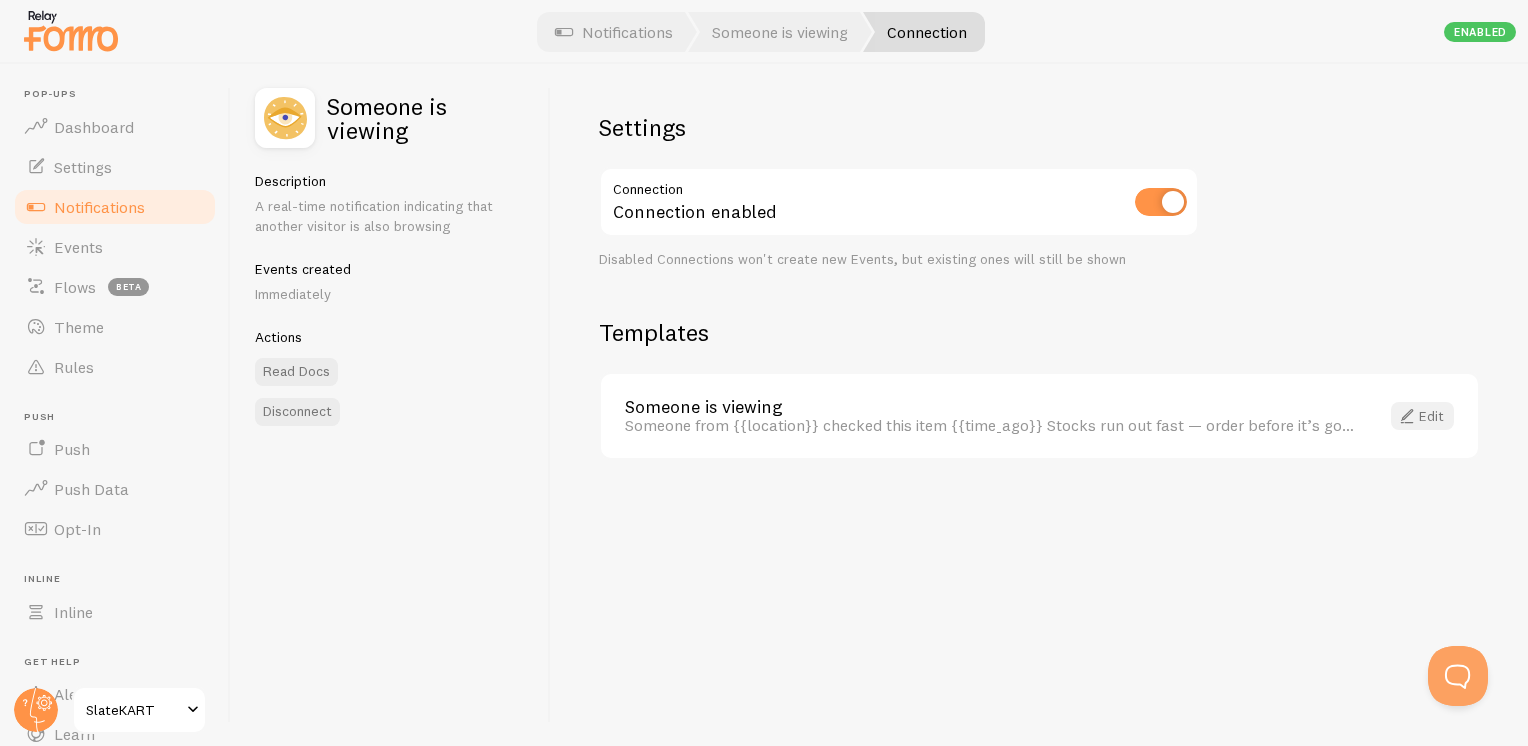 click on "Edit" at bounding box center (1422, 416) 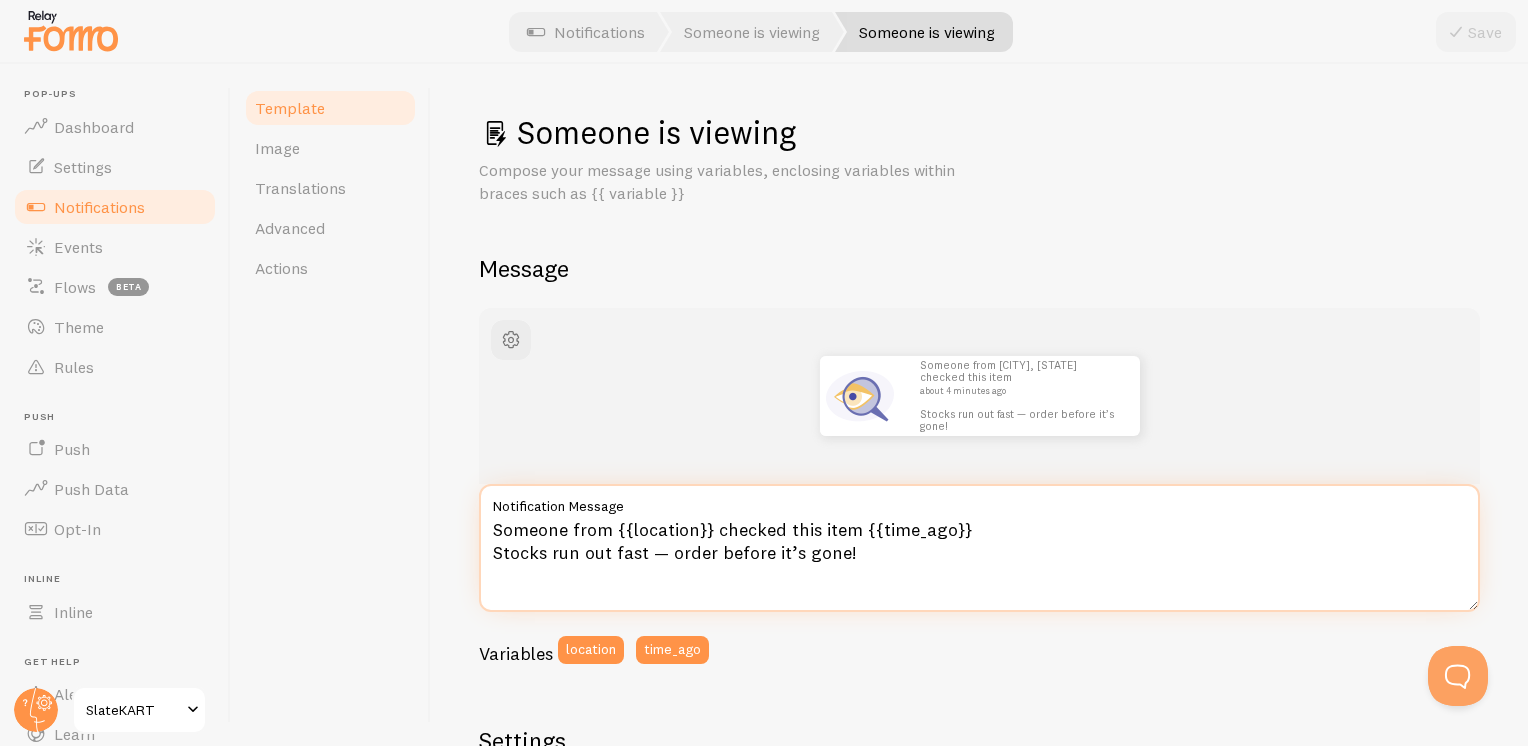 drag, startPoint x: 870, startPoint y: 570, endPoint x: 467, endPoint y: 509, distance: 407.59048 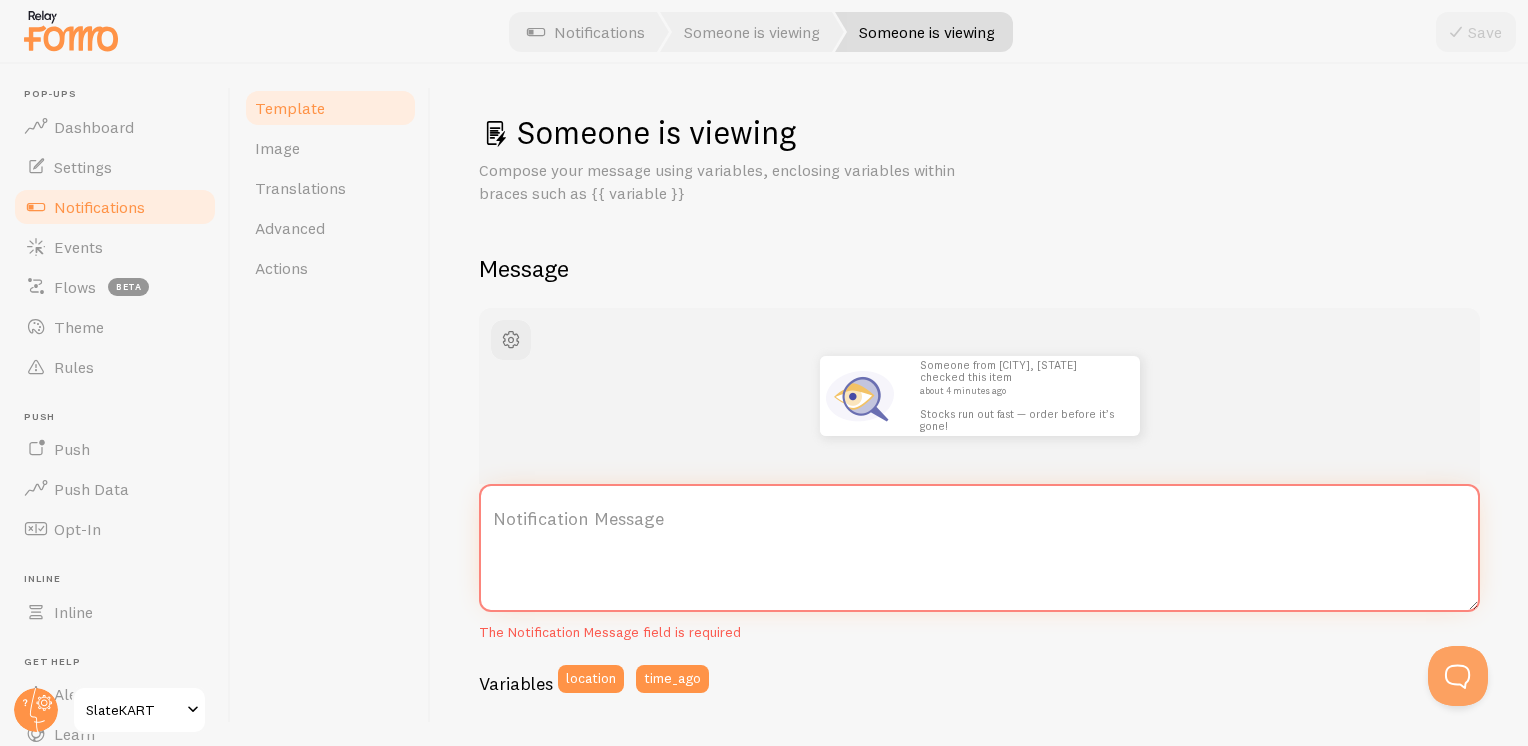 paste on "Someone from {{location}} viewed this item {{time_ago}}.
Stocks run out fast — order before it’s gone!" 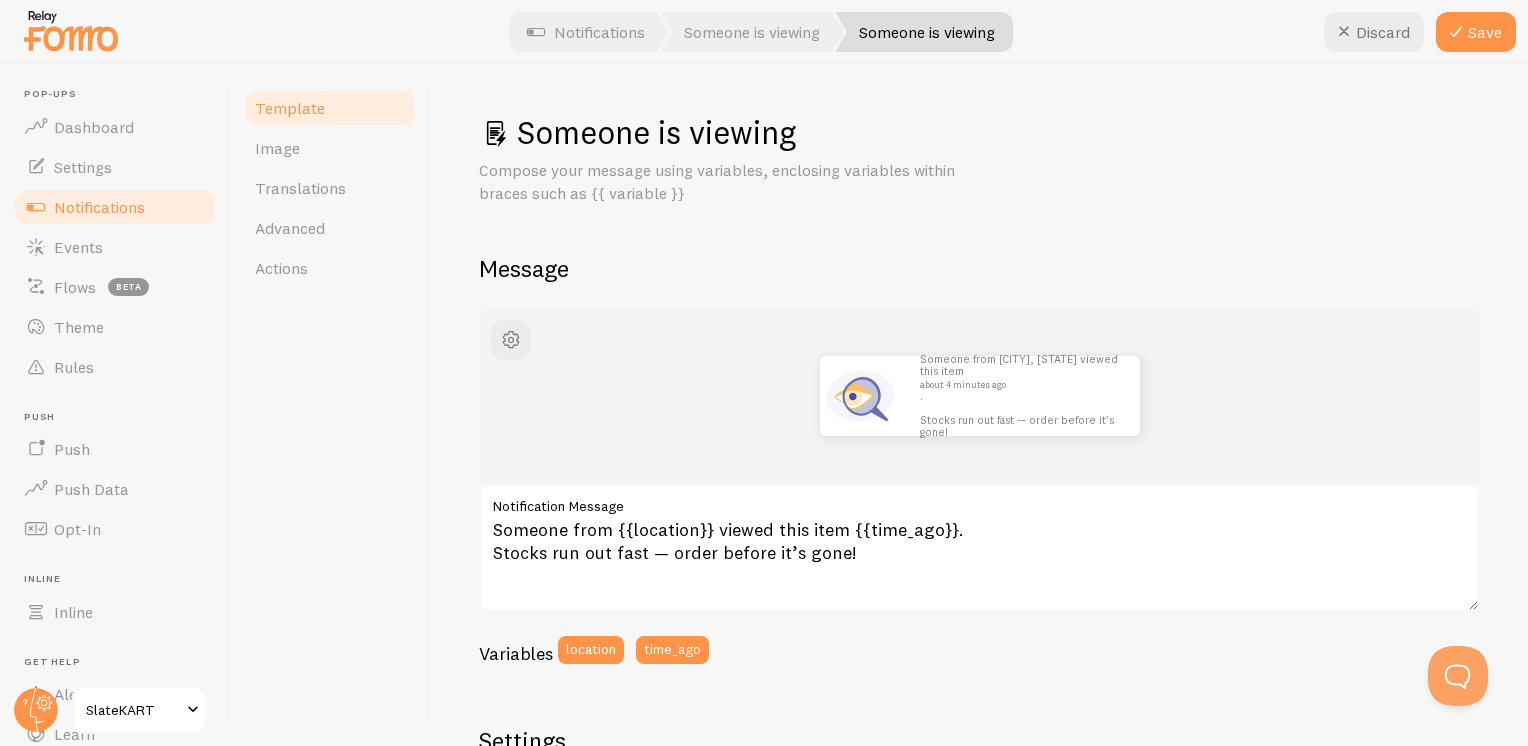 click on "Someone from [CITY], [STATE] viewed this item  about 4 minutes ago . Stocks run out fast — order before it’s gone!   Someone from {{location}} viewed this item {{time_ago}}.
Stocks run out fast — order before it’s gone!   Notification Message         Variables
location
time_ago" at bounding box center [979, 493] 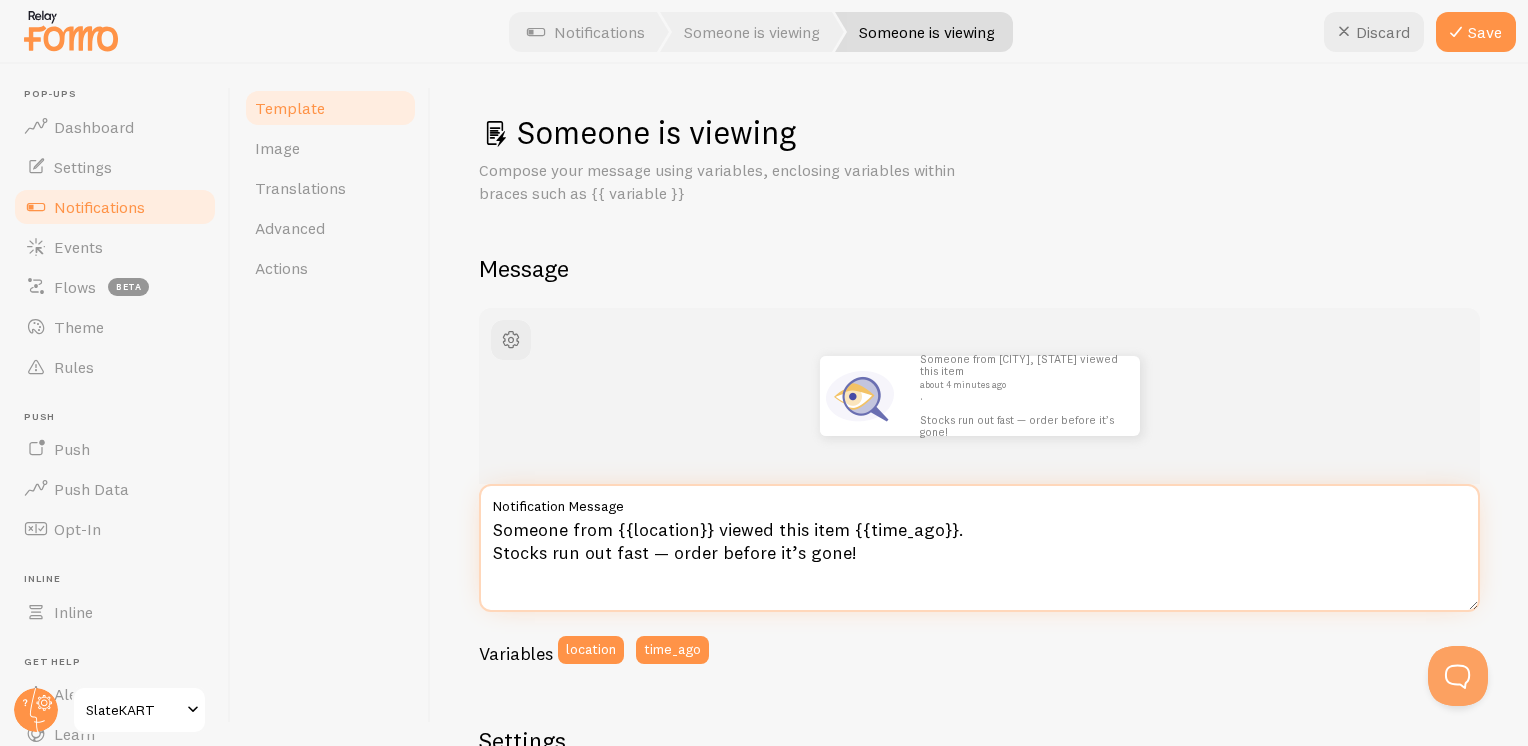 click on "Someone from {{location}} viewed this item {{time_ago}}.
Stocks run out fast — order before it’s gone!" at bounding box center (979, 548) 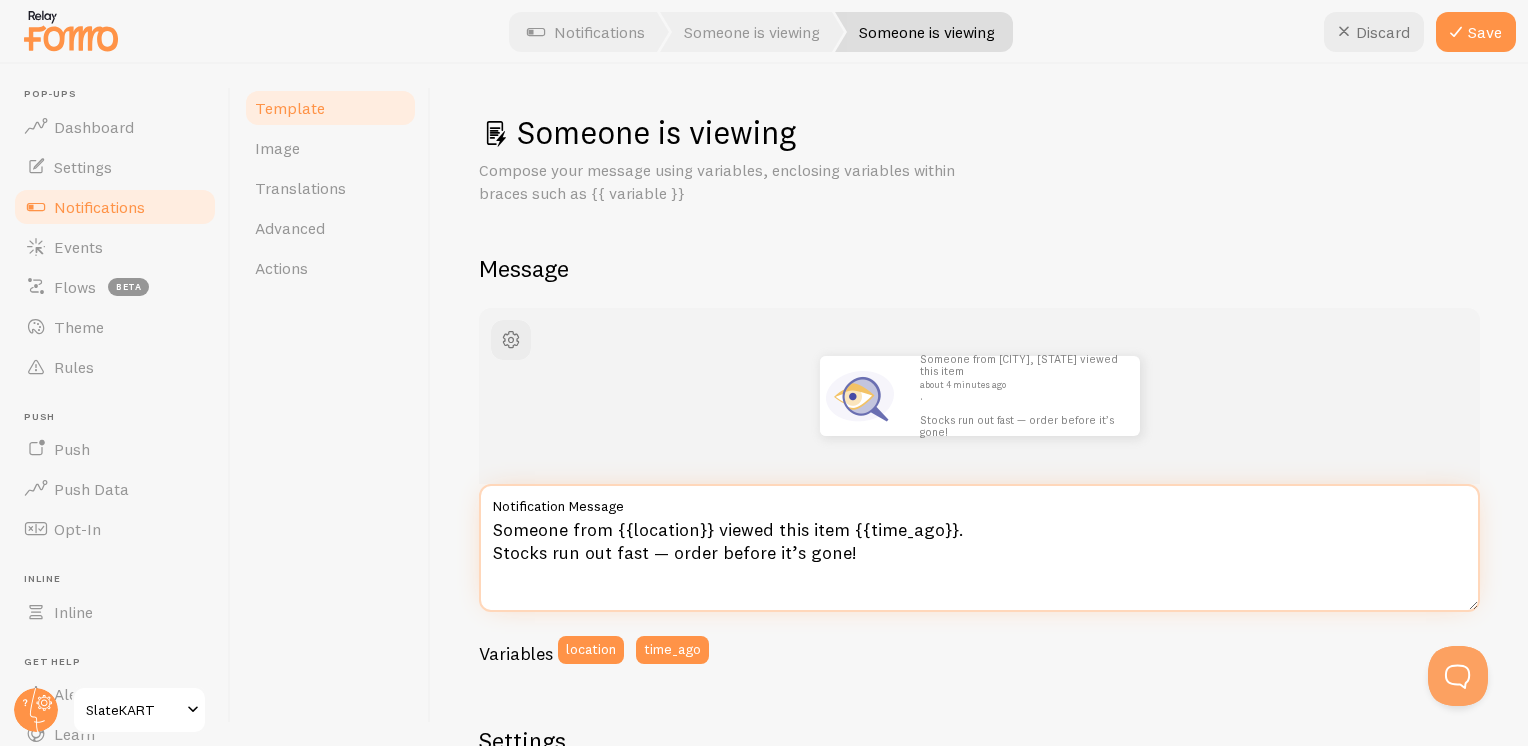 click on "Someone from {{location}} viewed this item {{time_ago}}.
Stocks run out fast — order before it’s gone!" at bounding box center (979, 548) 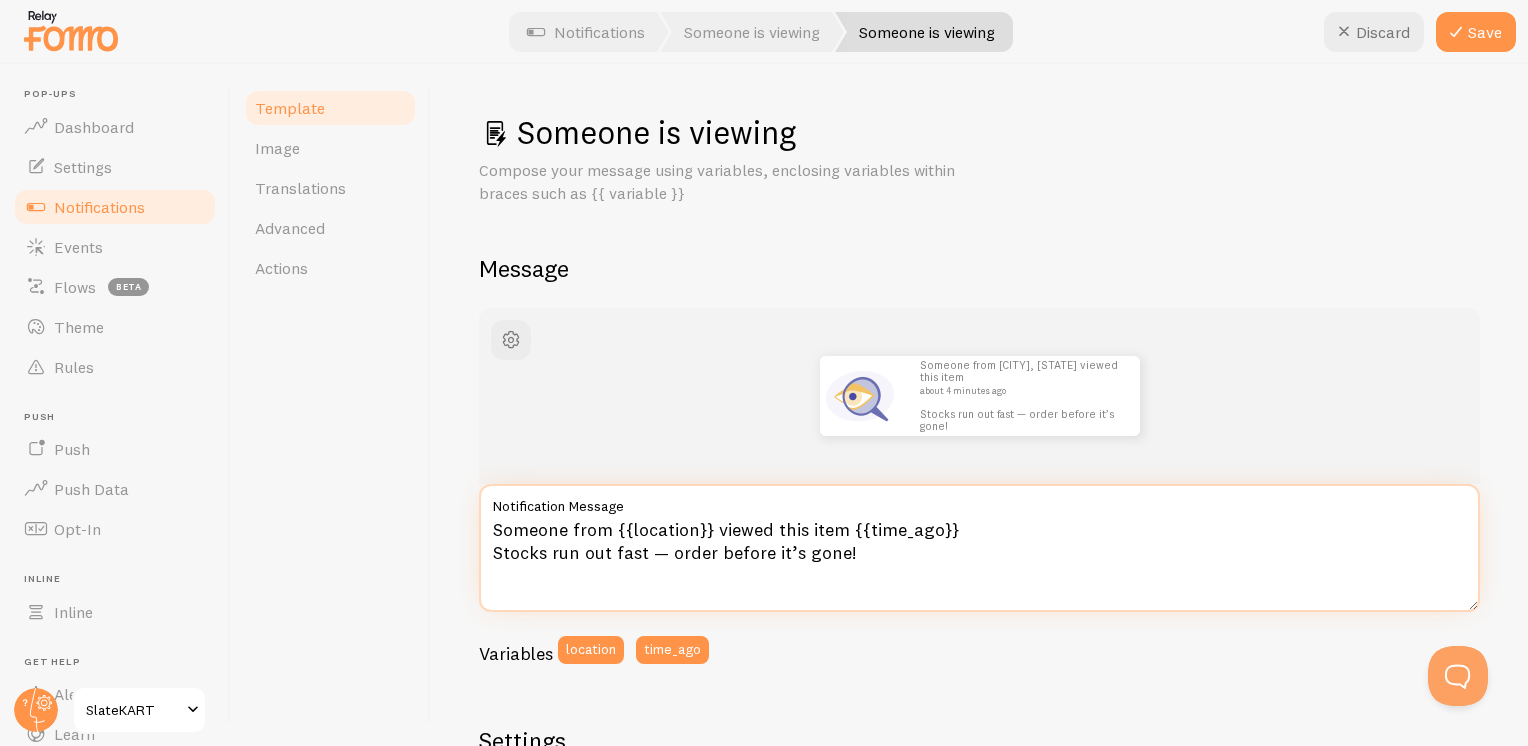 click on "Someone from {{location}} viewed this item {{time_ago}}
Stocks run out fast — order before it’s gone!" at bounding box center [979, 548] 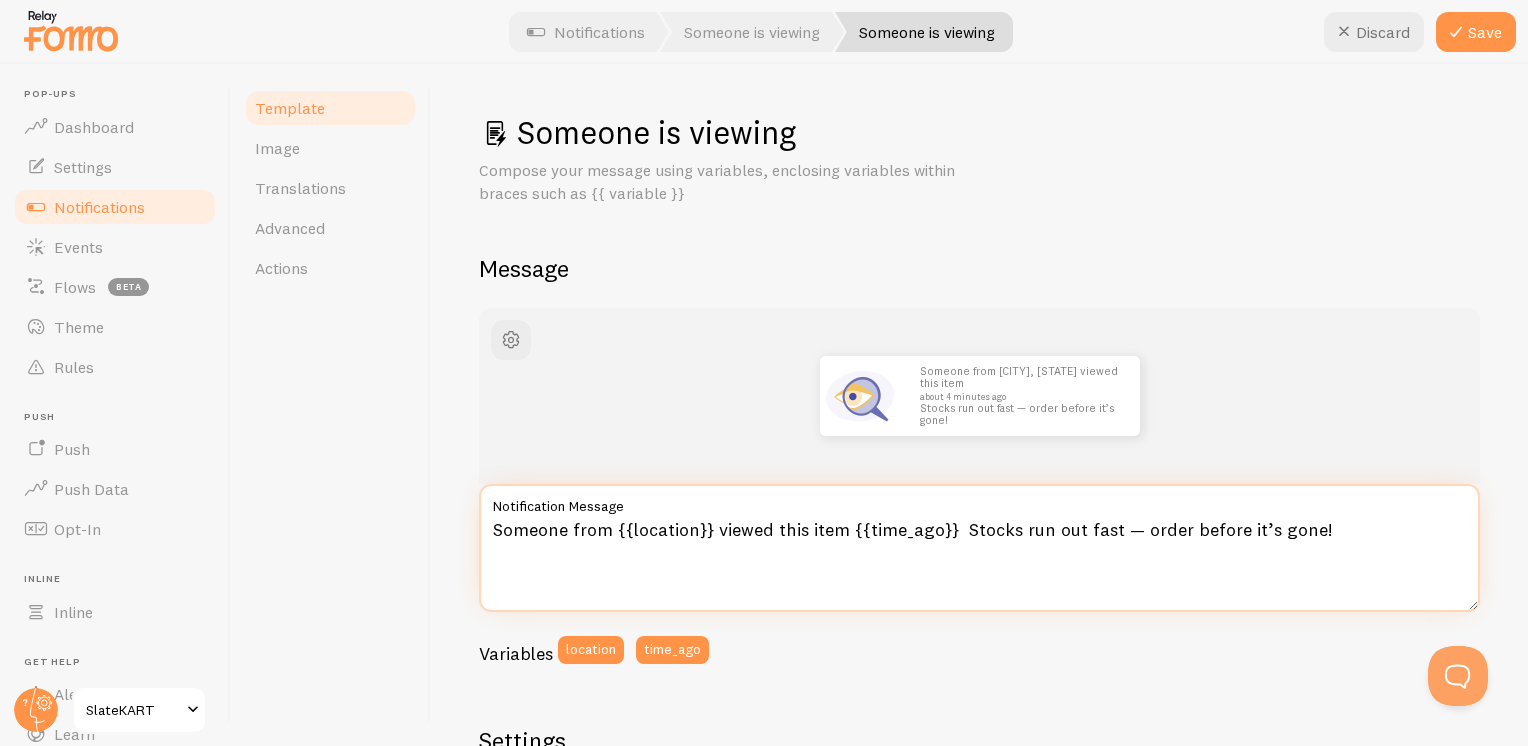 click on "Someone from {{location}} viewed this item {{time_ago}}  Stocks run out fast — order before it’s gone!" at bounding box center (979, 548) 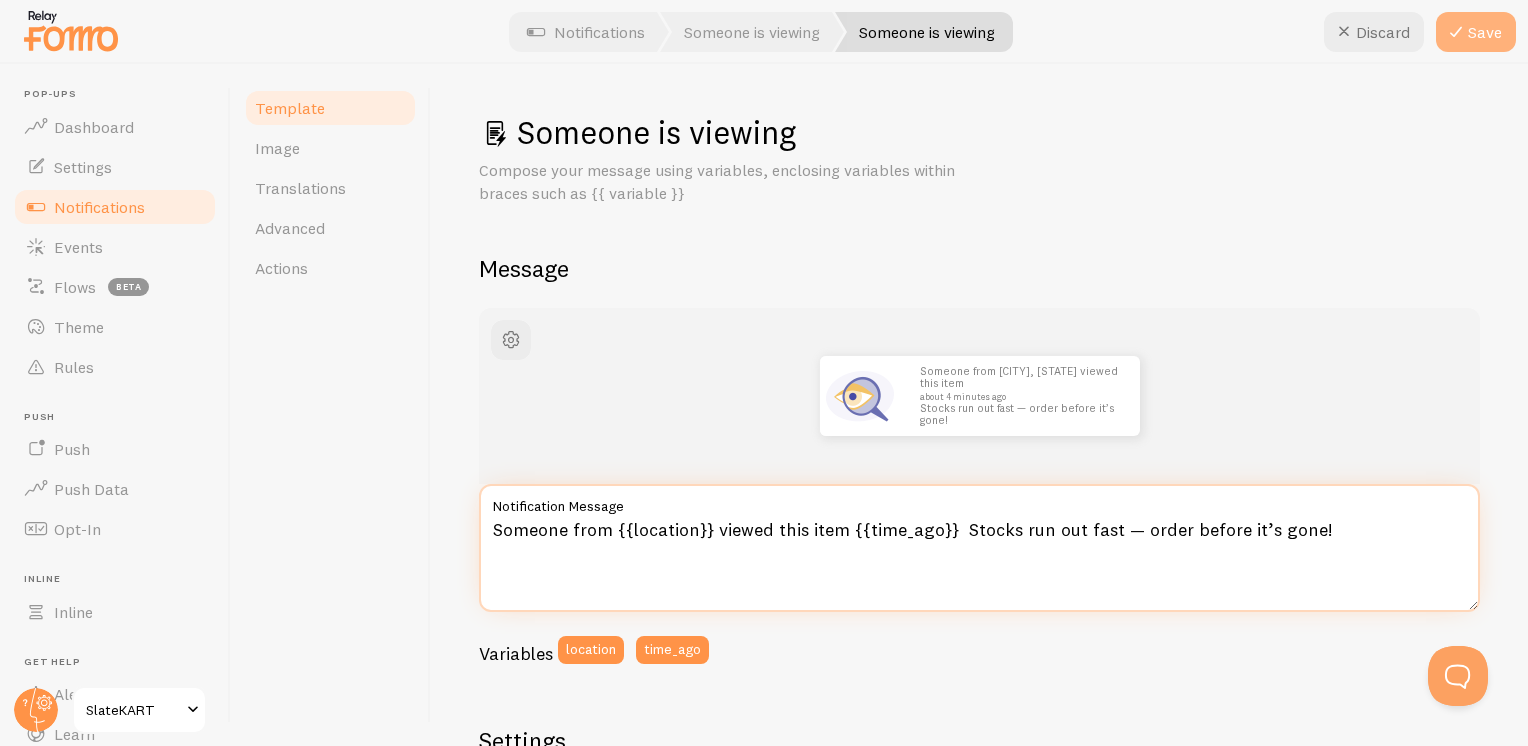 type on "Someone from {{location}} viewed this item {{time_ago}}  Stocks run out fast — order before it’s gone!" 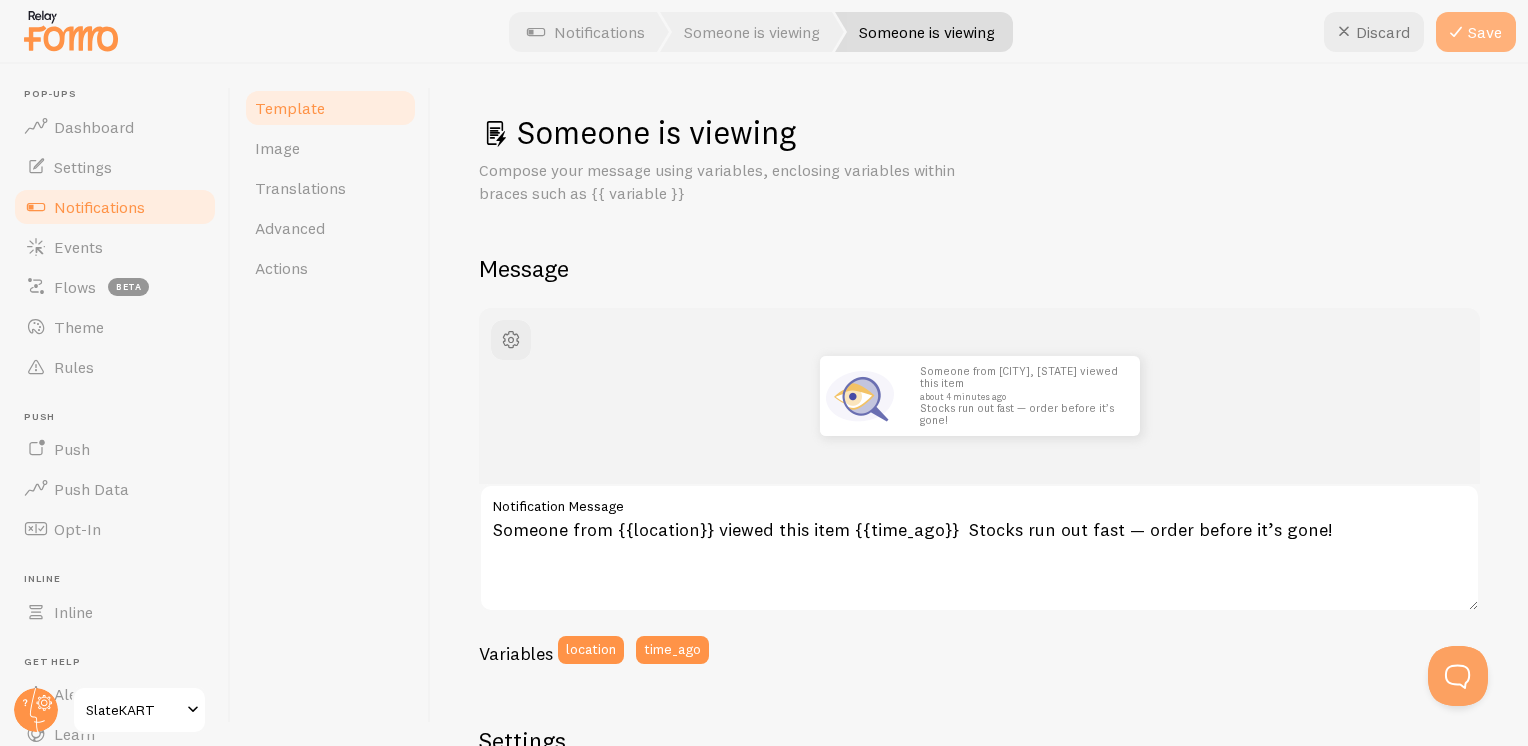 click on "Save" at bounding box center [1476, 32] 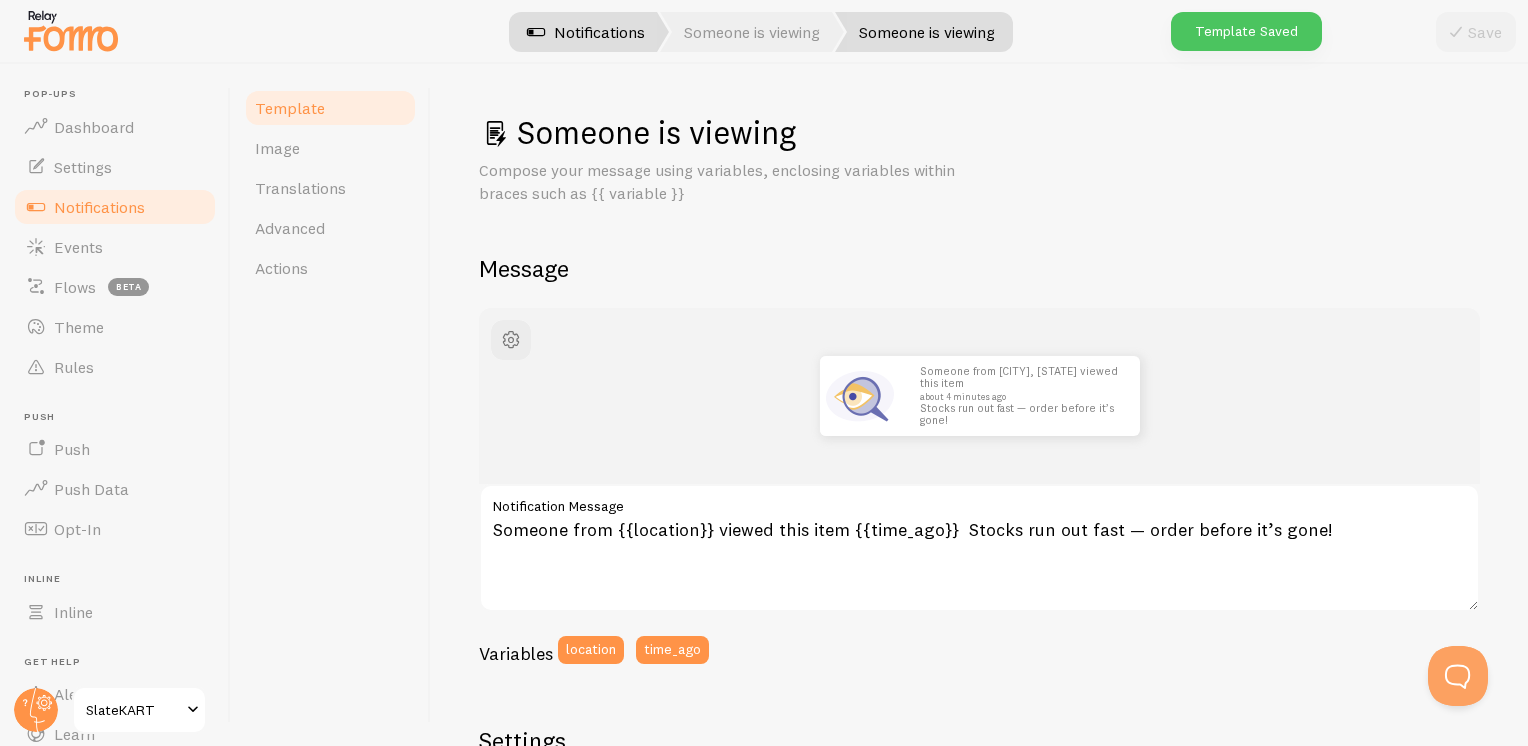 click on "Notifications" at bounding box center [586, 32] 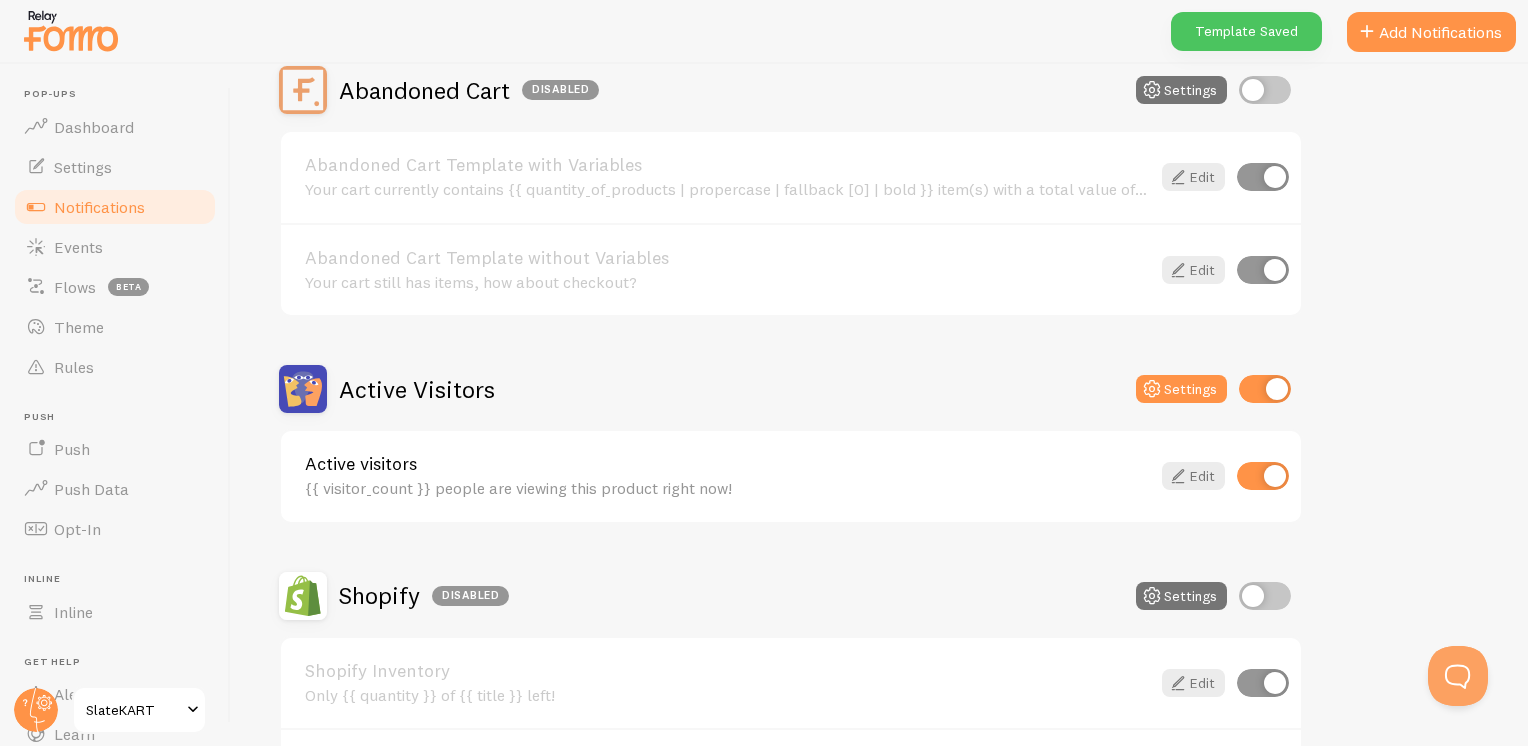 scroll, scrollTop: 400, scrollLeft: 0, axis: vertical 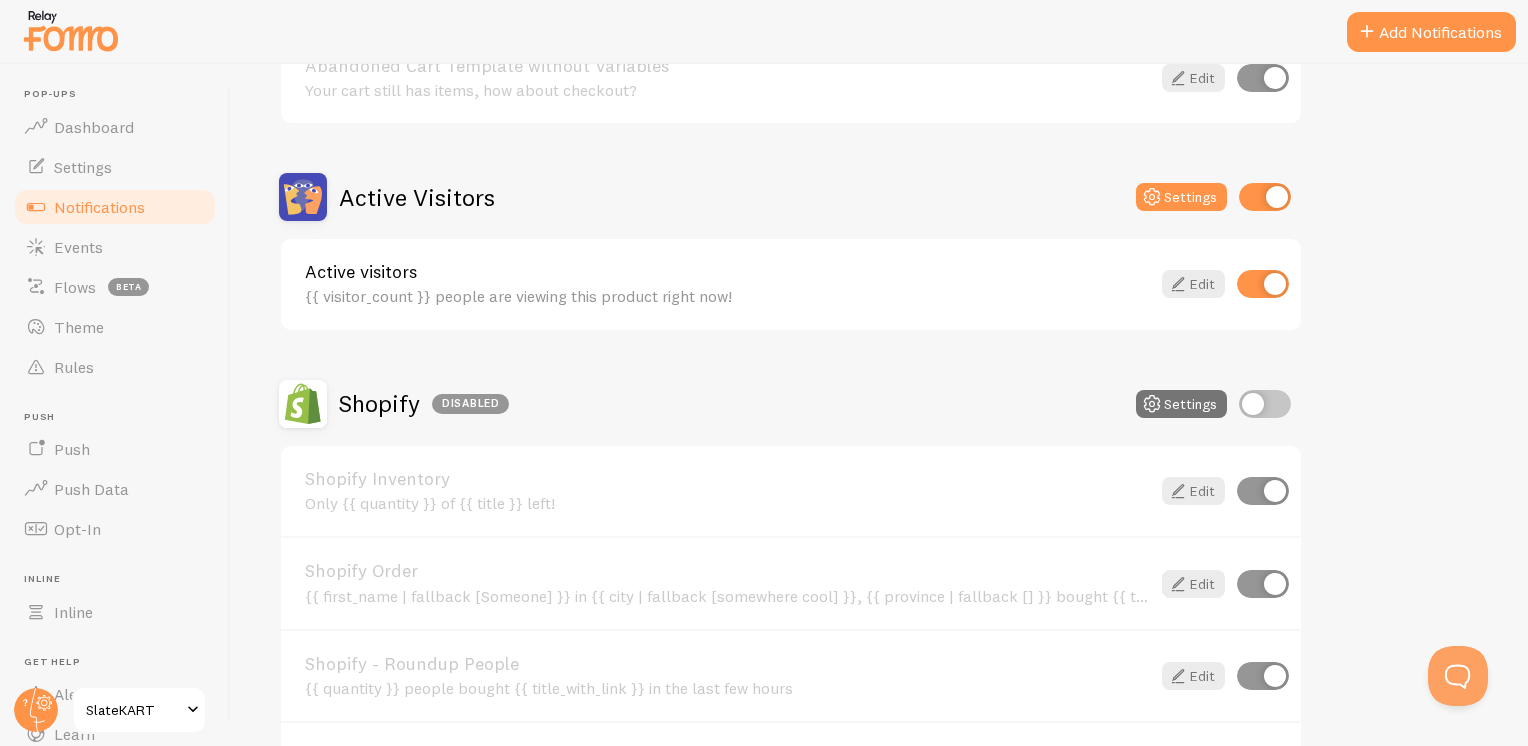 click on "Active Visitors" at bounding box center [417, 197] 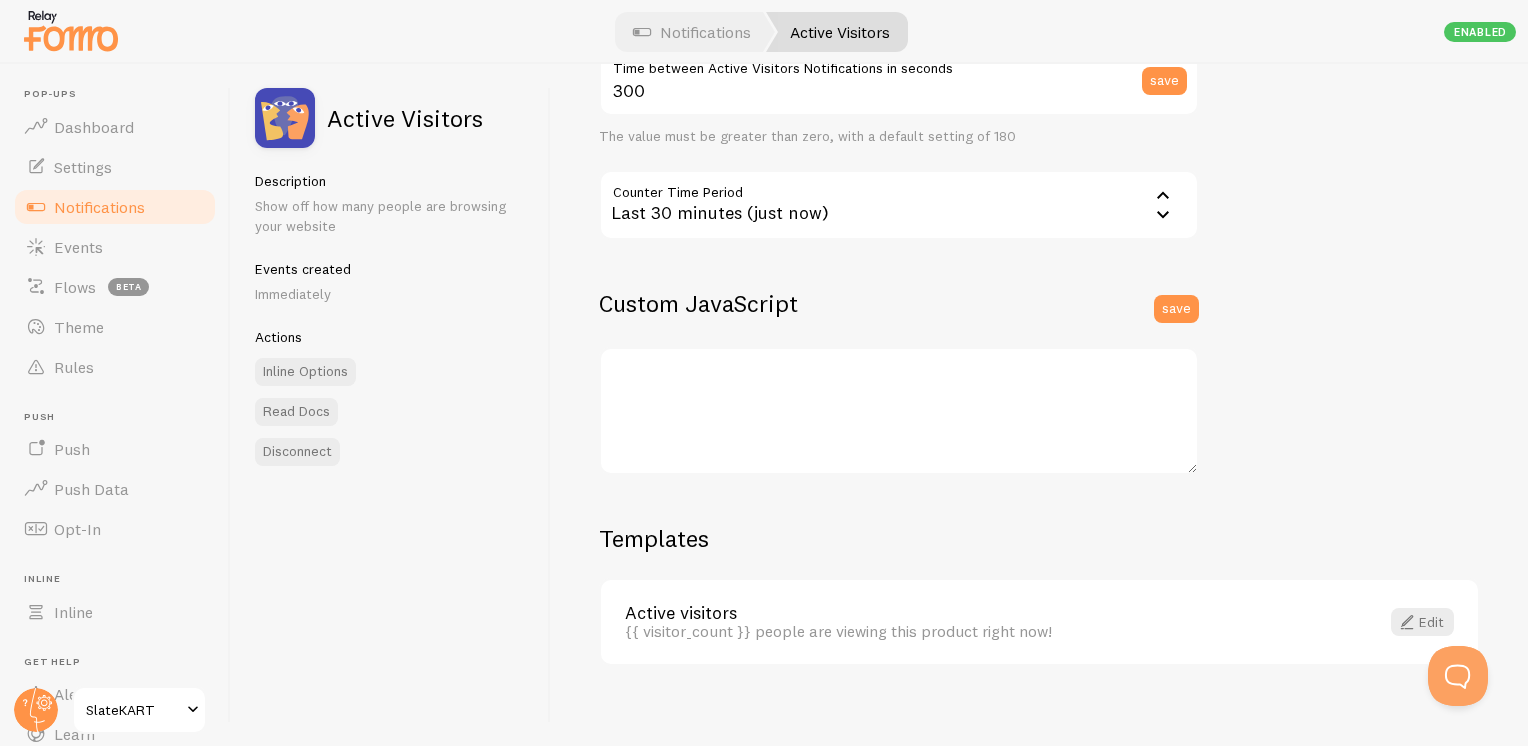 scroll, scrollTop: 509, scrollLeft: 0, axis: vertical 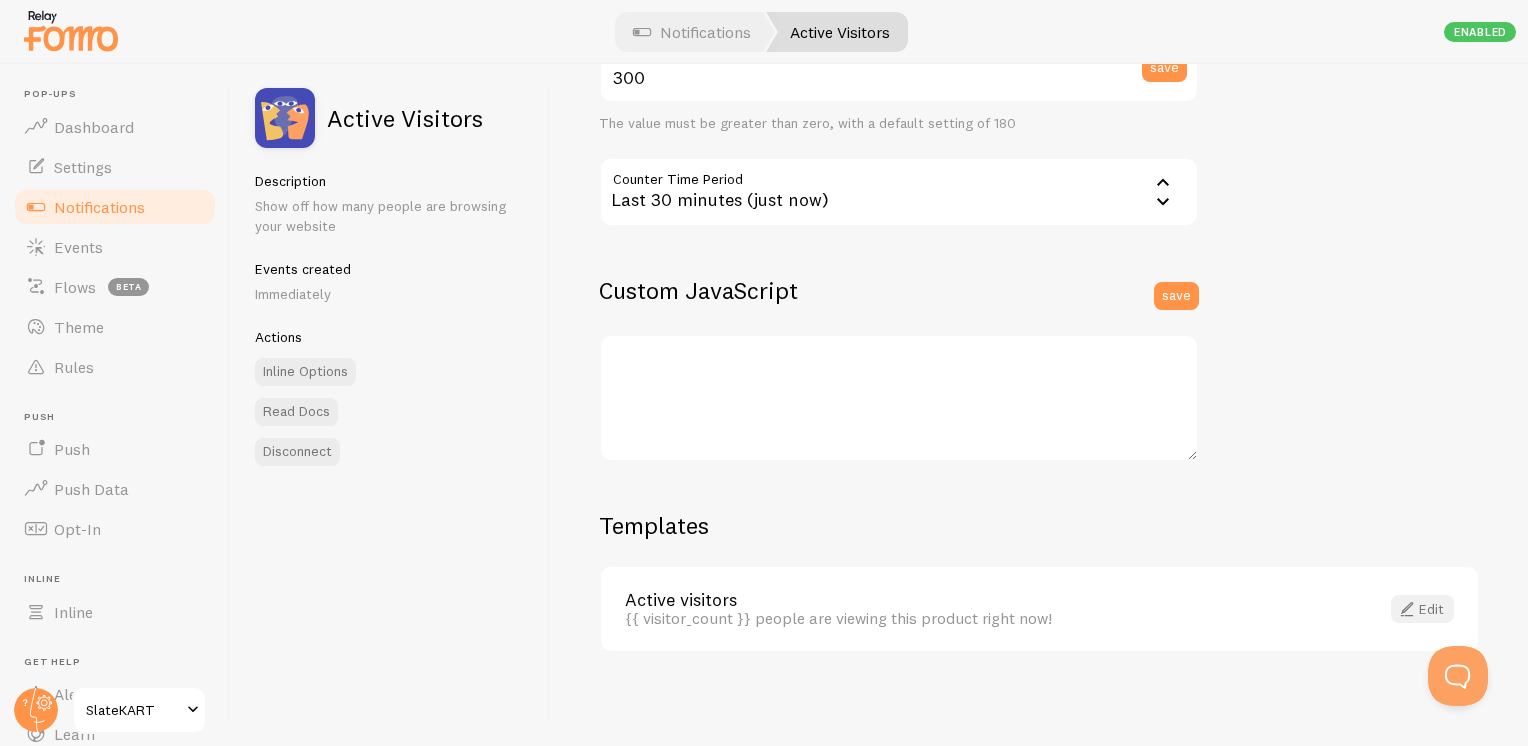 click at bounding box center (1407, 609) 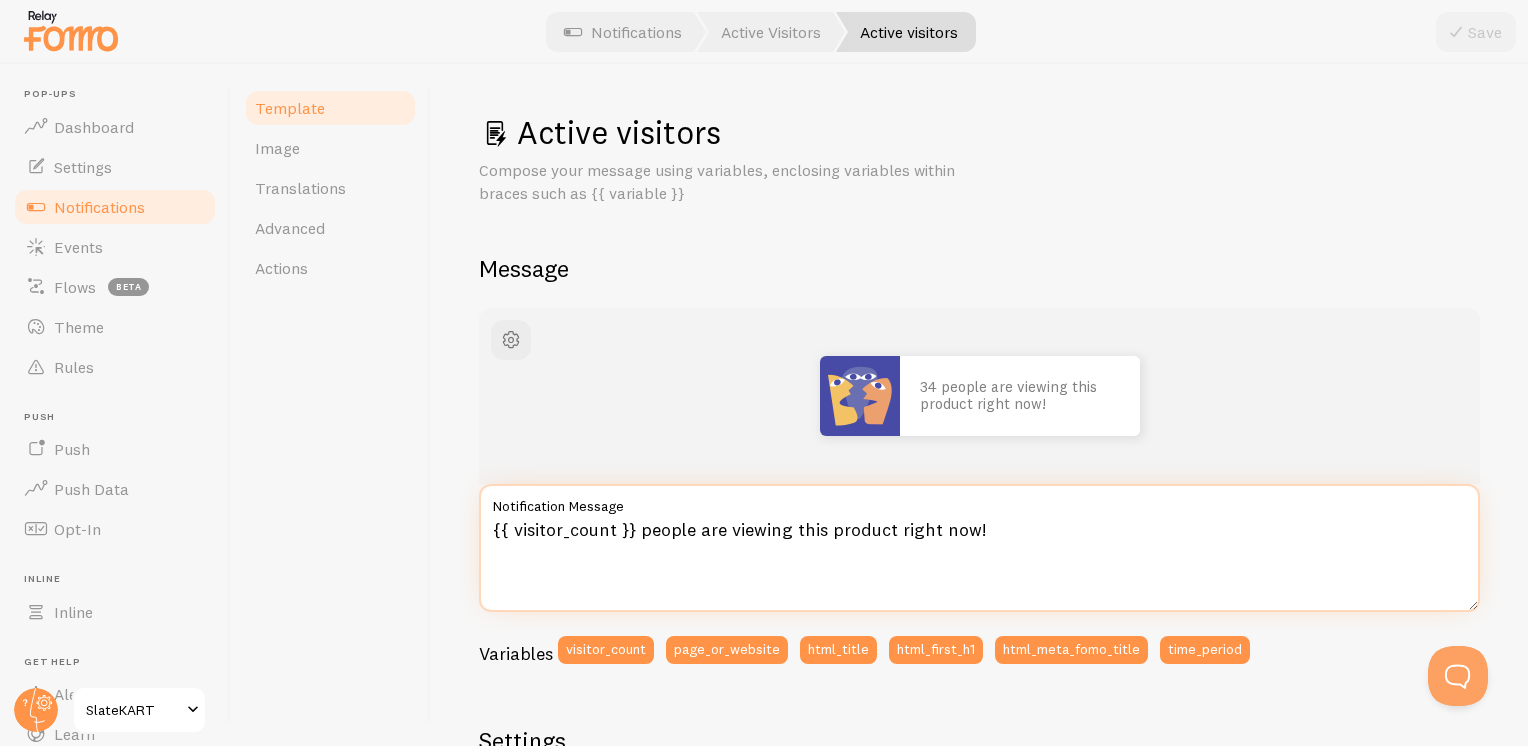 click on "{{ visitor_count }} people are viewing this product right now!" at bounding box center (979, 548) 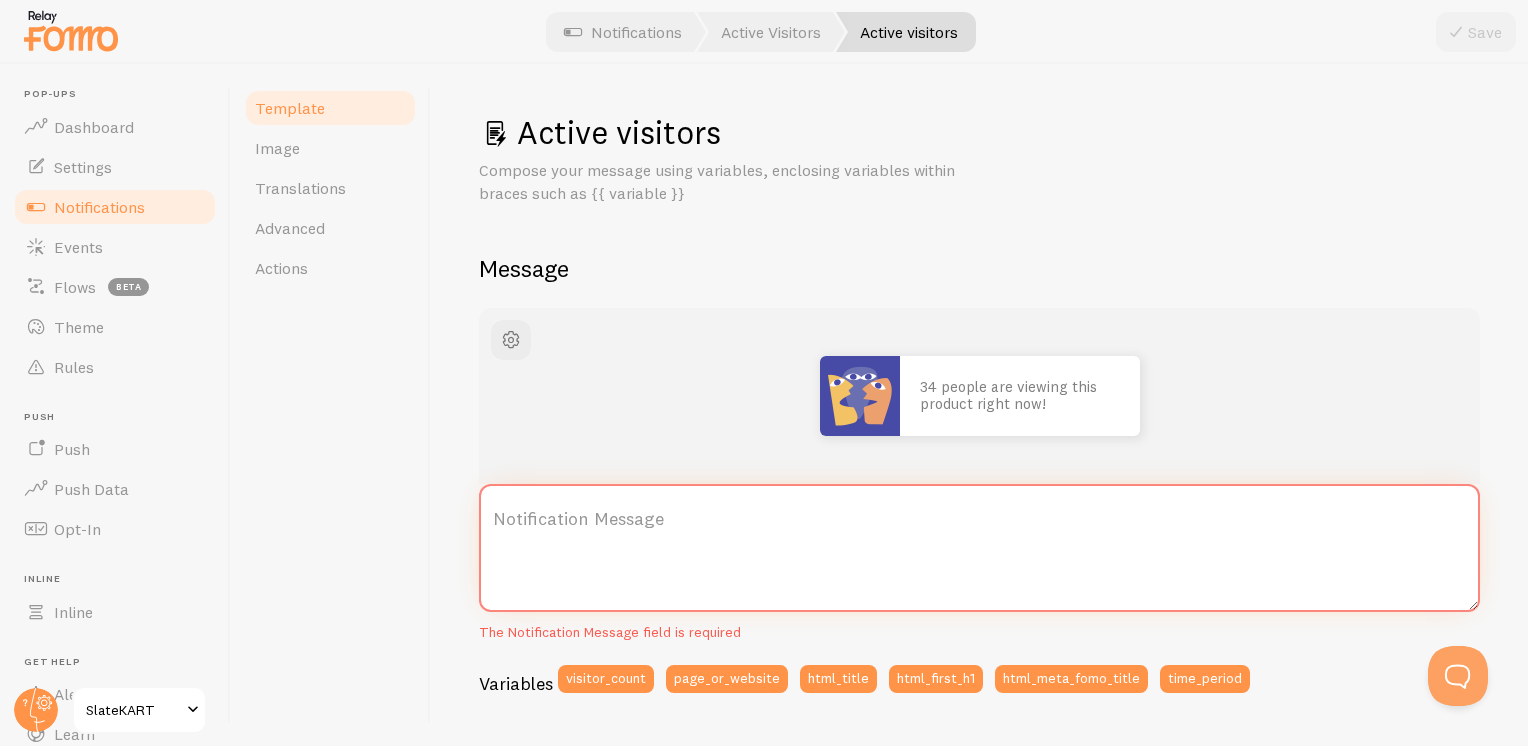 paste on "🔥 {{ visitor_count }} people are viewing this product right now!" 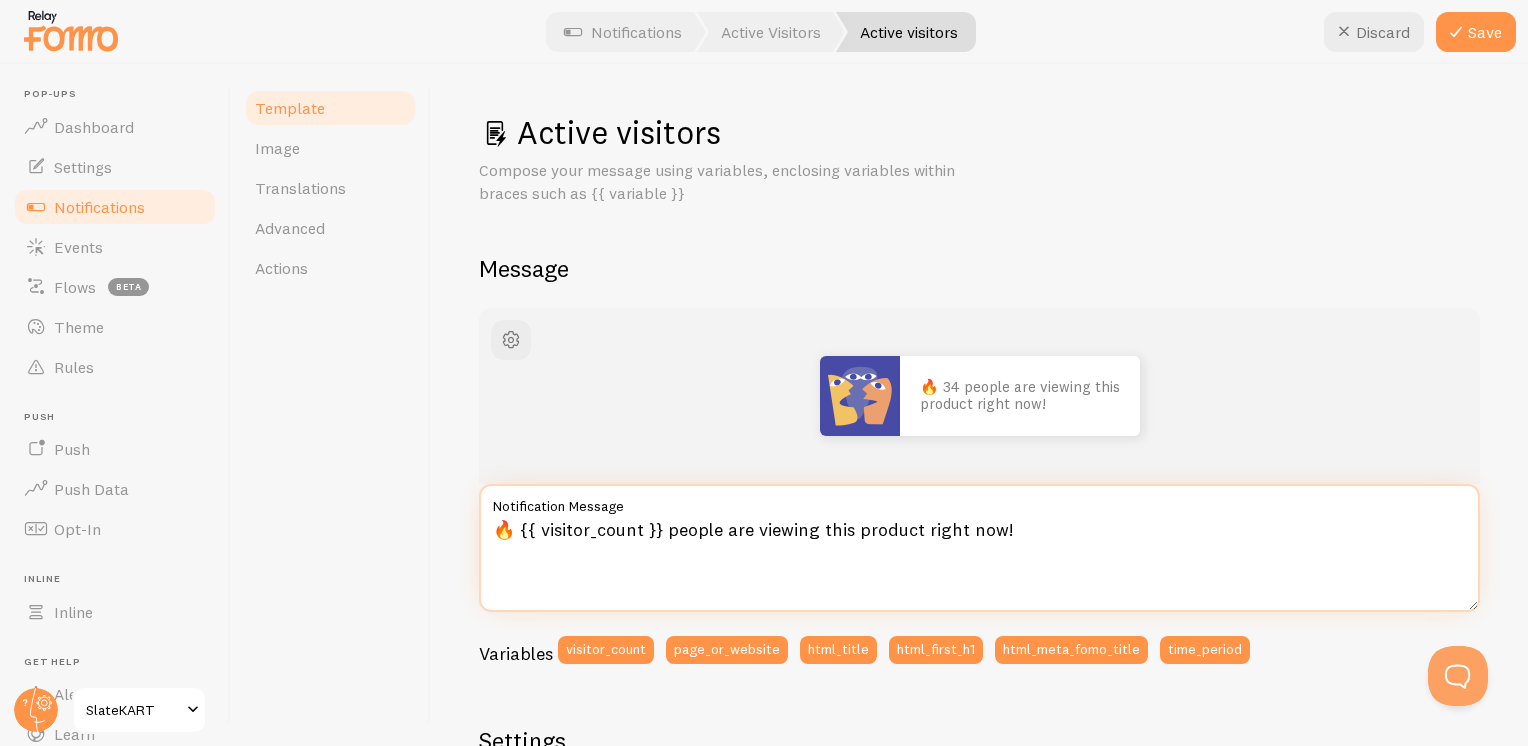 click on "🔥 {{ visitor_count }} people are viewing this product right now!" at bounding box center (979, 548) 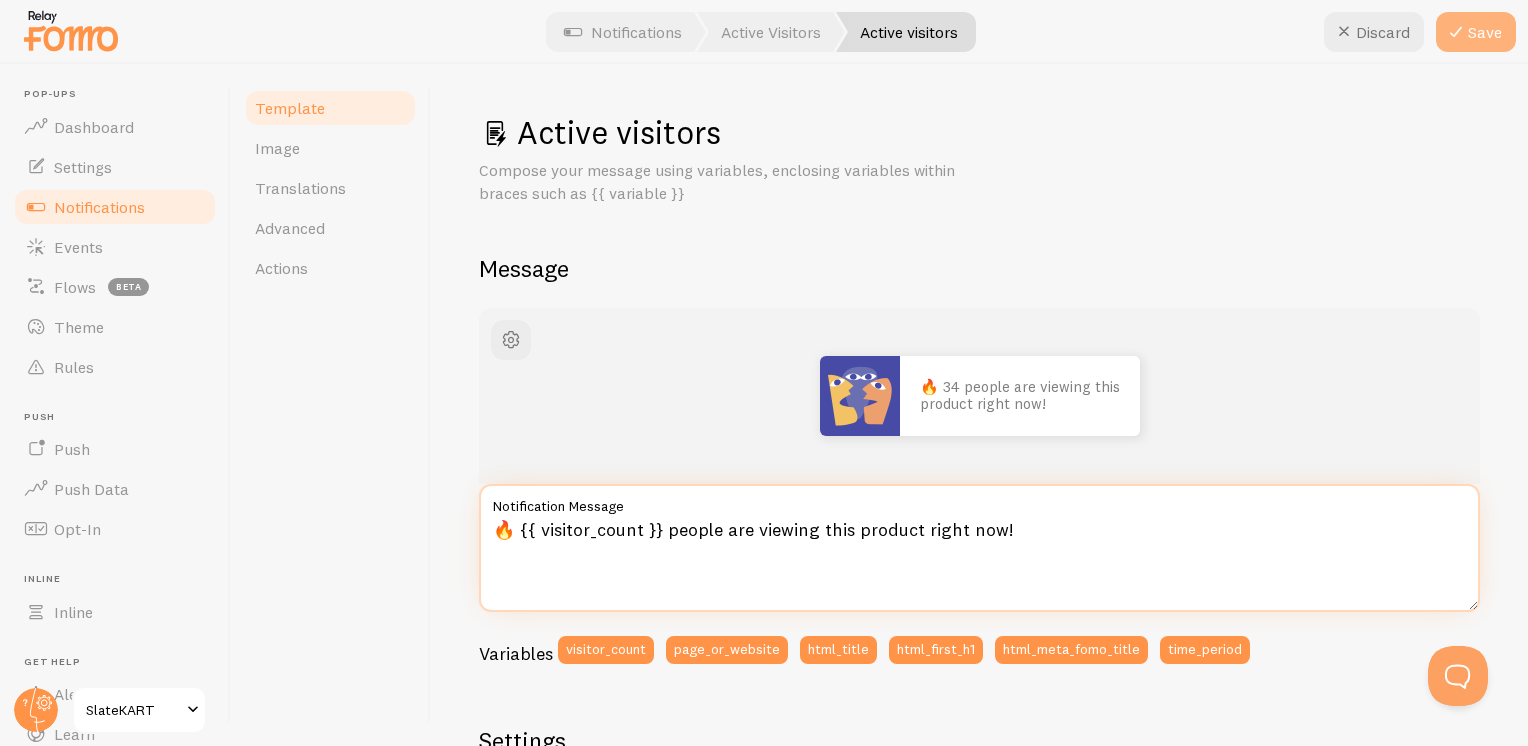 type on "🔥 {{ visitor_count }} people are viewing this product right now!" 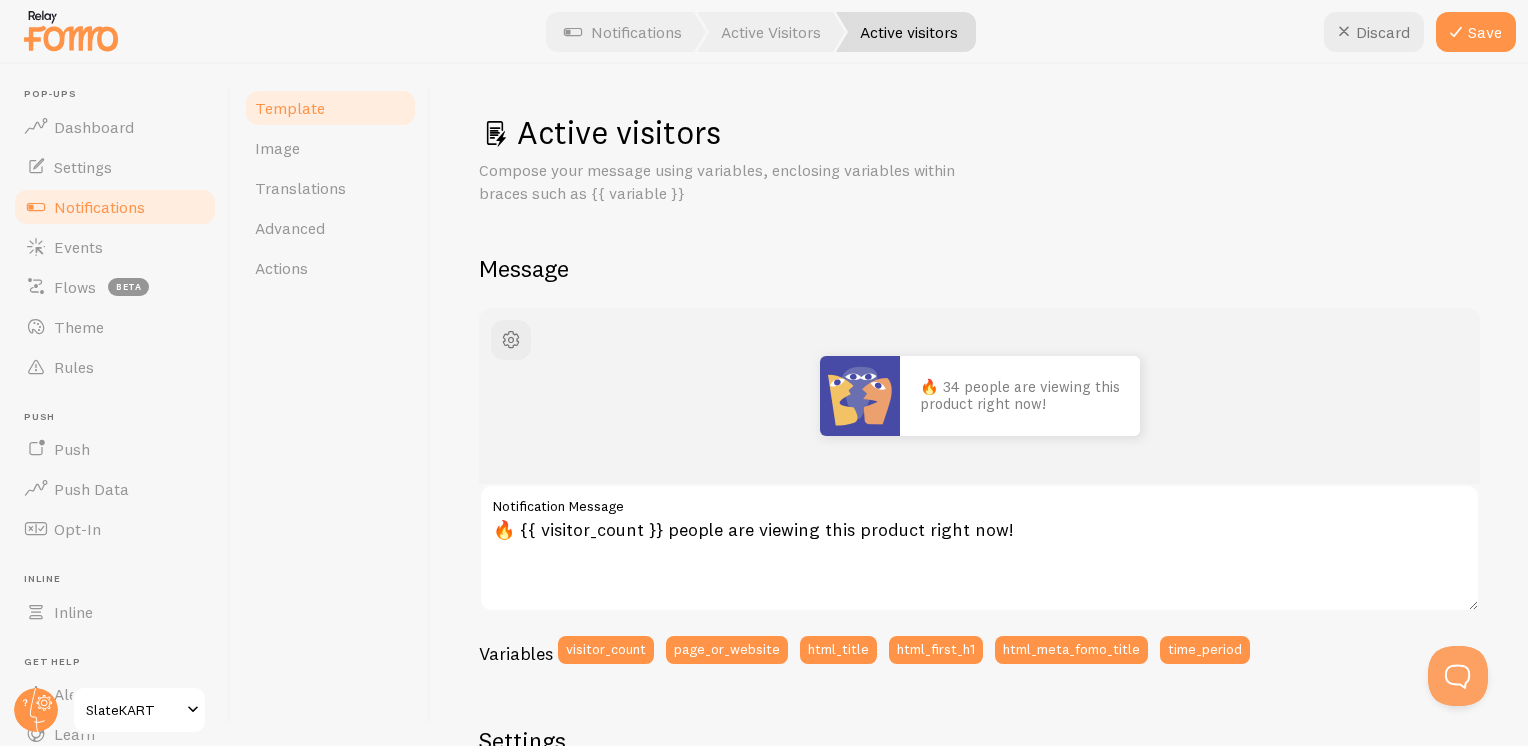 drag, startPoint x: 1492, startPoint y: 36, endPoint x: 1437, endPoint y: 77, distance: 68.60029 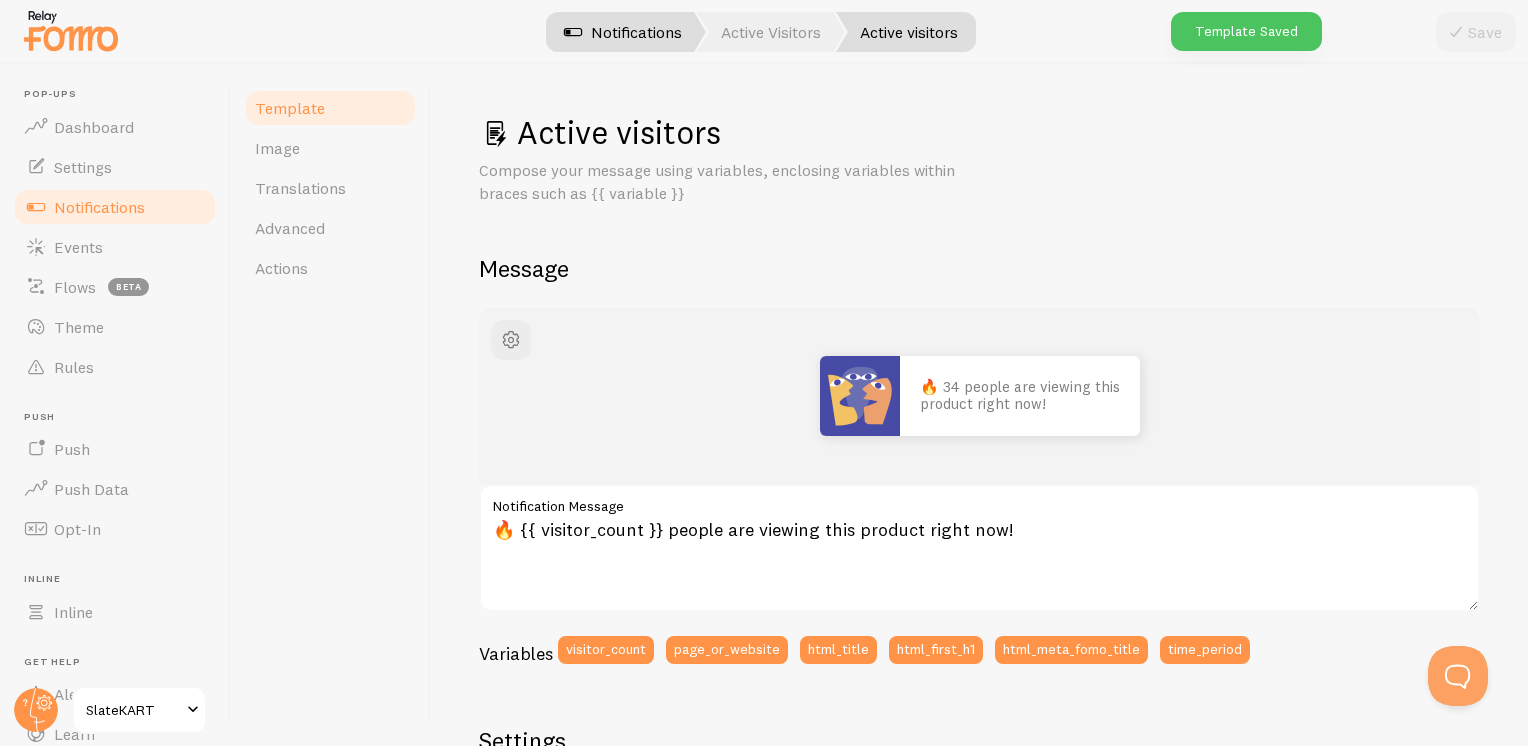 click on "Notifications" at bounding box center [623, 32] 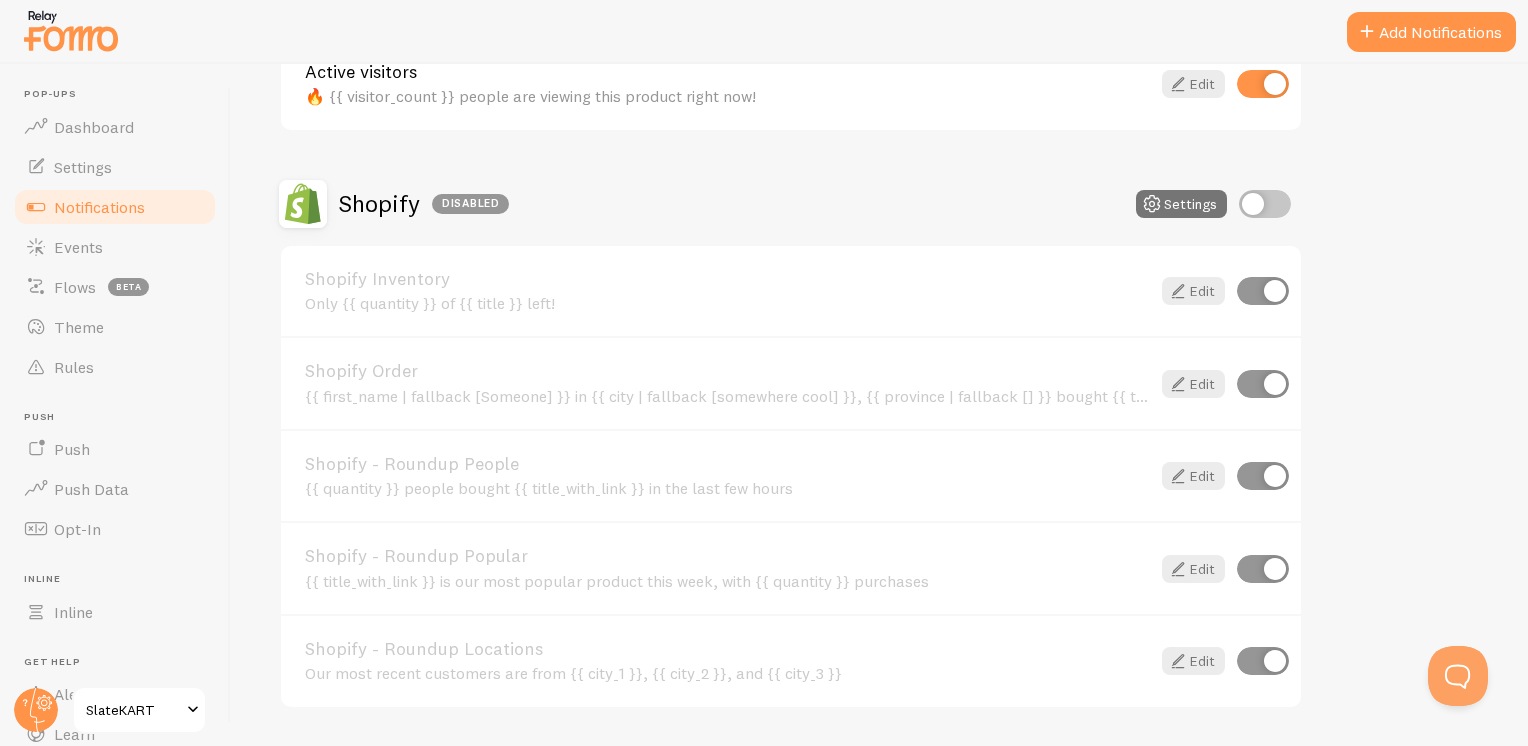 scroll, scrollTop: 859, scrollLeft: 0, axis: vertical 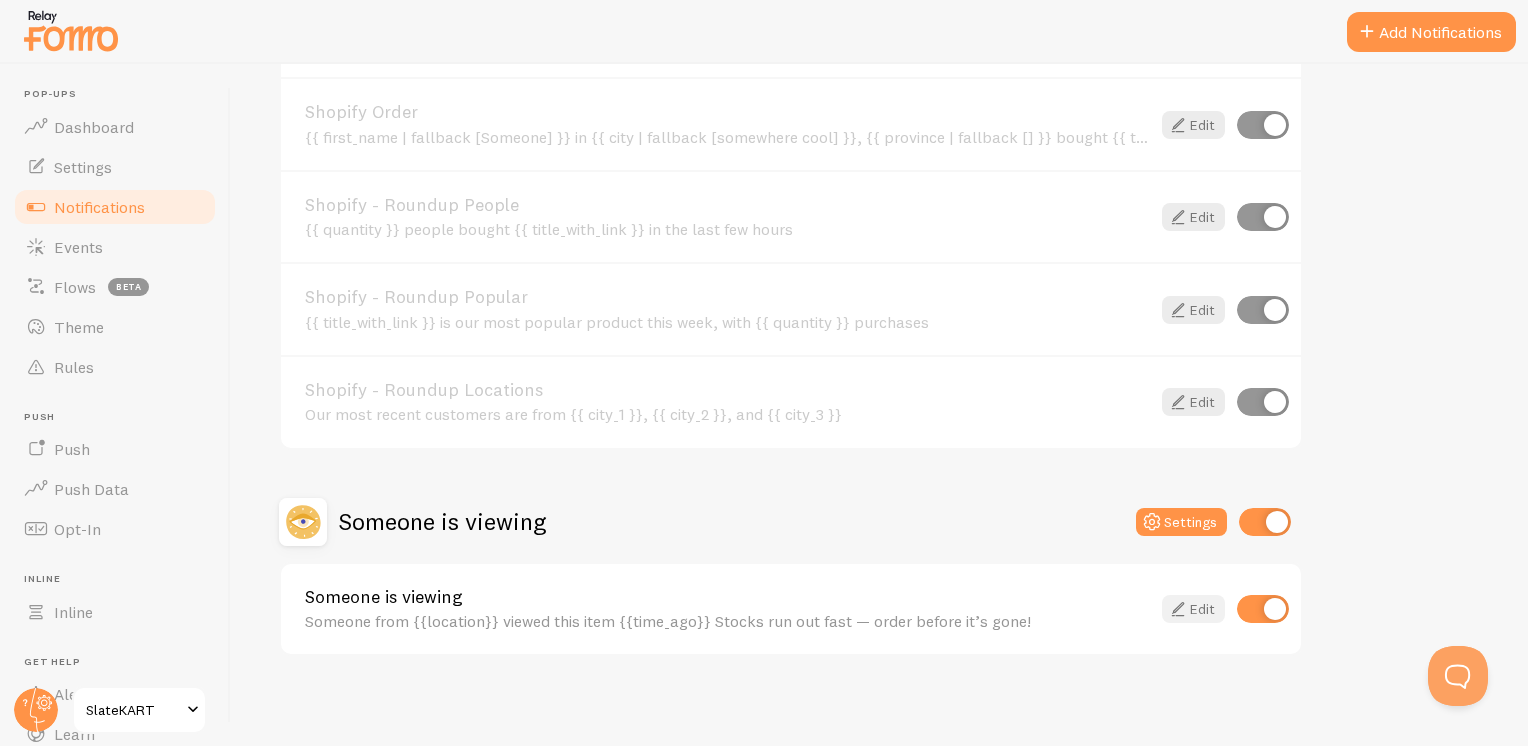 click on "Edit" at bounding box center (1193, 609) 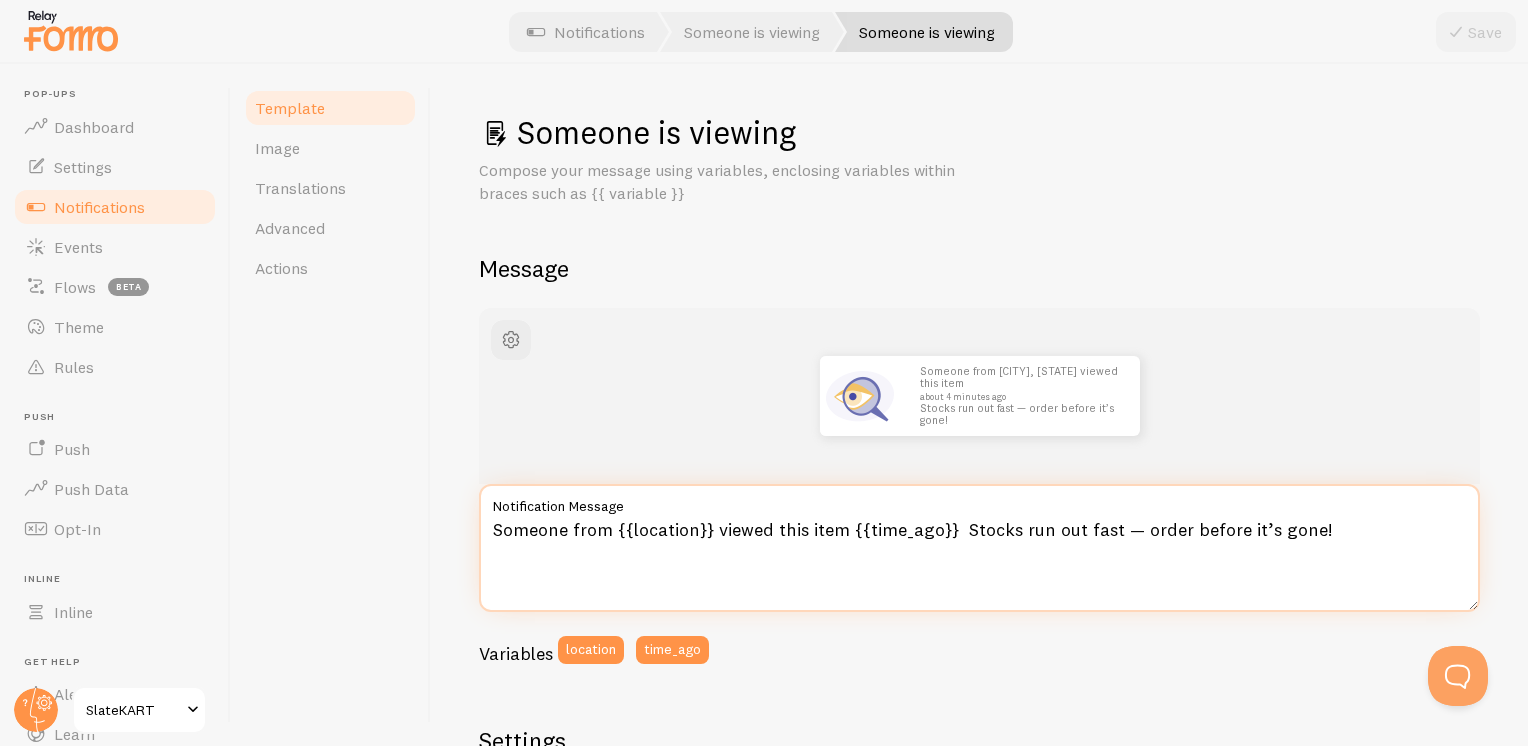 click on "Someone from {{location}} viewed this item {{time_ago}}  Stocks run out fast — order before it’s gone!" at bounding box center (979, 548) 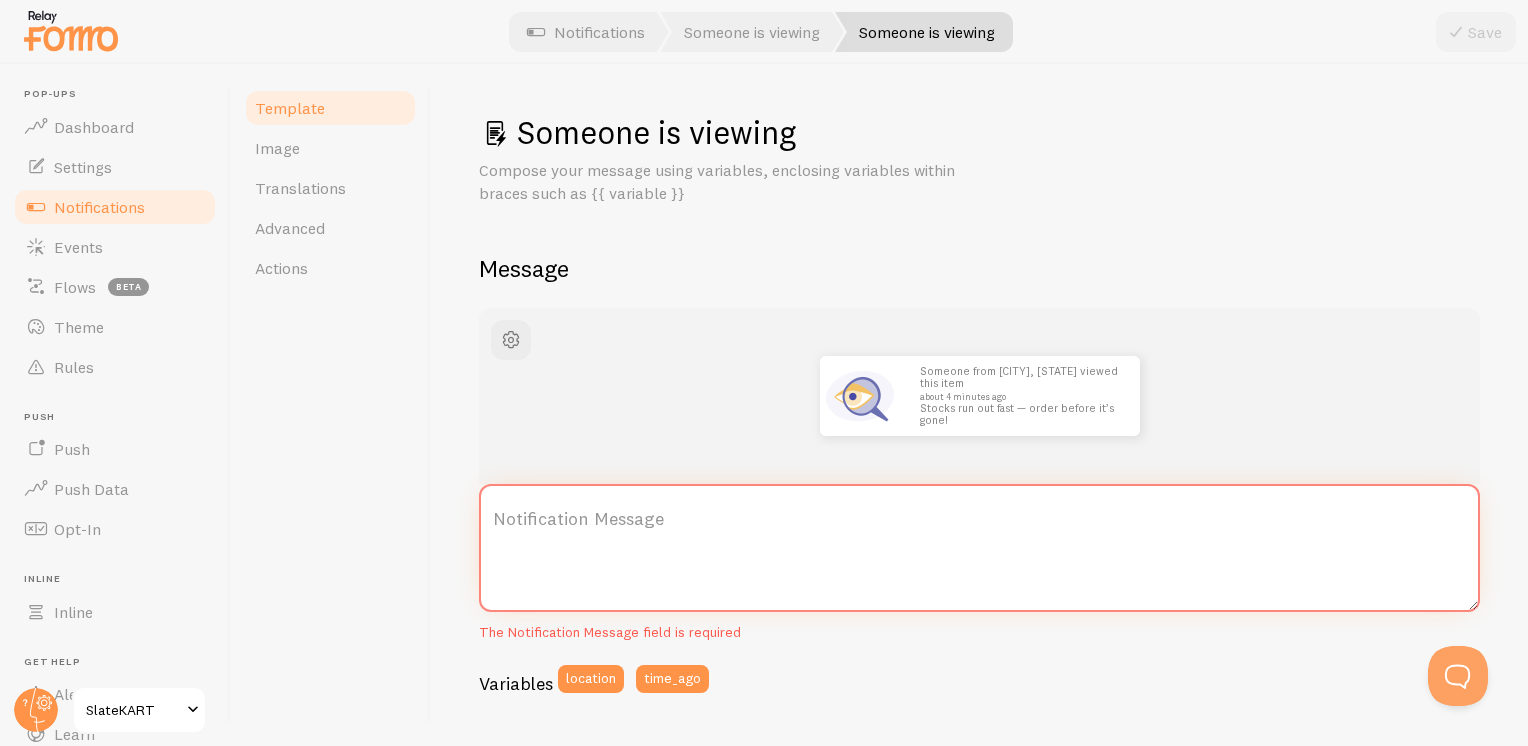 paste on "👀 Someone from {{location}} viewed this item {{time_ago}}.
Stocks run out fast — order before it’s gone!" 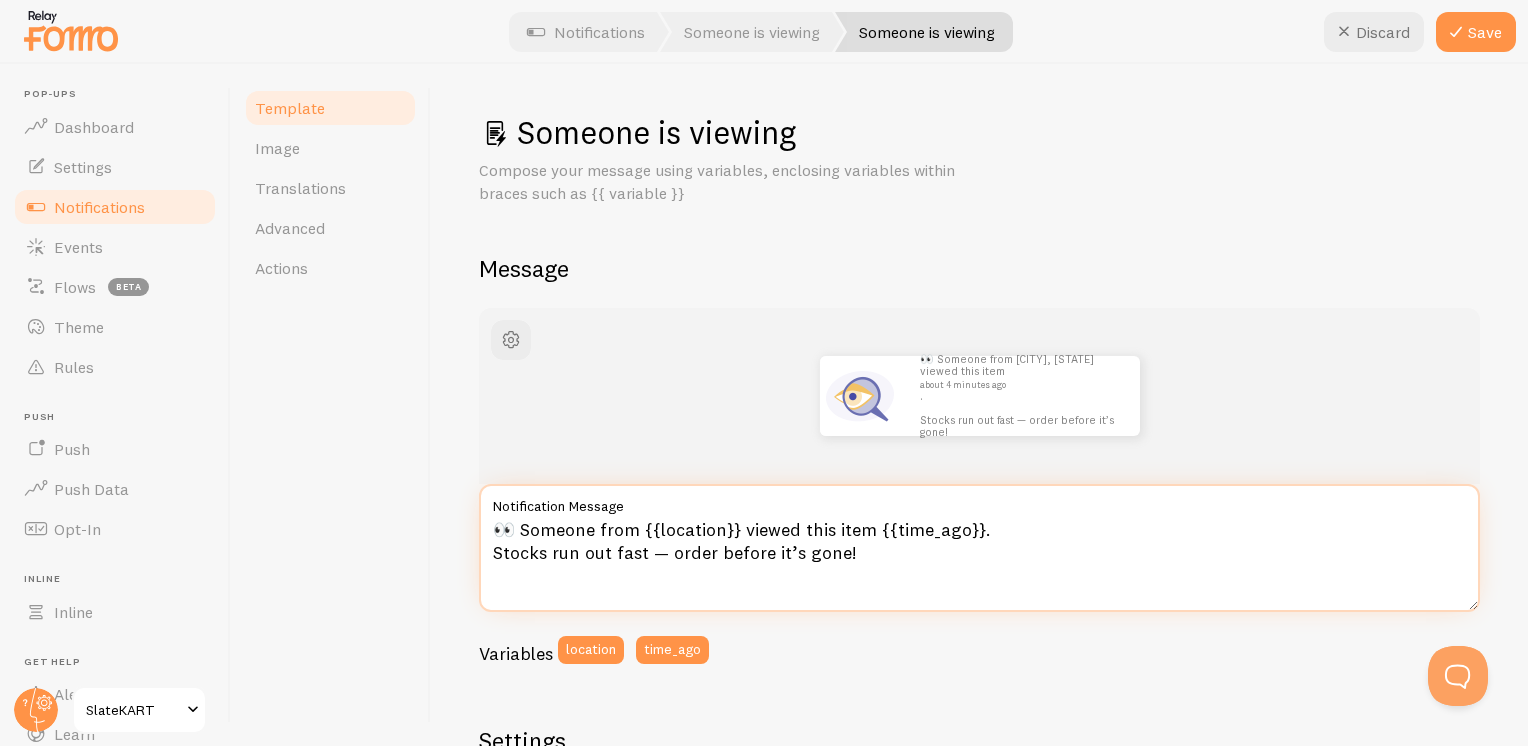 click on "👀 Someone from {{location}} viewed this item {{time_ago}}.
Stocks run out fast — order before it’s gone!" at bounding box center [979, 548] 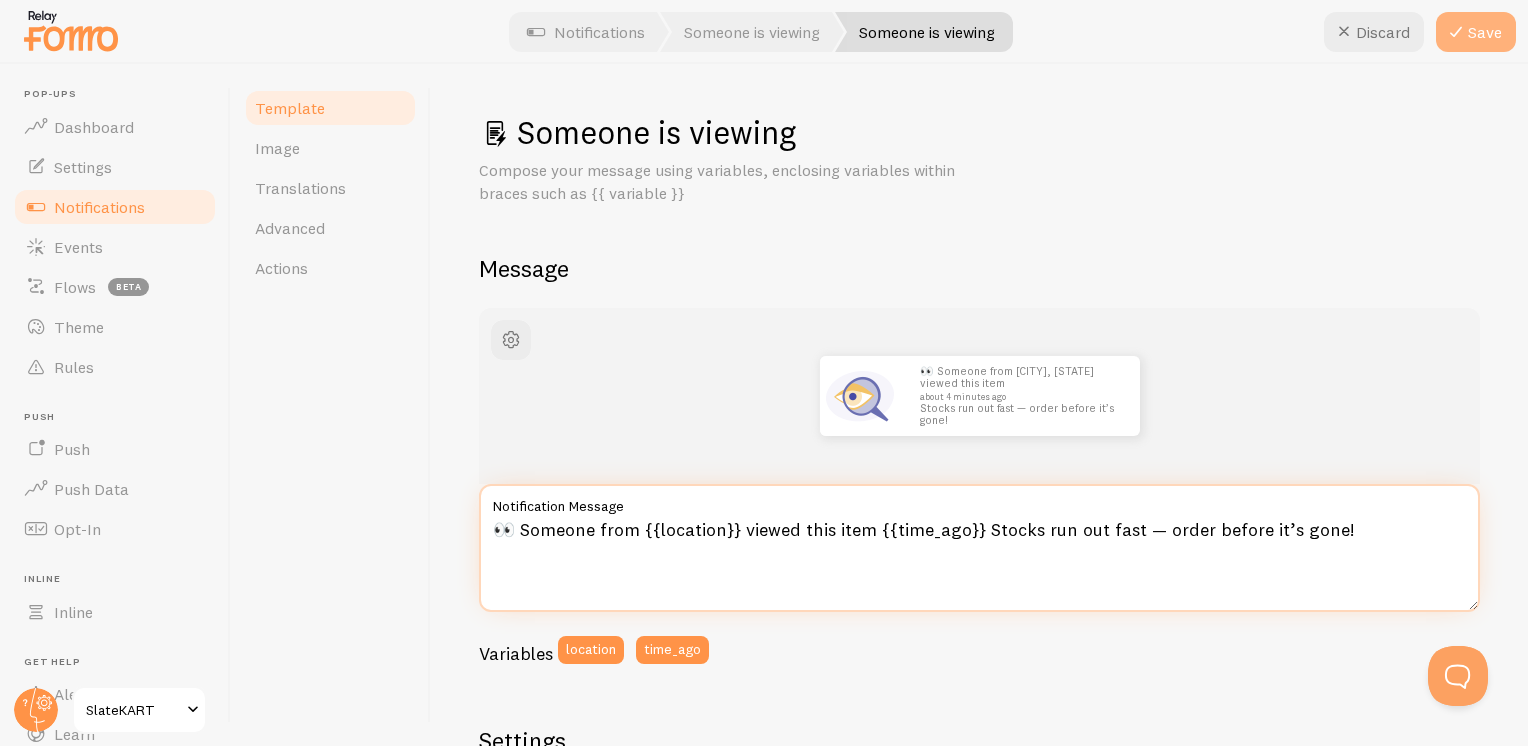 type on "👀 Someone from {{location}} viewed this item {{time_ago}} Stocks run out fast — order before it’s gone!" 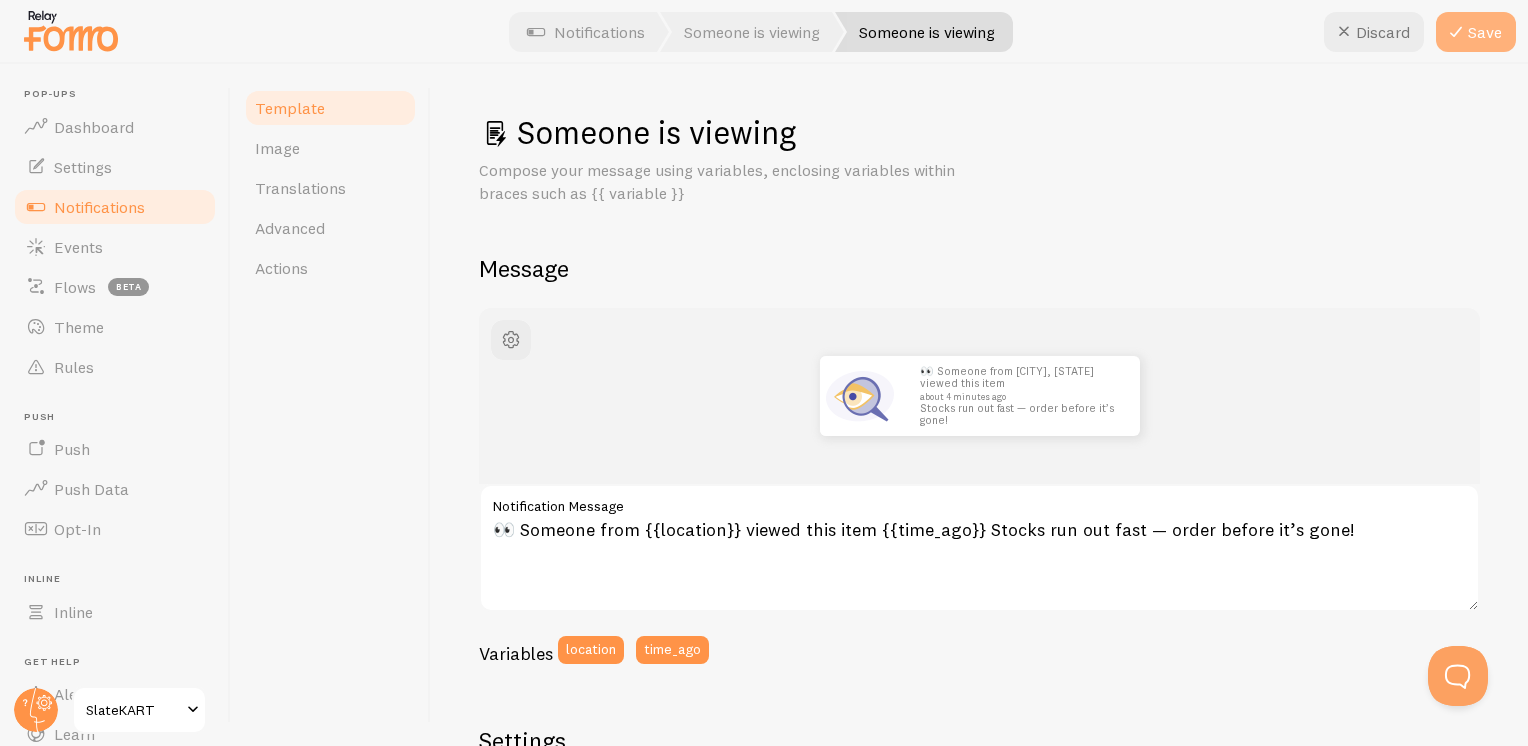 click on "Save" at bounding box center [1476, 32] 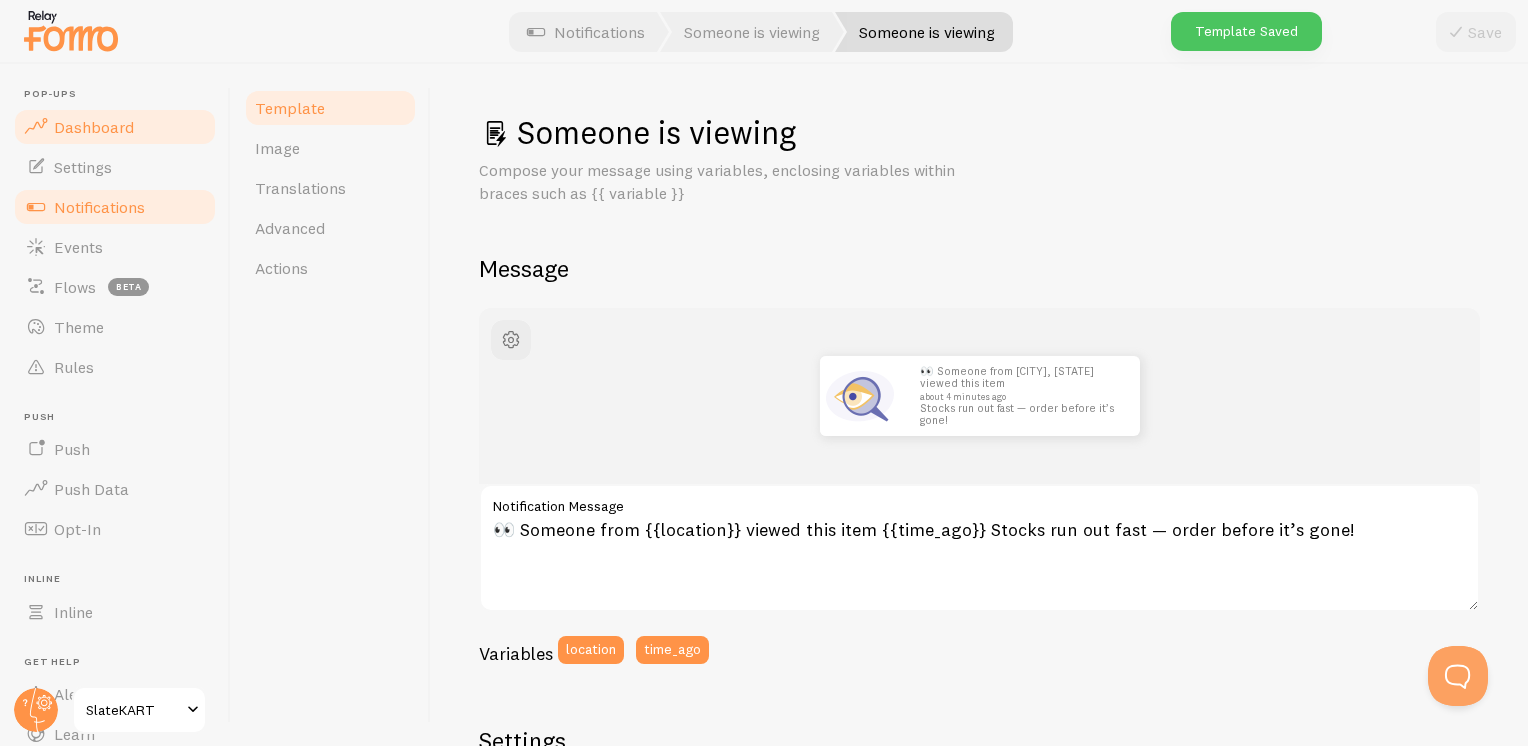 click on "Dashboard" at bounding box center [94, 127] 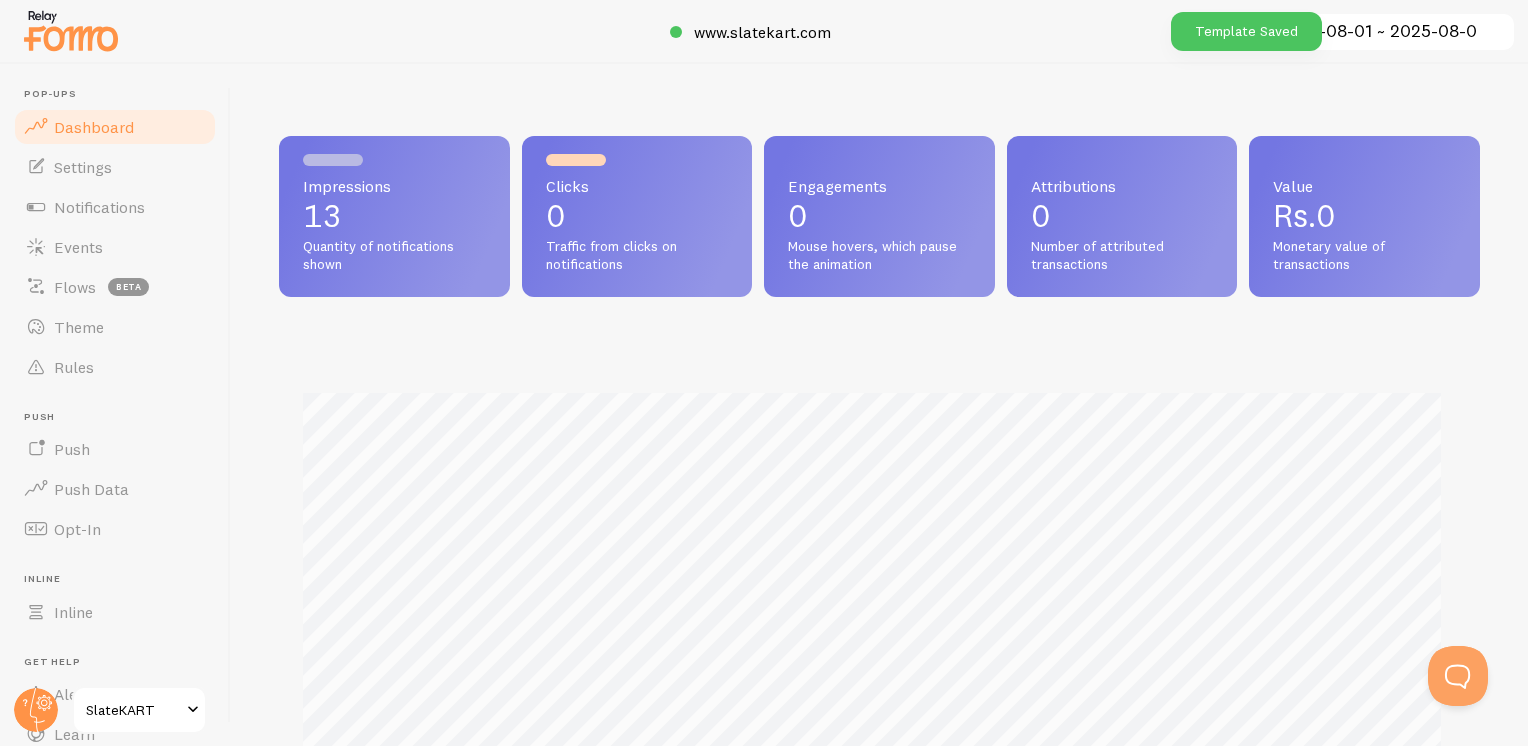 scroll, scrollTop: 999474, scrollLeft: 998813, axis: both 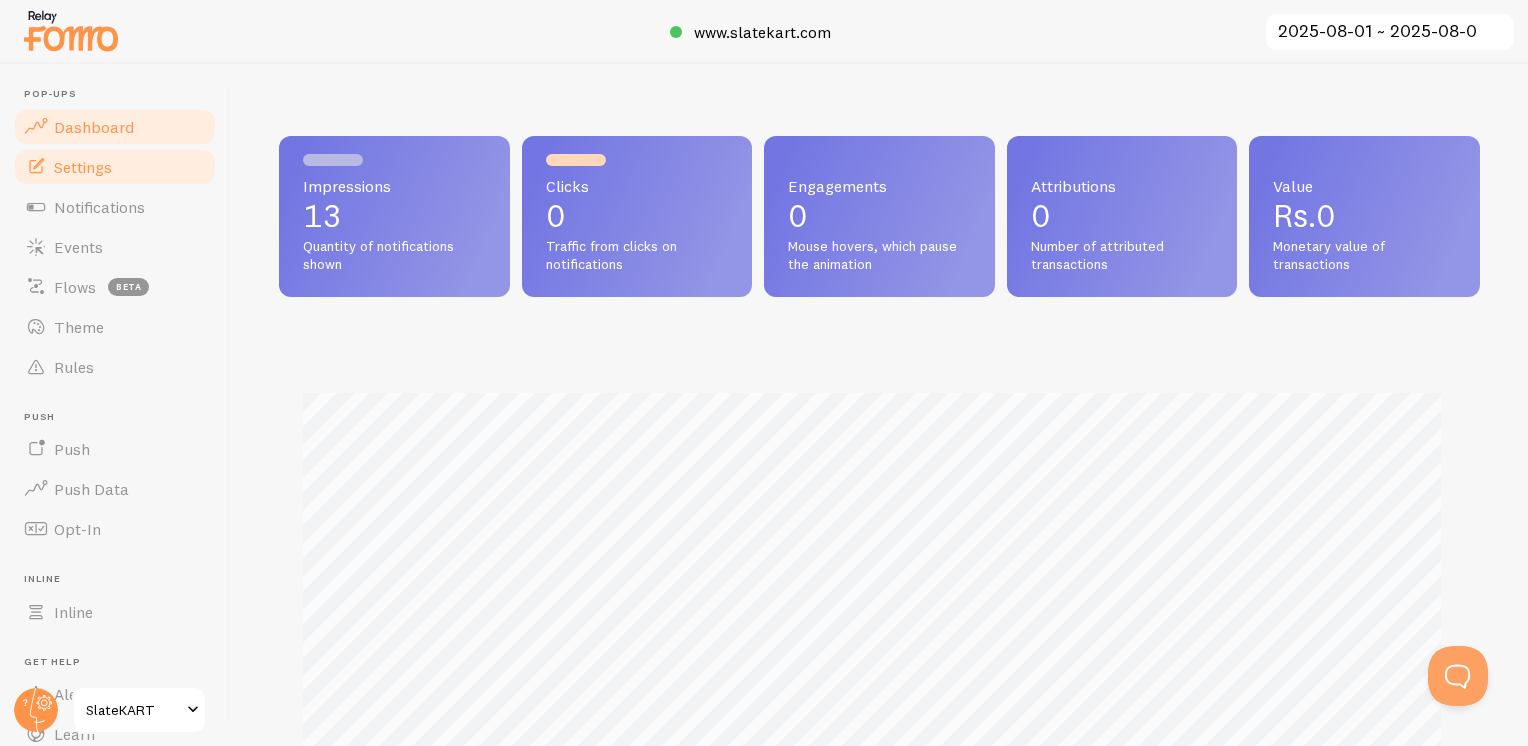click on "Settings" at bounding box center [115, 167] 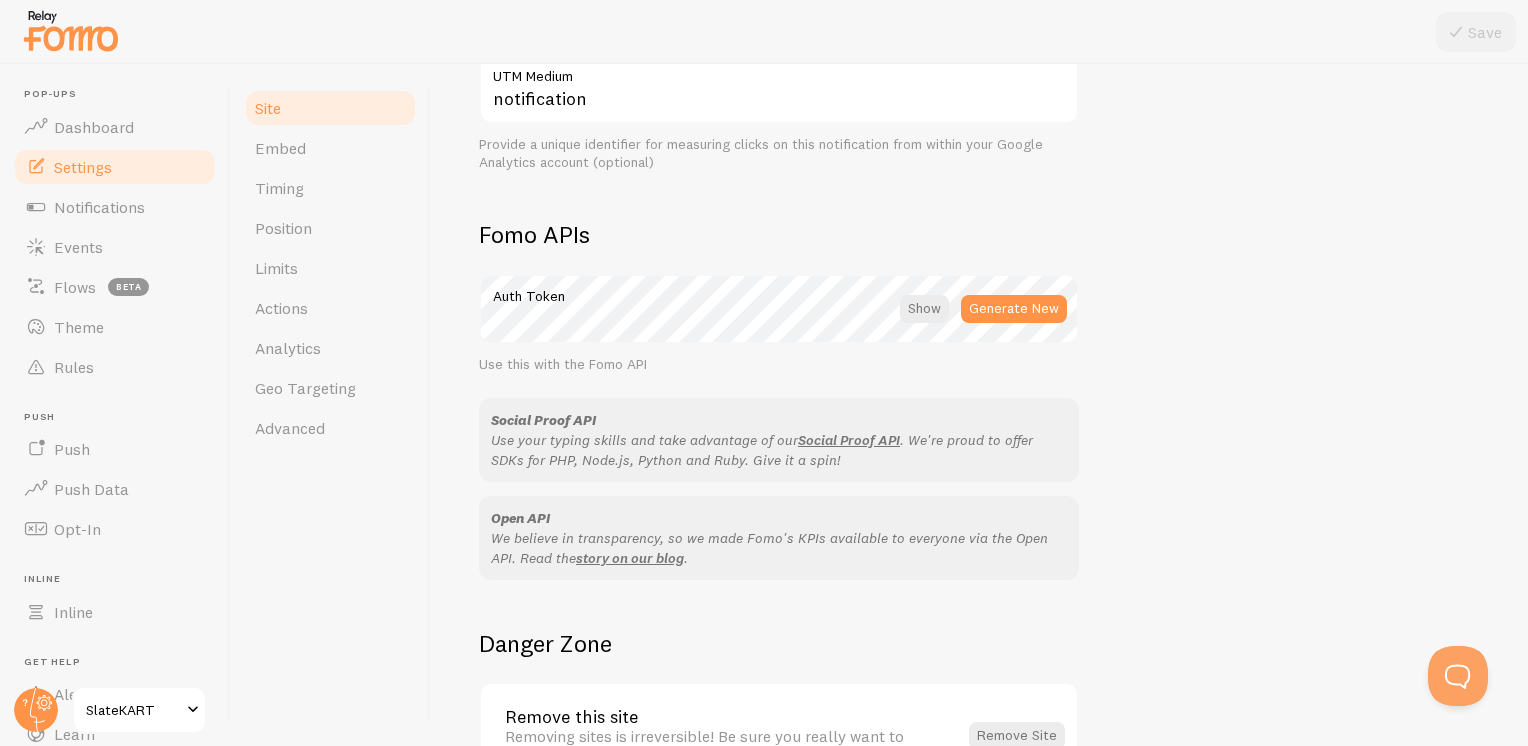 scroll, scrollTop: 1140, scrollLeft: 0, axis: vertical 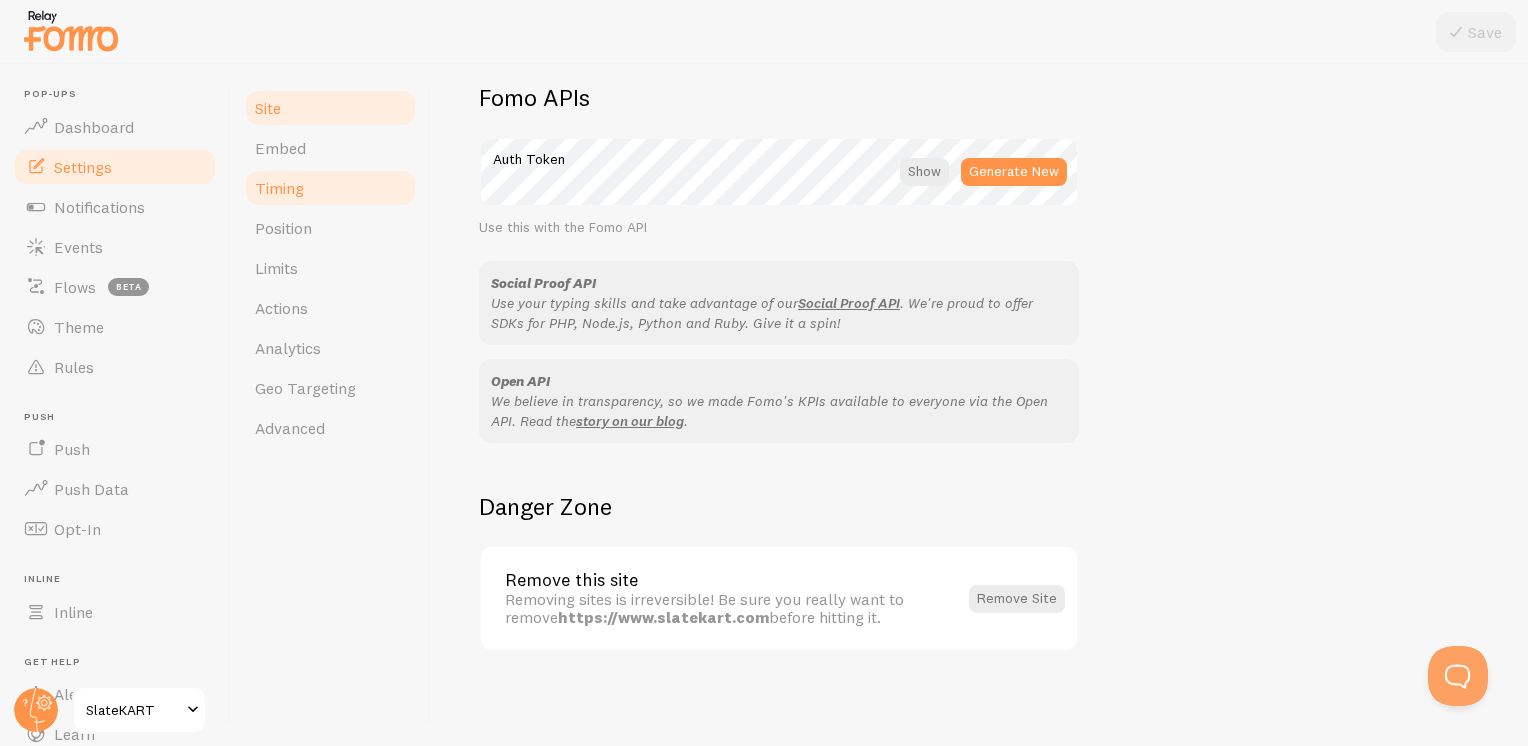 click on "Timing" at bounding box center (330, 188) 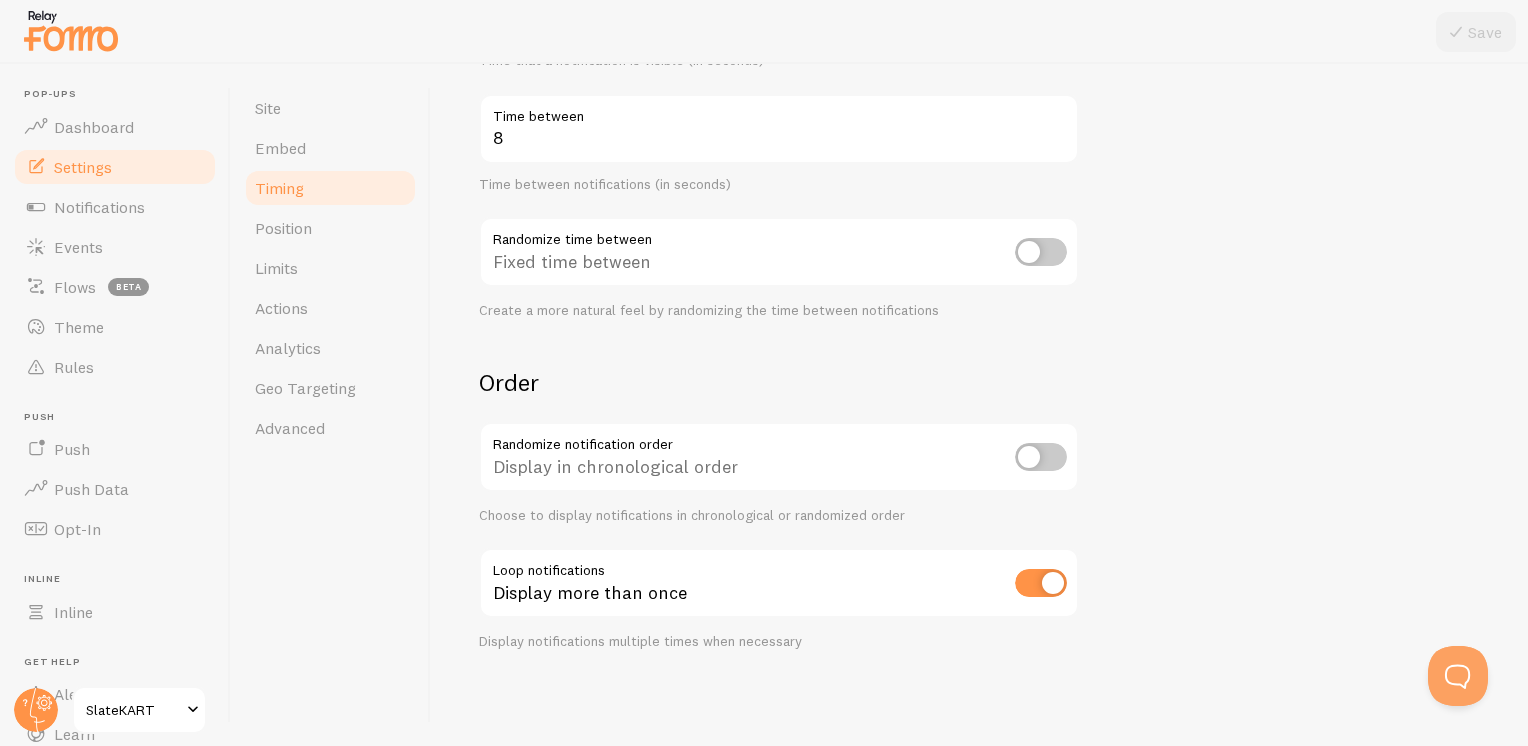 scroll, scrollTop: 0, scrollLeft: 0, axis: both 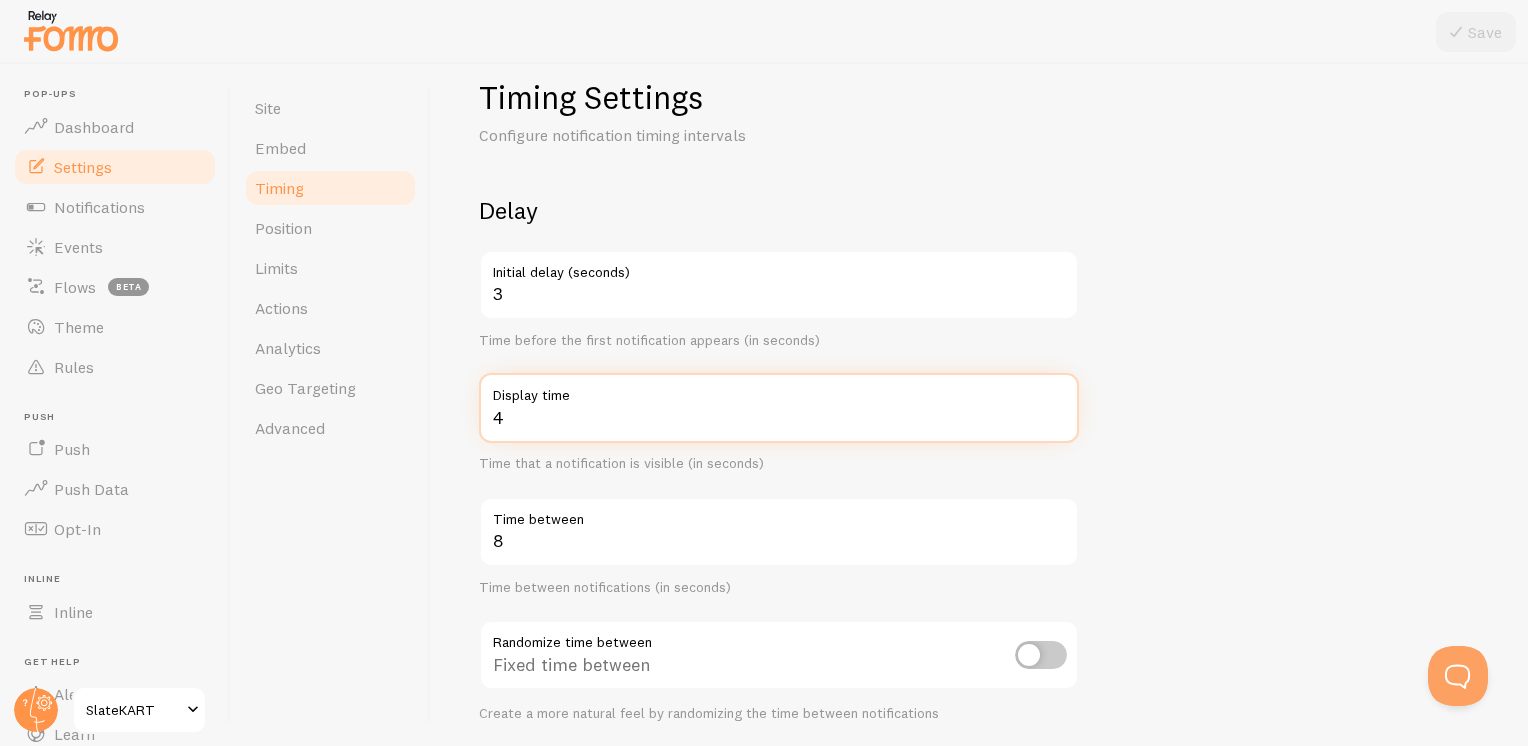 click on "4" at bounding box center [779, 408] 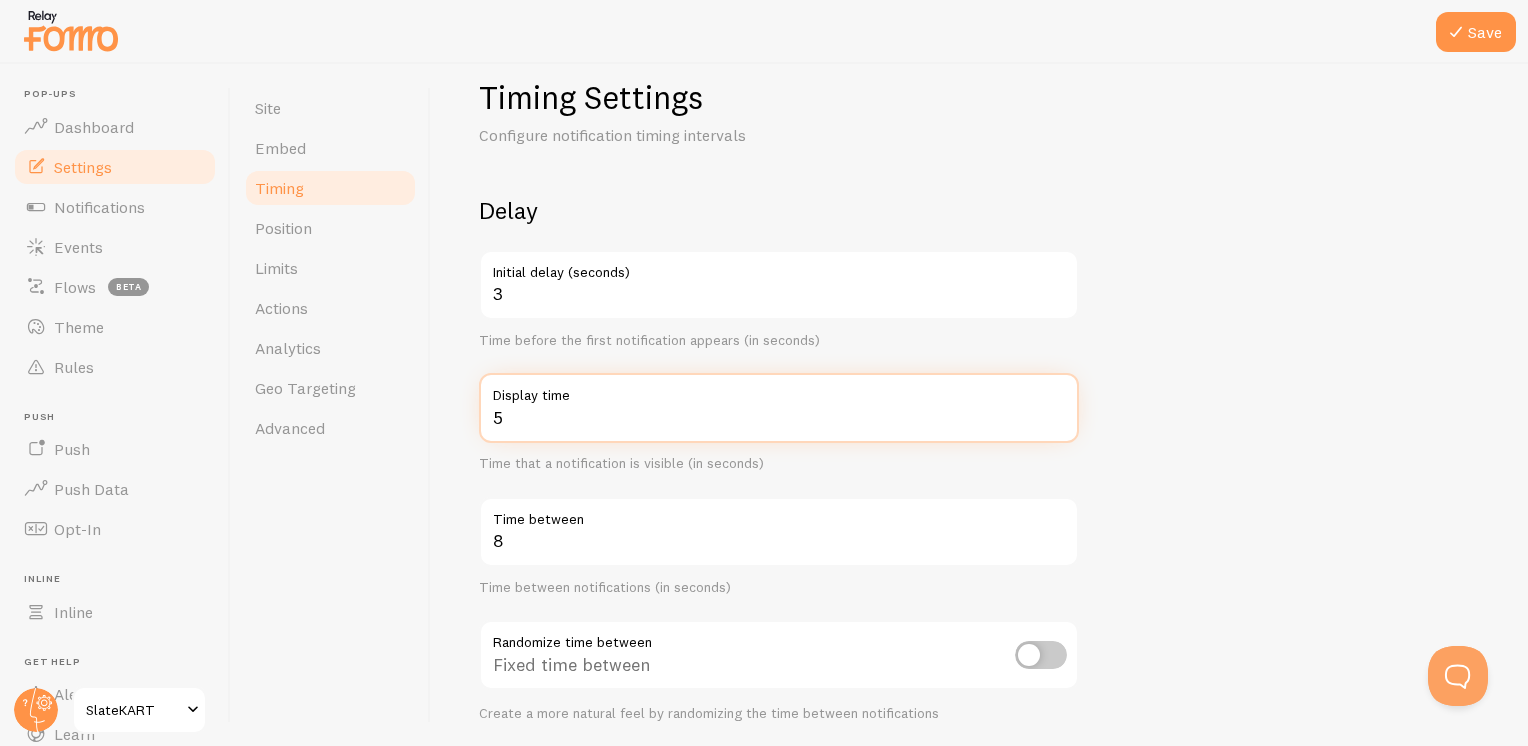 click on "5" at bounding box center [779, 408] 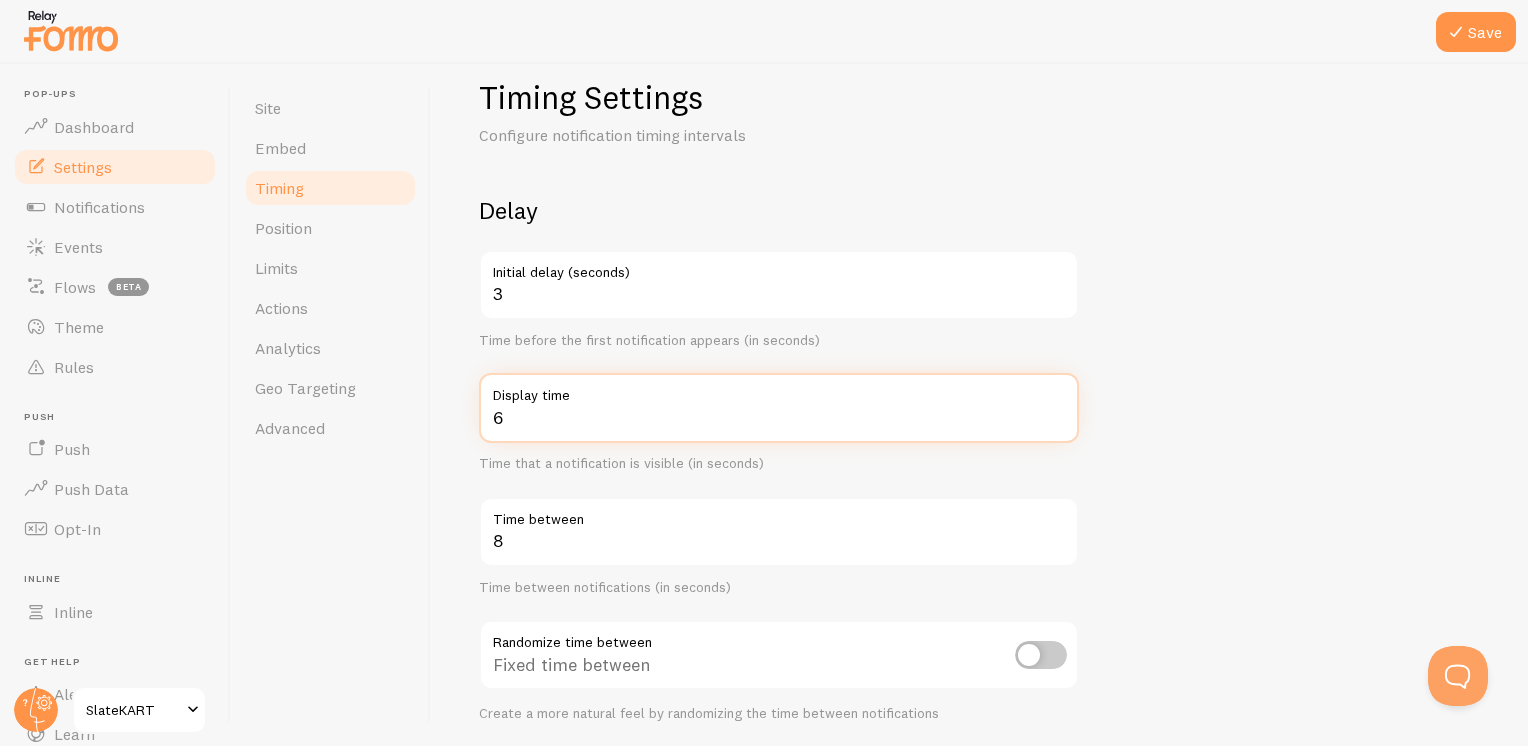 click on "6" at bounding box center (779, 408) 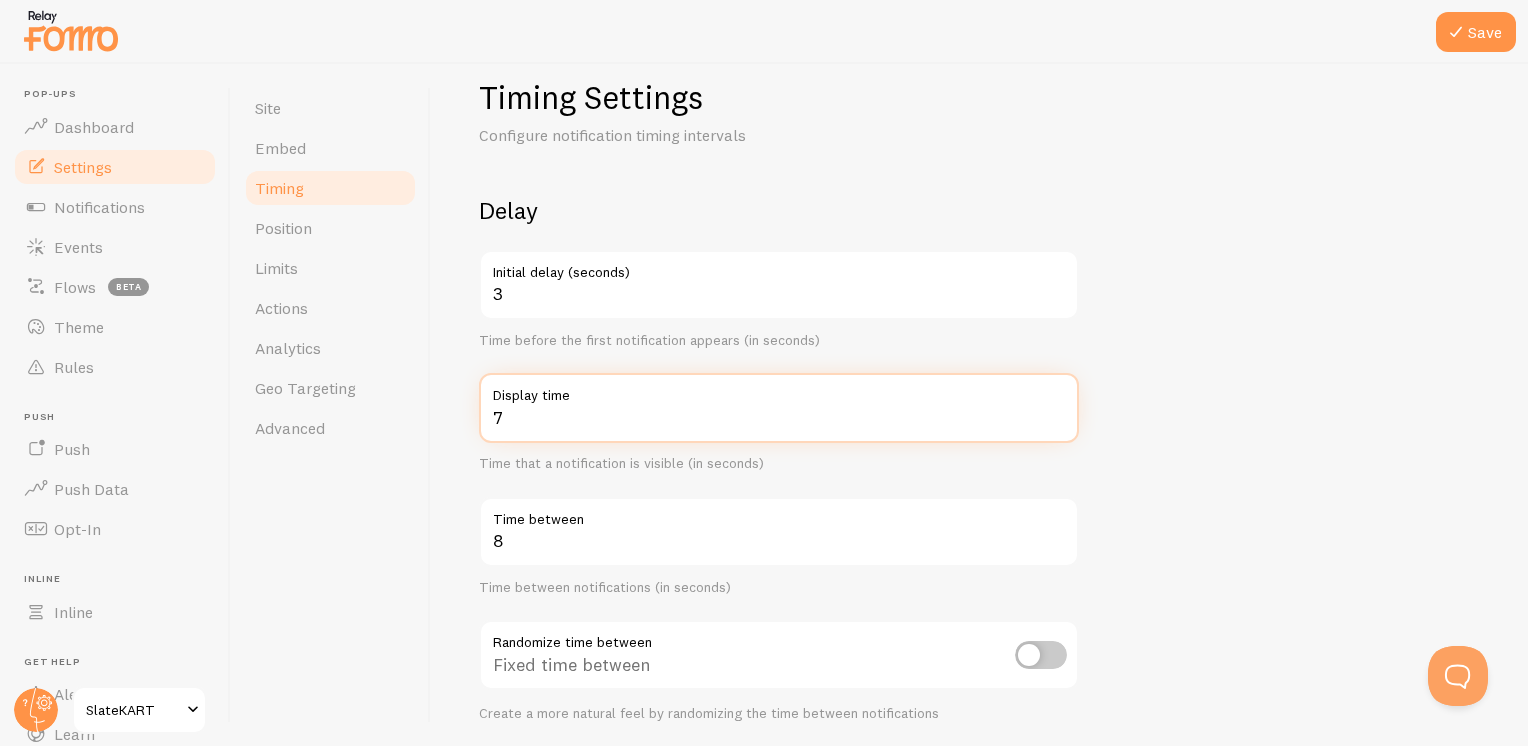 click on "7" at bounding box center [779, 408] 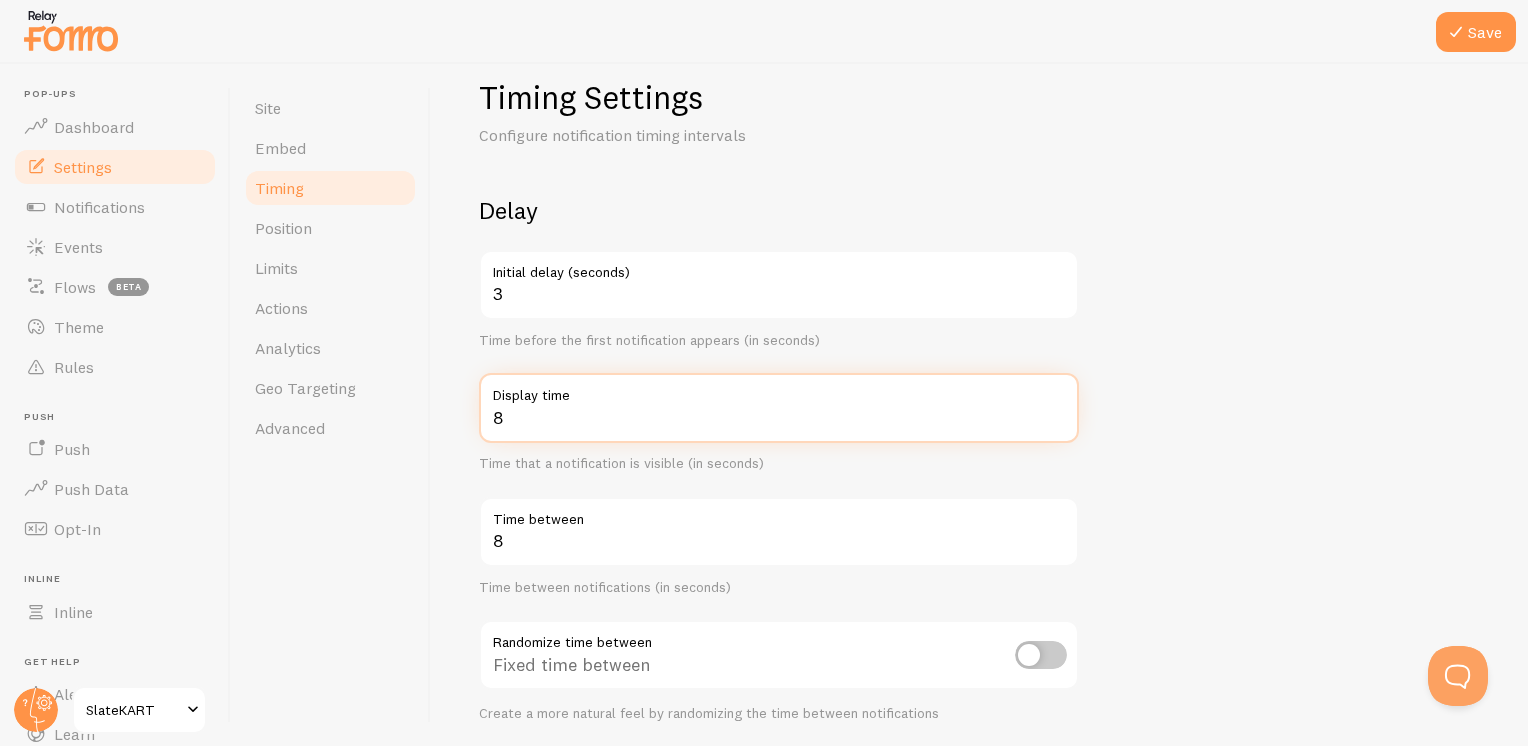 type on "8" 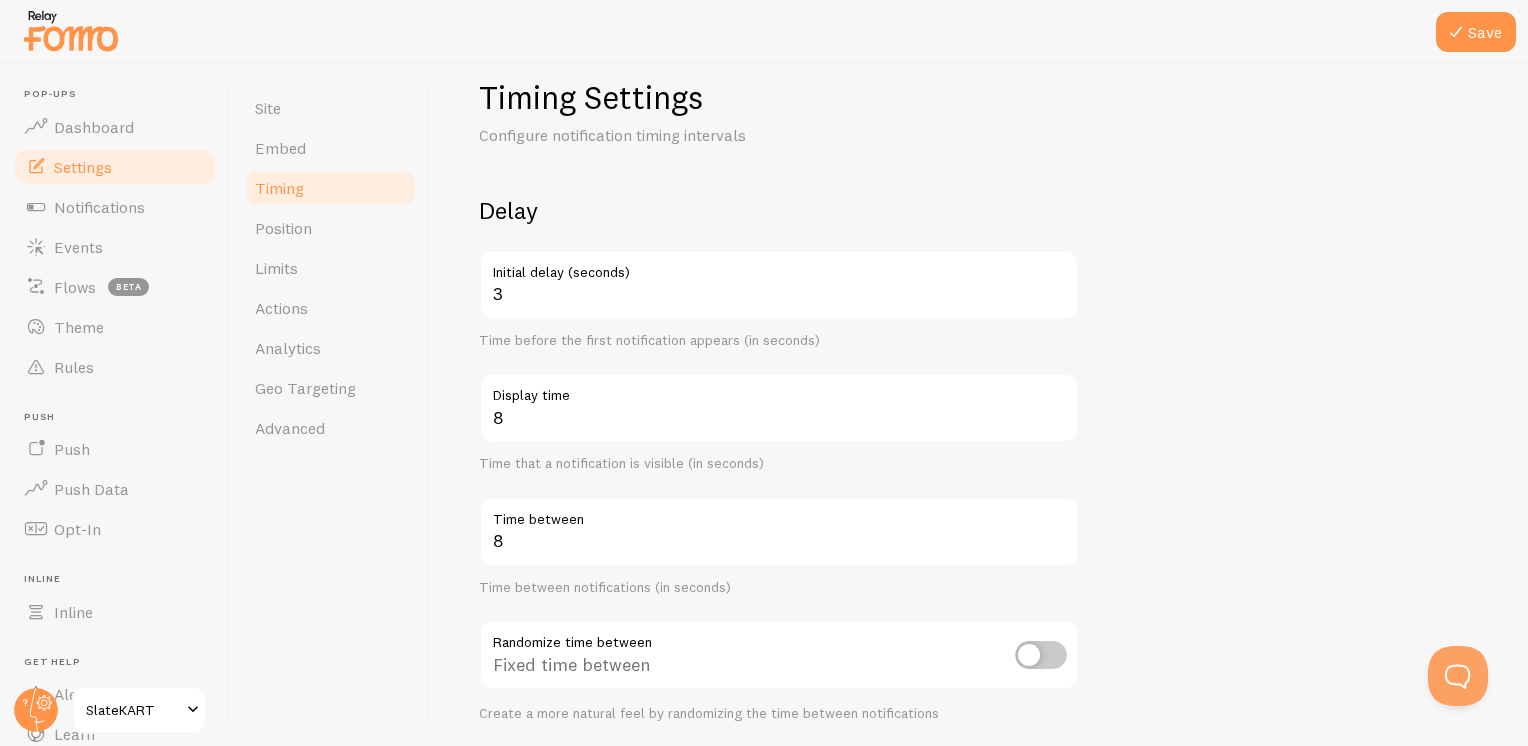 click on "Delay
3   Initial delay (seconds)       Time before the first notification appears (in seconds)       8   Display time       Time that a notification is visible (in seconds)     8   Time between       Time between notifications (in seconds)       Randomize time between   Fixed time between   Create a more natural feel by randomizing the time between notifications
Order
Randomize notification order   Display in chronological order   Choose to display notifications in chronological or randomized order       Loop notifications   Display more than once   Display notifications multiple times when necessary" at bounding box center (979, 624) 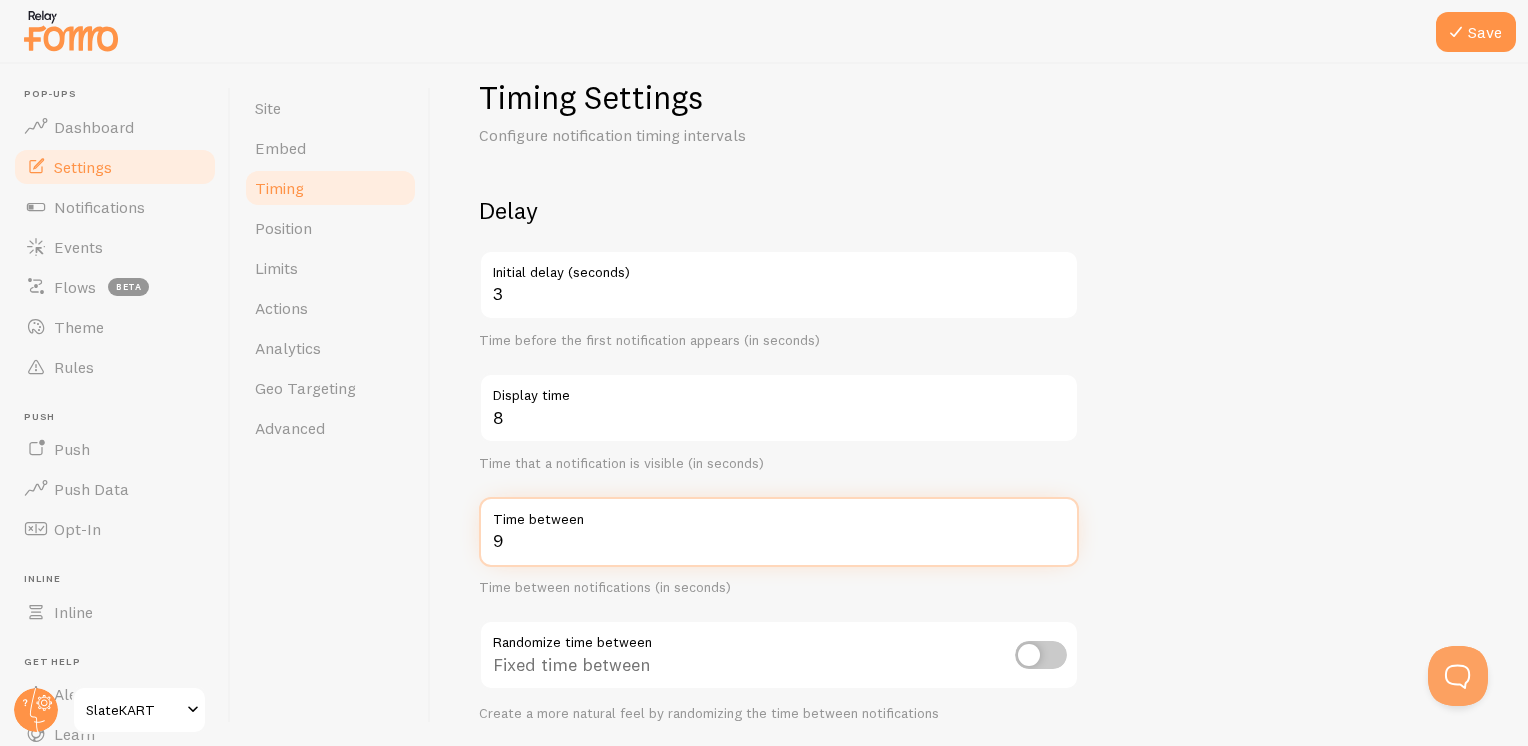 click on "9" at bounding box center [779, 532] 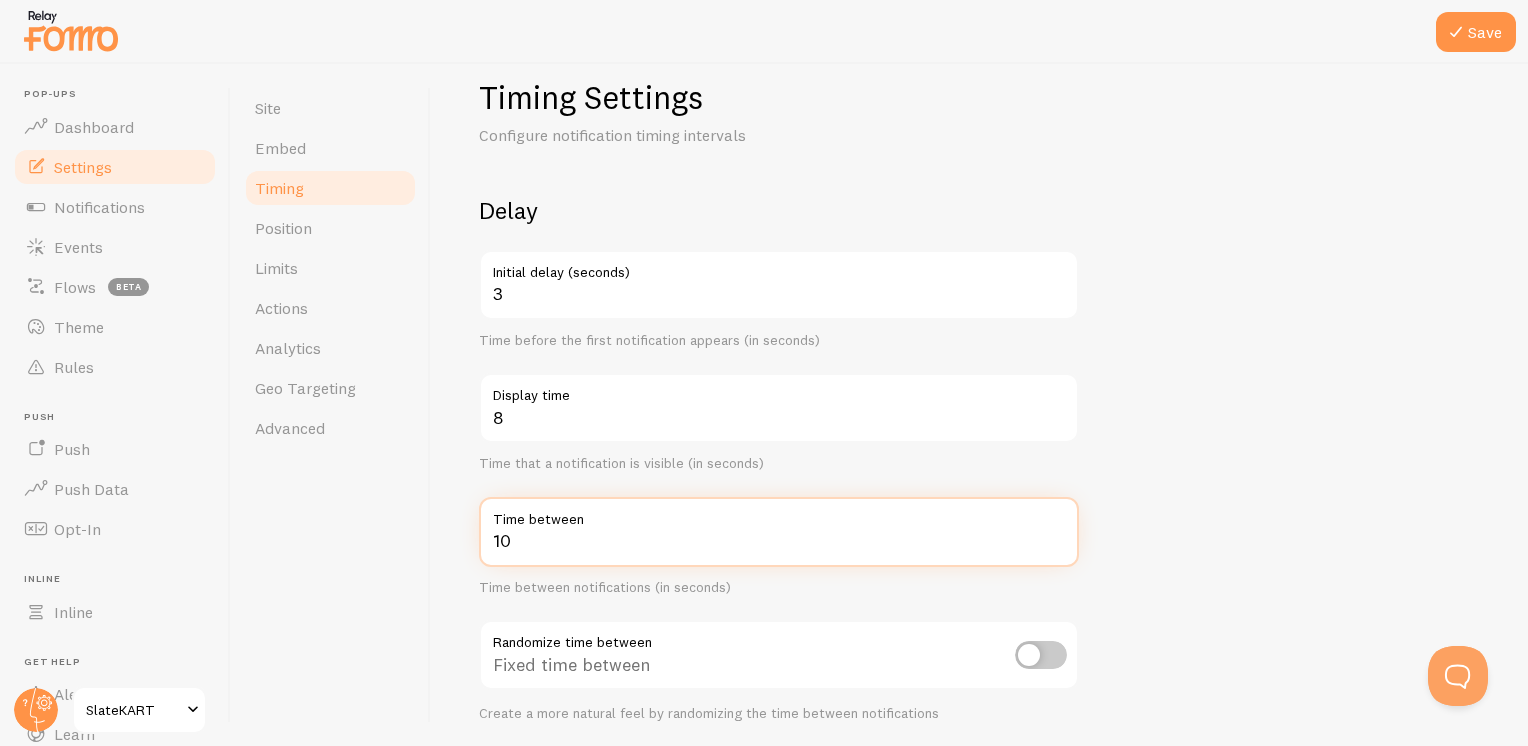 click on "10" at bounding box center (779, 532) 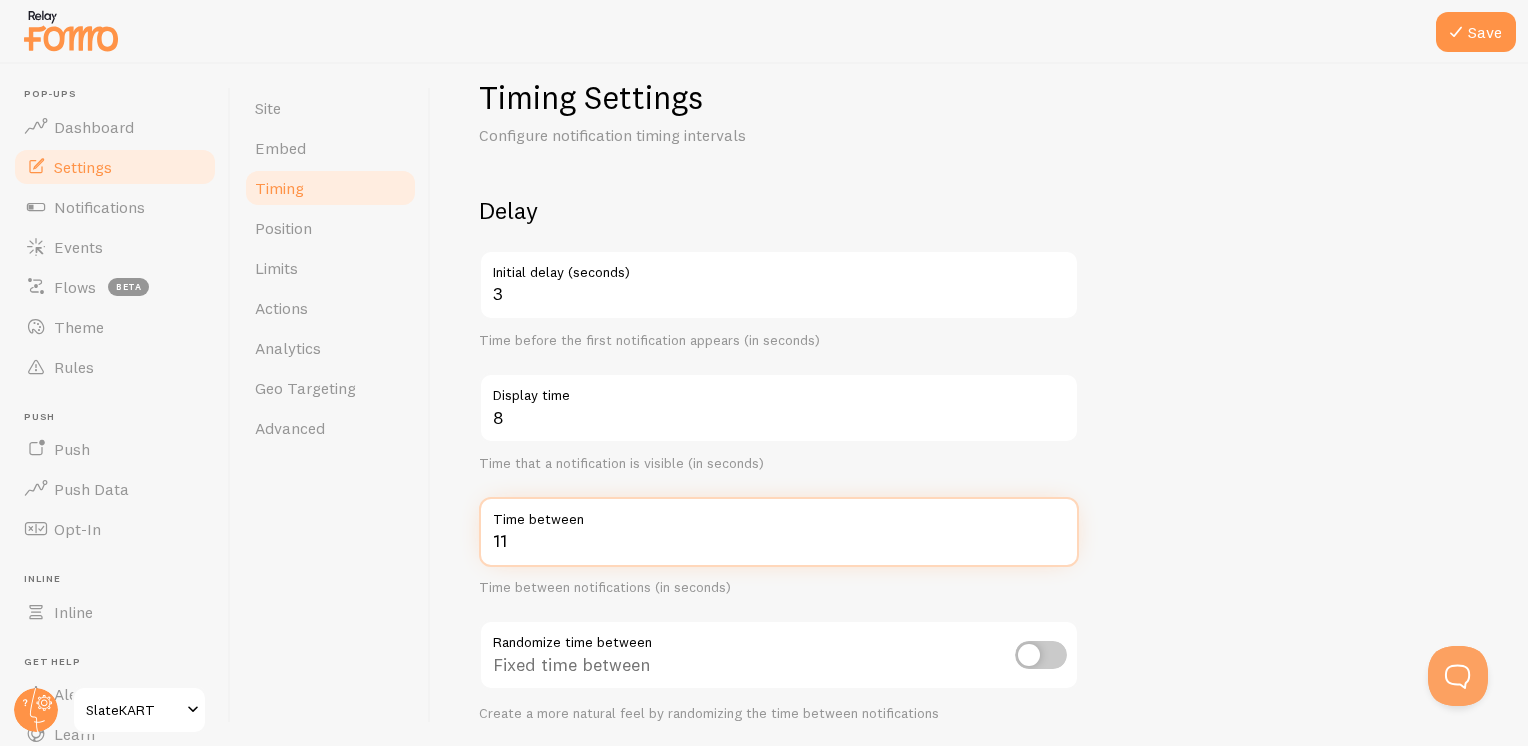click on "11" at bounding box center (779, 532) 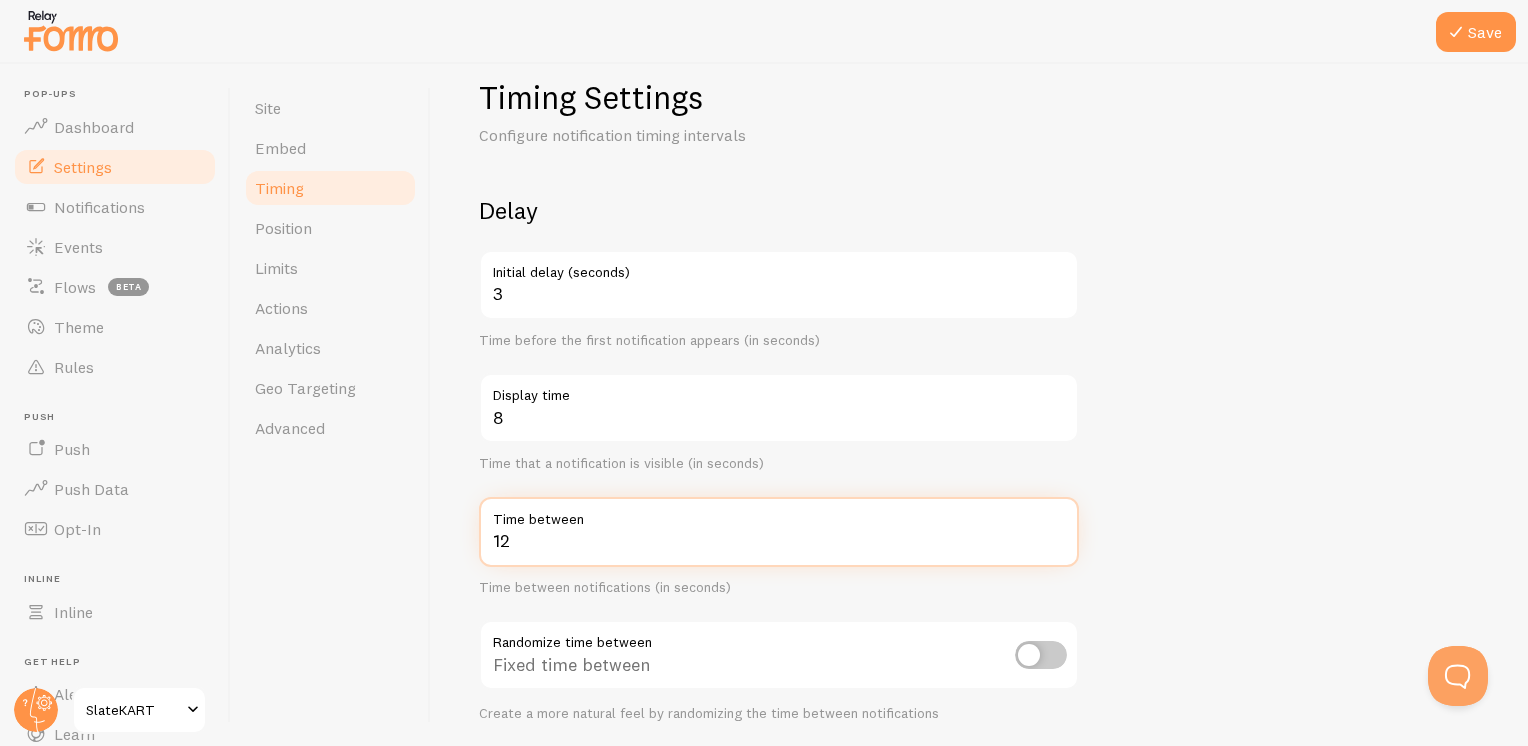 click on "12" at bounding box center [779, 532] 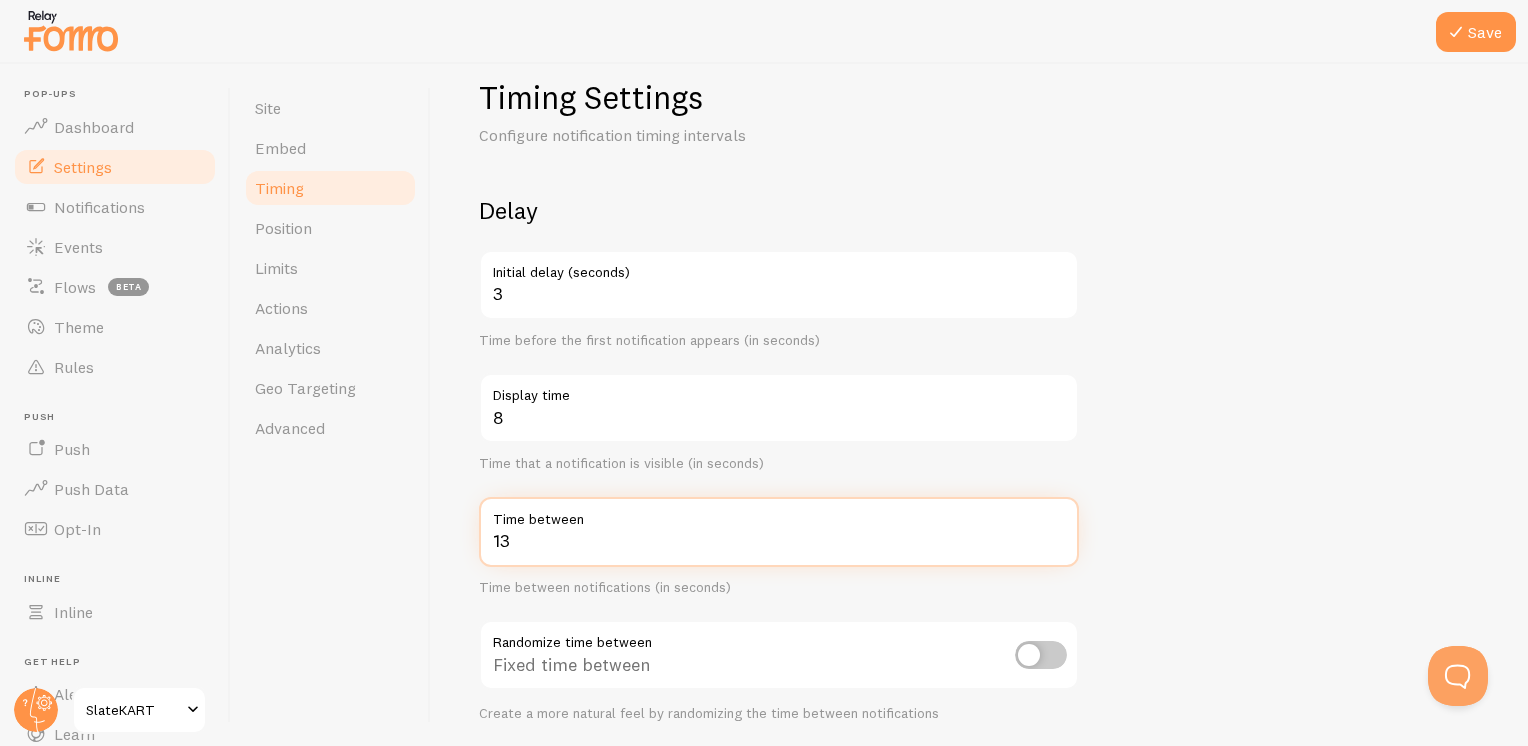 click on "13" at bounding box center (779, 532) 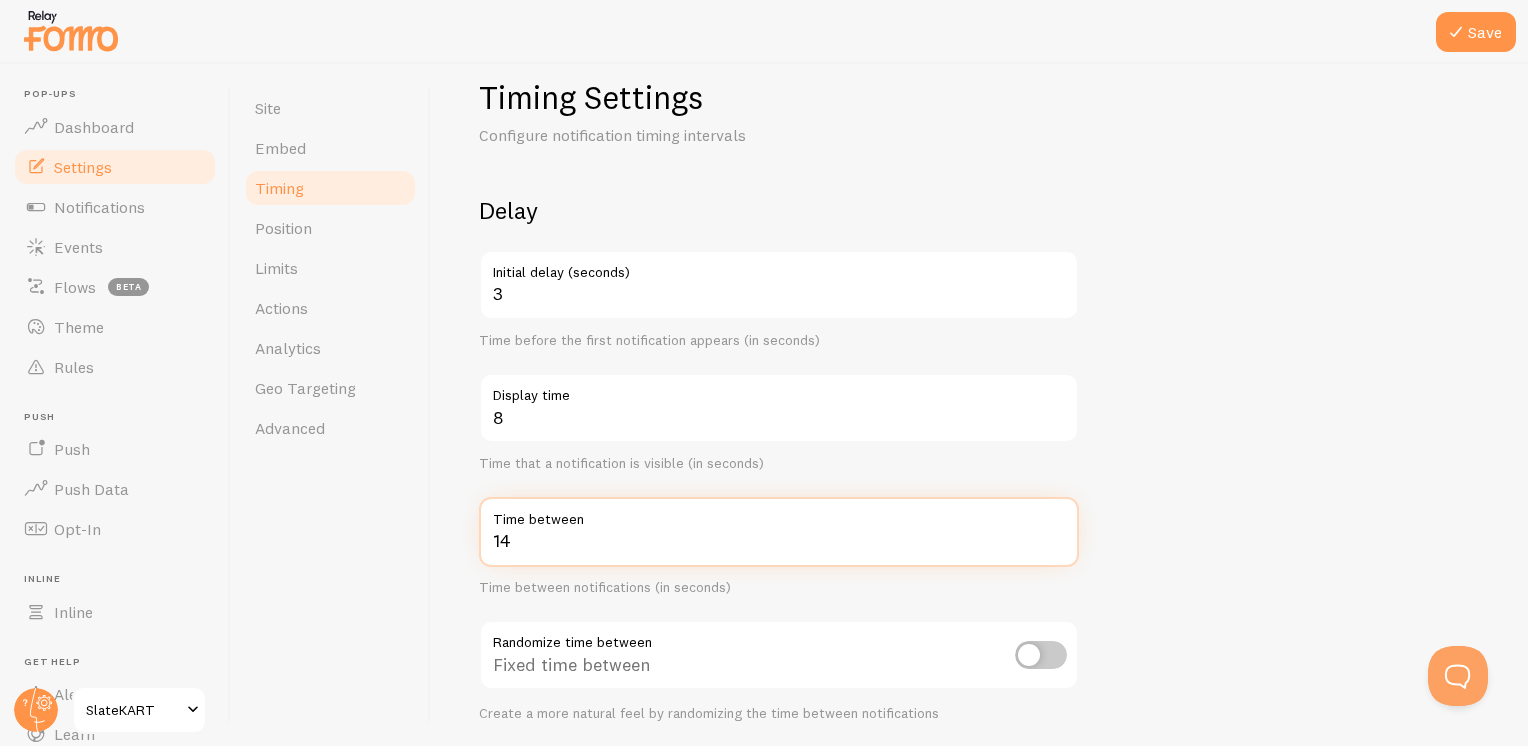 click on "14" at bounding box center [779, 532] 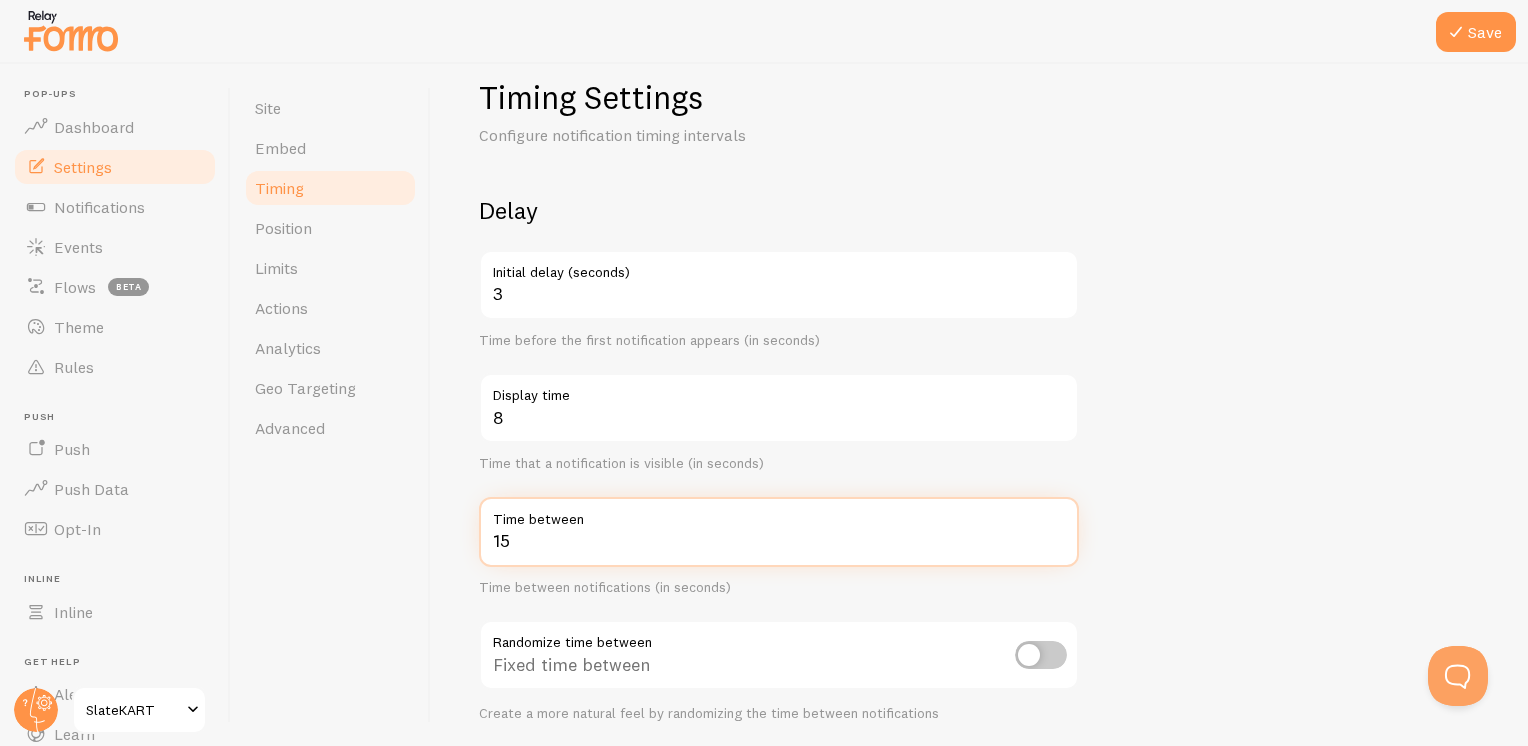 click on "15" at bounding box center (779, 532) 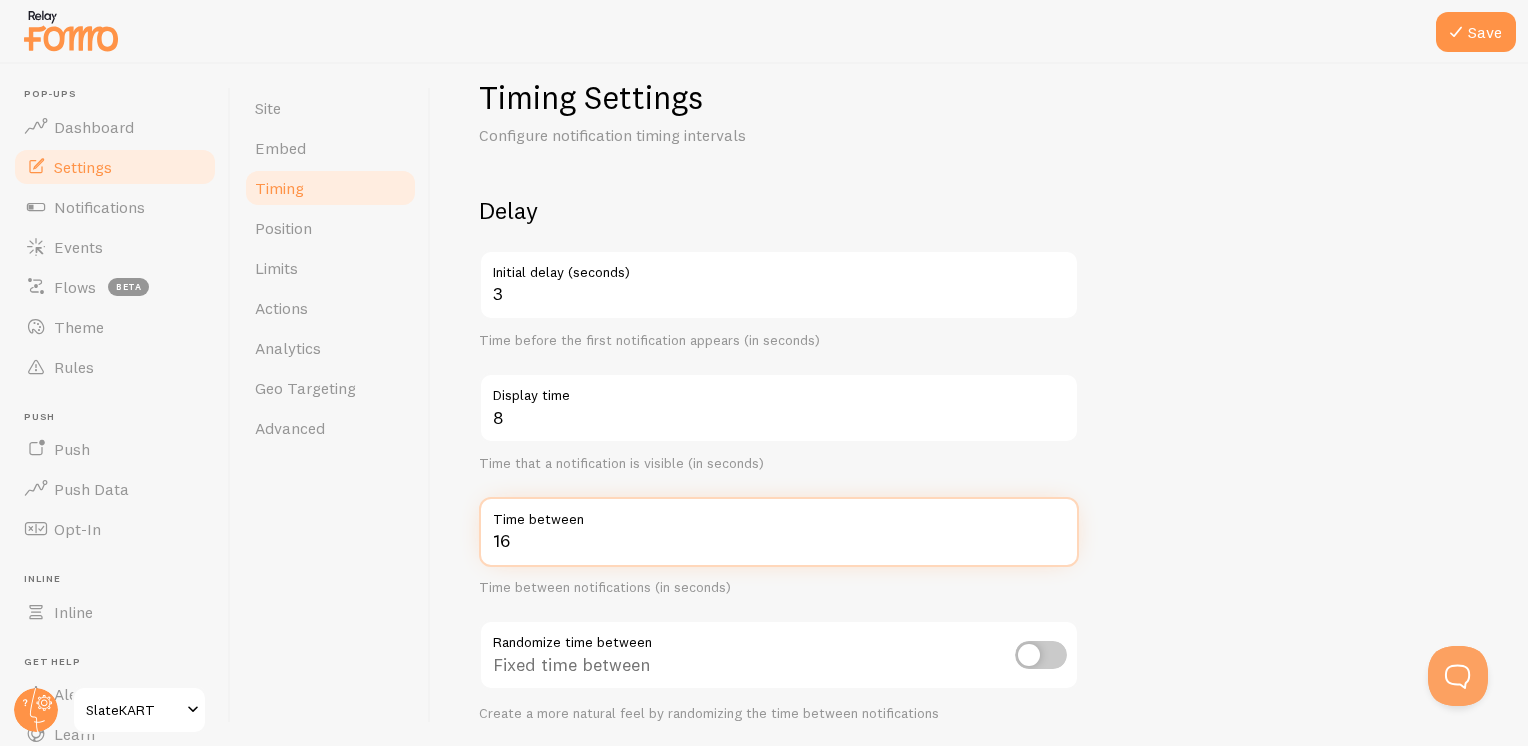 click on "16" at bounding box center [779, 532] 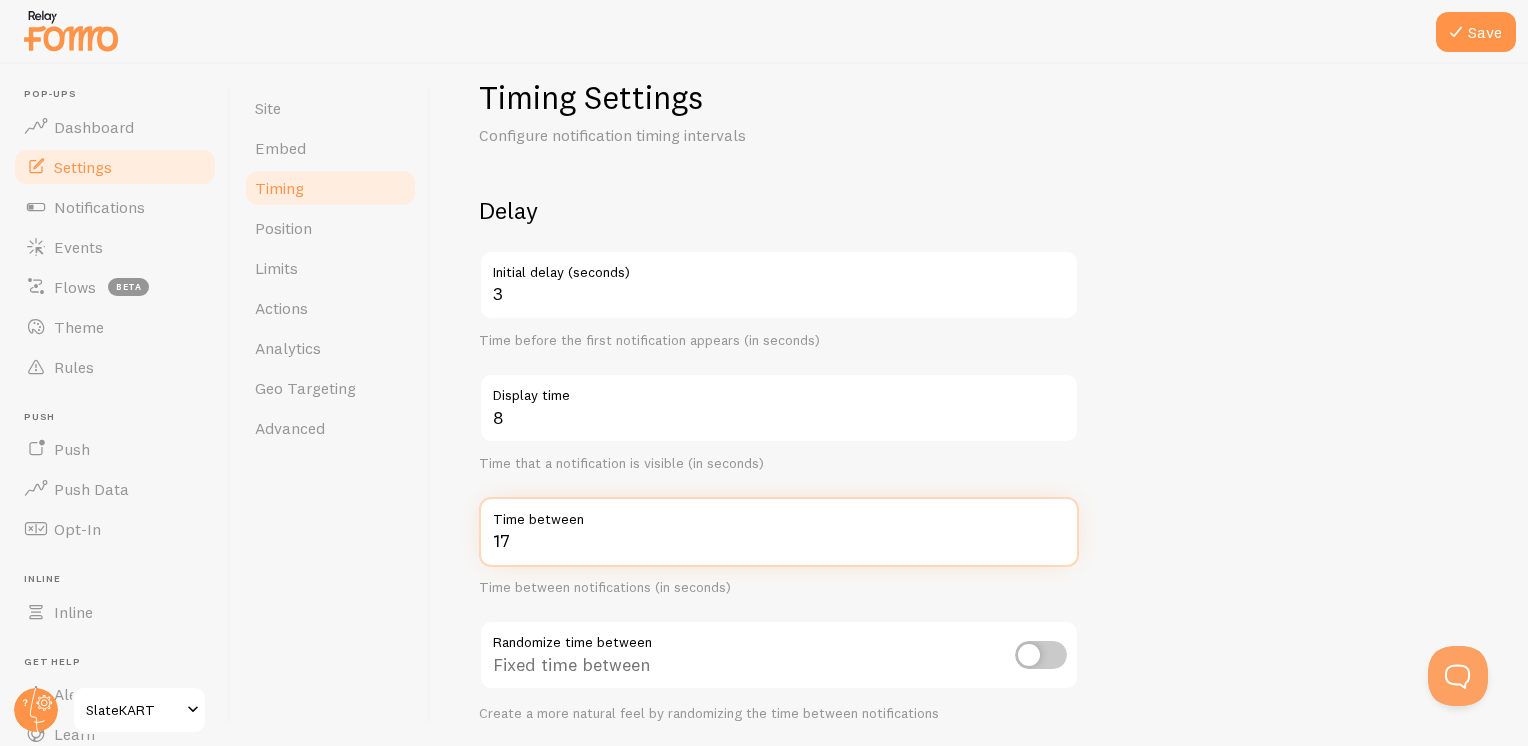 click on "17" at bounding box center [779, 532] 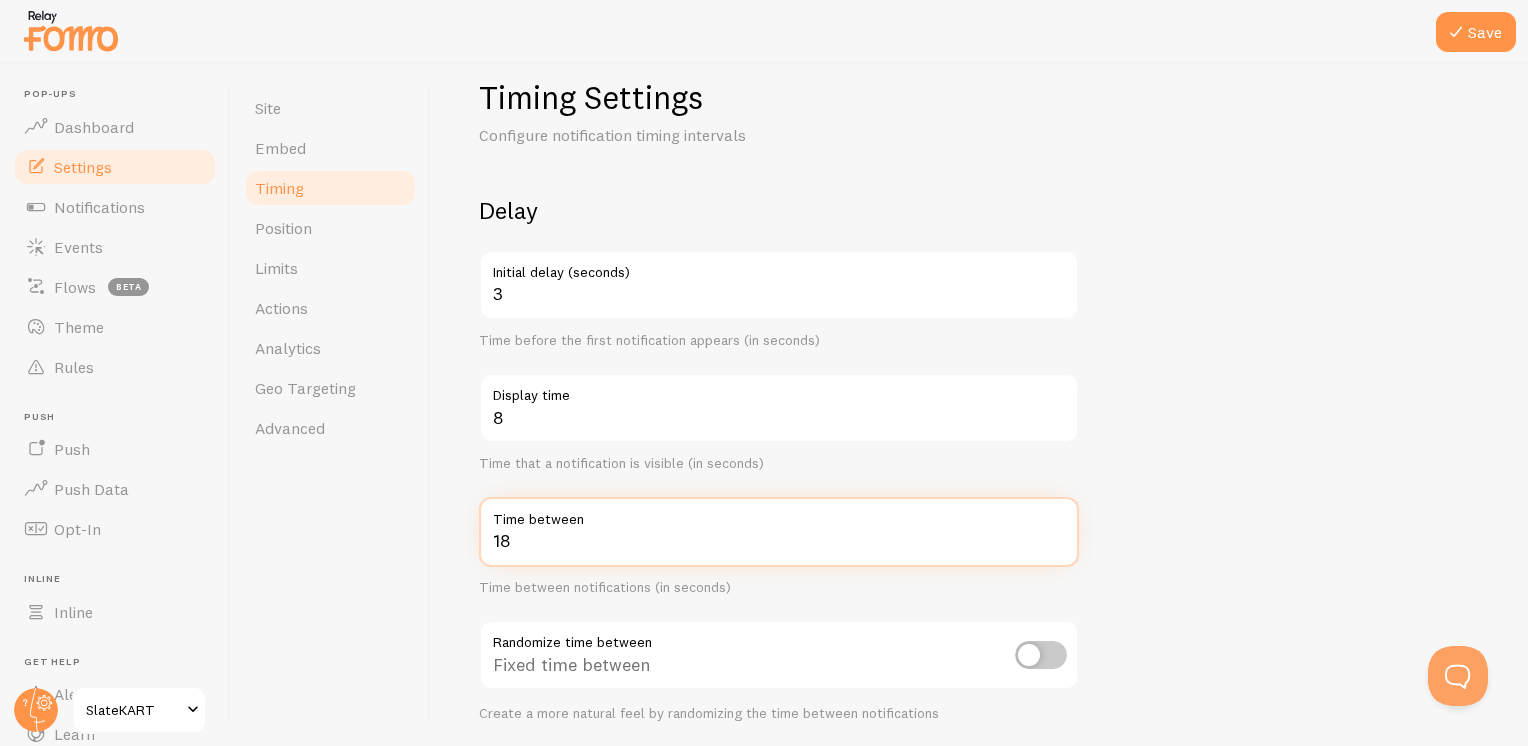 click on "18" at bounding box center (779, 532) 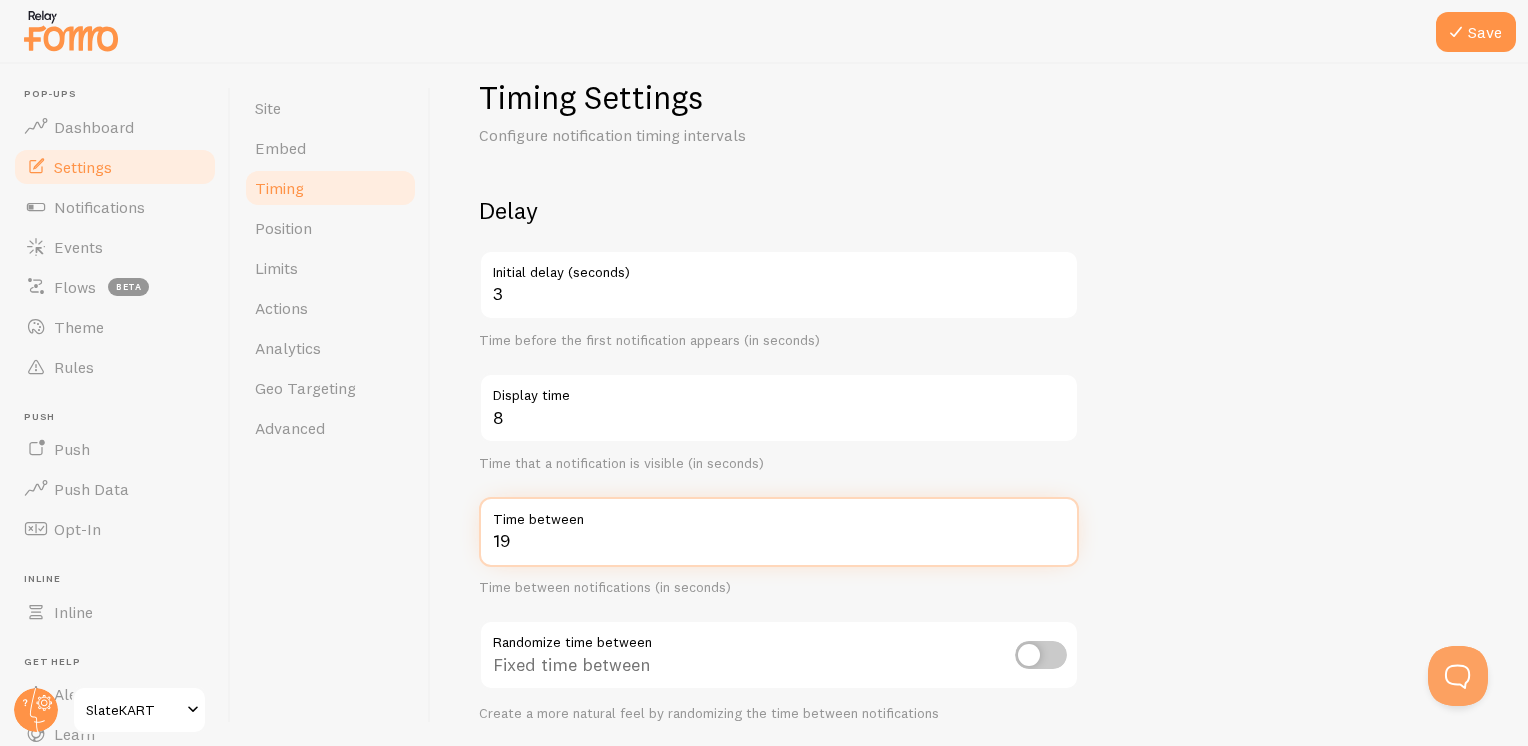 click on "19" at bounding box center (779, 532) 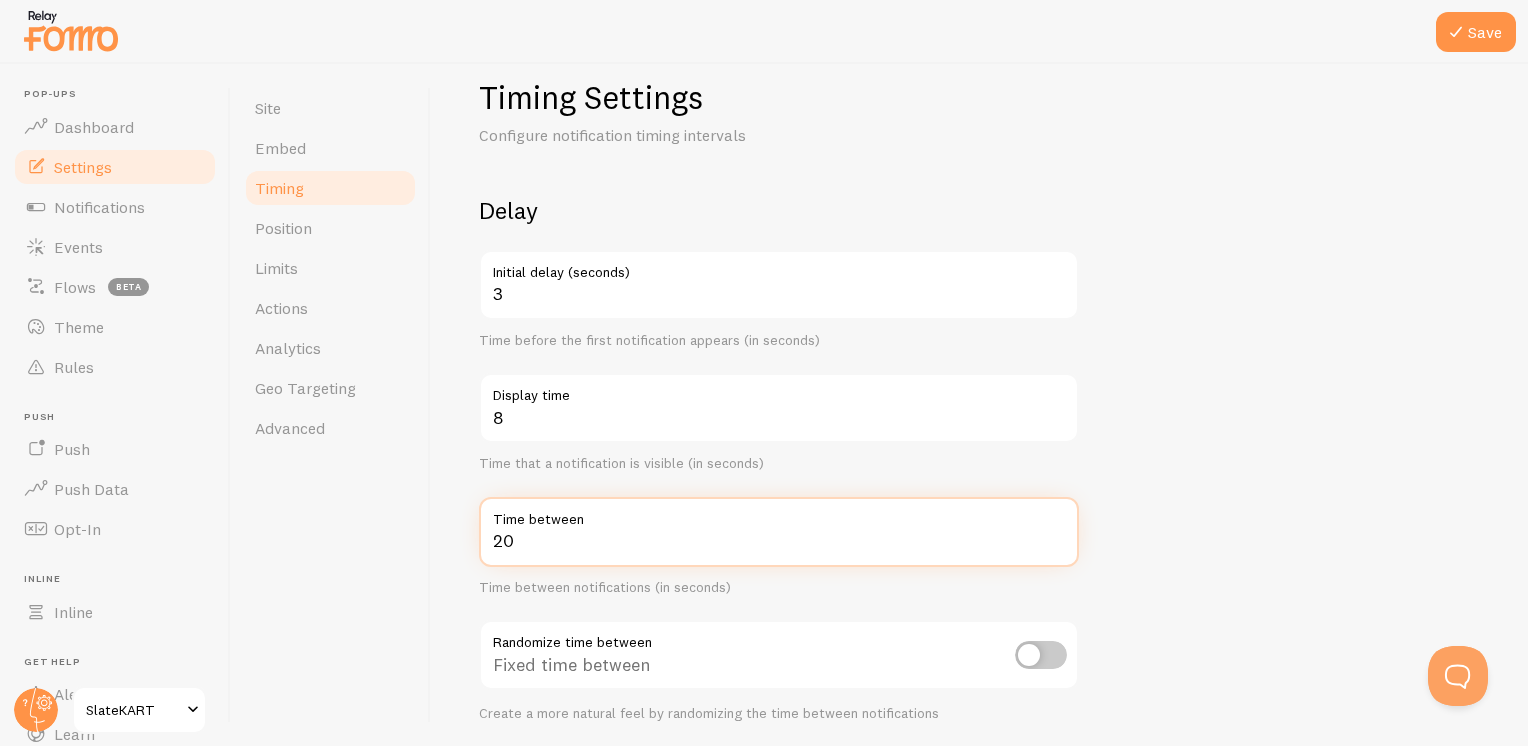click on "20" at bounding box center [779, 532] 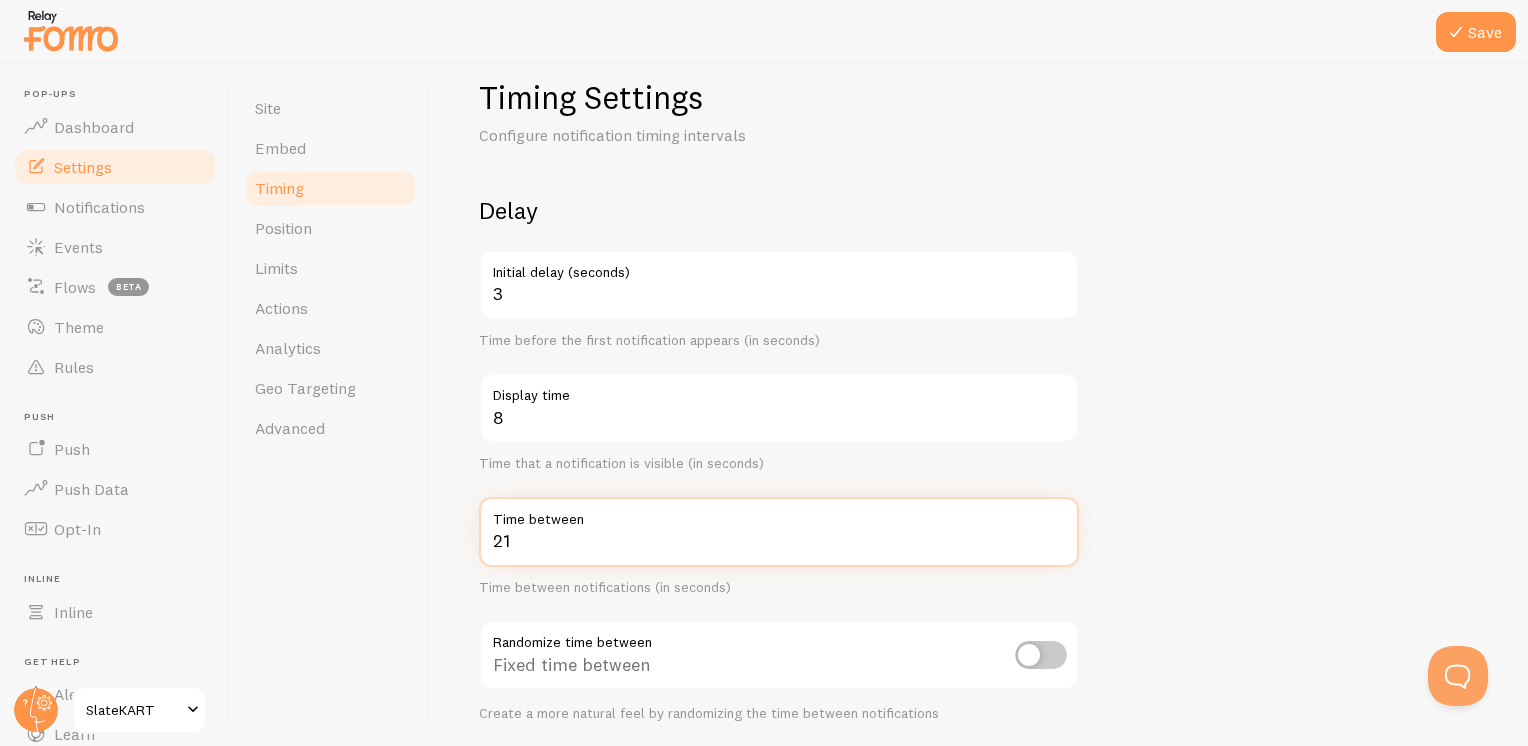 click on "21" at bounding box center [779, 532] 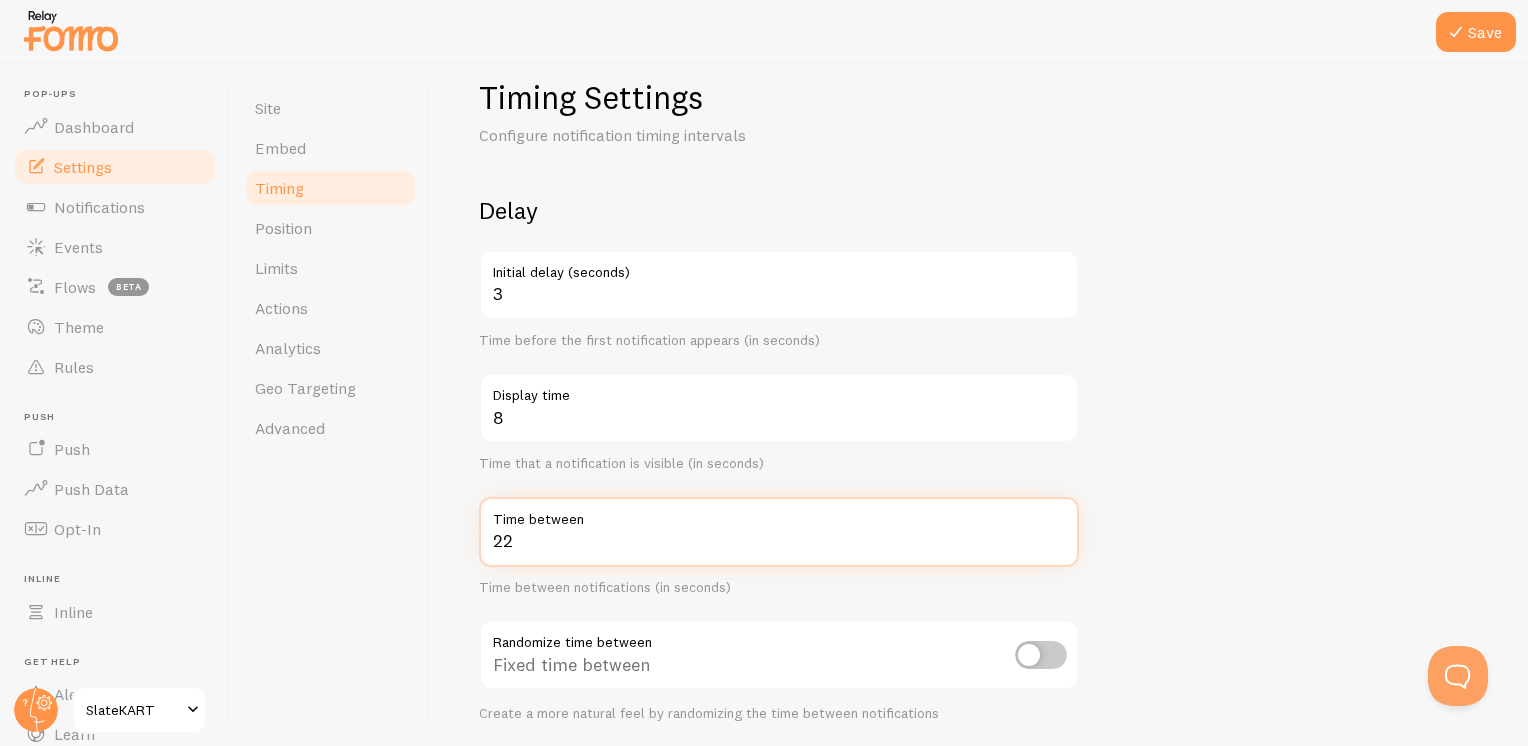 click on "22" at bounding box center (779, 532) 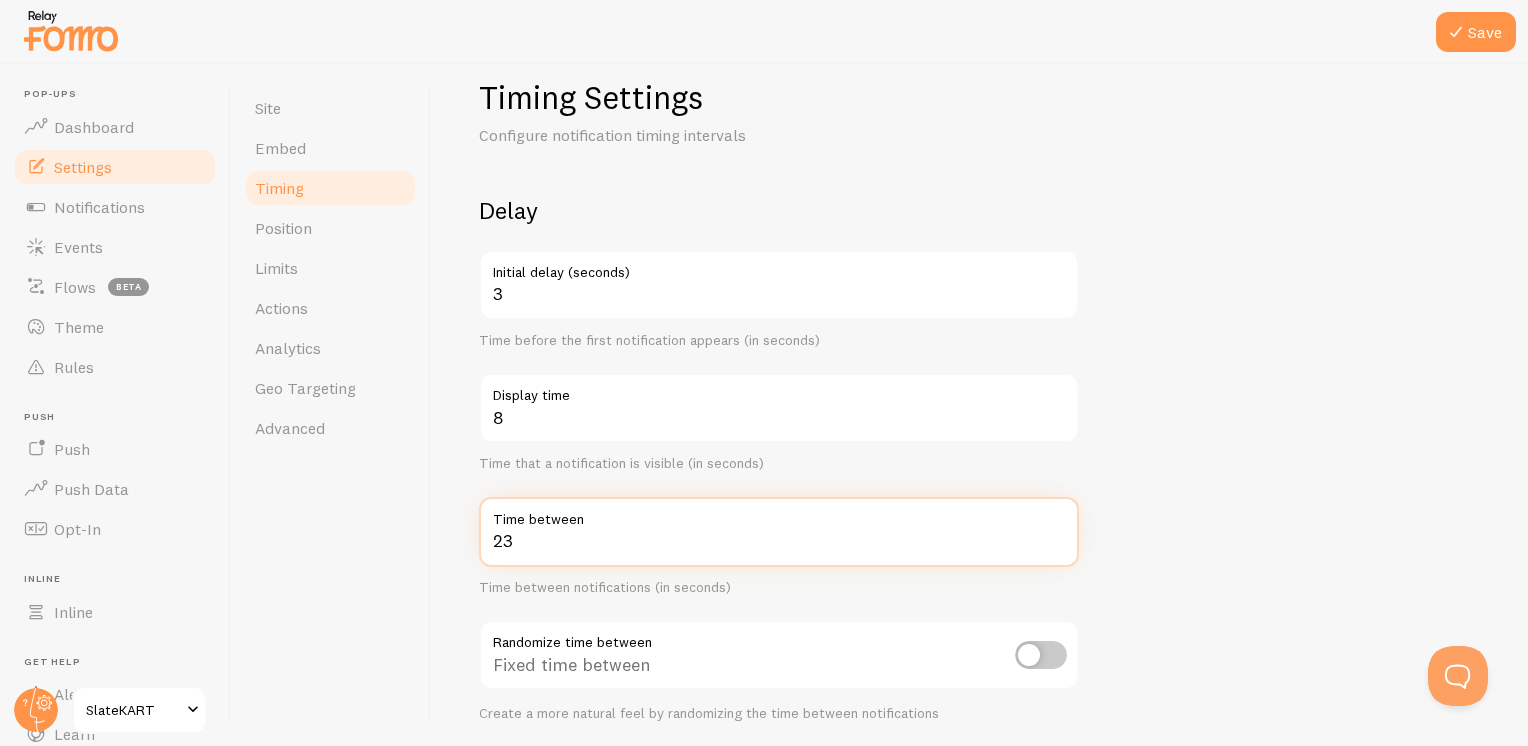 click on "23" at bounding box center [779, 532] 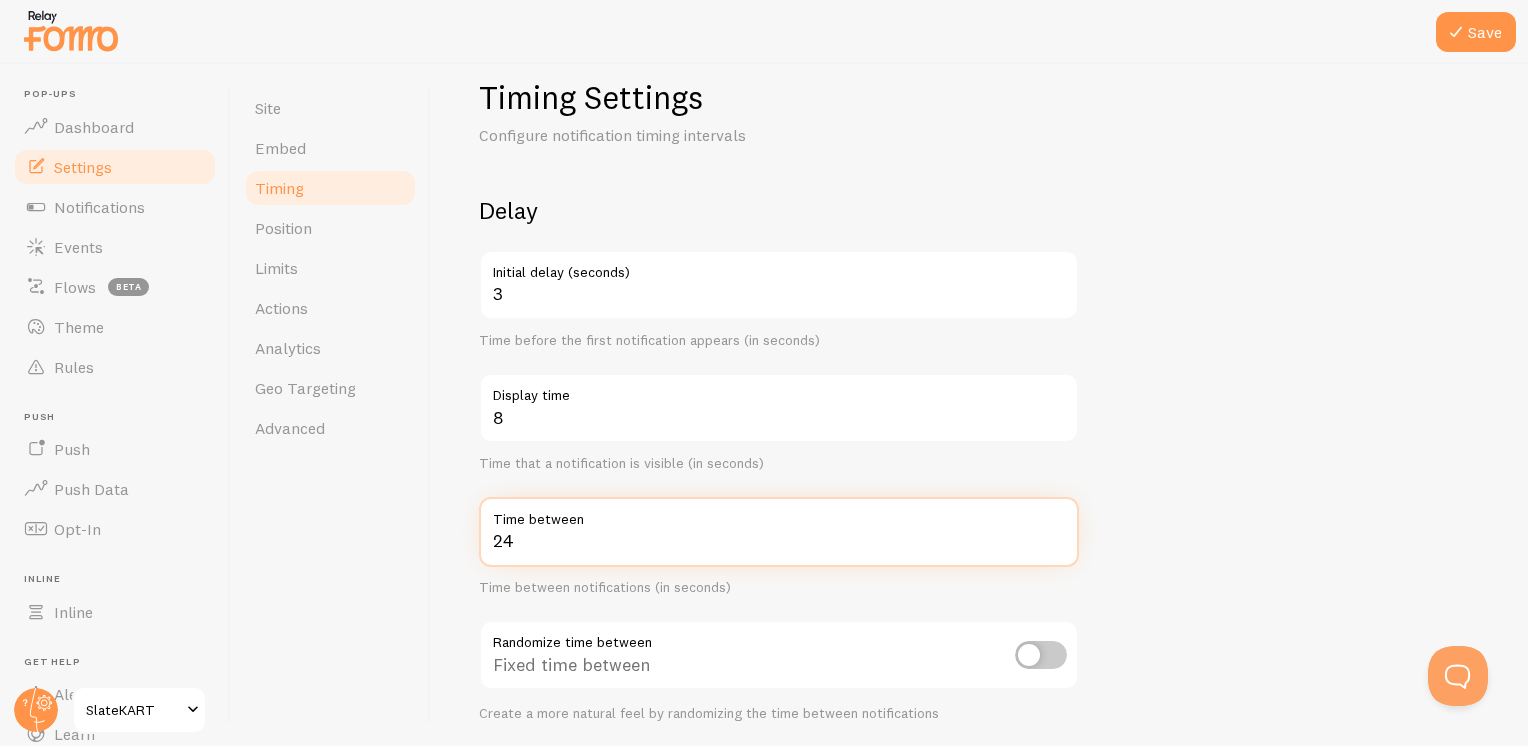 click on "24" at bounding box center (779, 532) 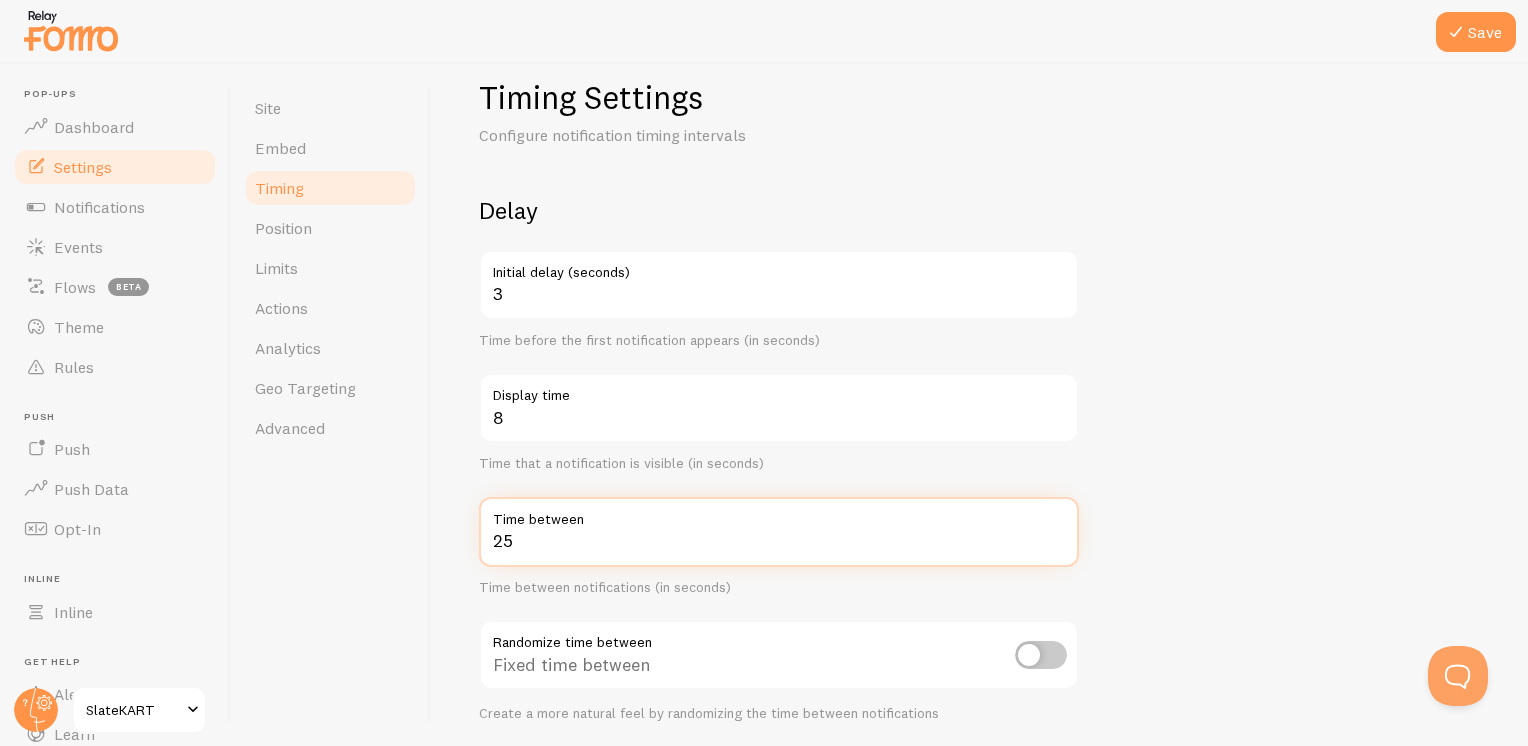 type on "25" 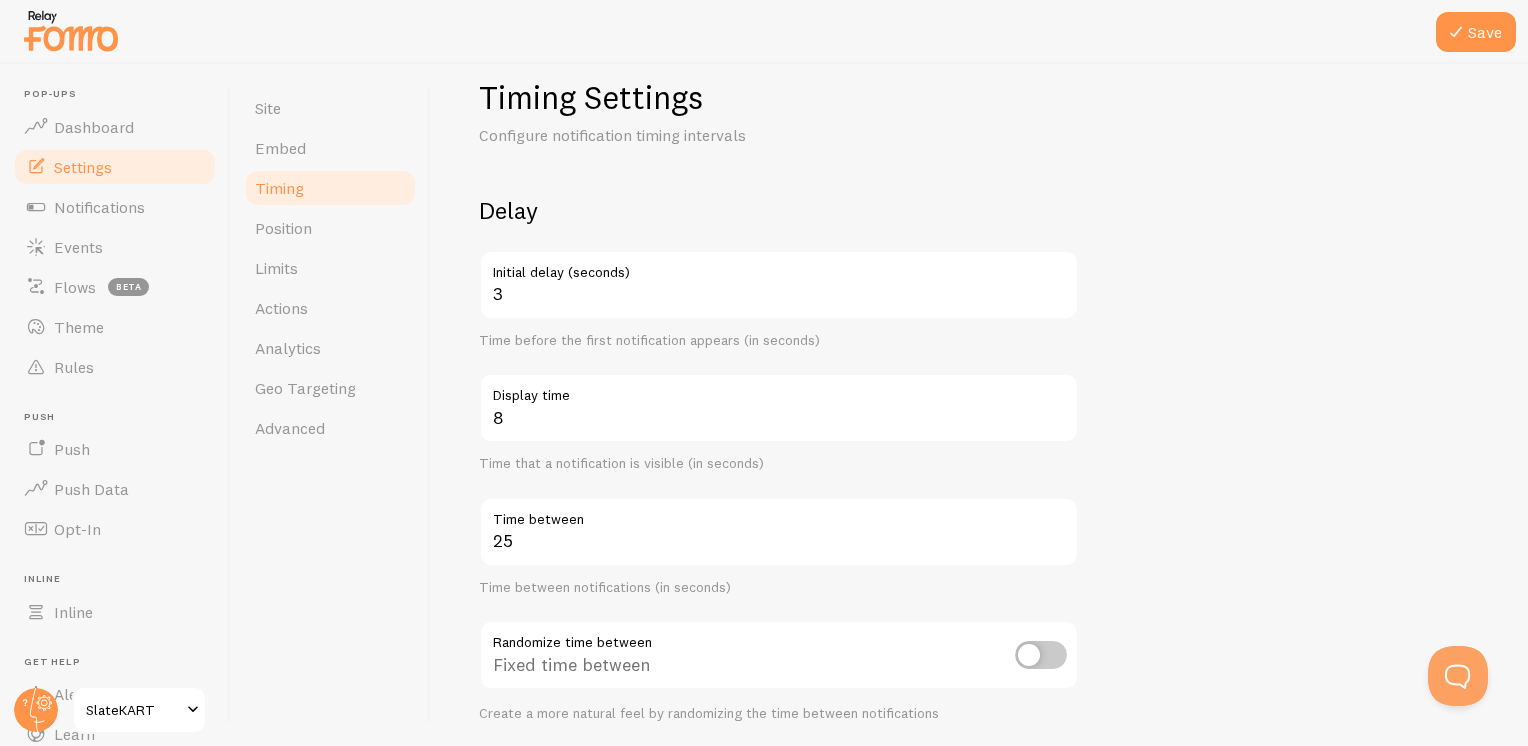 click on "Delay
3   Initial delay (seconds)       Time before the first notification appears (in seconds)       8   Display time       Time that a notification is visible (in seconds)     25   Time between       Time between notifications (in seconds)       Randomize time between   Fixed time between   Create a more natural feel by randomizing the time between notifications
Order
Randomize notification order   Display in chronological order   Choose to display notifications in chronological or randomized order       Loop notifications   Display more than once   Display notifications multiple times when necessary" at bounding box center (979, 624) 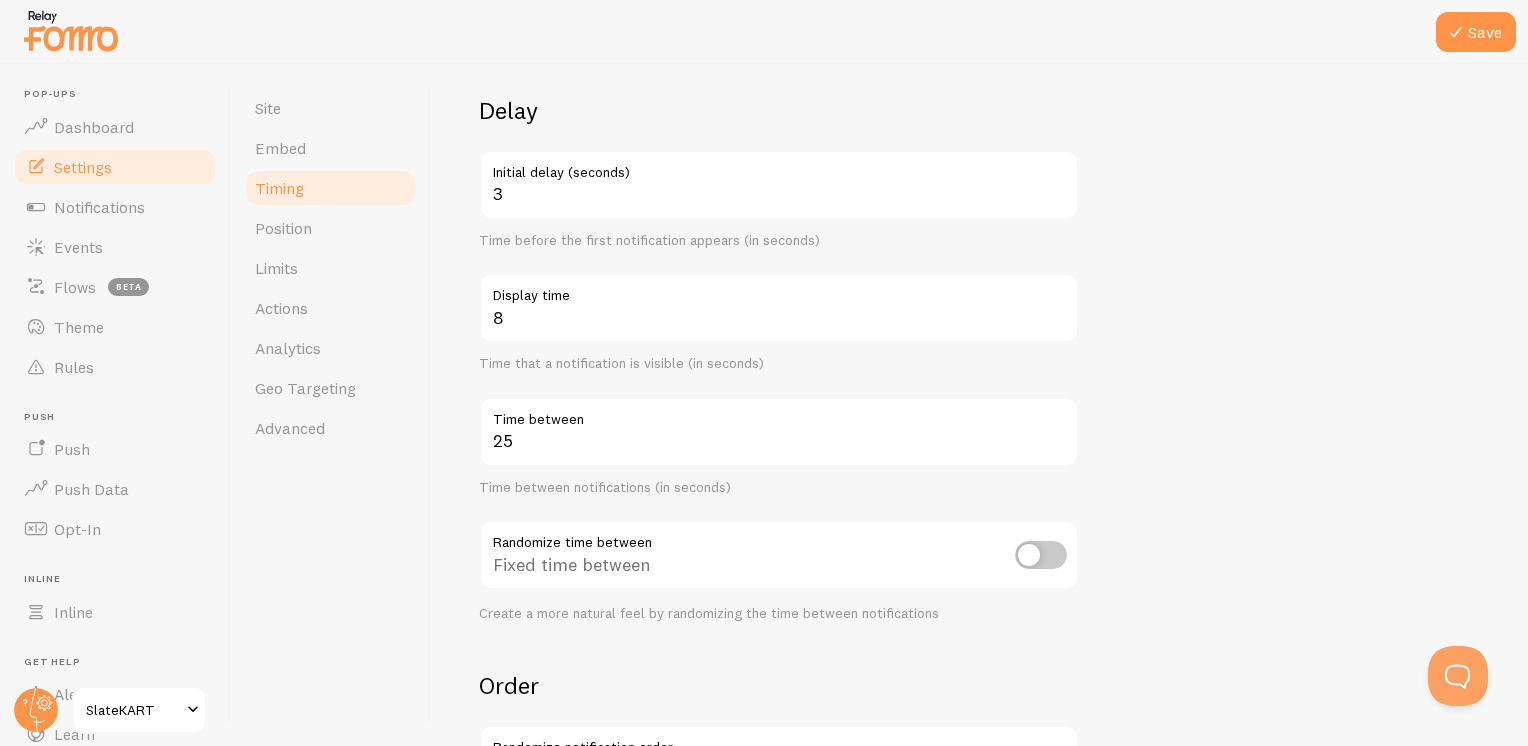 scroll, scrollTop: 35, scrollLeft: 0, axis: vertical 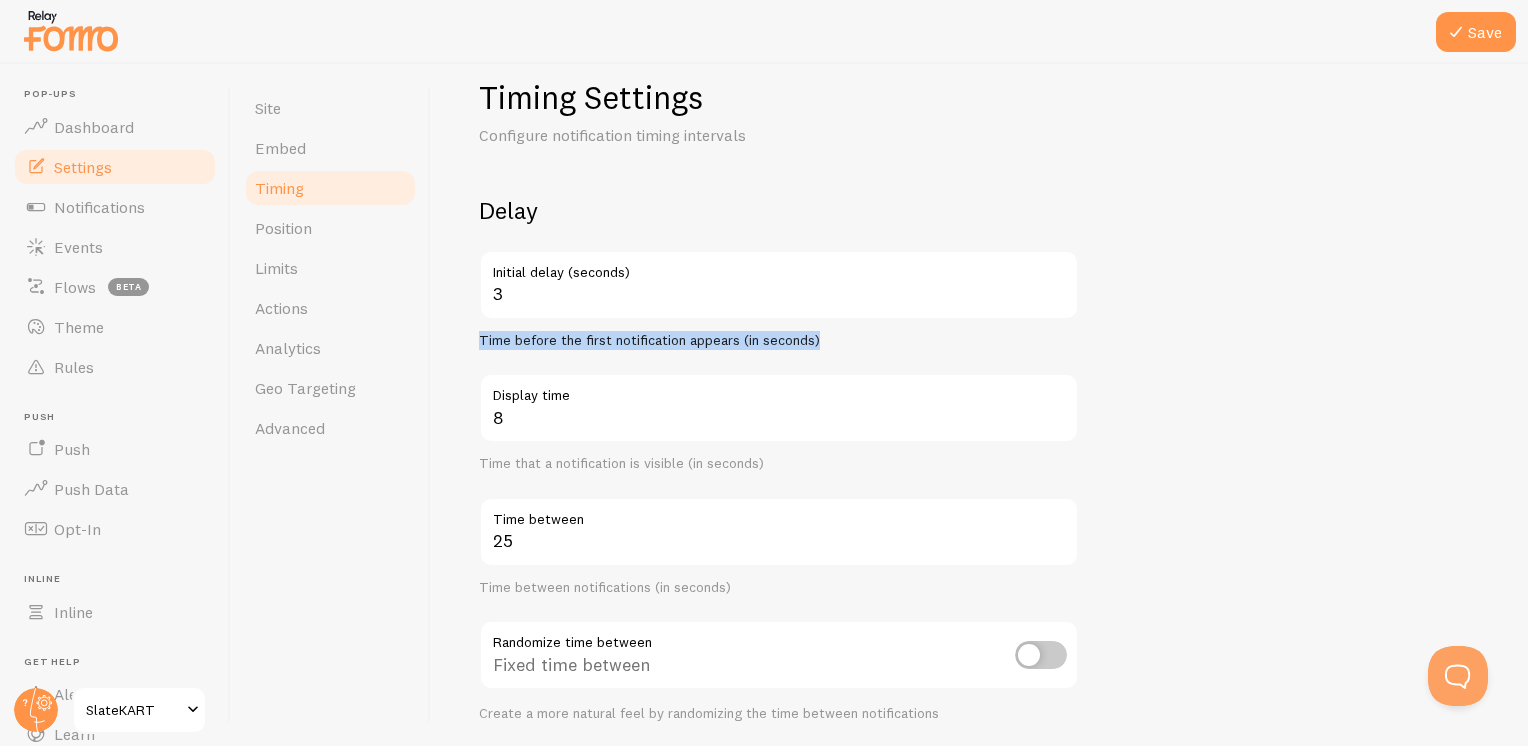 drag, startPoint x: 851, startPoint y: 339, endPoint x: 475, endPoint y: 348, distance: 376.1077 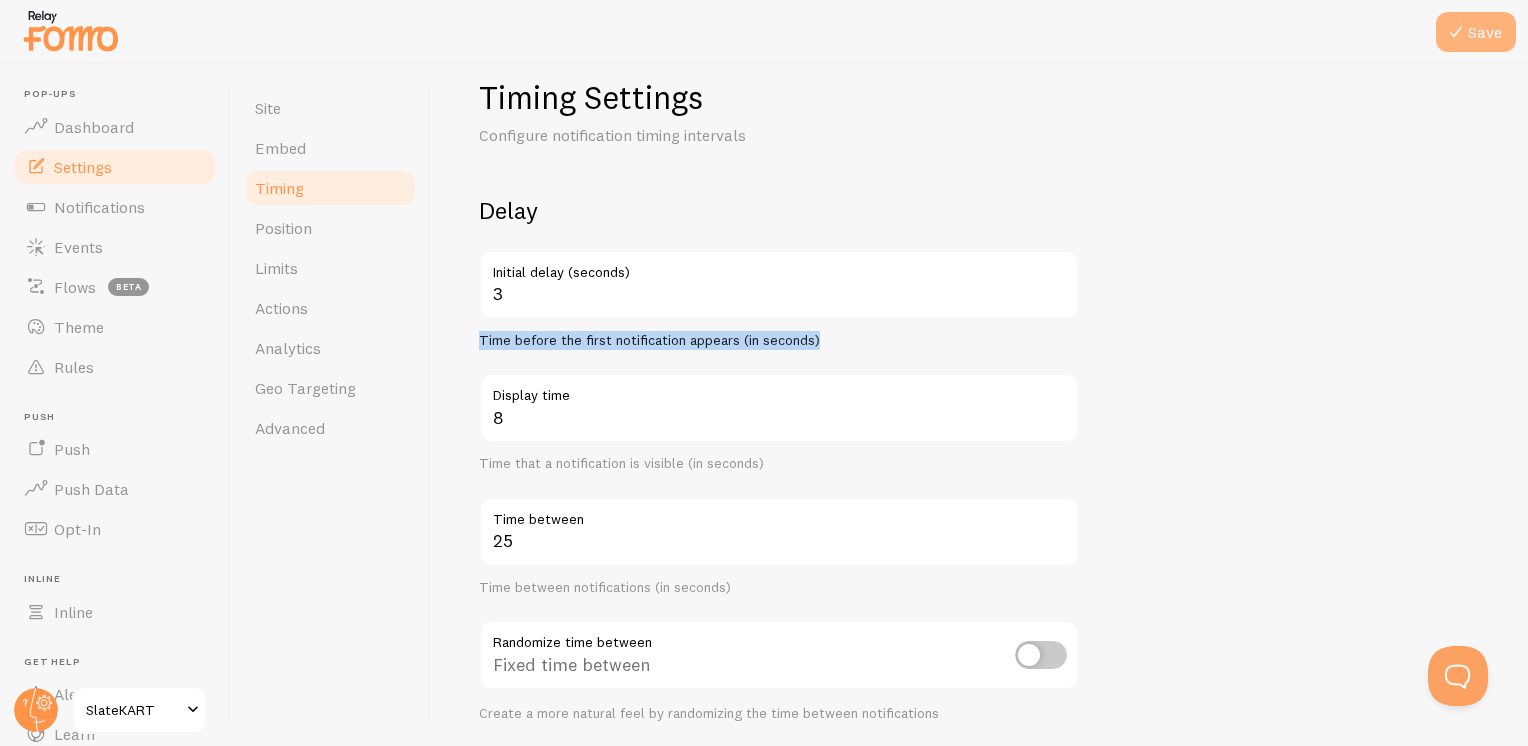 click on "Save" at bounding box center [1476, 32] 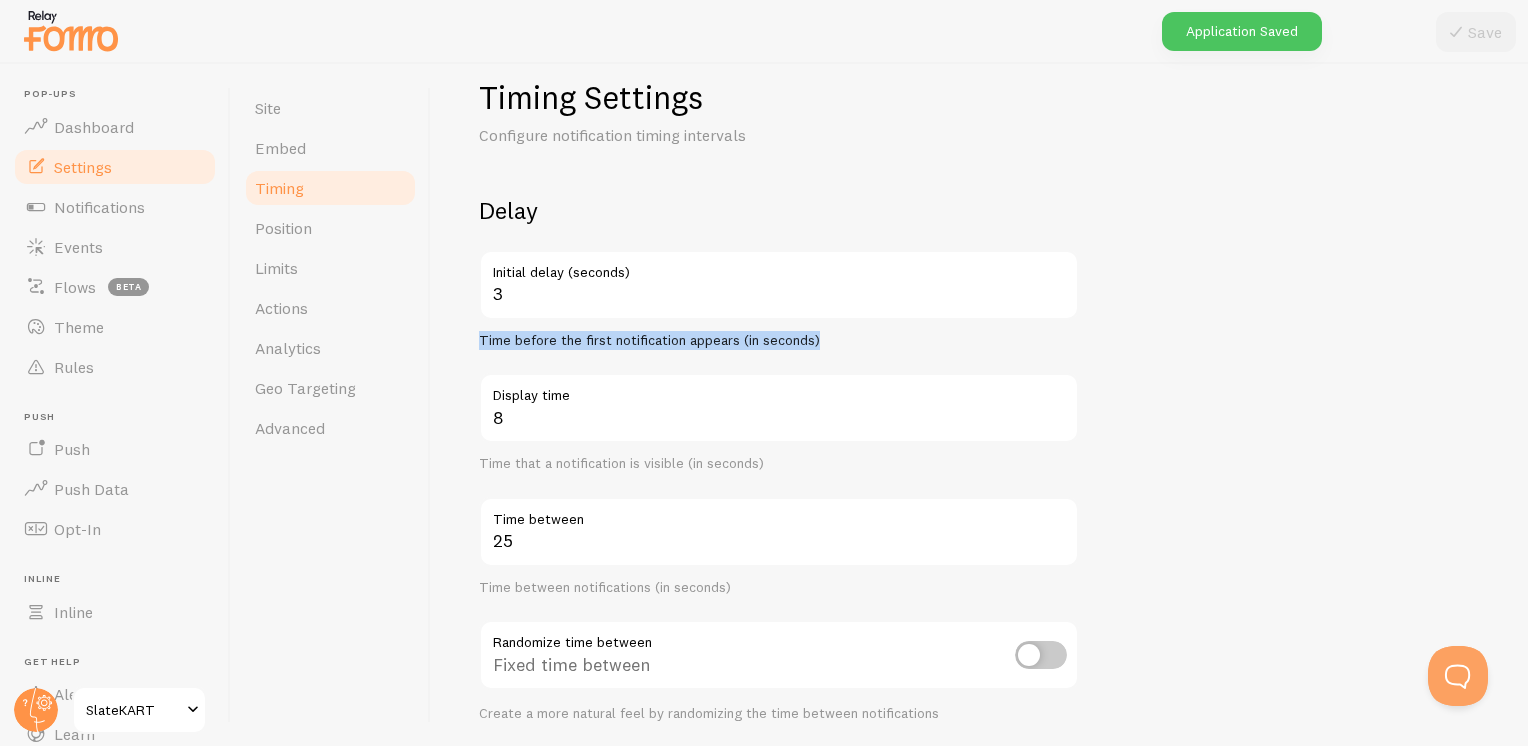 click on "Time before the first notification appears (in seconds)" at bounding box center [779, 341] 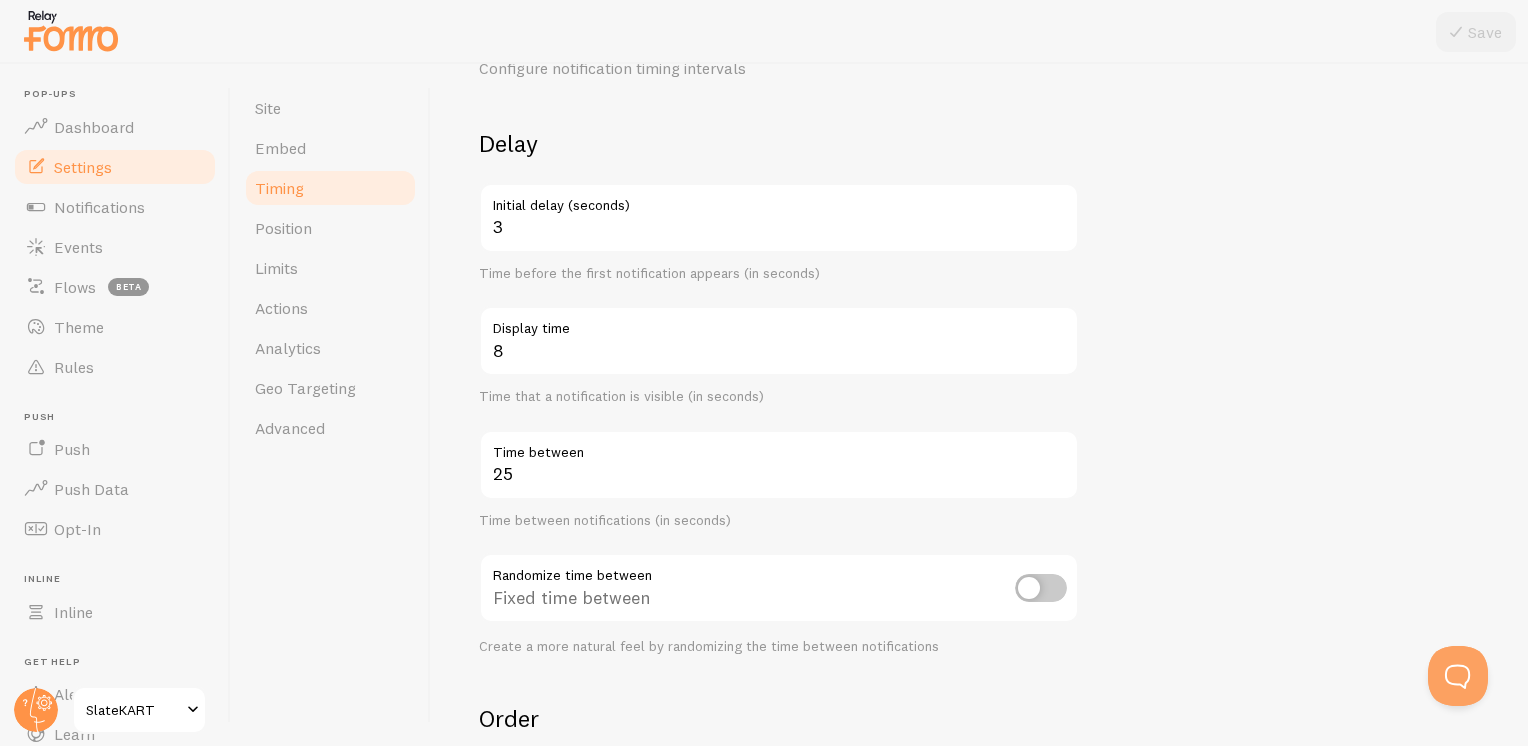 scroll, scrollTop: 135, scrollLeft: 0, axis: vertical 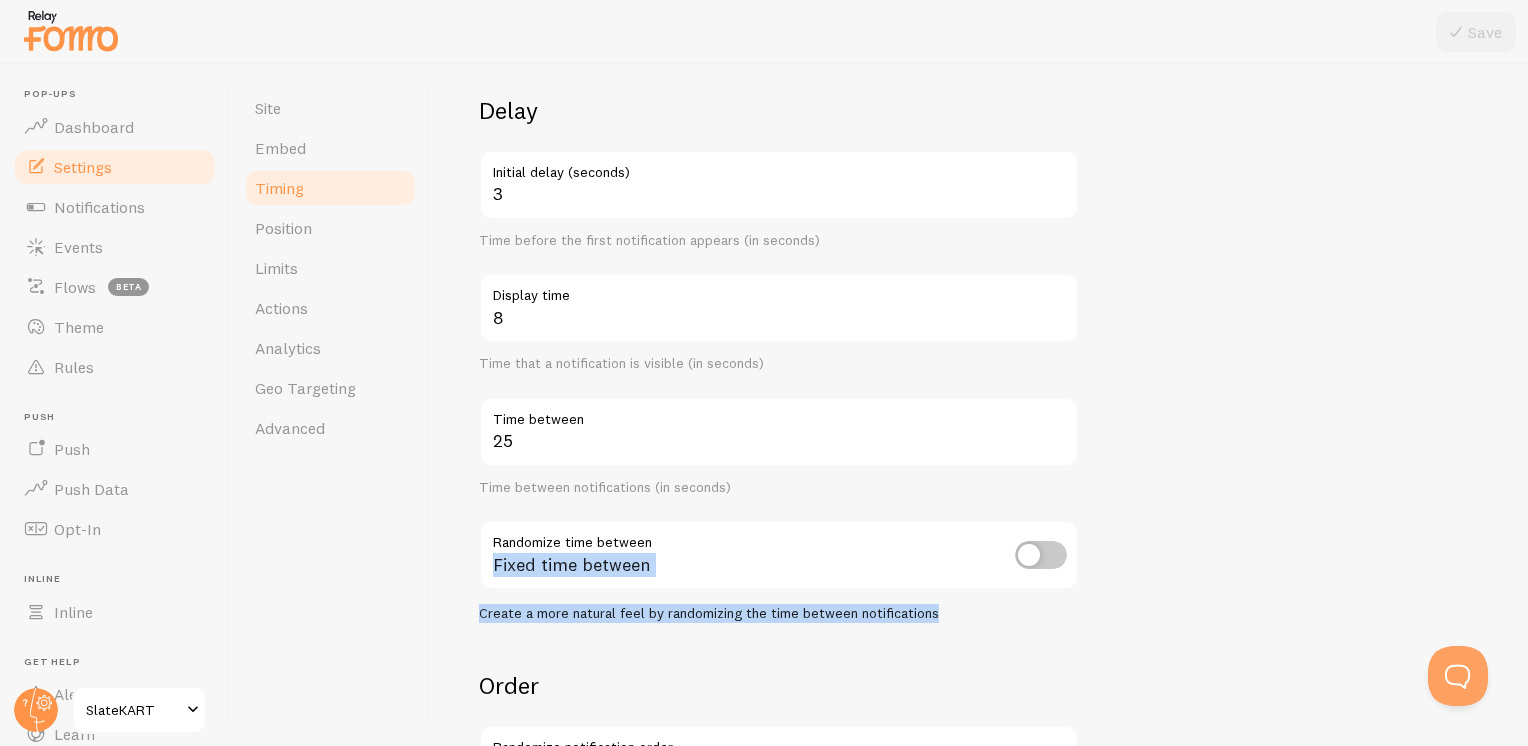 drag, startPoint x: 940, startPoint y: 610, endPoint x: 489, endPoint y: 583, distance: 451.8075 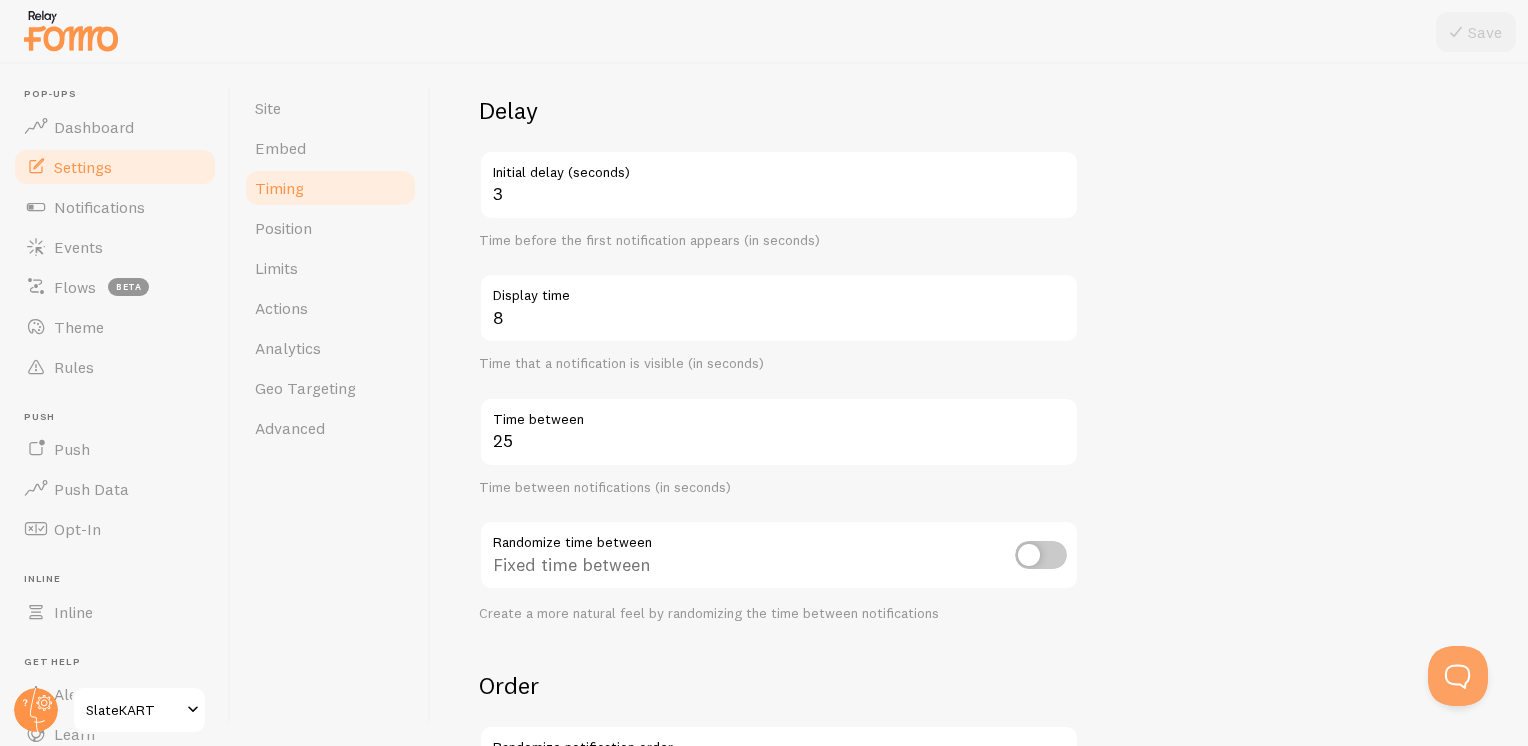 click on "Delay
3   Initial delay (seconds)       Time before the first notification appears (in seconds)       8   Display time       Time that a notification is visible (in seconds)     25   Time between       Time between notifications (in seconds)       Randomize time between   Fixed time between   Create a more natural feel by randomizing the time between notifications
Order
Randomize notification order   Display in chronological order   Choose to display notifications in chronological or randomized order       Loop notifications   Display more than once   Display notifications multiple times when necessary" at bounding box center (979, 524) 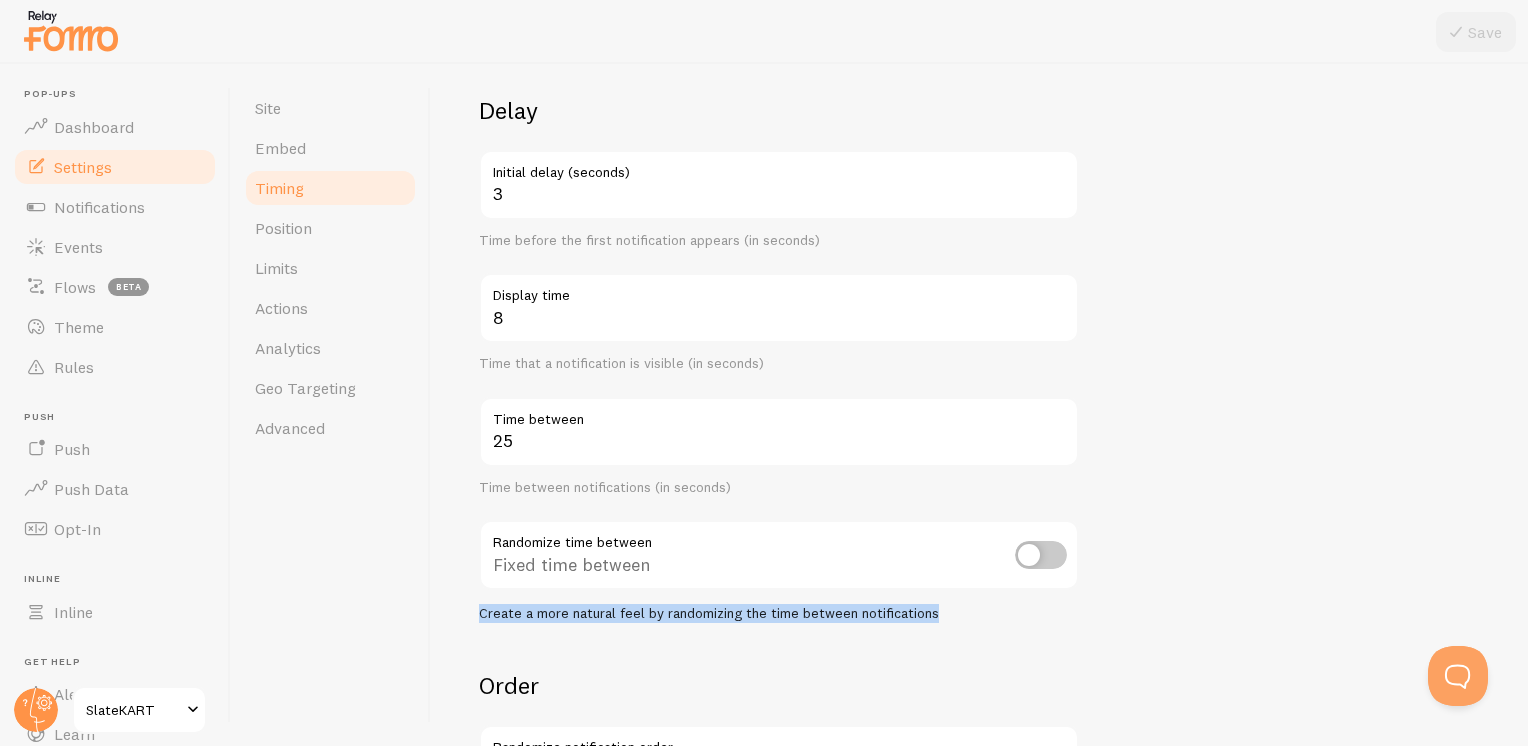 drag, startPoint x: 958, startPoint y: 612, endPoint x: 479, endPoint y: 610, distance: 479.00418 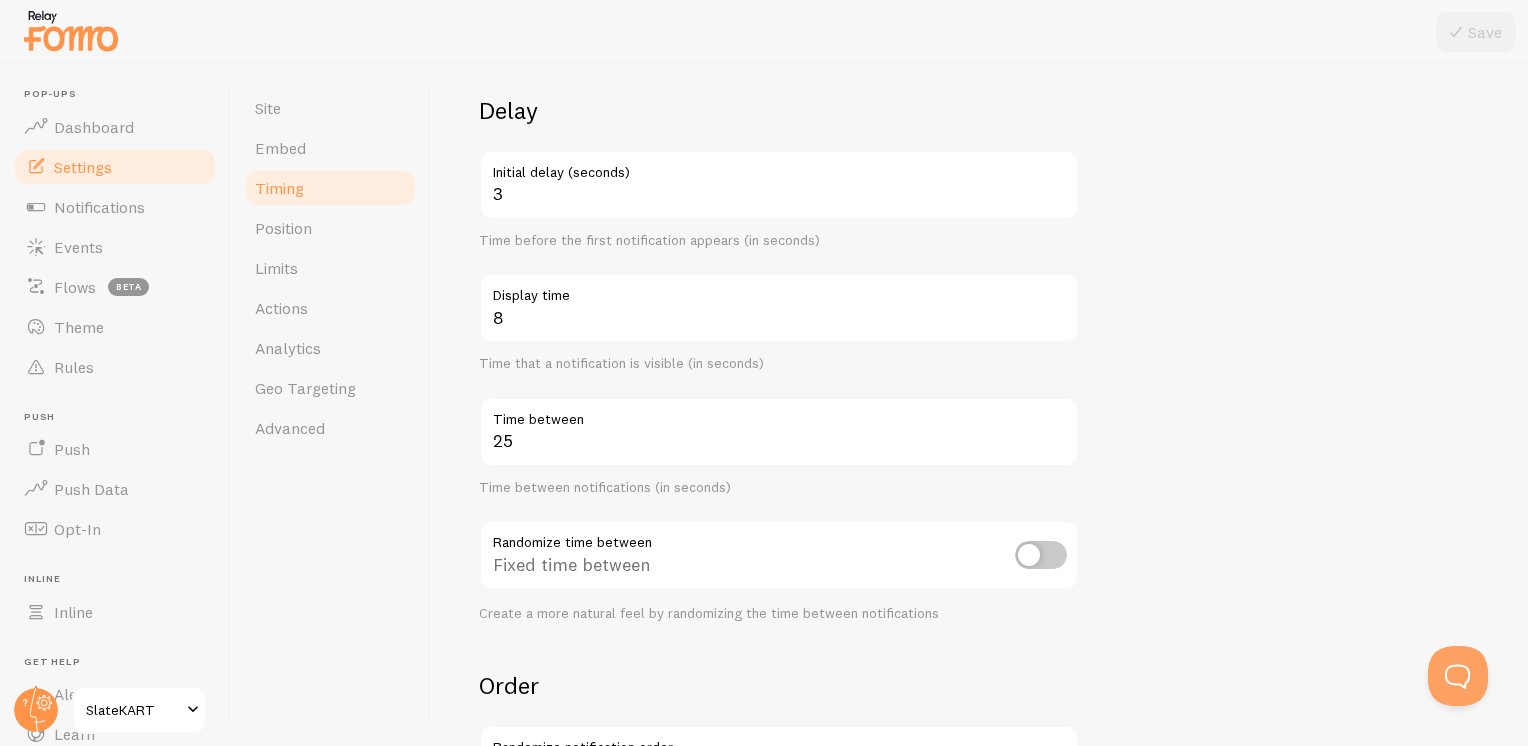 drag, startPoint x: 479, startPoint y: 610, endPoint x: 740, endPoint y: 514, distance: 278.0953 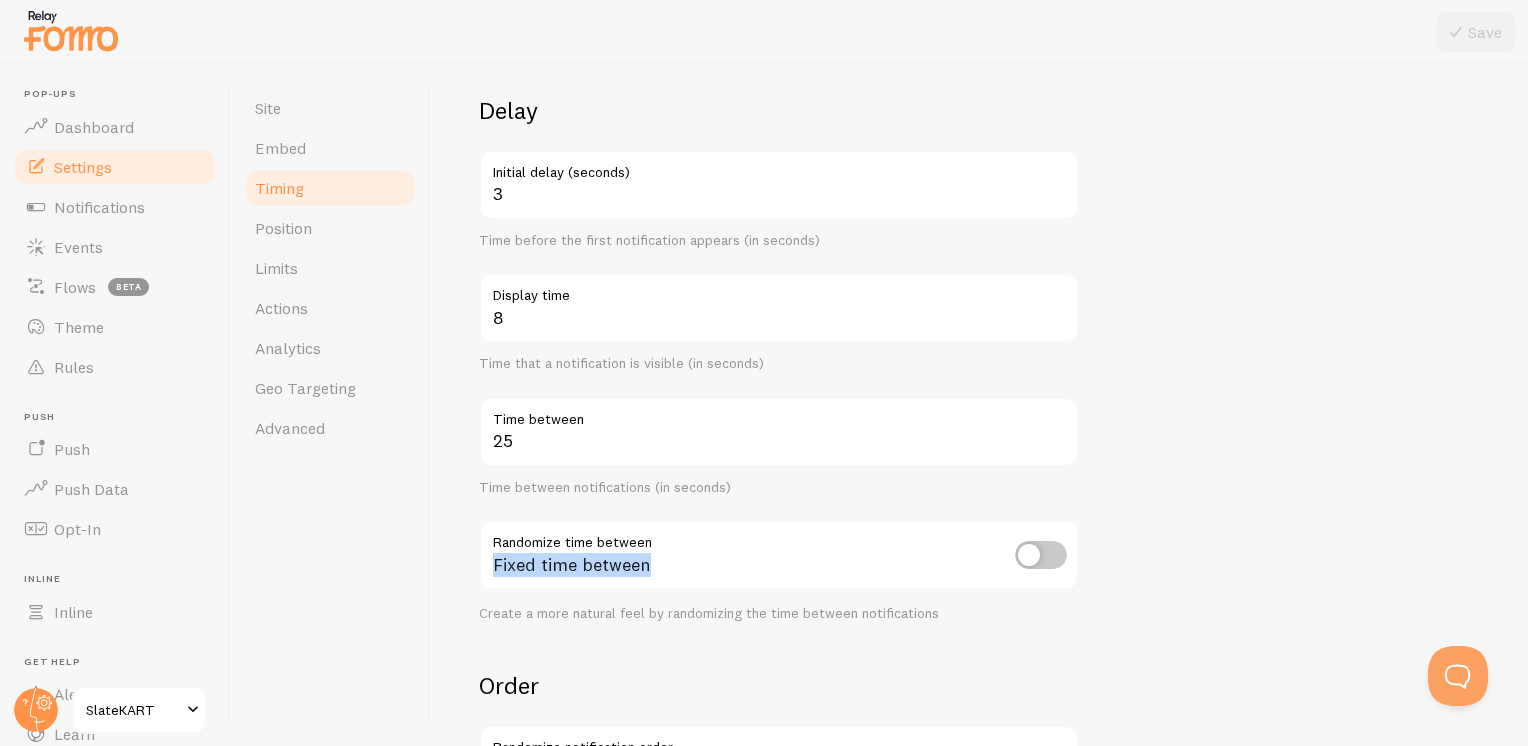 drag, startPoint x: 668, startPoint y: 548, endPoint x: 491, endPoint y: 526, distance: 178.36198 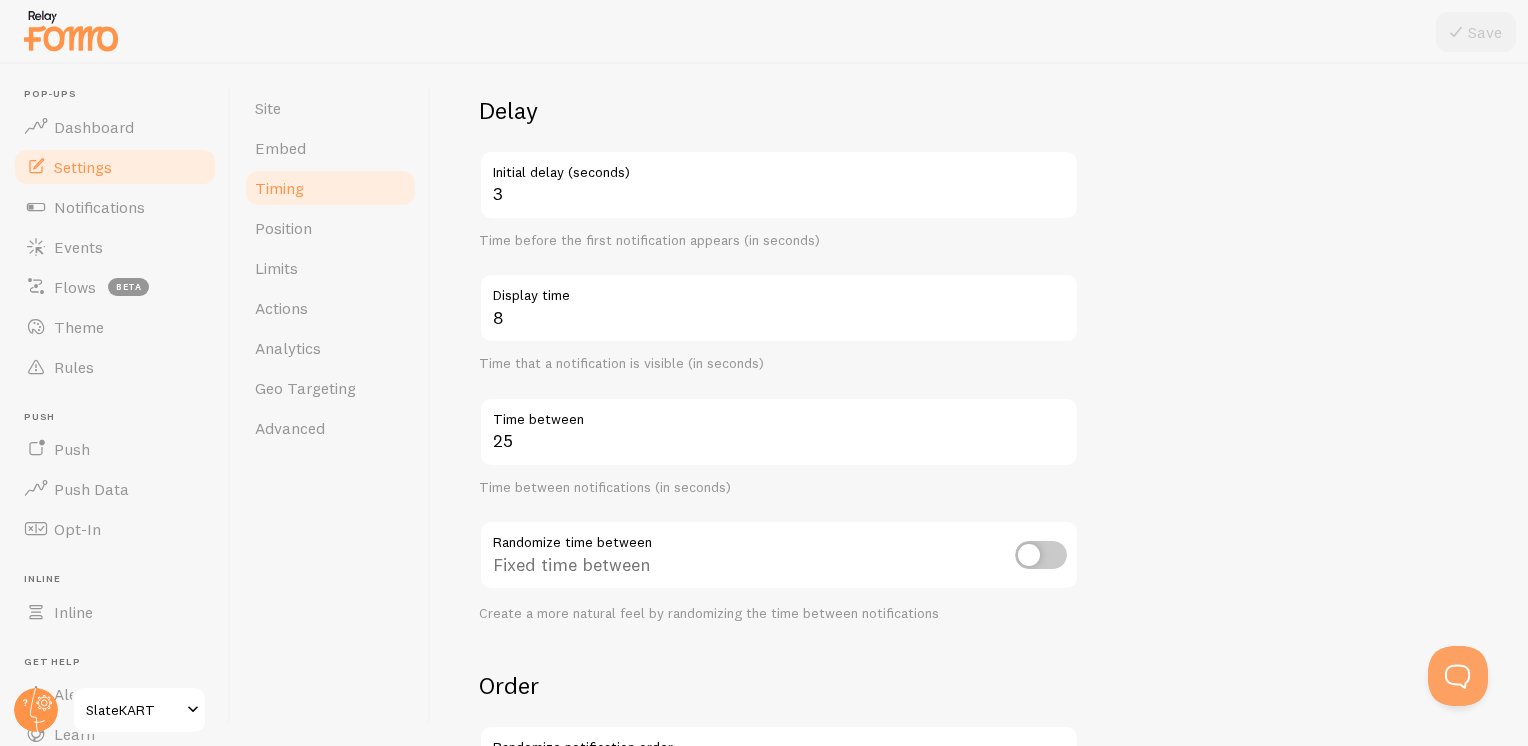 click on "Randomize time between   Fixed time between   Create a more natural feel by randomizing the time between notifications" at bounding box center [779, 571] 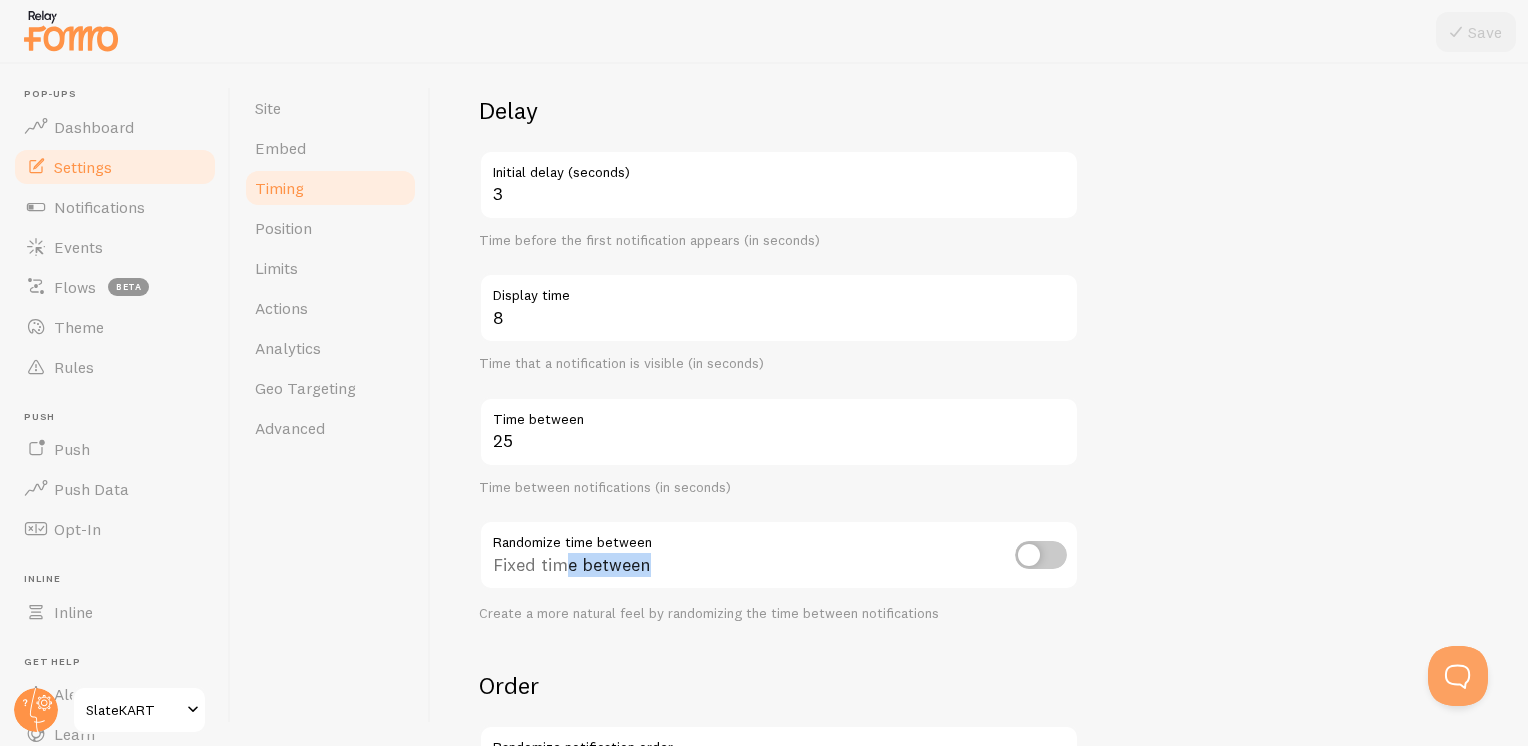 drag, startPoint x: 654, startPoint y: 534, endPoint x: 568, endPoint y: 534, distance: 86 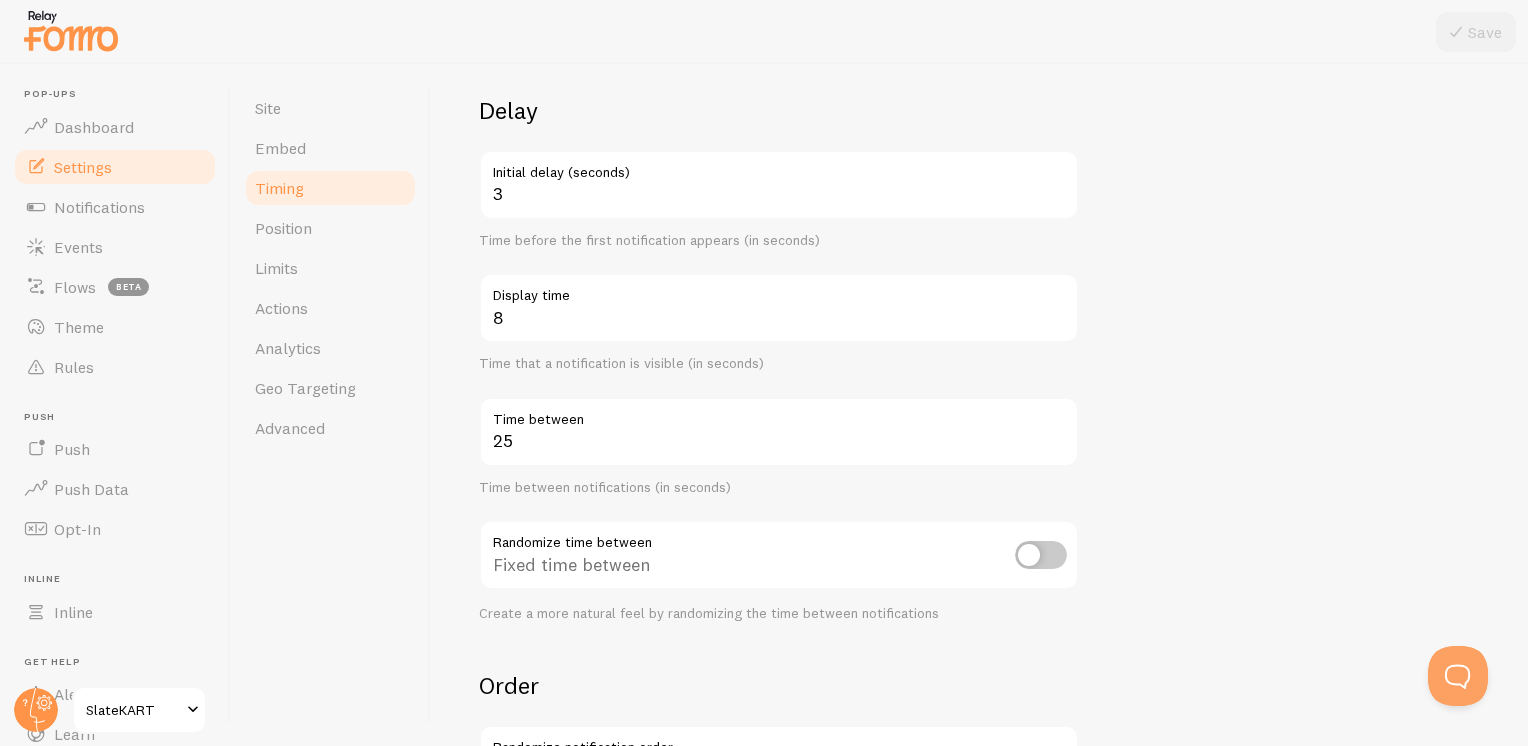 drag, startPoint x: 568, startPoint y: 534, endPoint x: 877, endPoint y: 645, distance: 328.33215 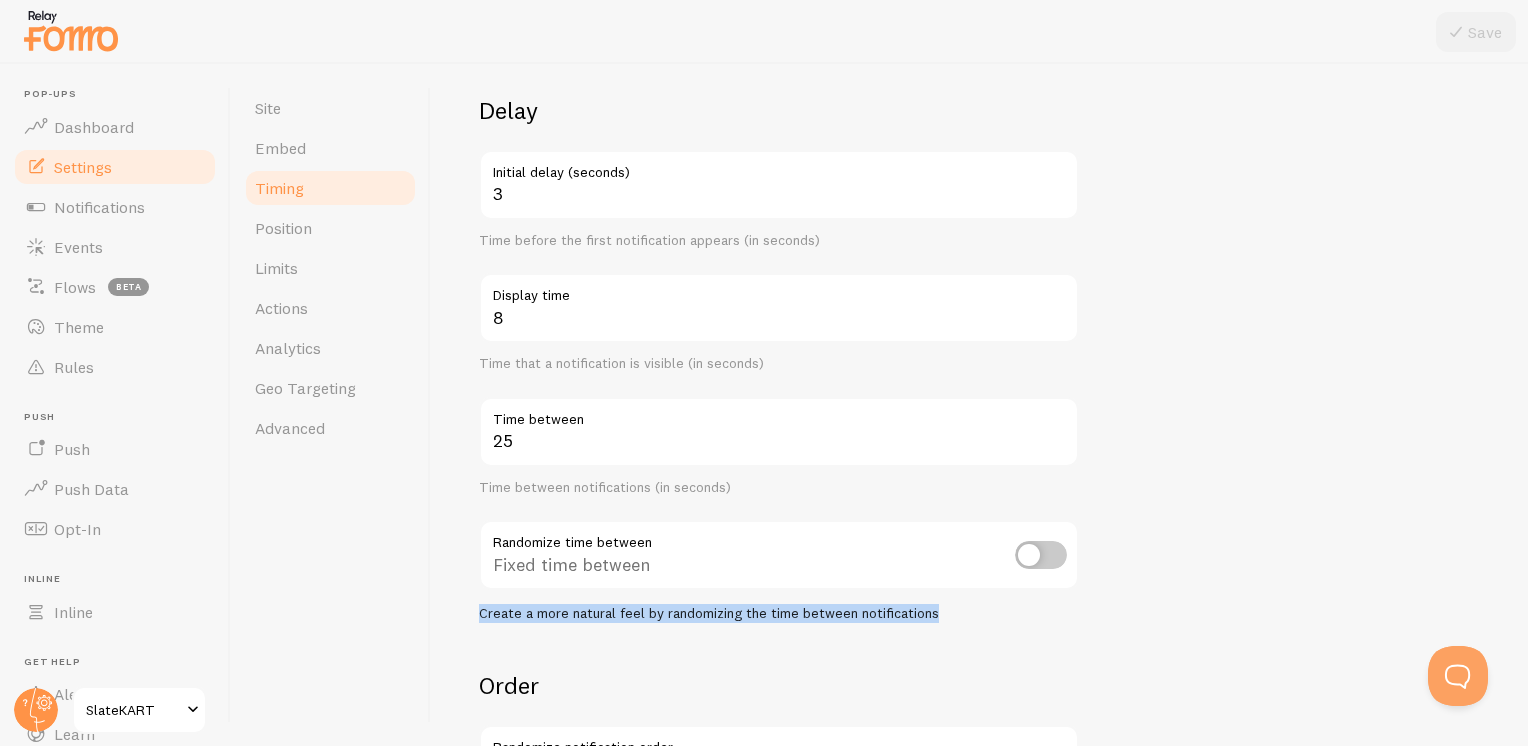 drag, startPoint x: 948, startPoint y: 610, endPoint x: 464, endPoint y: 614, distance: 484.01654 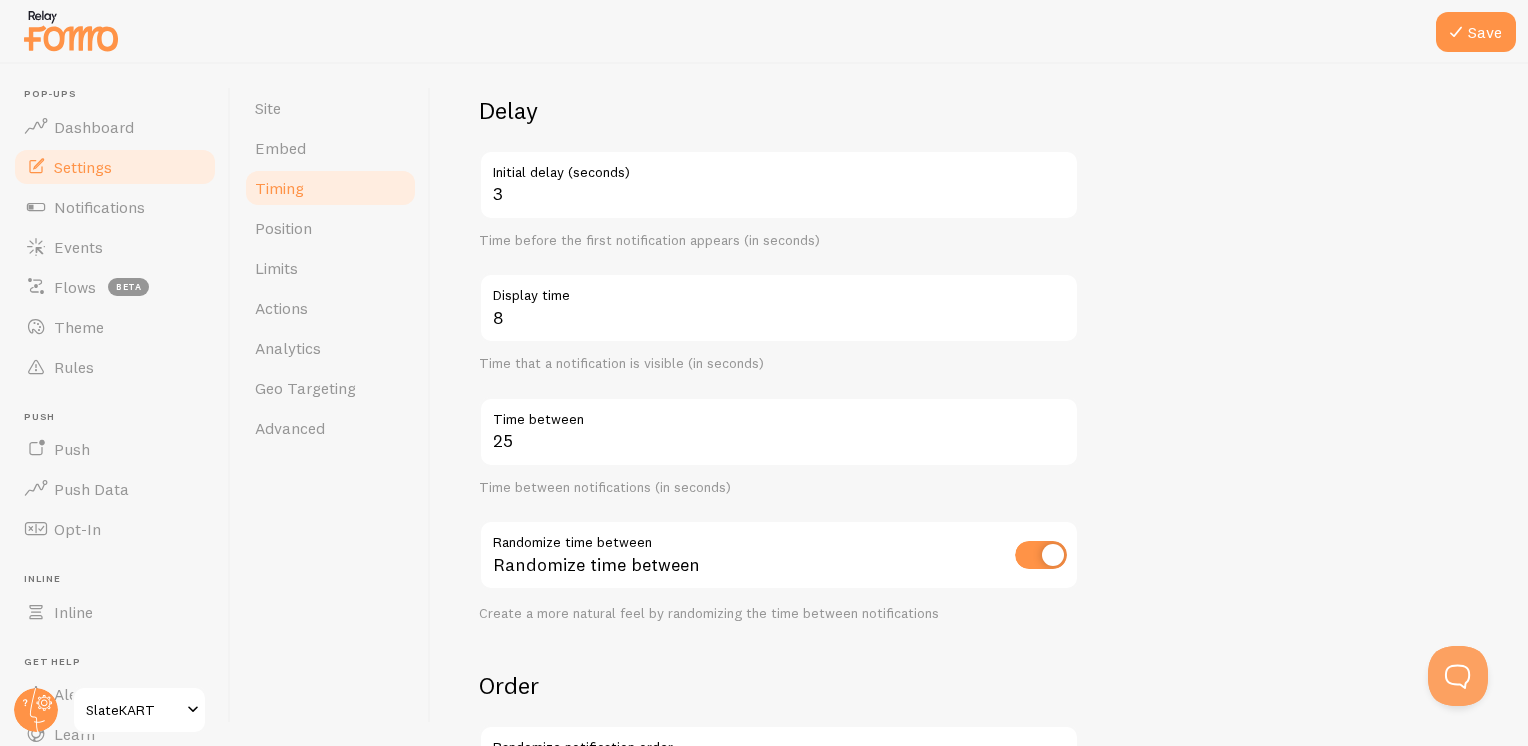 click on "Delay
3   Initial delay (seconds)       Time before the first notification appears (in seconds)       8   Display time       Time that a notification is visible (in seconds)     25   Time between       Time between notifications (in seconds)       Randomize time between   Randomize time between   Create a more natural feel by randomizing the time between notifications
Order
Randomize notification order   Display in chronological order   Choose to display notifications in chronological or randomized order       Loop notifications   Display more than once   Display notifications multiple times when necessary" at bounding box center [979, 524] 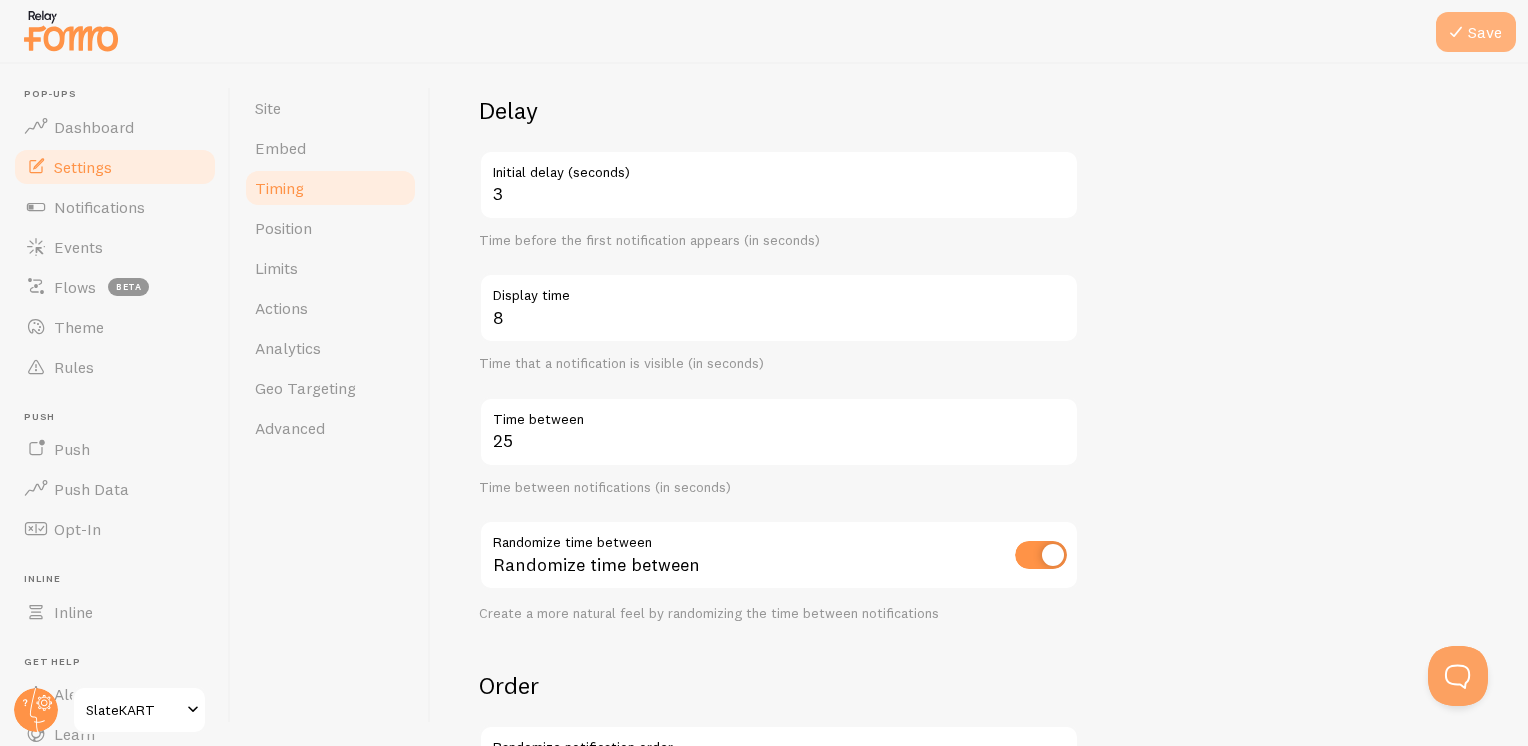 click on "Save" at bounding box center [1476, 32] 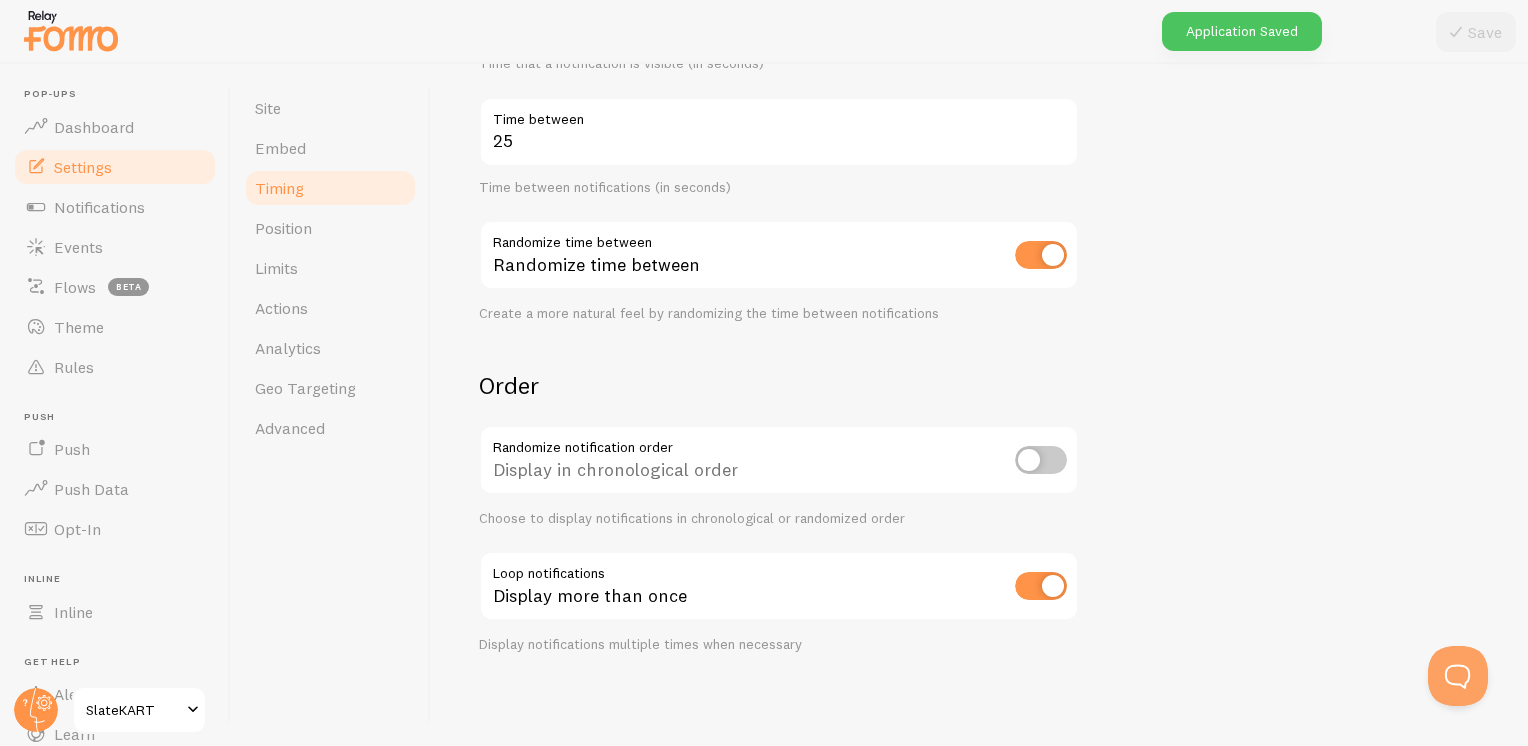 scroll, scrollTop: 0, scrollLeft: 0, axis: both 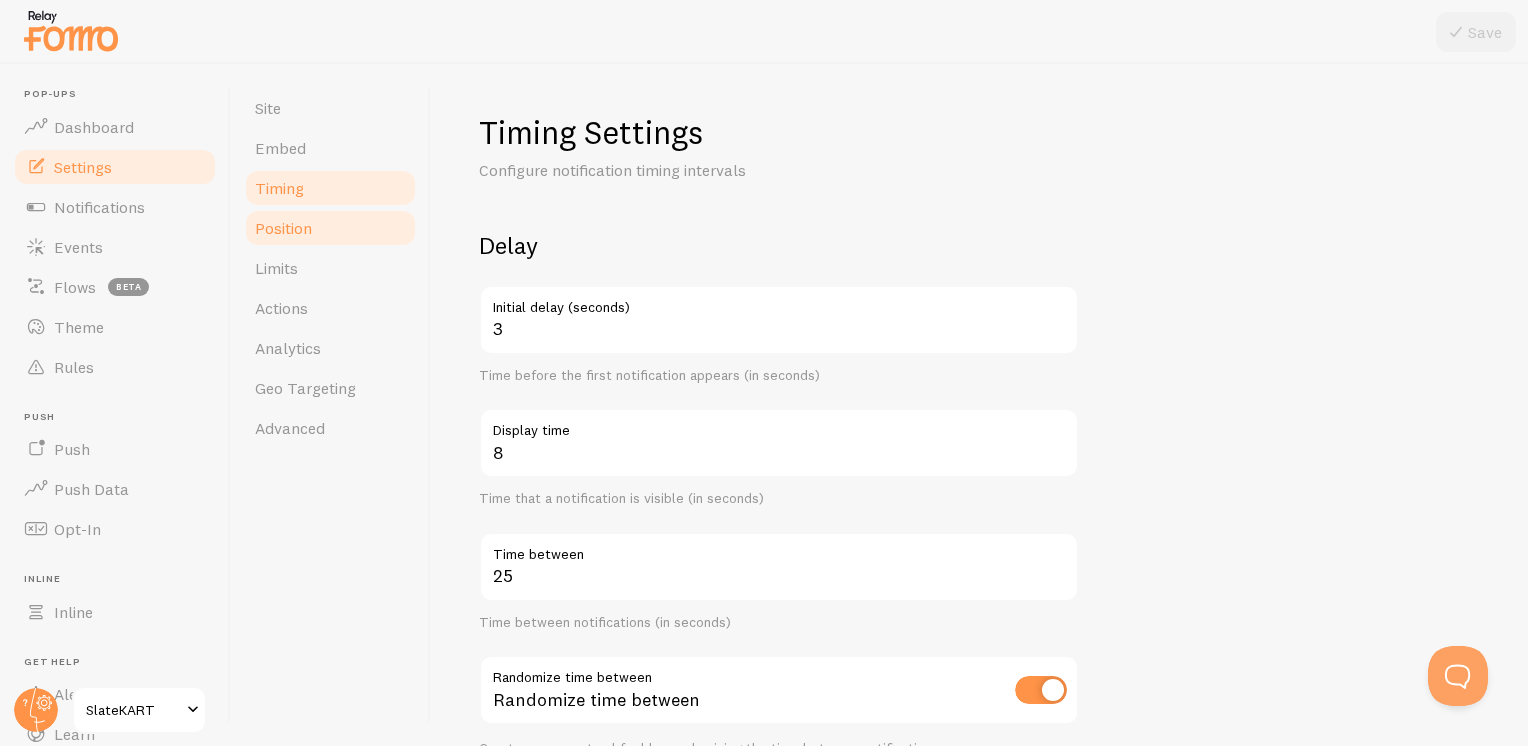 click on "Position" at bounding box center (330, 228) 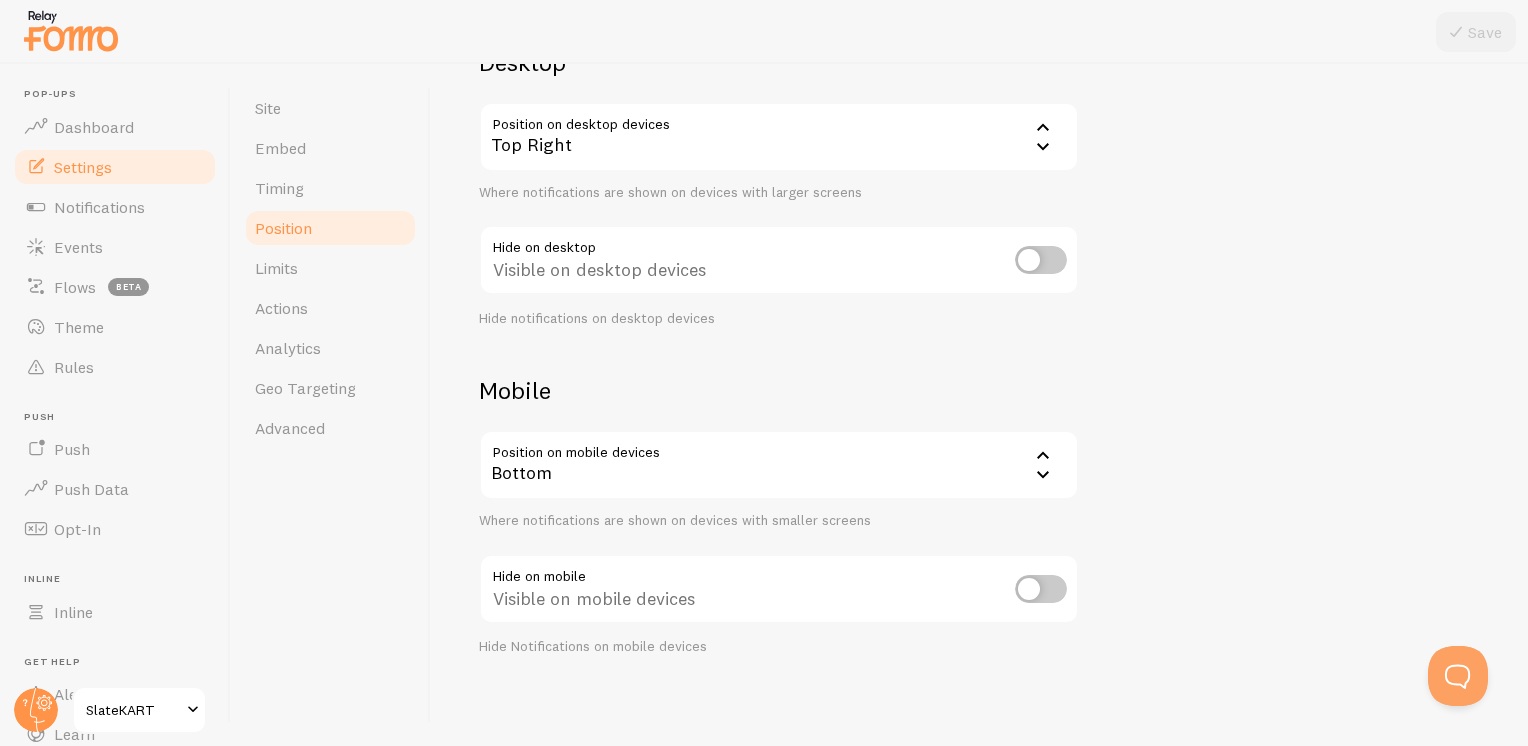 scroll, scrollTop: 186, scrollLeft: 0, axis: vertical 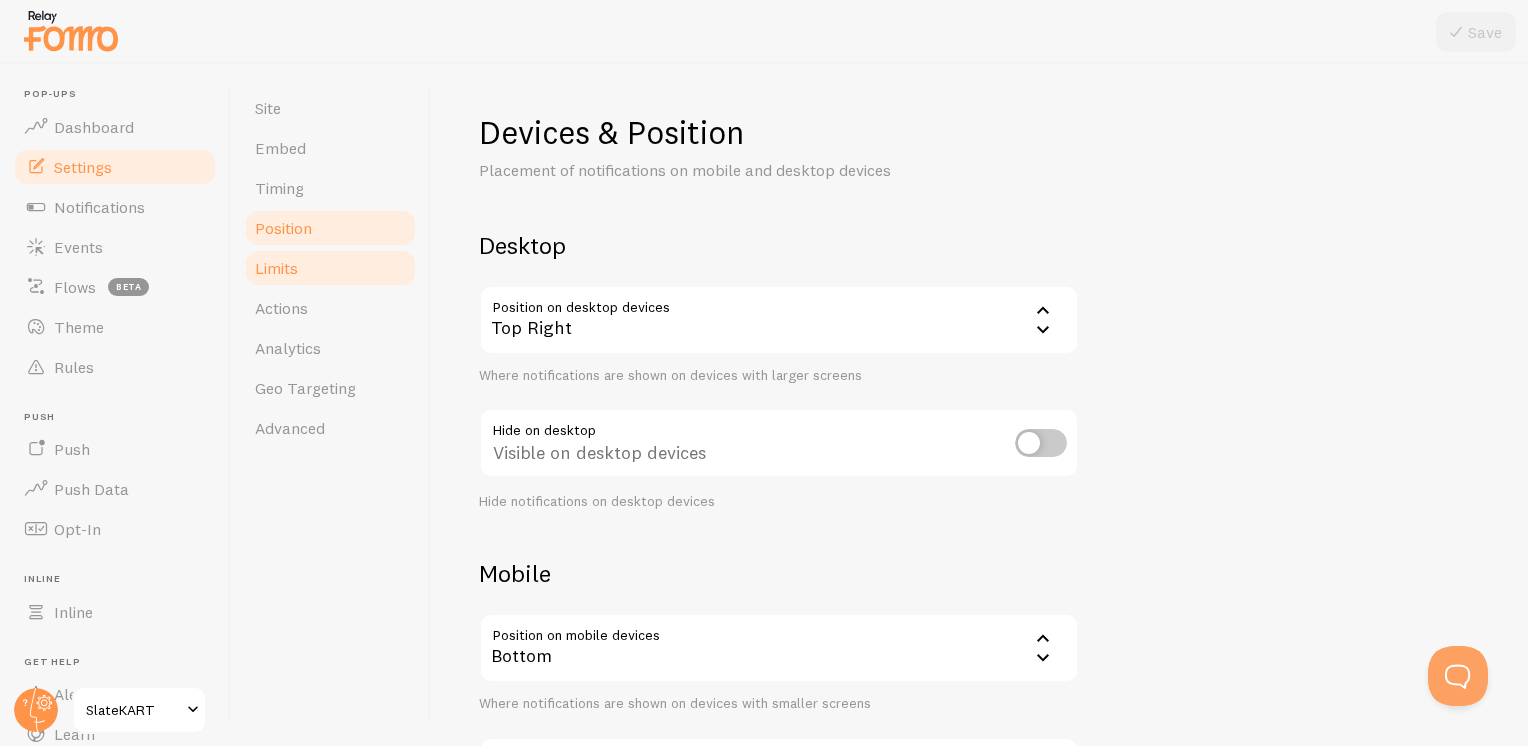 click on "Limits" at bounding box center (330, 268) 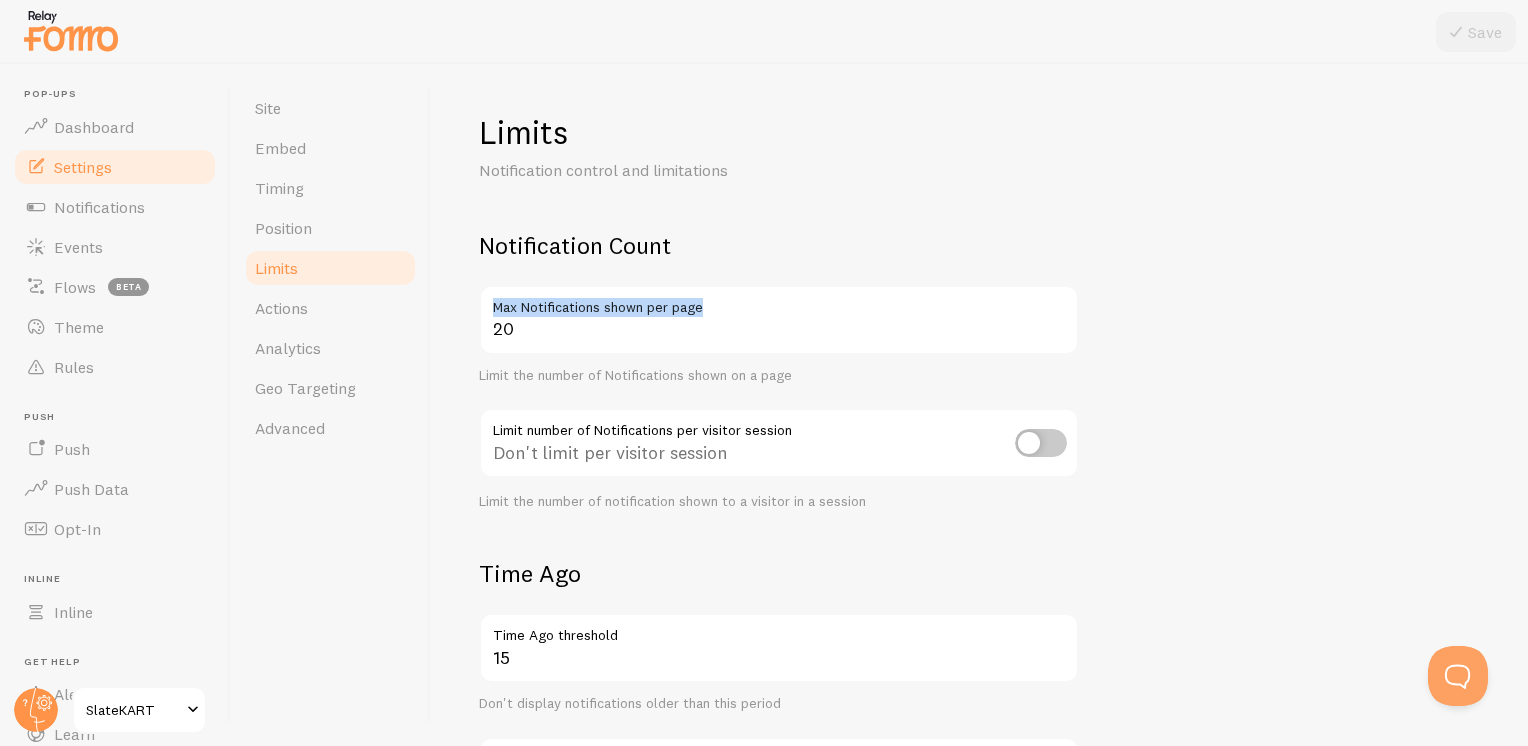 drag, startPoint x: 705, startPoint y: 304, endPoint x: 495, endPoint y: 304, distance: 210 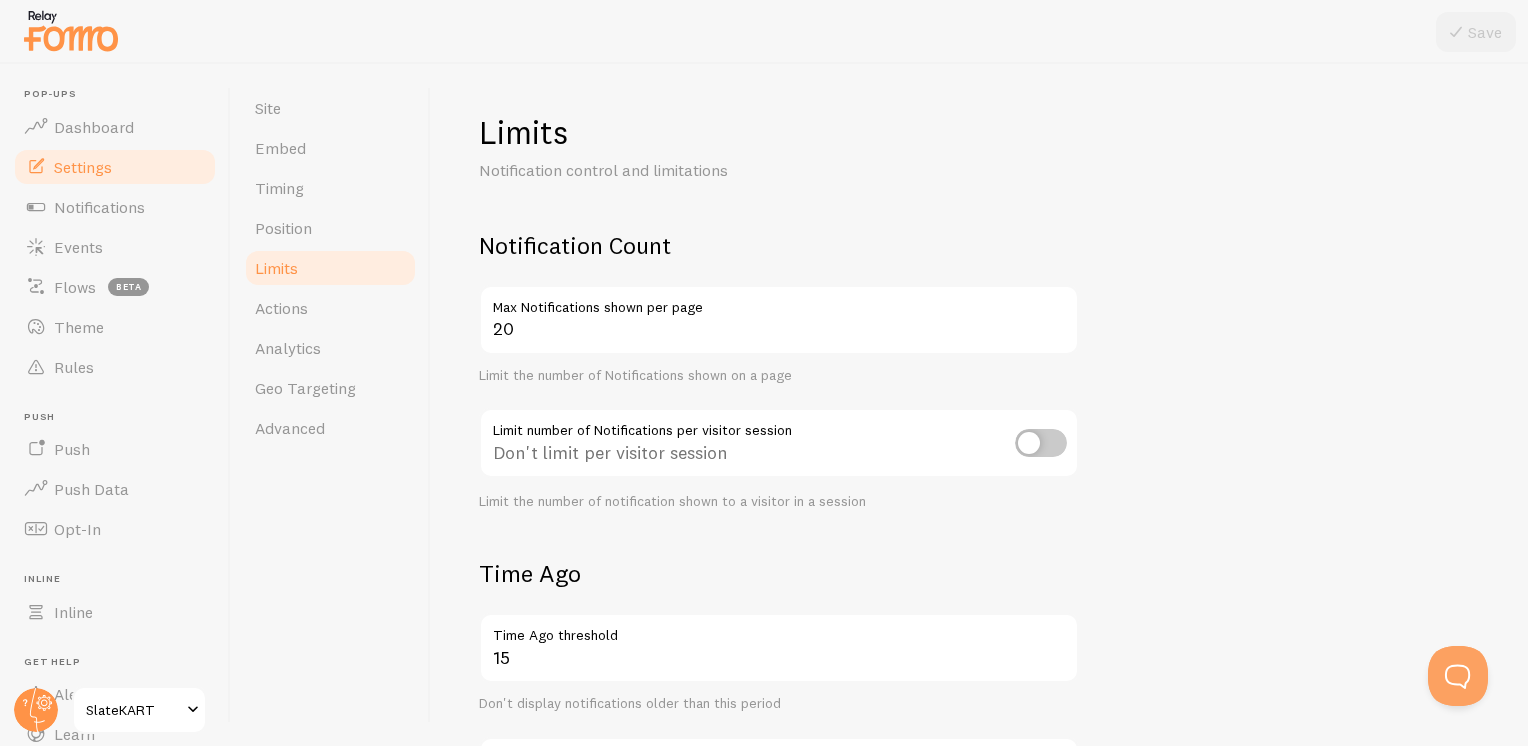 click on "Notification Count
20   Max Notifications shown per page       Limit the number of Notifications shown on a page         Limit number of Notifications per visitor session   Don't limit per visitor session   Limit the number of notification shown to a visitor in a session
Time Ago
15   Time Ago threshold       Don't display notifications older than this period   Threshold unit   86400   Days       Seconds  Minutes  Hours  Days    Time Ago Treshold unit in seconds, minutes, hours or days
Time Ago Stamp
10   Time Ago Stamp threshold       Remove Time Ago Stamp when Event Age is greater than this period   Threshold unit   3600   Hours       Seconds  Minutes  Hours  Days    Time Ago Stamp treshold unit in seconds, minutes, hours or days" at bounding box center (979, 696) 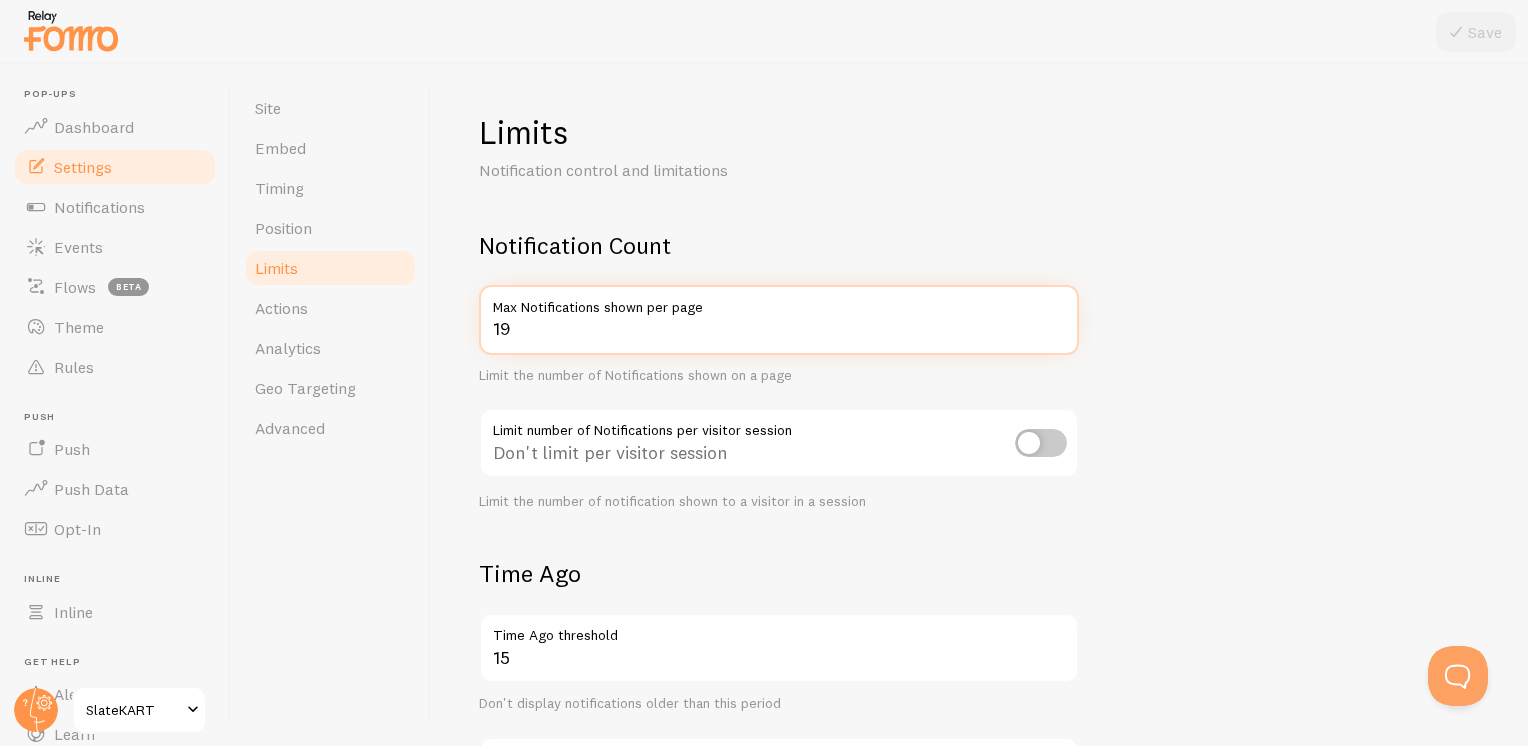 click on "19" at bounding box center [779, 320] 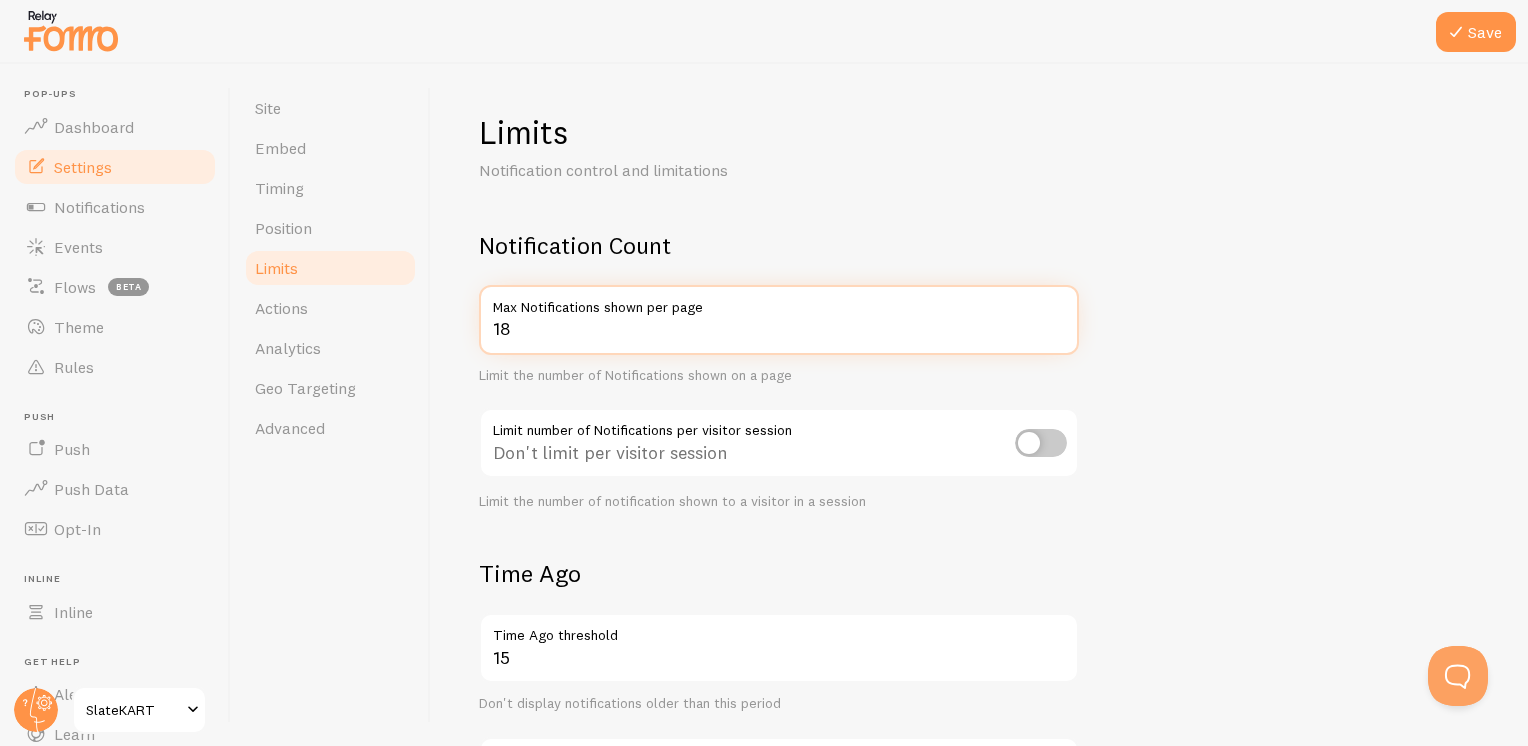 click on "18" at bounding box center [779, 320] 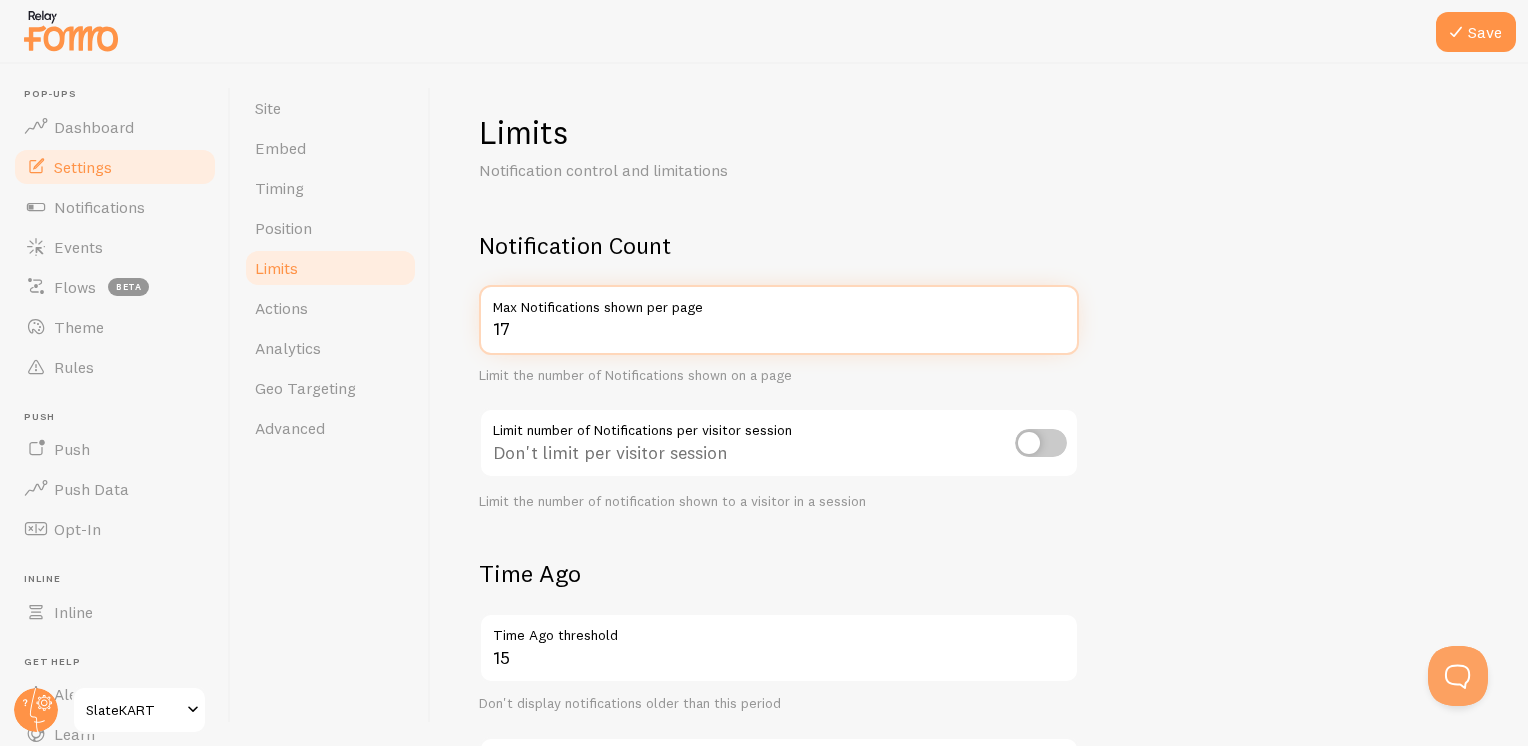 click on "17" at bounding box center [779, 320] 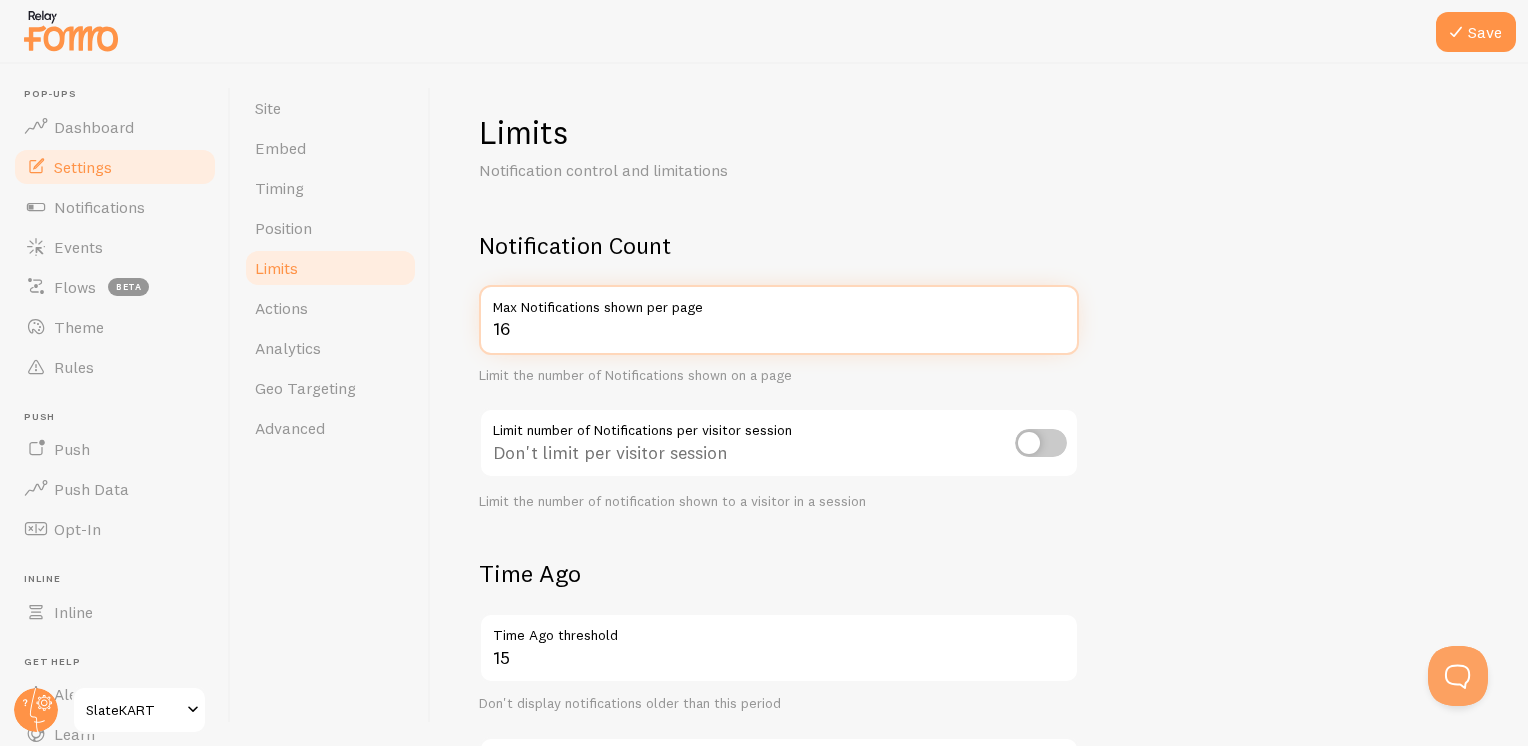 click on "16" at bounding box center [779, 320] 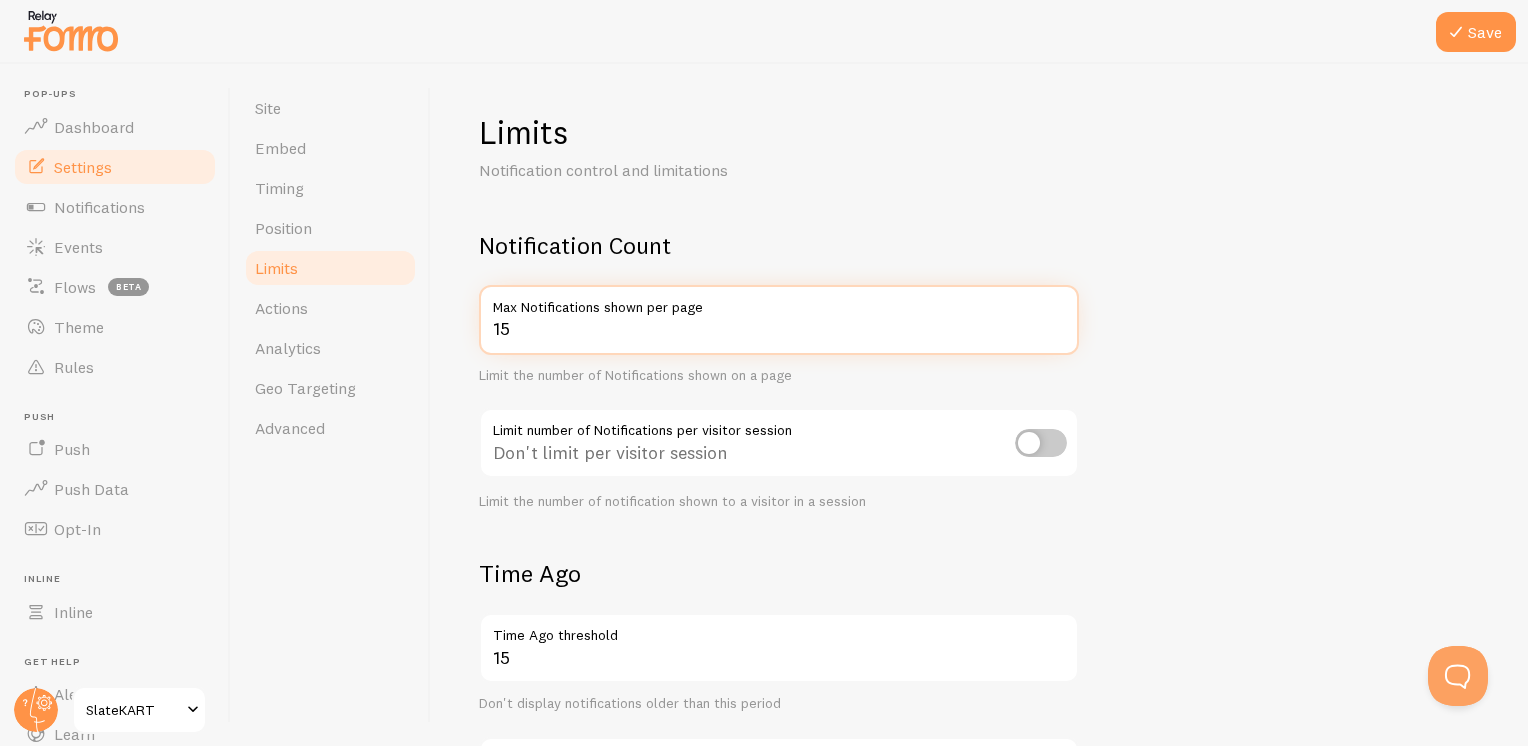 click on "15" at bounding box center [779, 320] 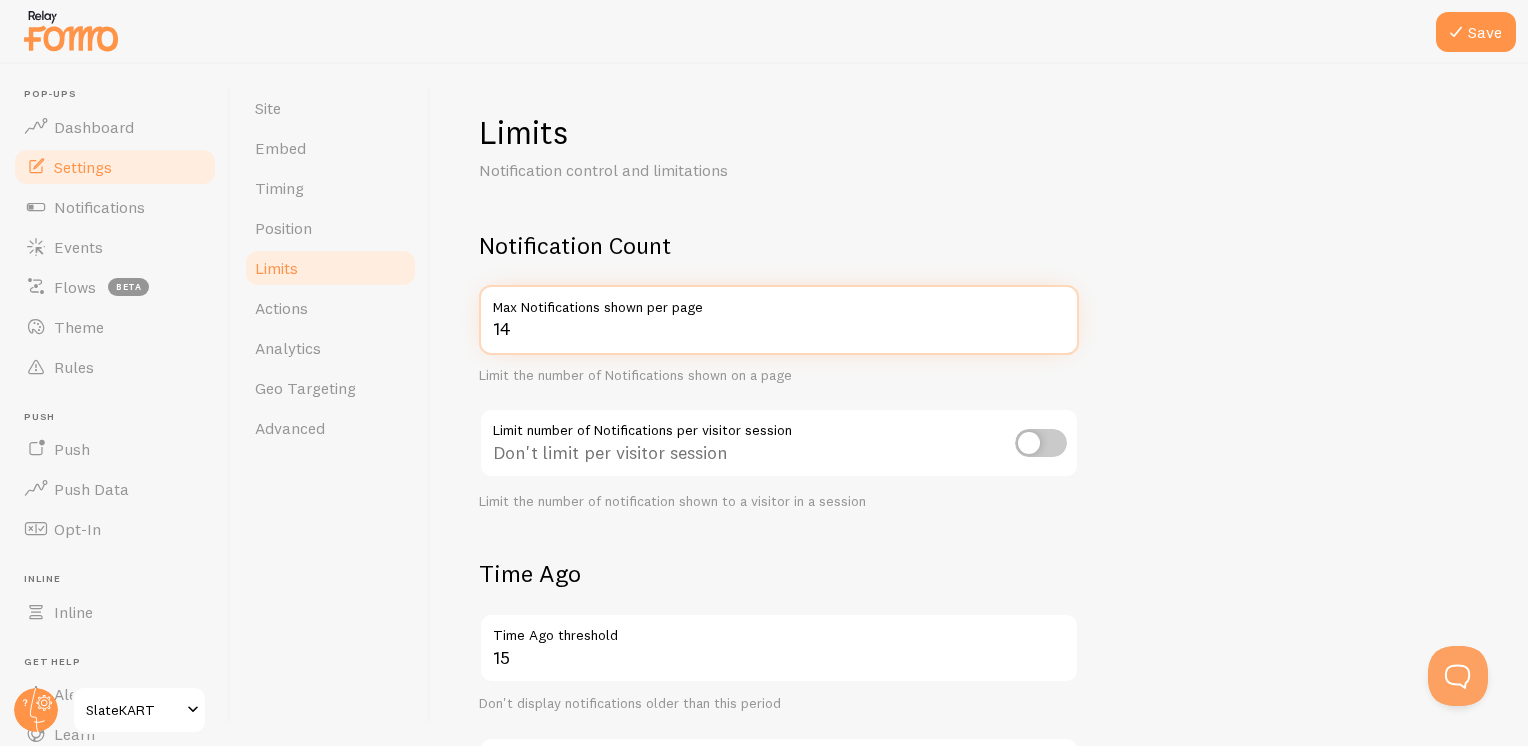 click on "14" at bounding box center [779, 320] 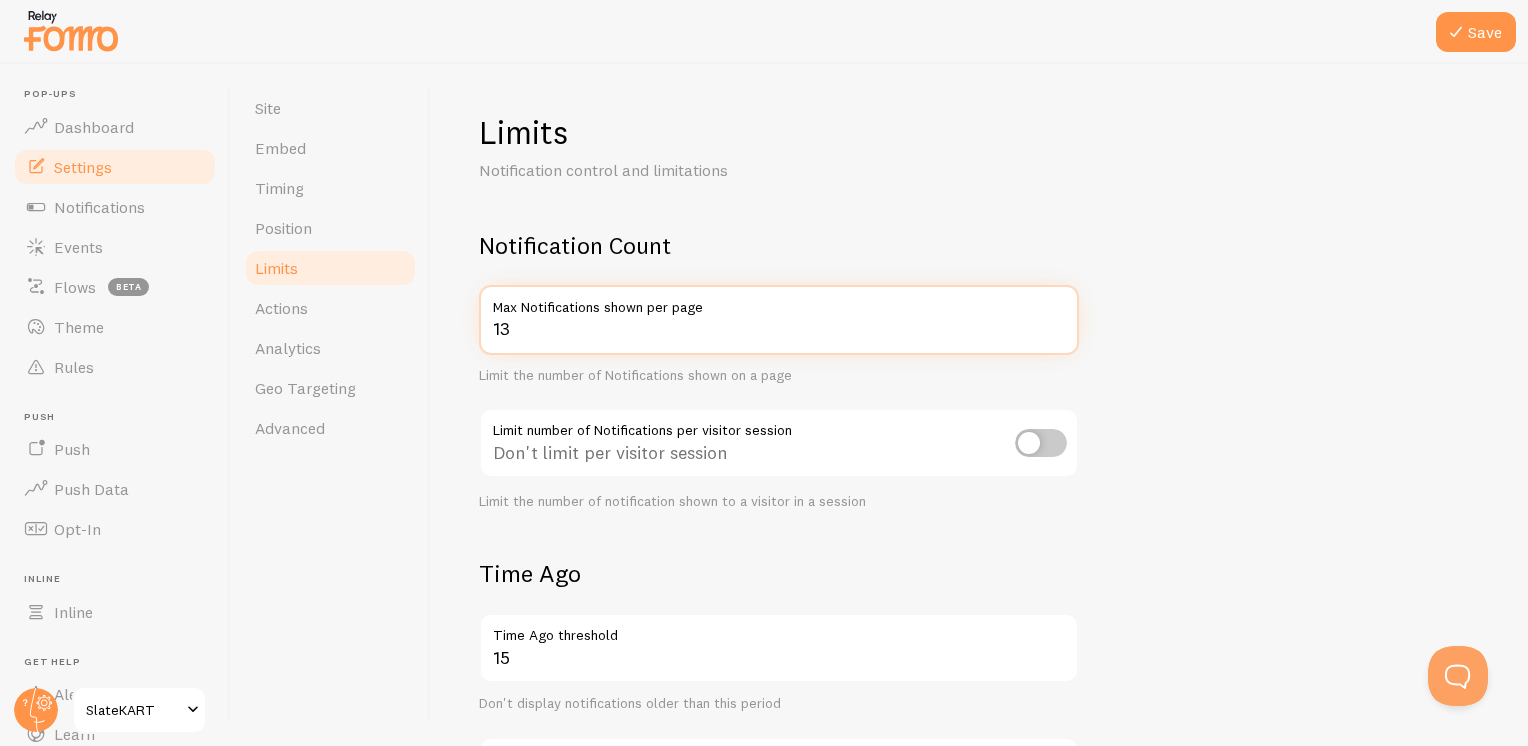 click on "13" at bounding box center [779, 320] 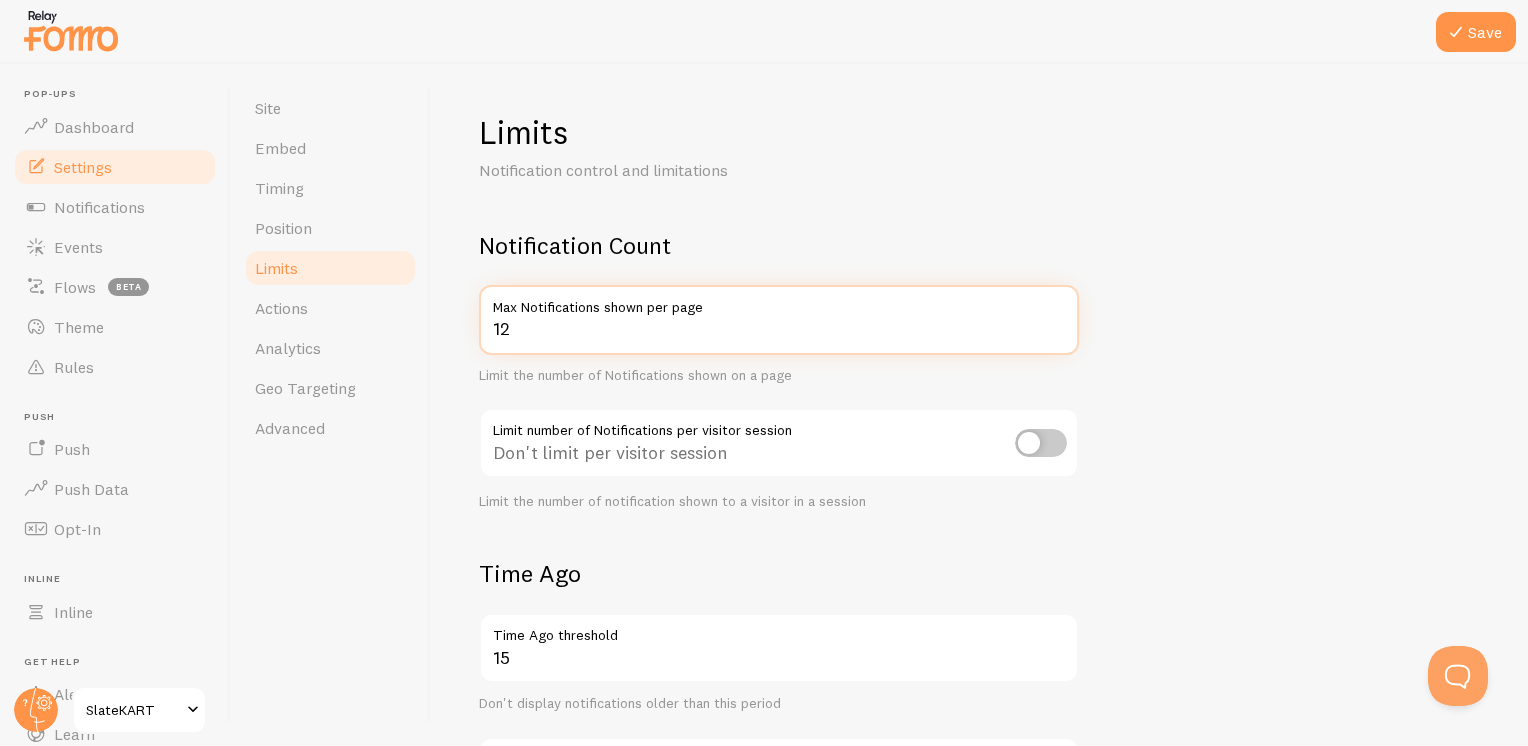 click on "12" at bounding box center (779, 320) 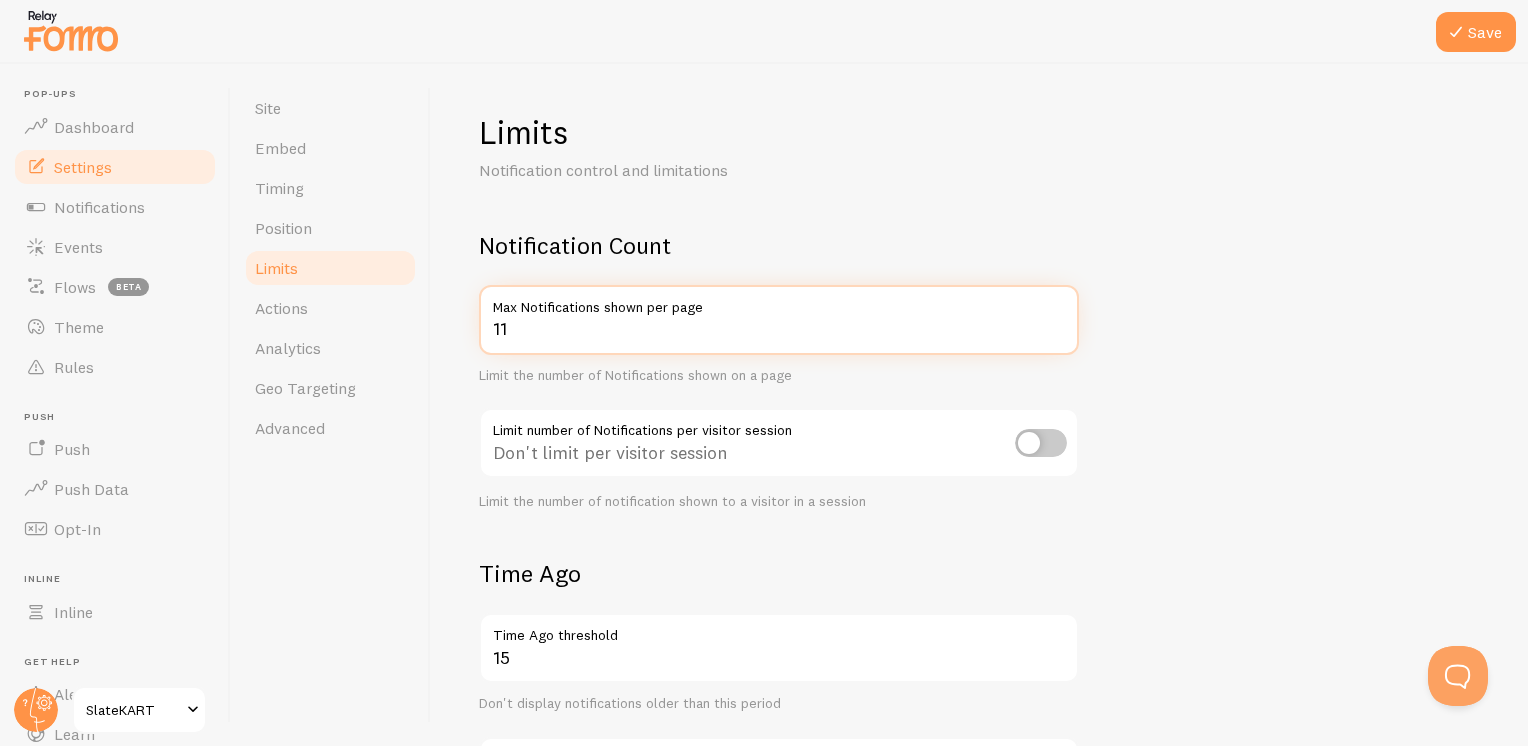 click on "11" at bounding box center [779, 320] 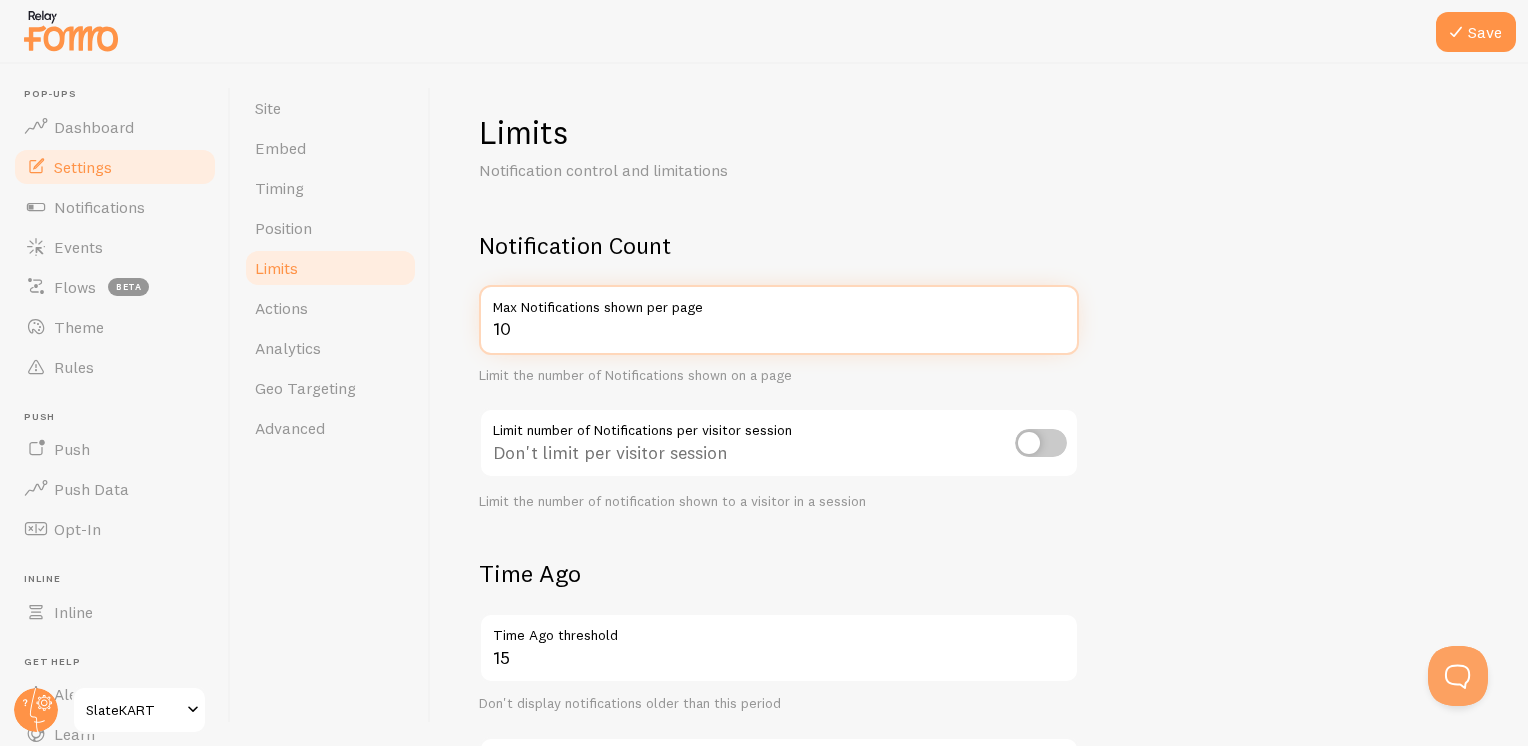 click on "10" at bounding box center [779, 320] 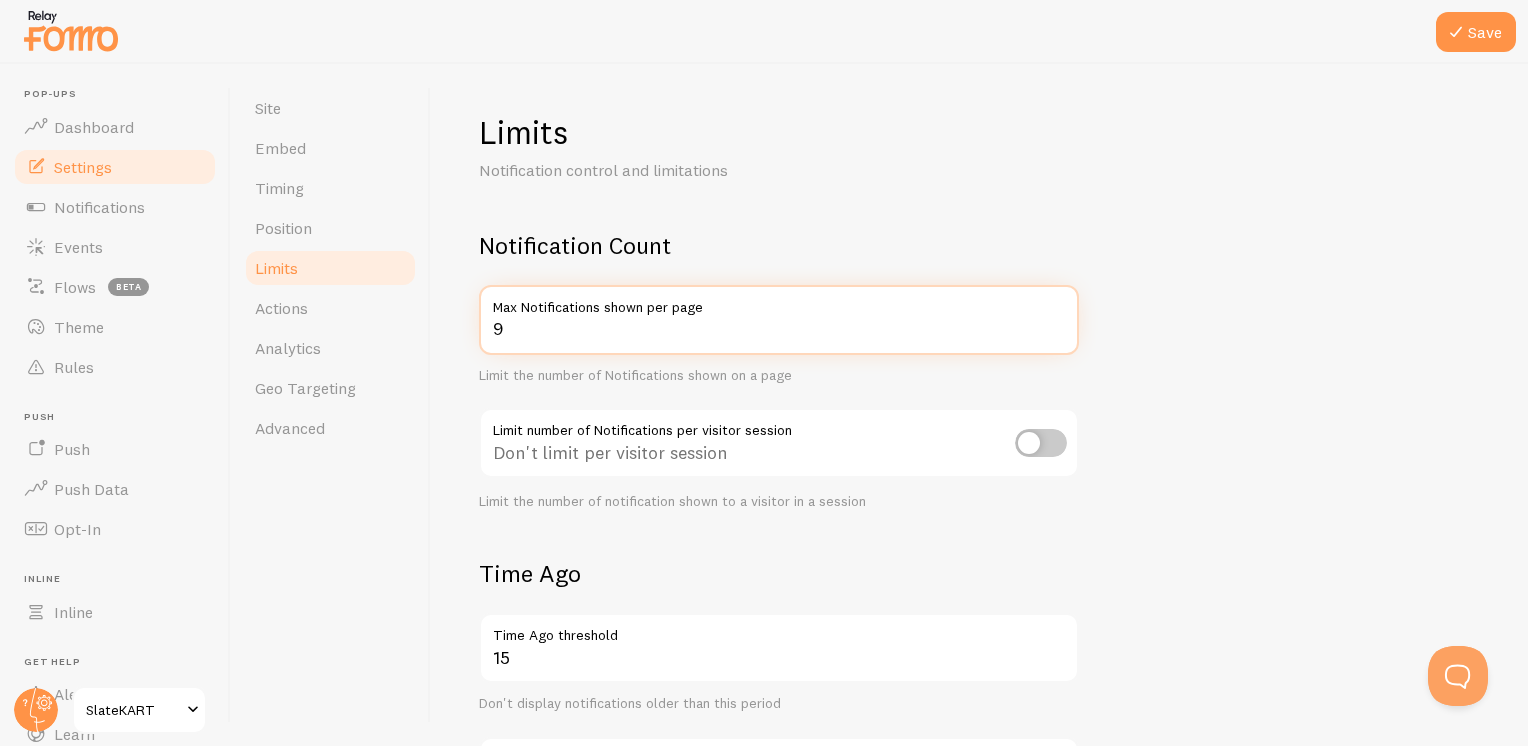 click on "9" at bounding box center [779, 320] 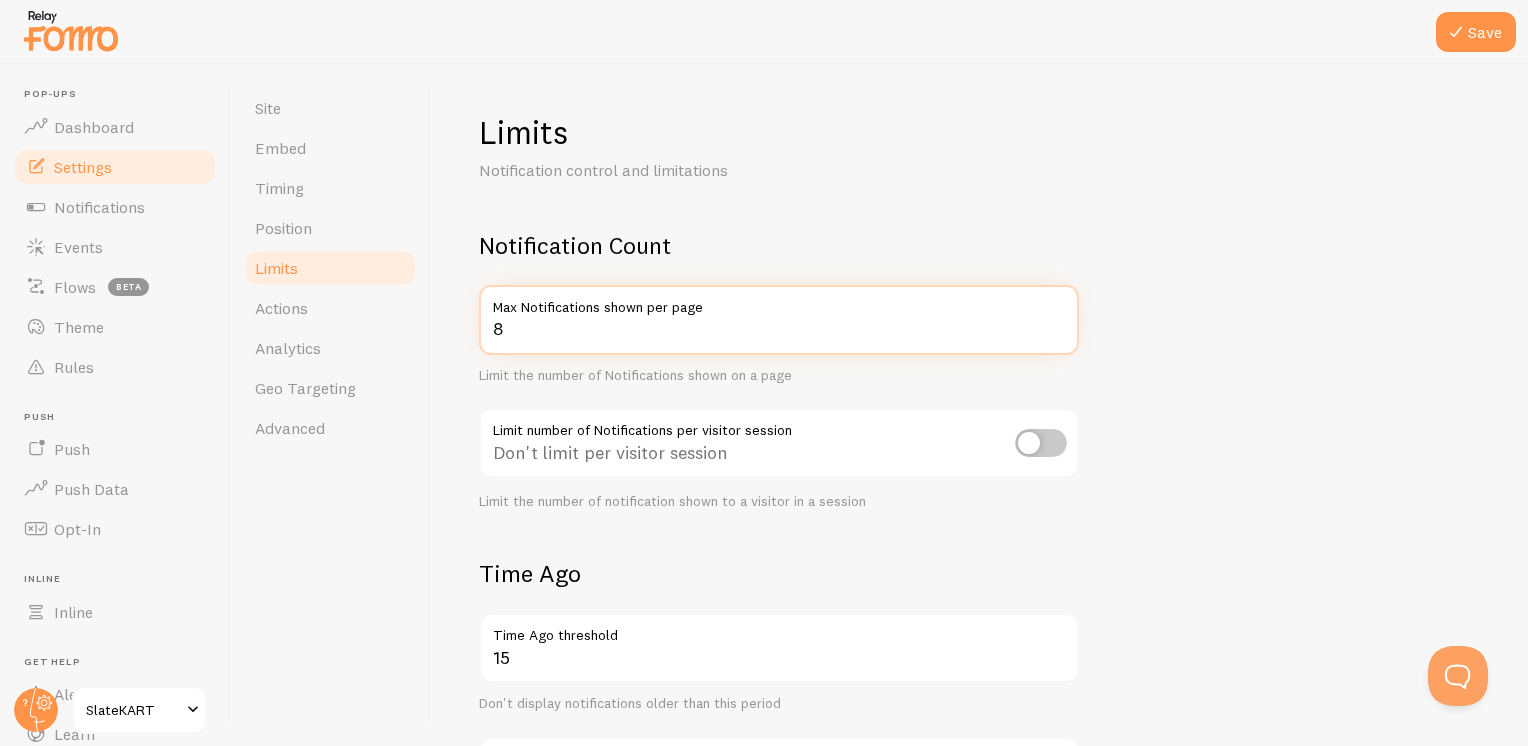 click on "8" at bounding box center (779, 320) 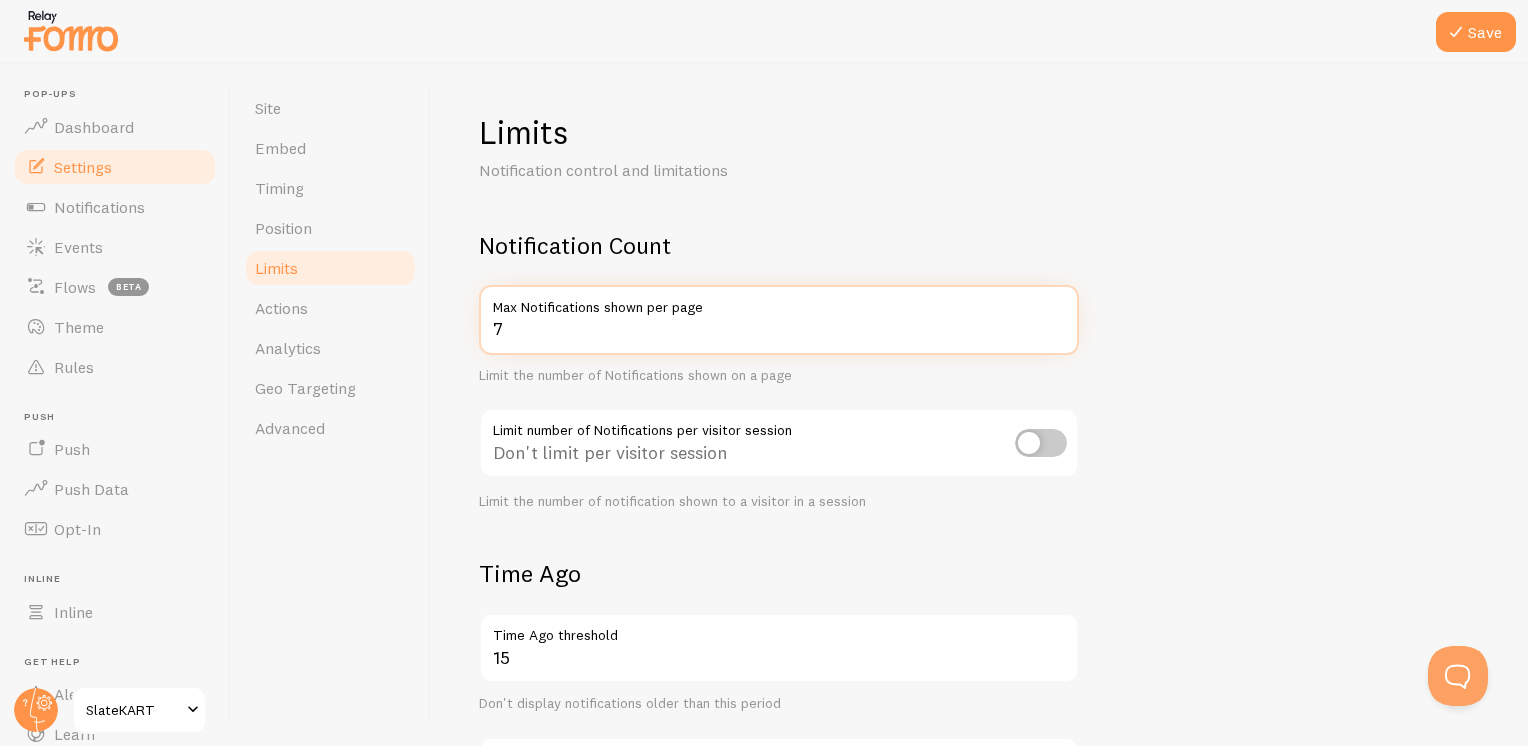 type on "7" 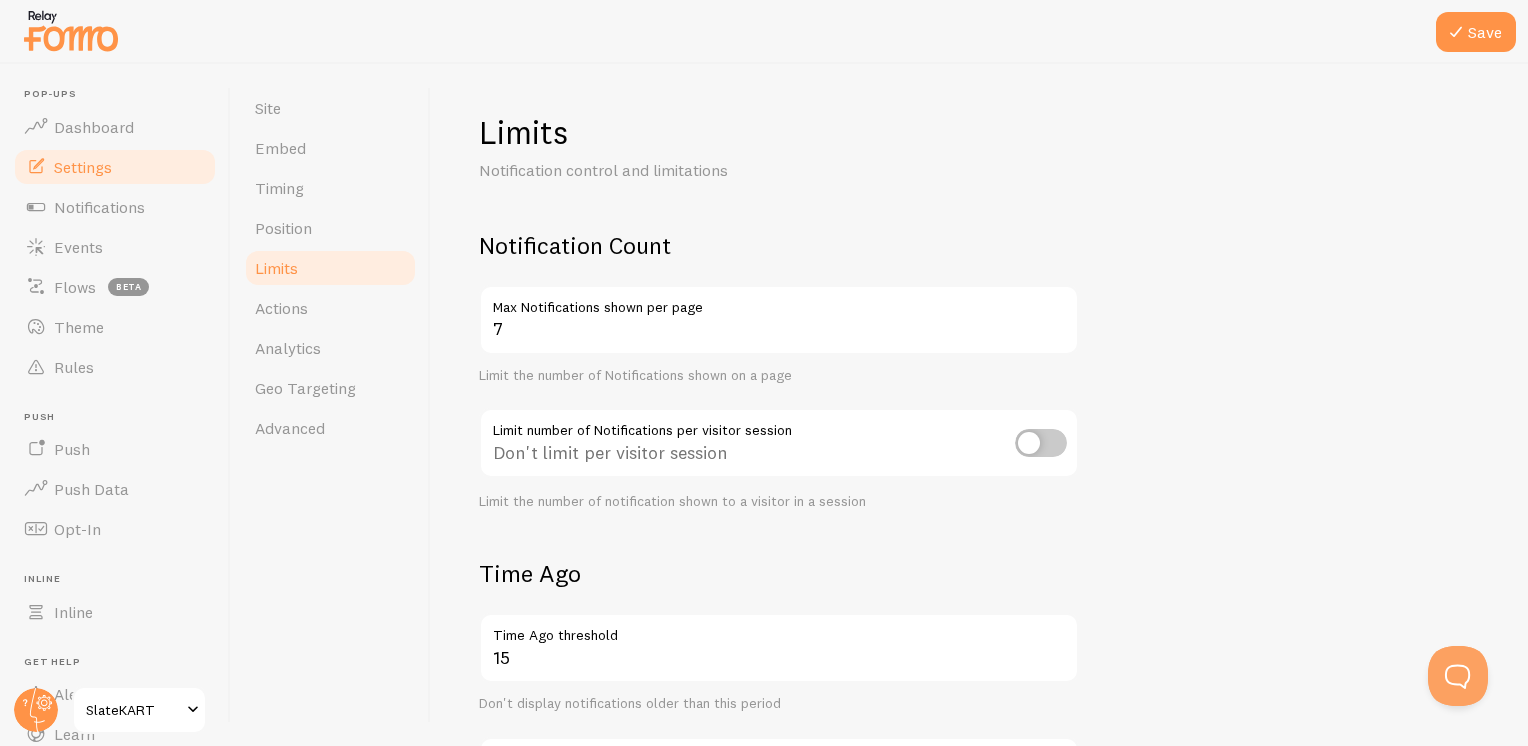 click on "Notification Count
7   Max Notifications shown per page       Limit the number of Notifications shown on a page         Limit number of Notifications per visitor session   Don't limit per visitor session   Limit the number of notification shown to a visitor in a session
Time Ago
15   Time Ago threshold       Don't display notifications older than this period   Threshold unit   86400   Days       Seconds  Minutes  Hours  Days    Time Ago Treshold unit in seconds, minutes, hours or days
Time Ago Stamp
10   Time Ago Stamp threshold       Remove Time Ago Stamp when Event Age is greater than this period   Threshold unit   3600   Hours       Seconds  Minutes  Hours  Days    Time Ago Stamp treshold unit in seconds, minutes, hours or days" at bounding box center [979, 696] 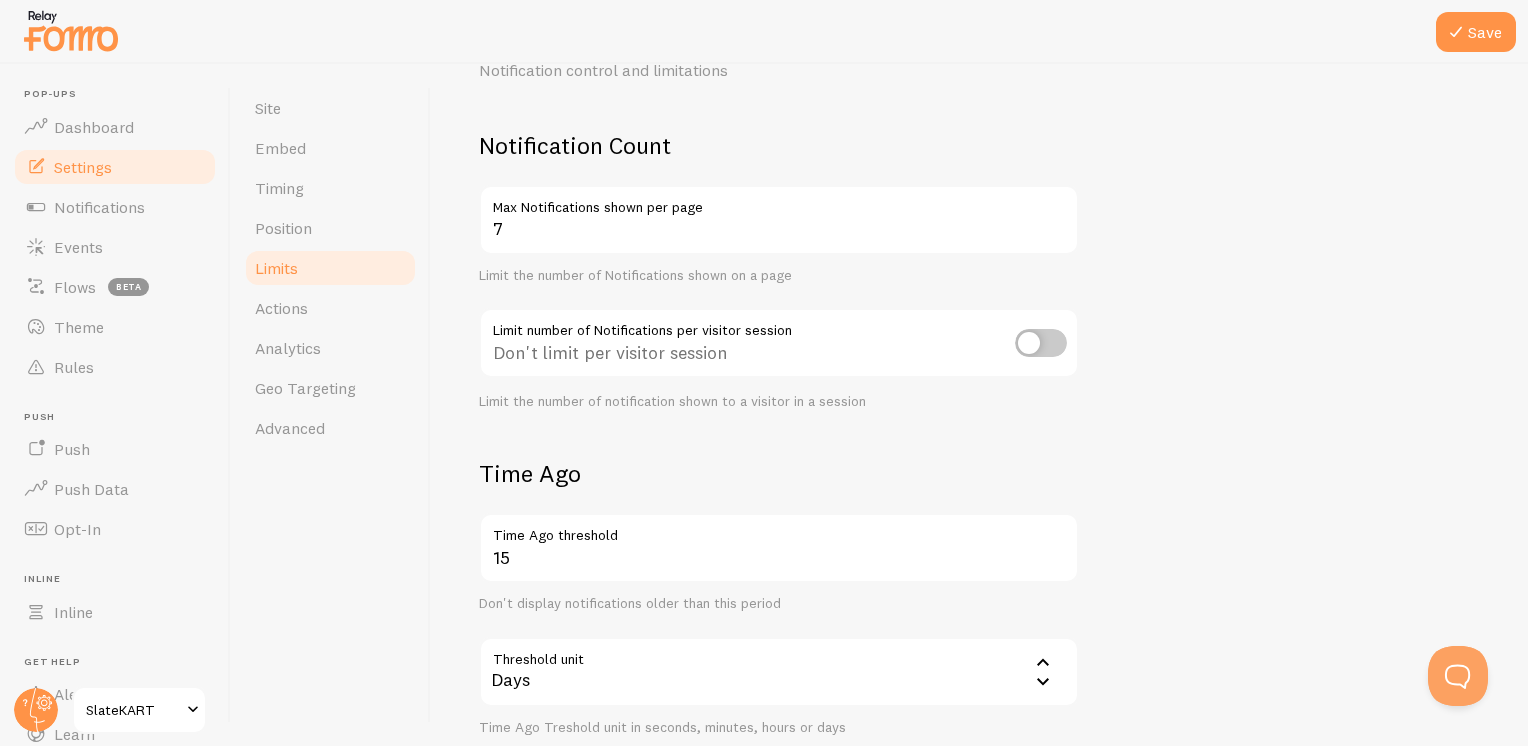 click at bounding box center [1041, 343] 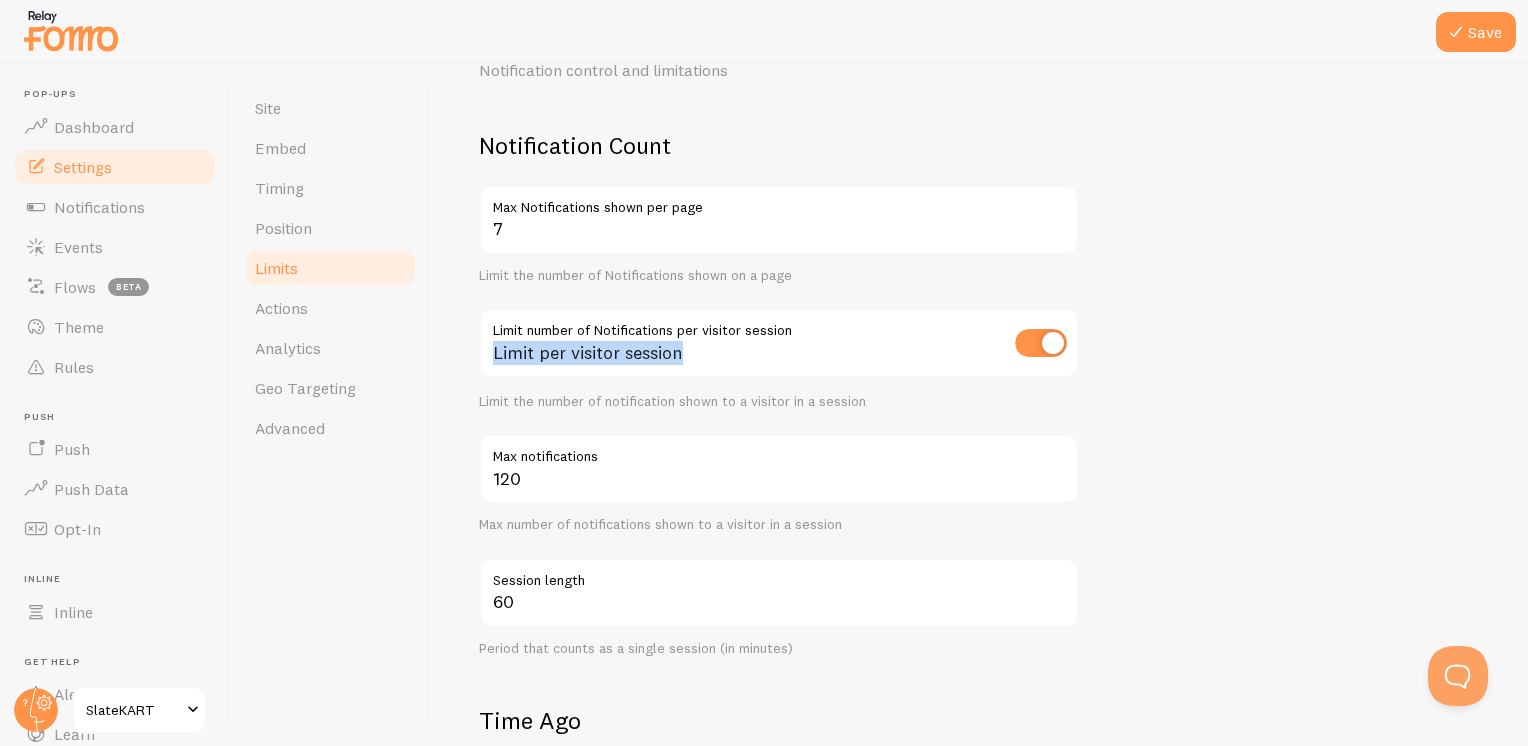 drag, startPoint x: 688, startPoint y: 356, endPoint x: 488, endPoint y: 362, distance: 200.08998 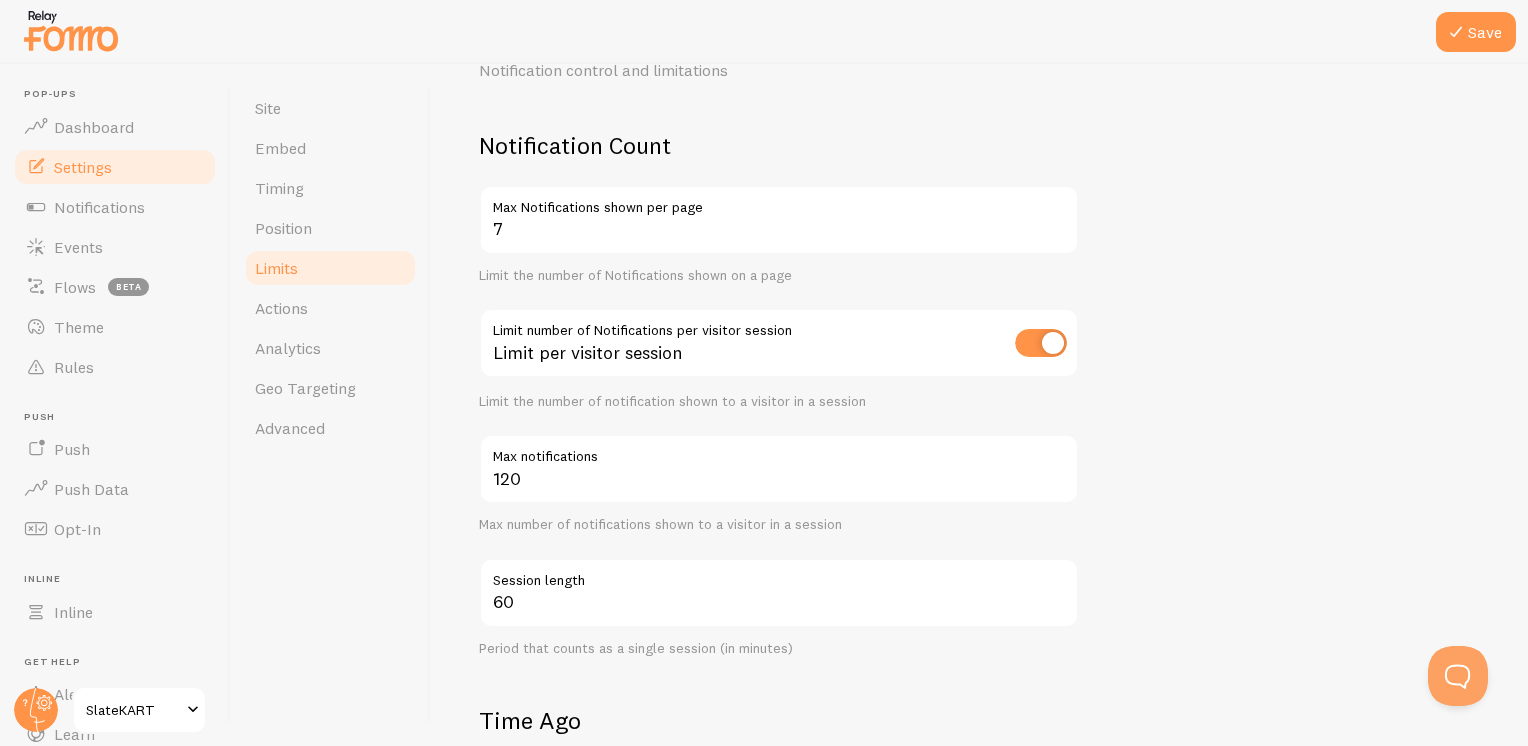 click on "Notification Count
7   Max Notifications shown per page       Limit the number of Notifications shown on a page         Limit number of Notifications per visitor session   Limit per visitor session   Limit the number of notification shown to a visitor in a session     120   Max notifications       Max number of notifications shown to a visitor in a session     60   Session length       Period that counts as a single session (in minutes)" at bounding box center (779, 393) 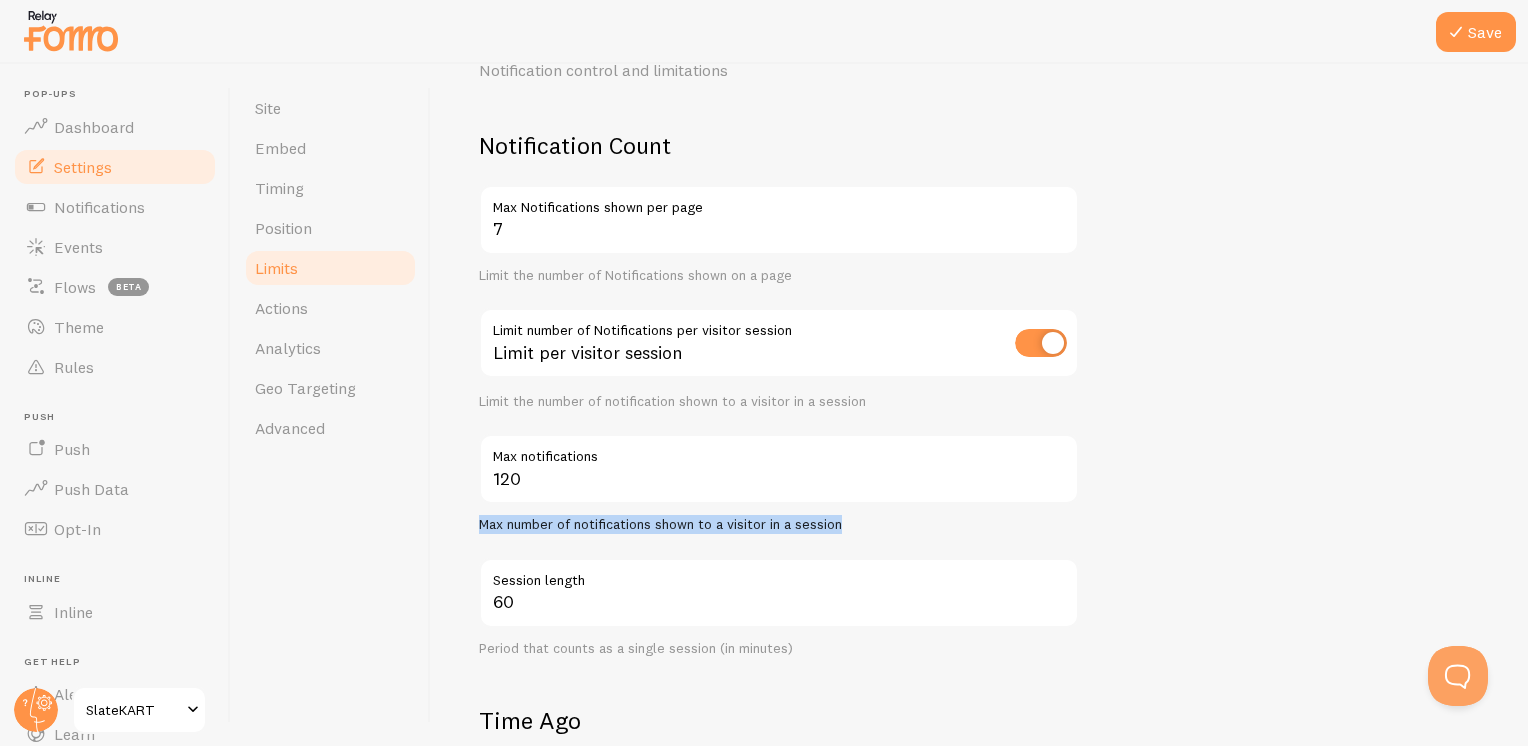drag, startPoint x: 862, startPoint y: 528, endPoint x: 479, endPoint y: 528, distance: 383 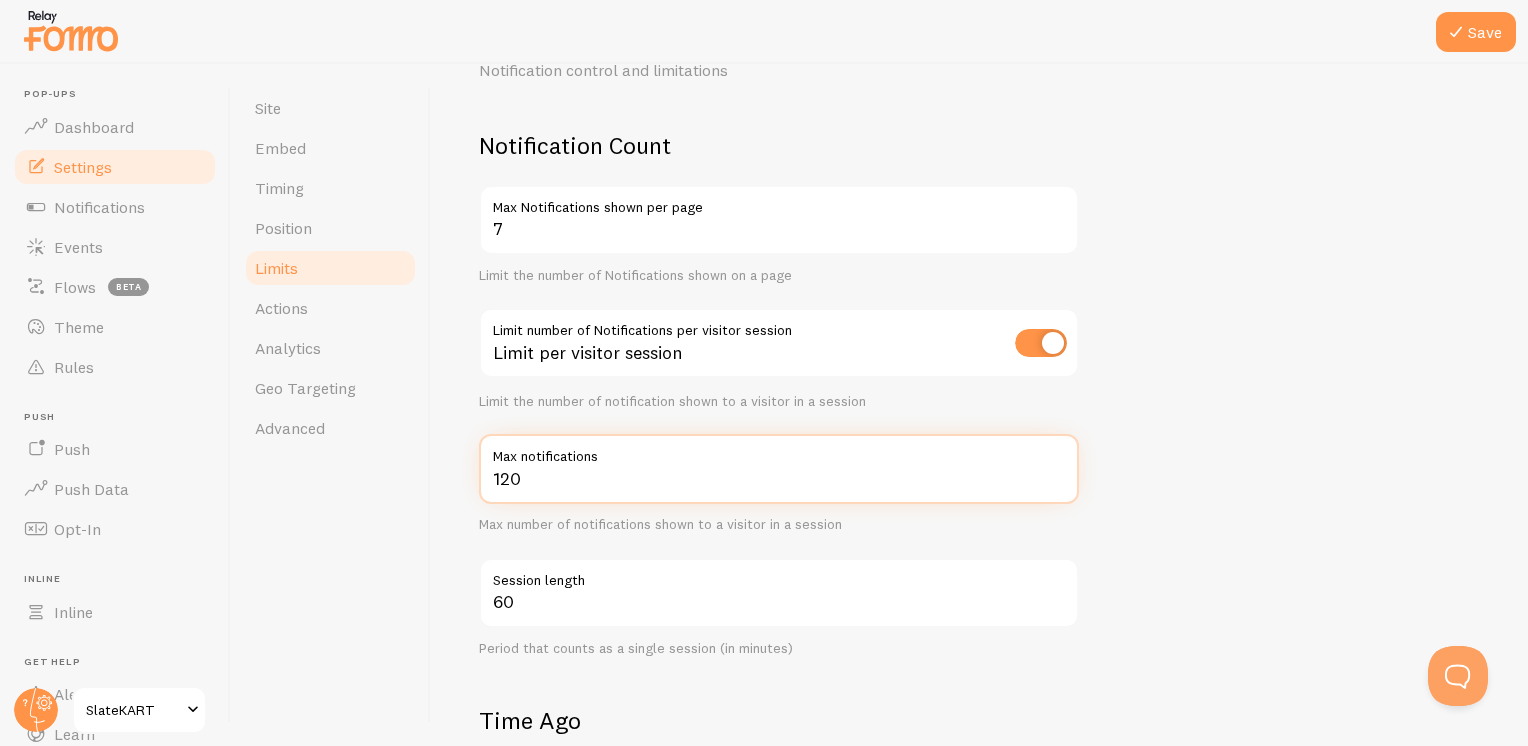 click on "120" at bounding box center (779, 469) 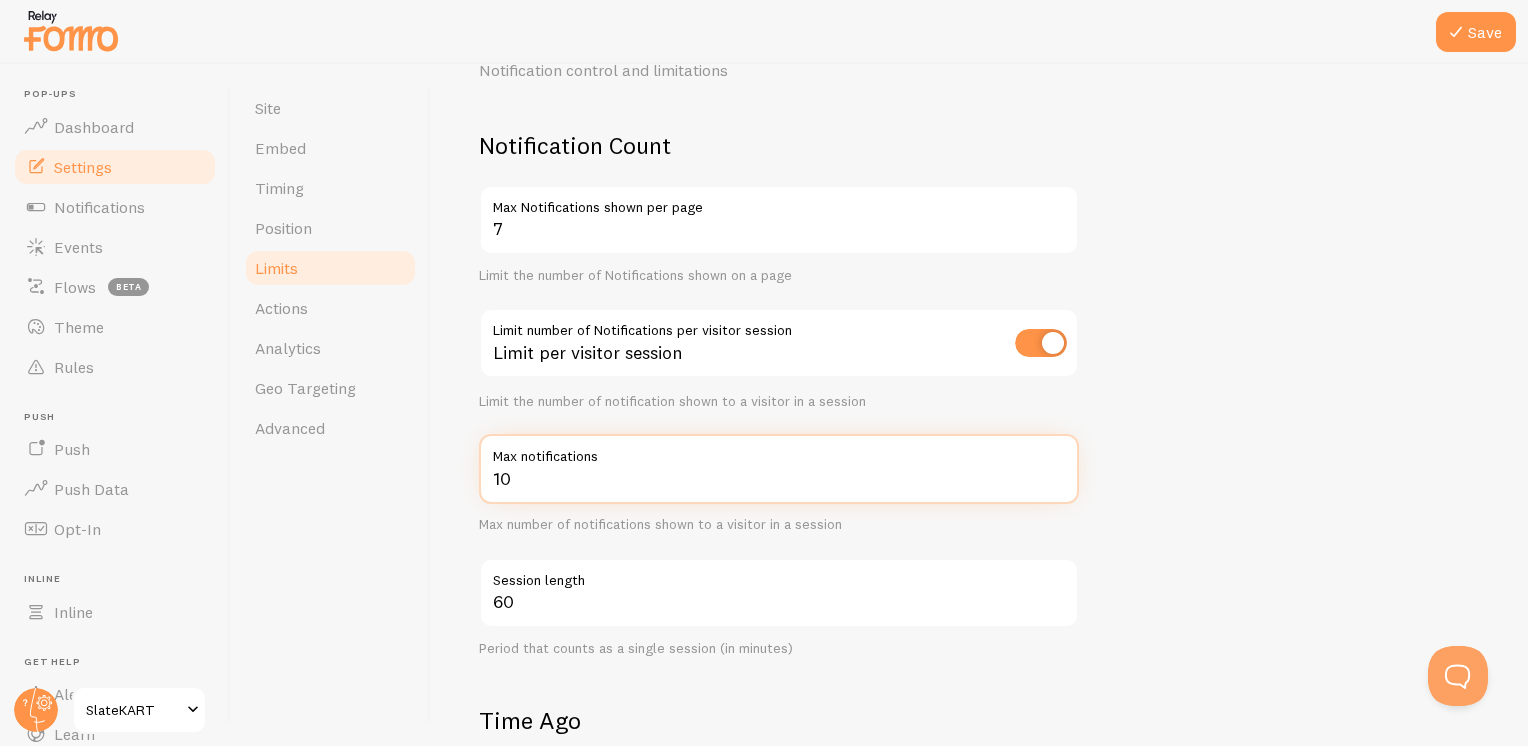 type on "10" 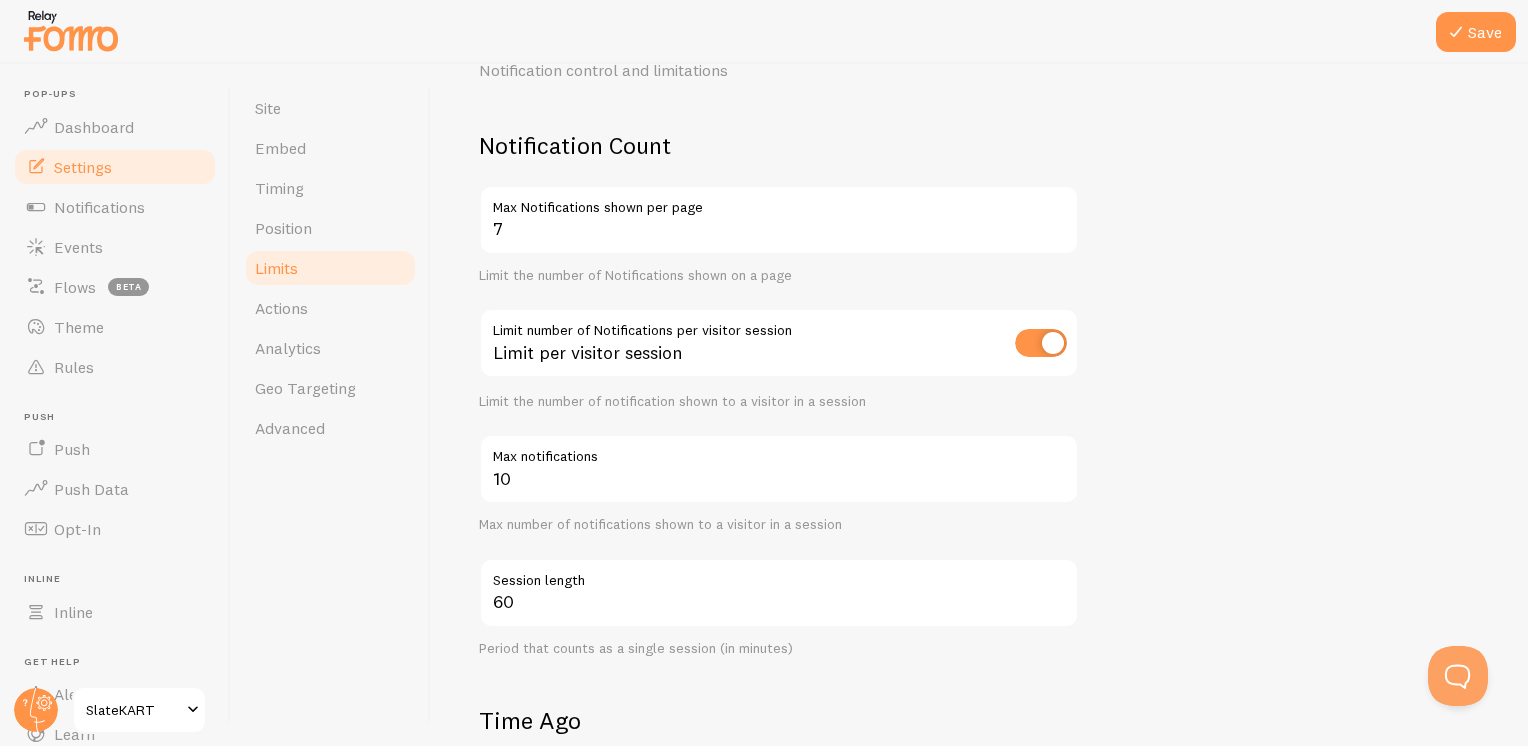 click on "Notification Count
7   Max Notifications shown per page       Limit the number of Notifications shown on a page         Limit number of Notifications per visitor session   Limit per visitor session   Limit the number of notification shown to a visitor in a session     10   Max notifications       Max number of notifications shown to a visitor in a session     60   Session length       Period that counts as a single session (in minutes)
Time Ago
15   Time Ago threshold       Don't display notifications older than this period   Threshold unit   86400   Days       Seconds  Minutes  Hours  Days    Time Ago Treshold unit in seconds, minutes, hours or days
Time Ago Stamp
10   Time Ago Stamp threshold       Remove Time Ago Stamp when Event Age is greater than this period   Threshold unit   3600   Hours       Seconds  Minutes  Hours  Days    Time Ago Stamp treshold unit in seconds, minutes, hours or days" at bounding box center (979, 719) 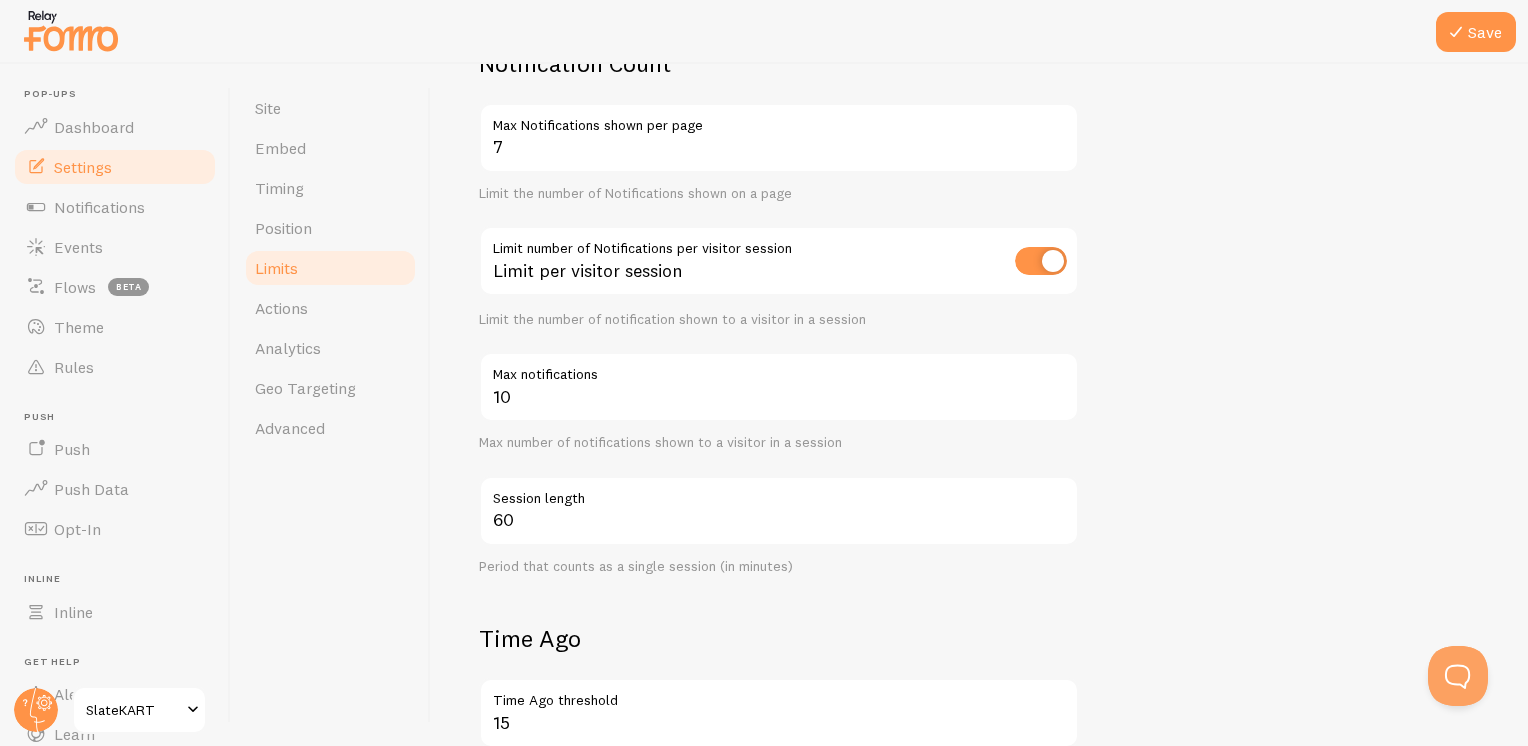 scroll, scrollTop: 300, scrollLeft: 0, axis: vertical 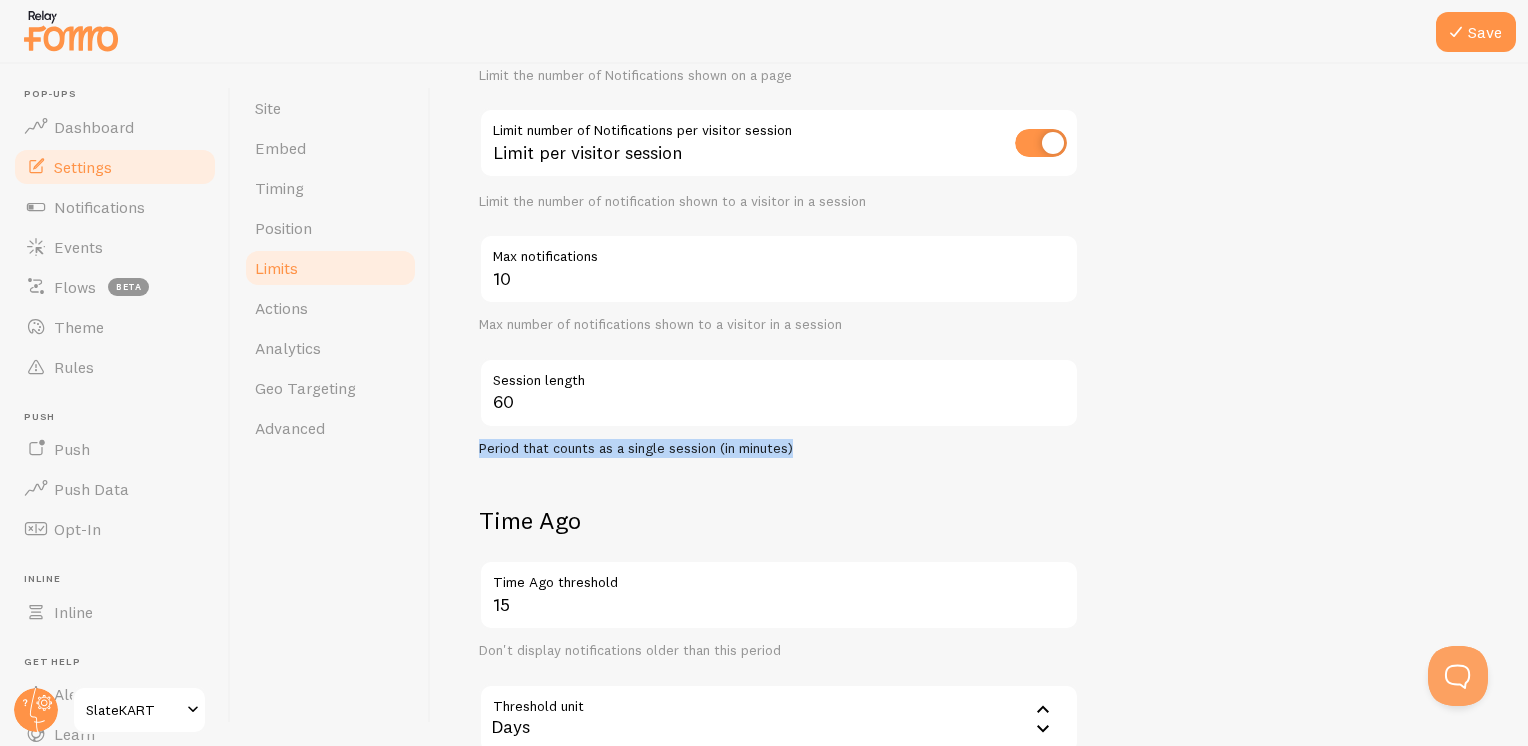 drag, startPoint x: 819, startPoint y: 450, endPoint x: 452, endPoint y: 446, distance: 367.0218 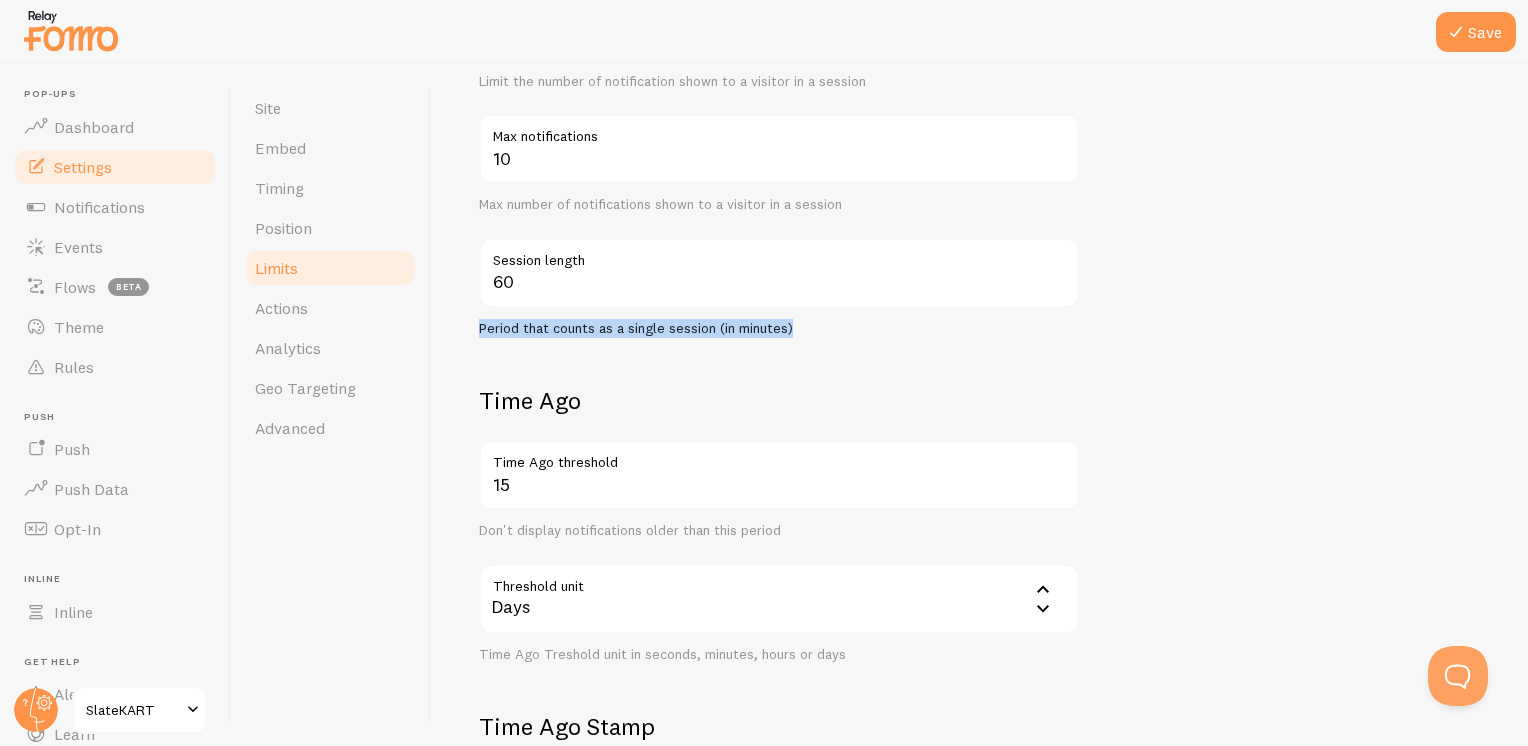 scroll, scrollTop: 600, scrollLeft: 0, axis: vertical 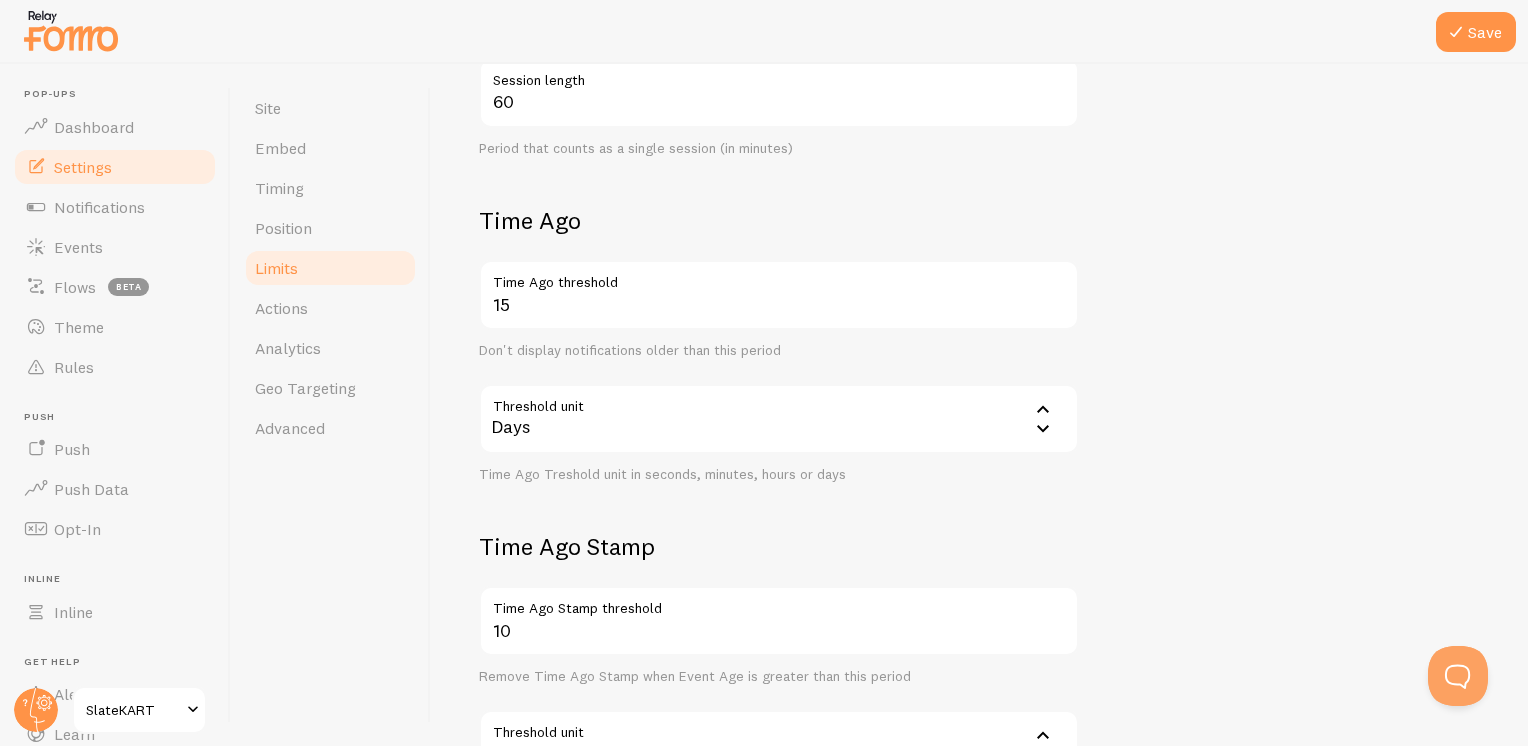 click on "Don't display notifications older than this period" at bounding box center (779, 351) 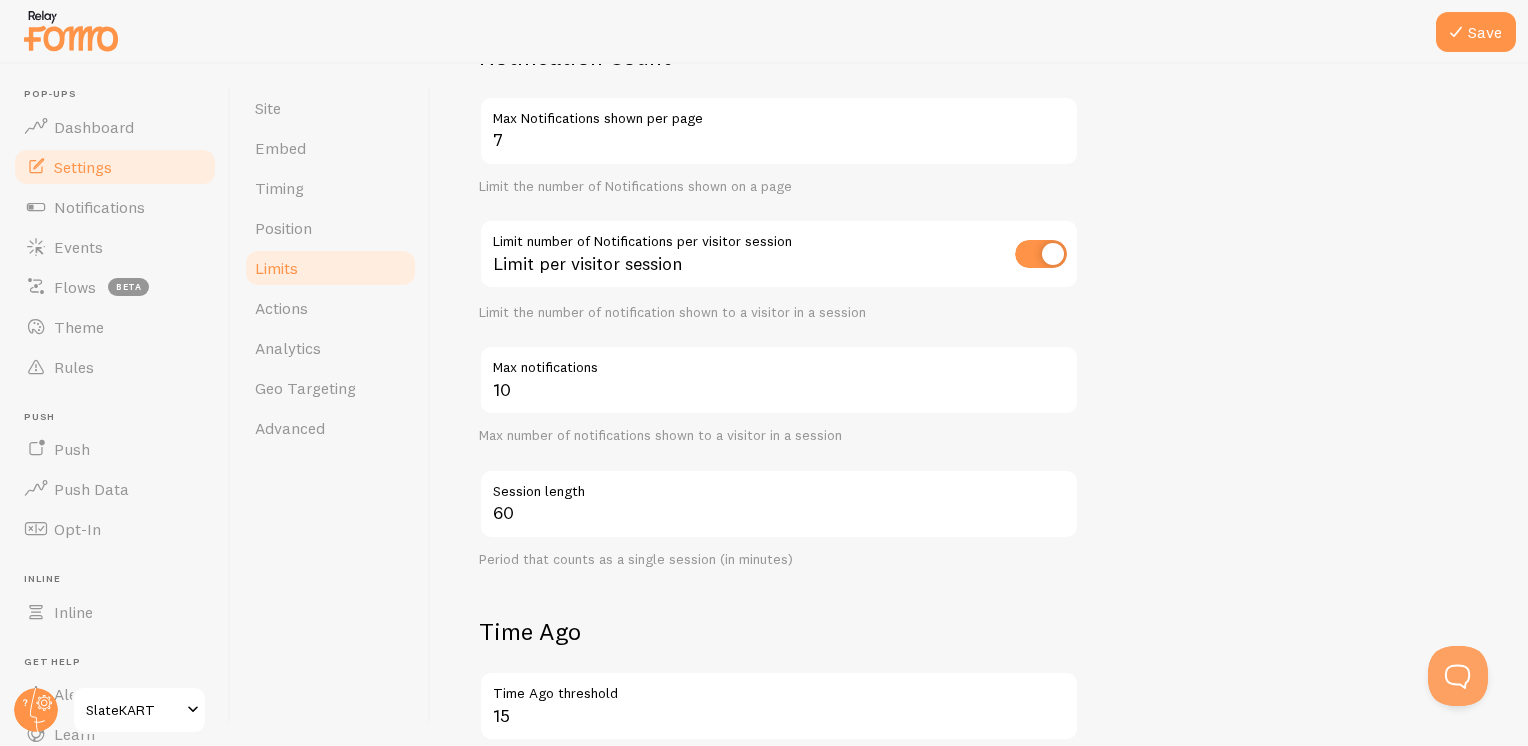 scroll, scrollTop: 0, scrollLeft: 0, axis: both 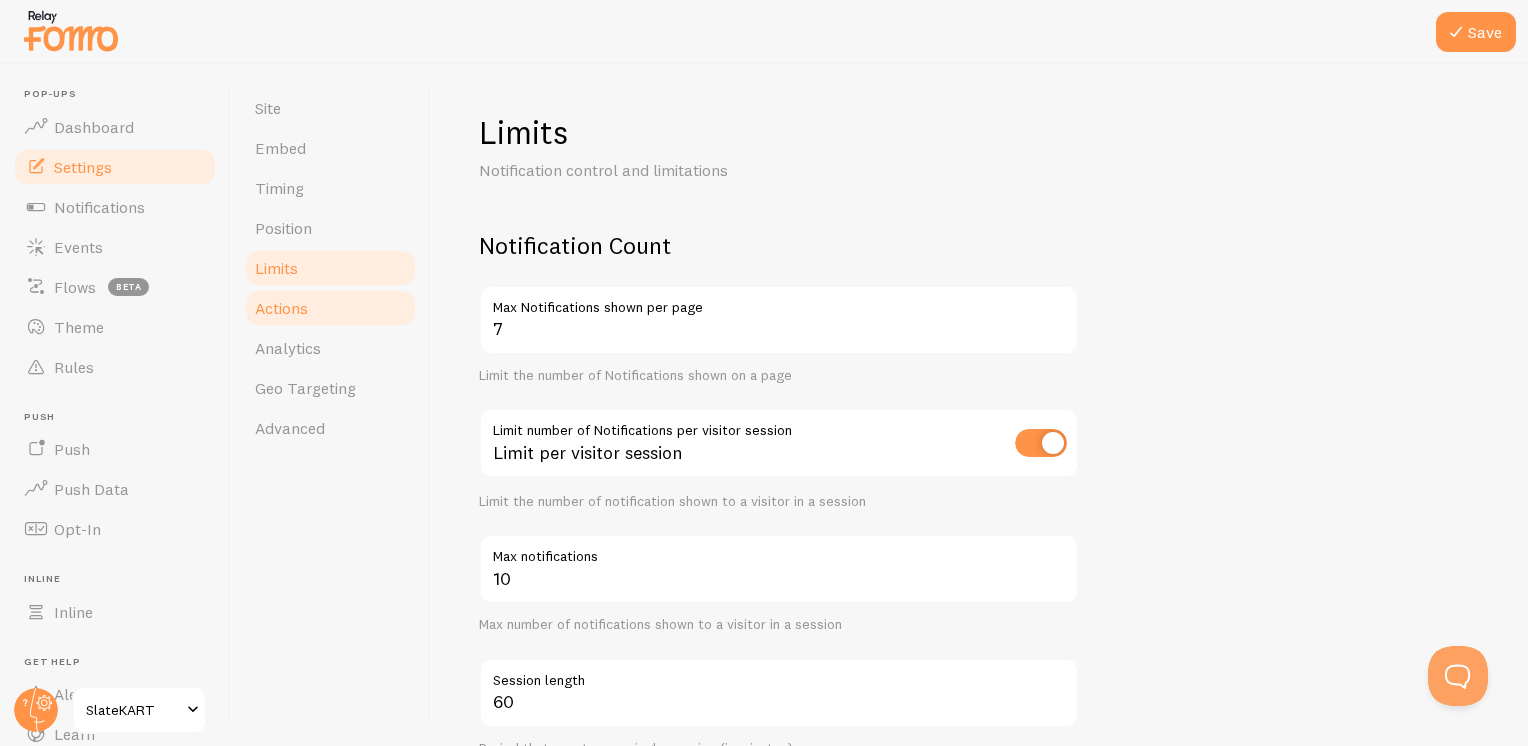 click on "Actions" at bounding box center (330, 308) 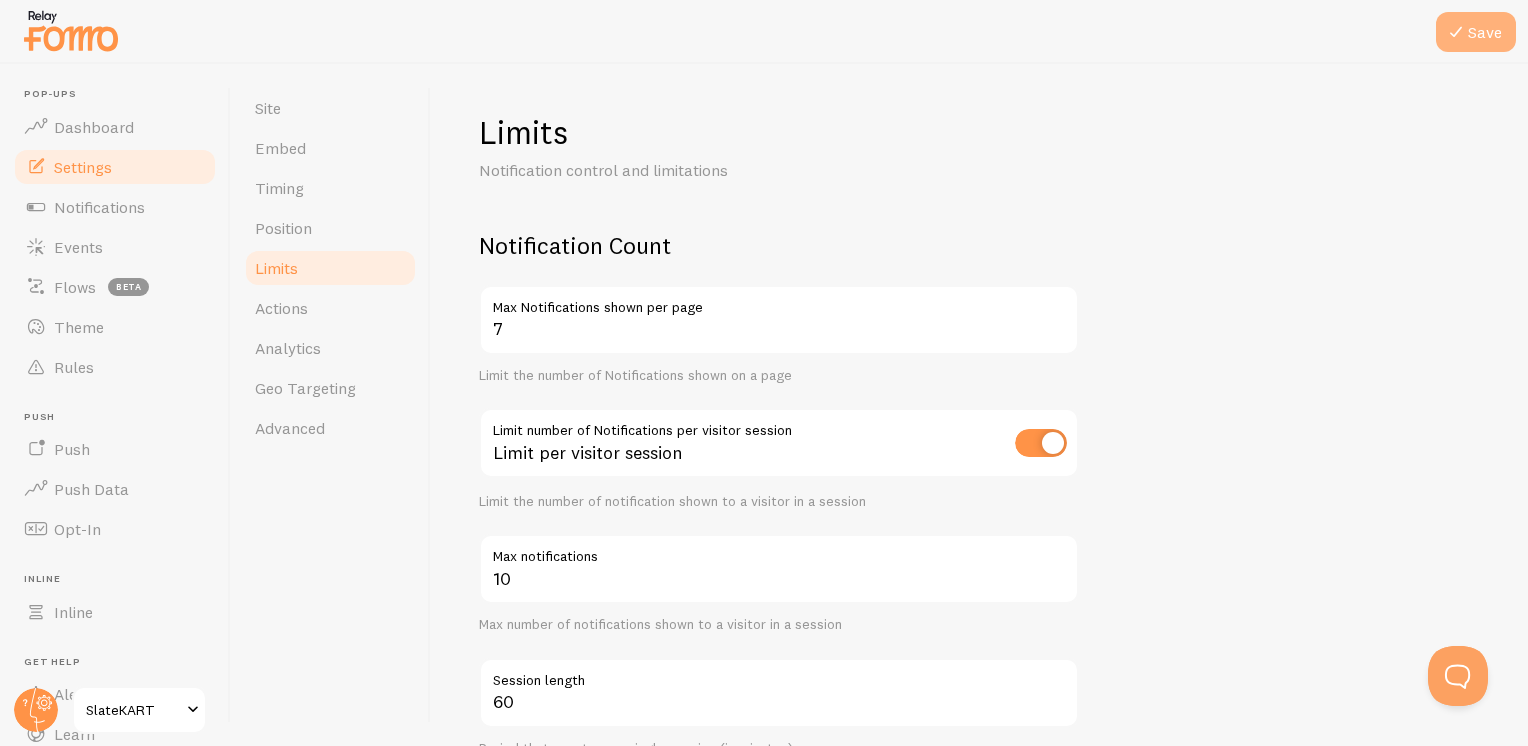 click on "Save" at bounding box center (1476, 32) 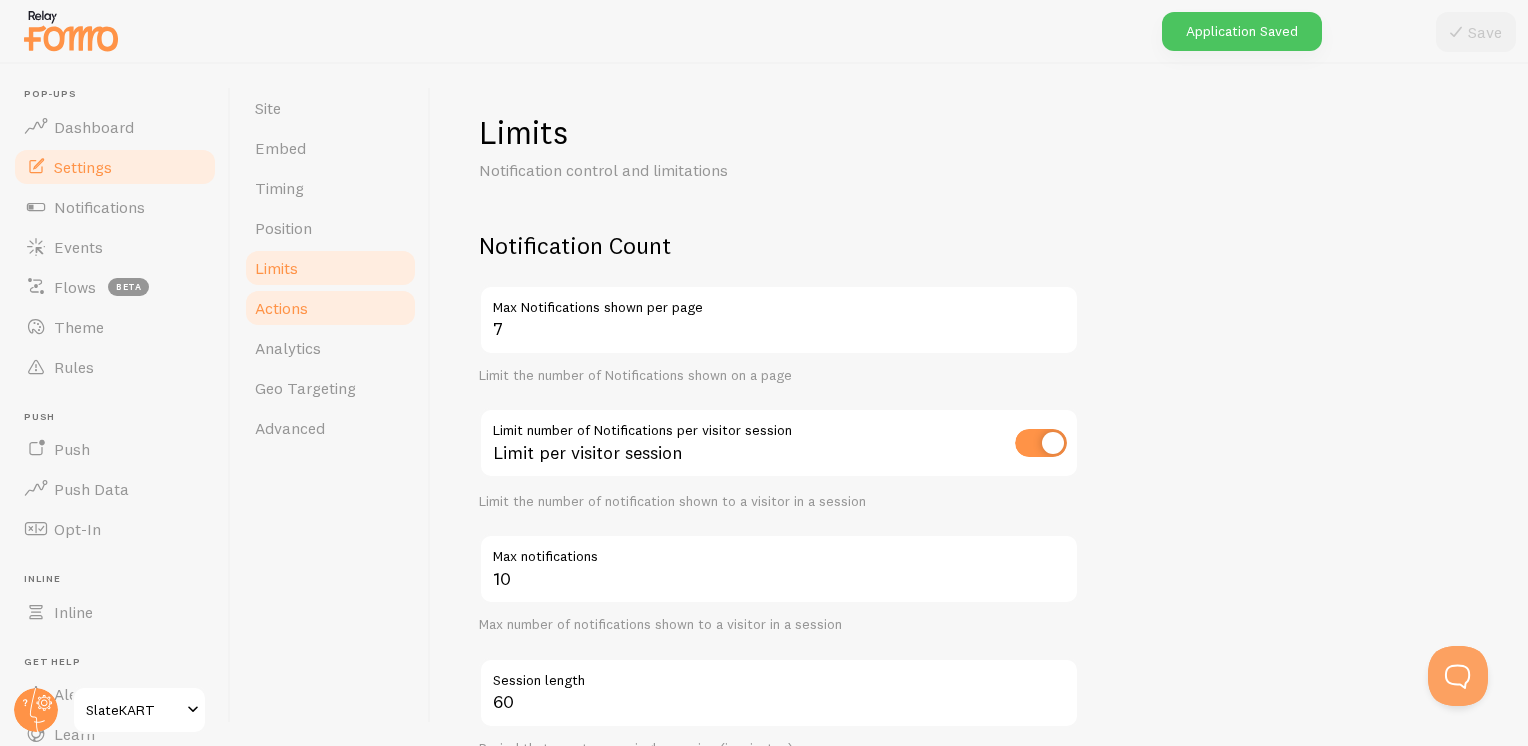 click on "Actions" at bounding box center (330, 308) 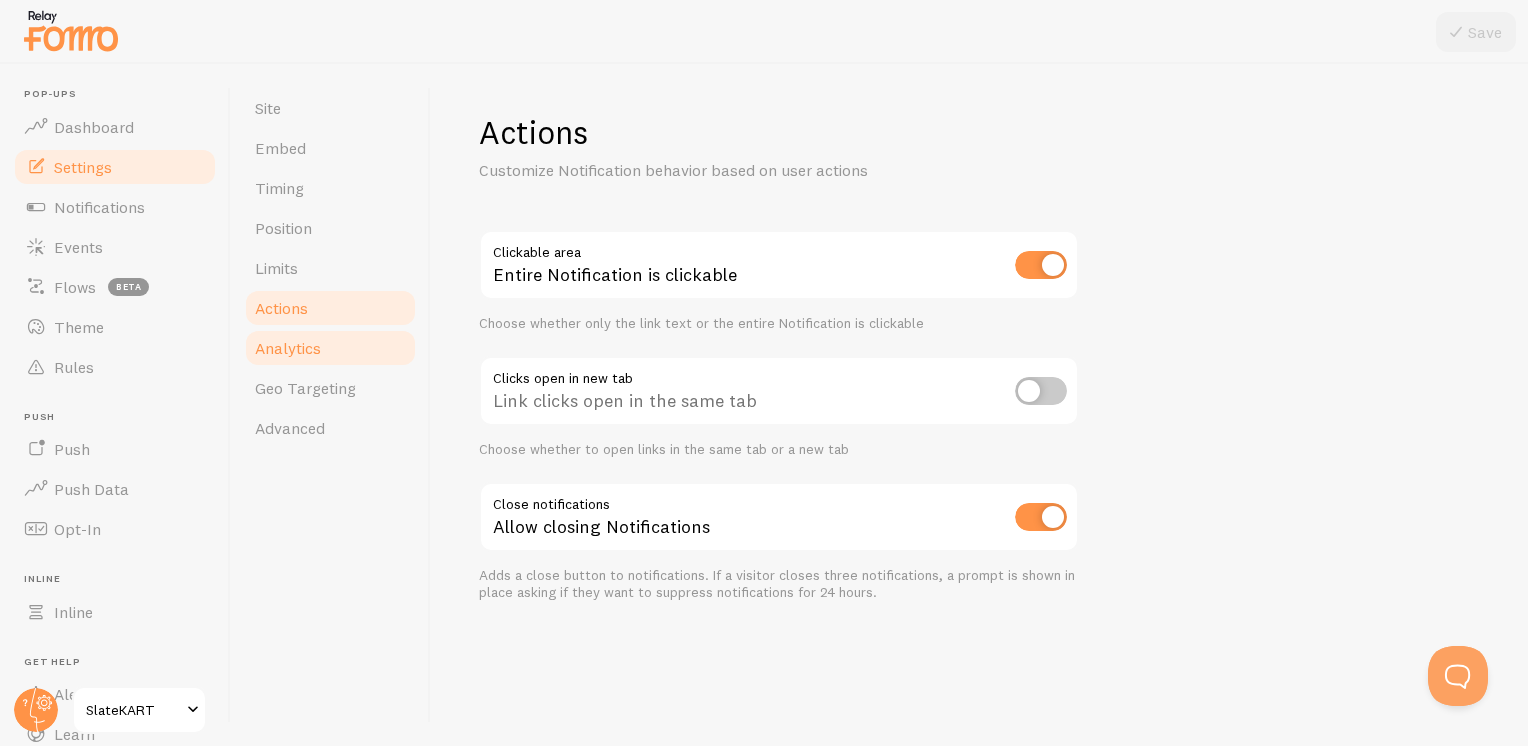 click on "Analytics" at bounding box center (330, 348) 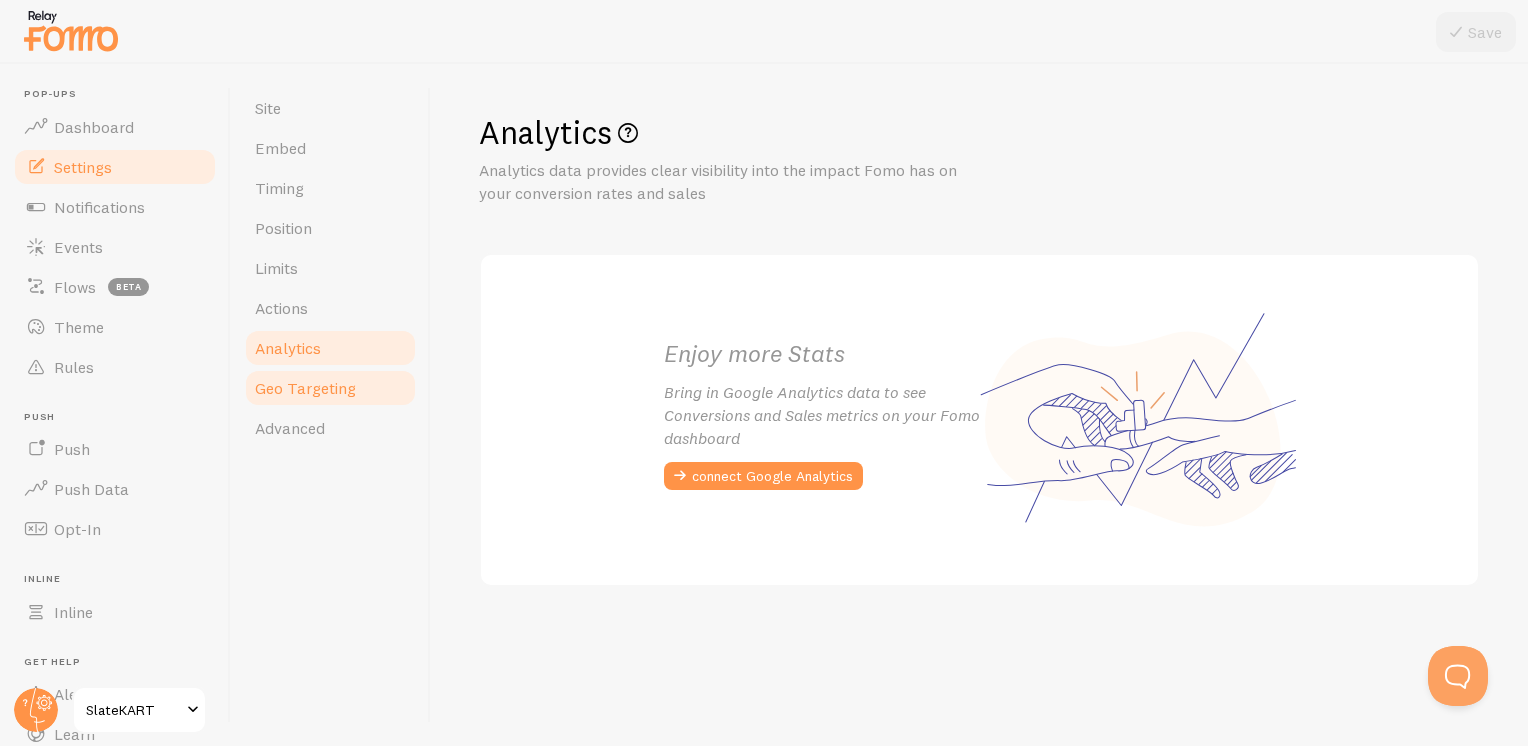click on "Geo Targeting" at bounding box center (305, 388) 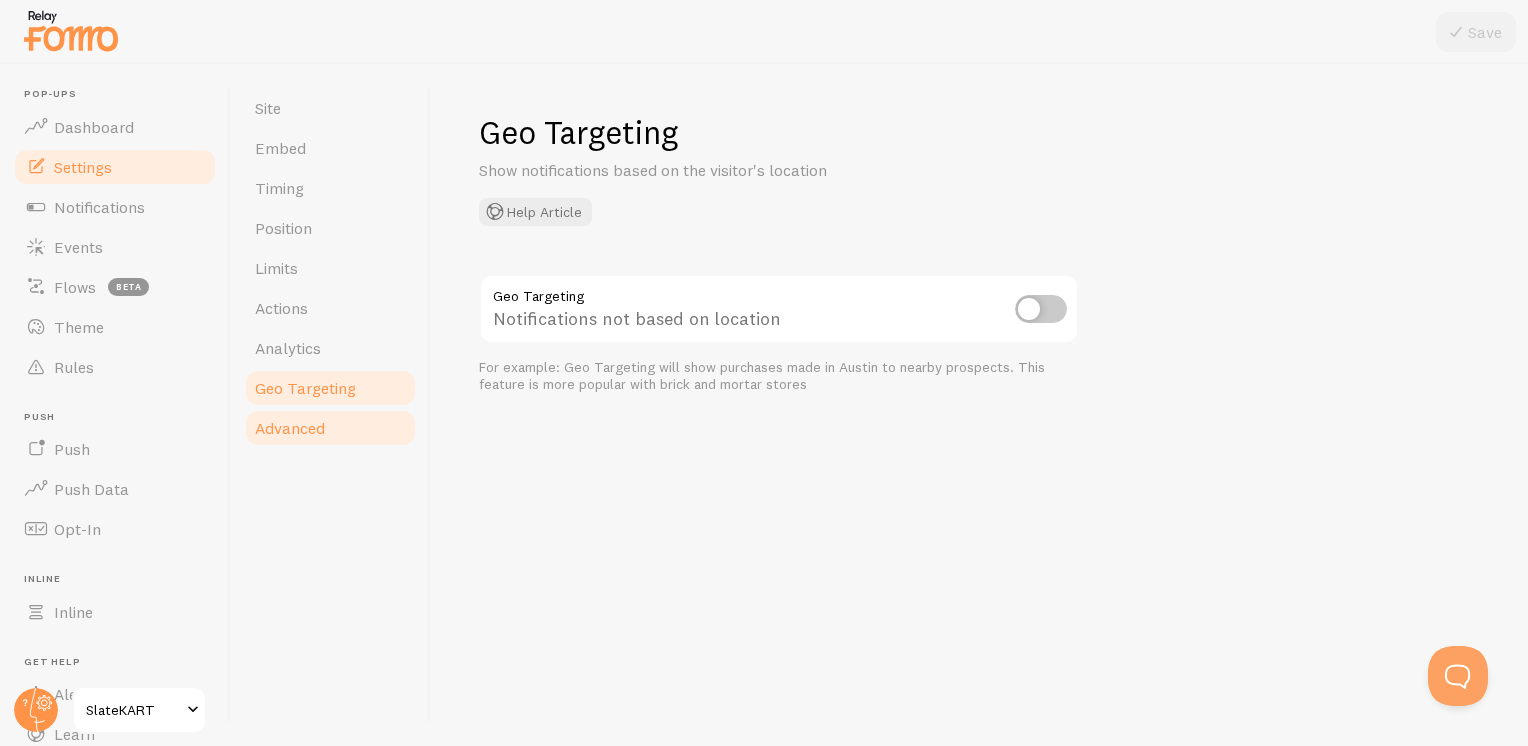 click on "Advanced" at bounding box center [290, 428] 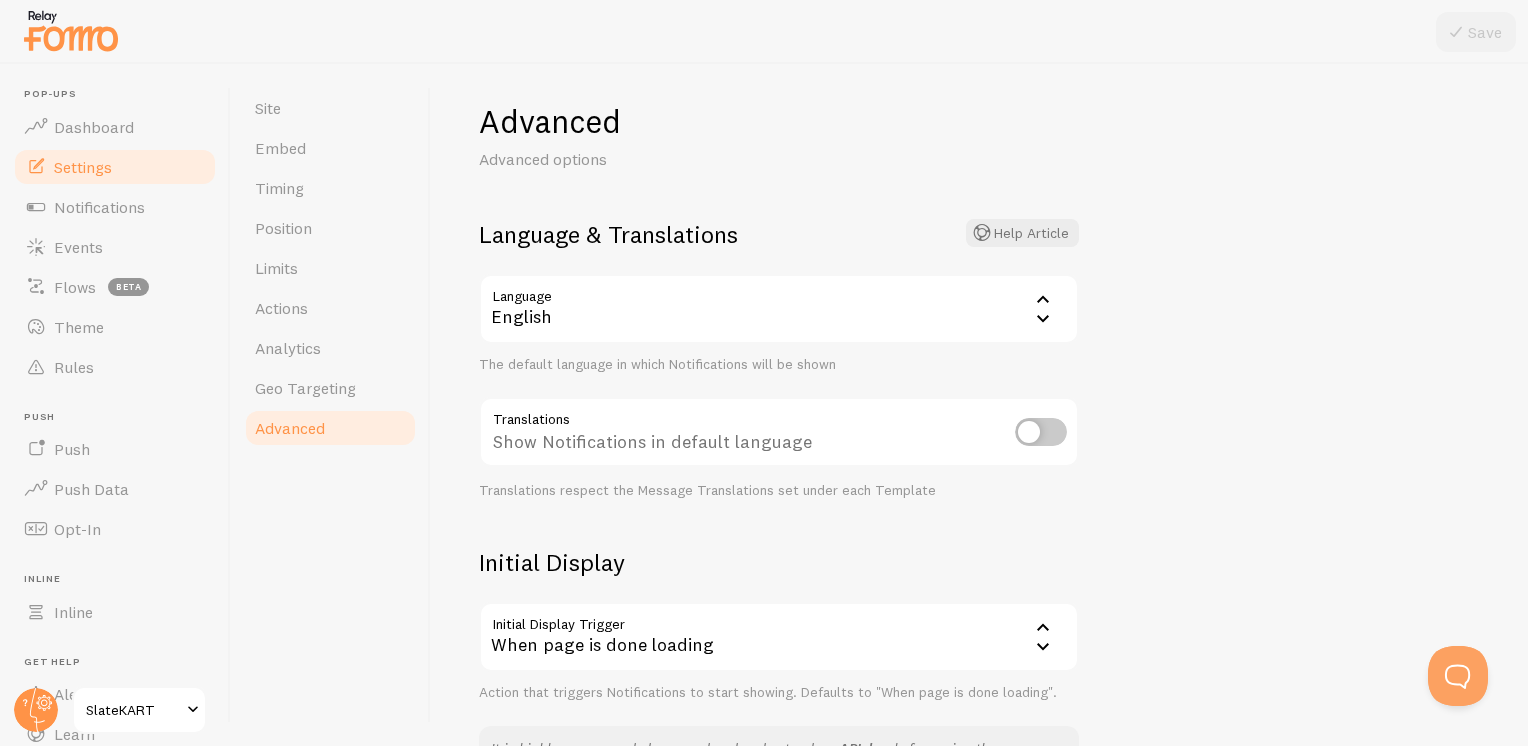 scroll, scrollTop: 0, scrollLeft: 0, axis: both 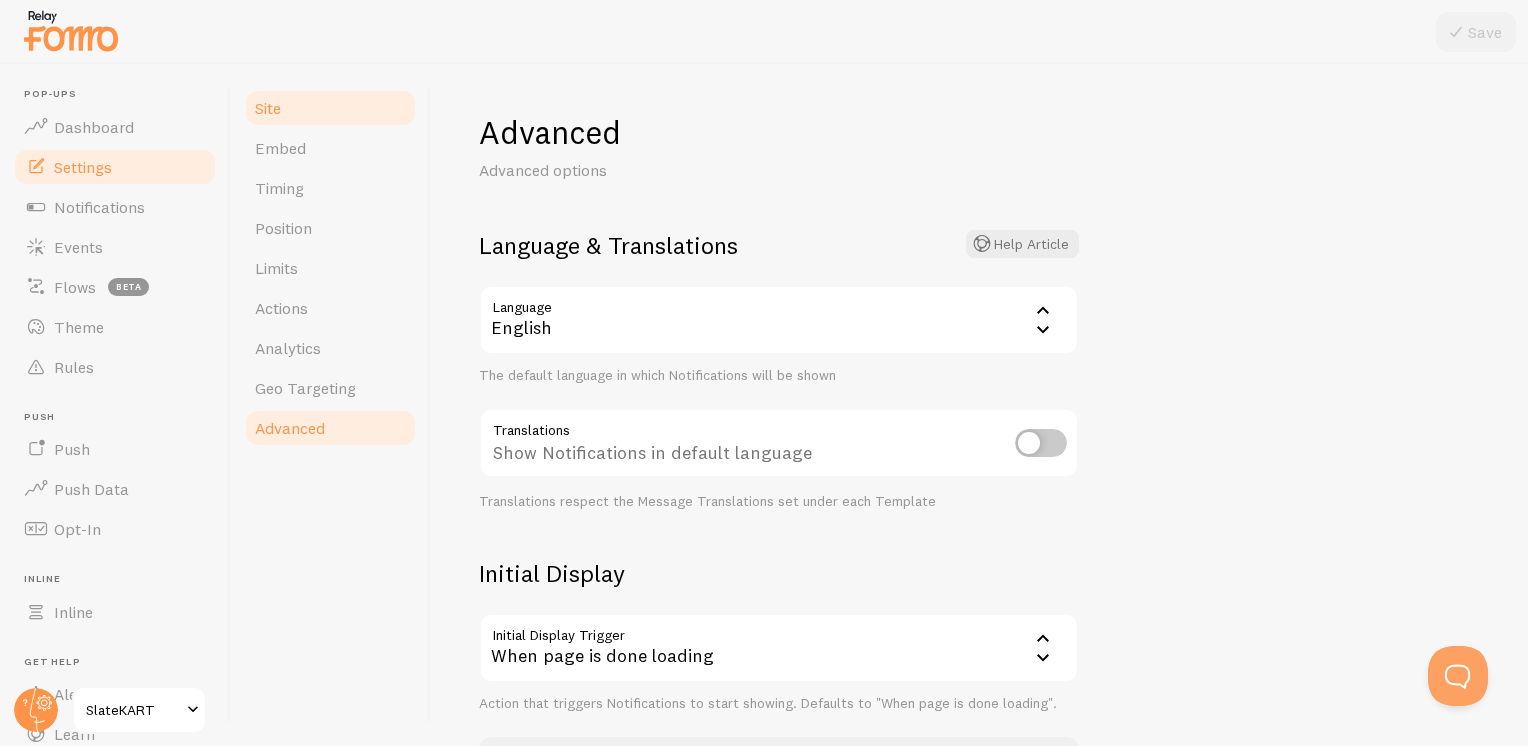 click on "Site" at bounding box center [330, 108] 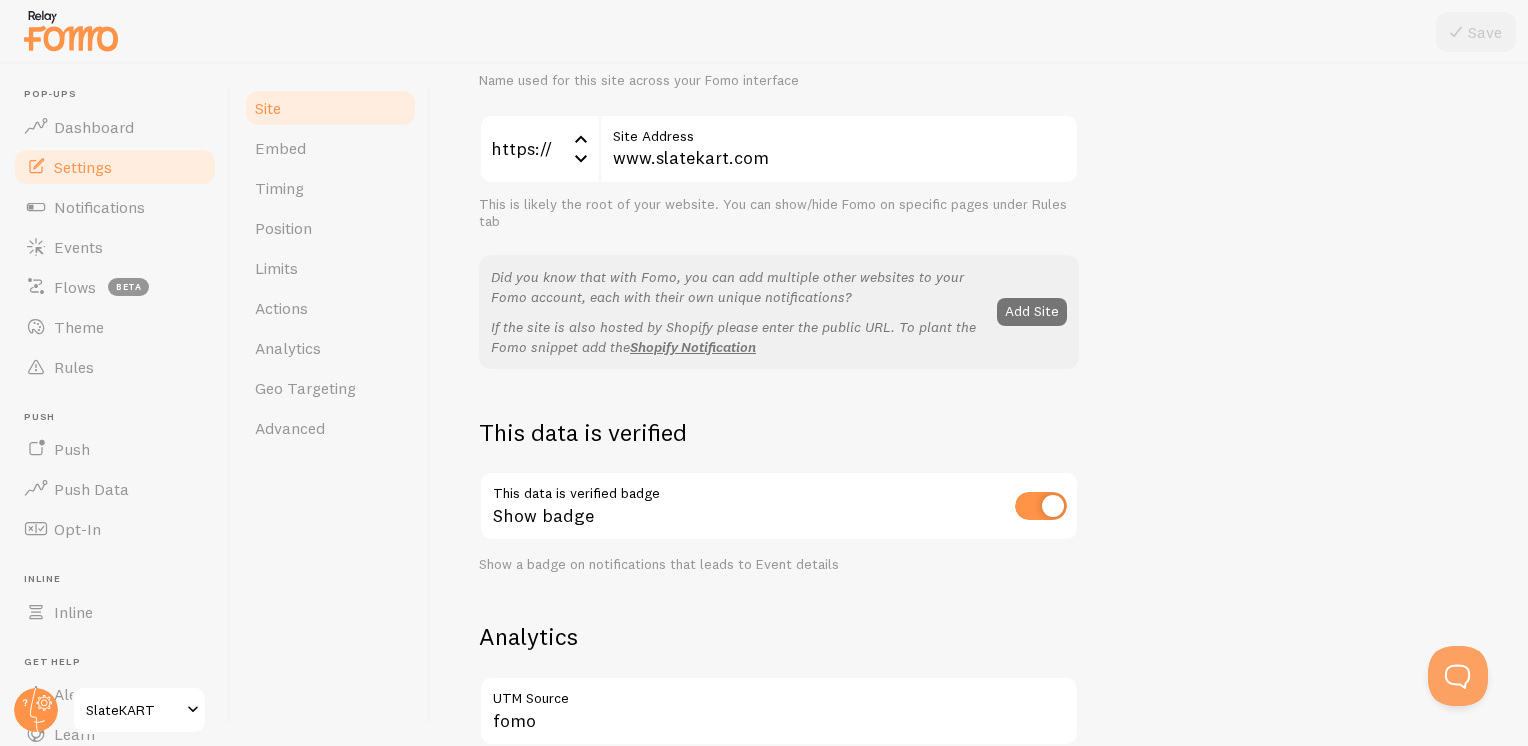 scroll, scrollTop: 0, scrollLeft: 0, axis: both 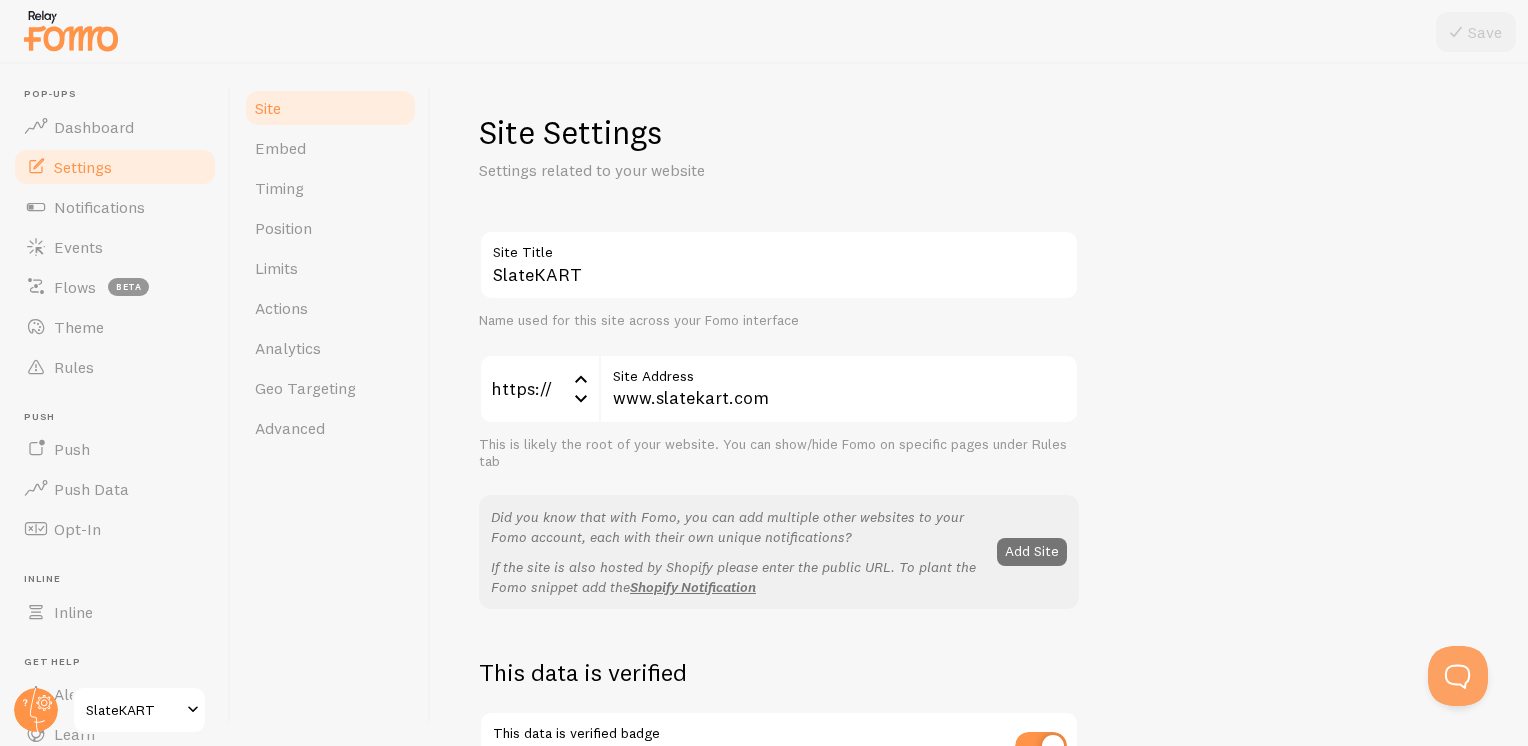 drag, startPoint x: 120, startPoint y: 118, endPoint x: 212, endPoint y: 146, distance: 96.16652 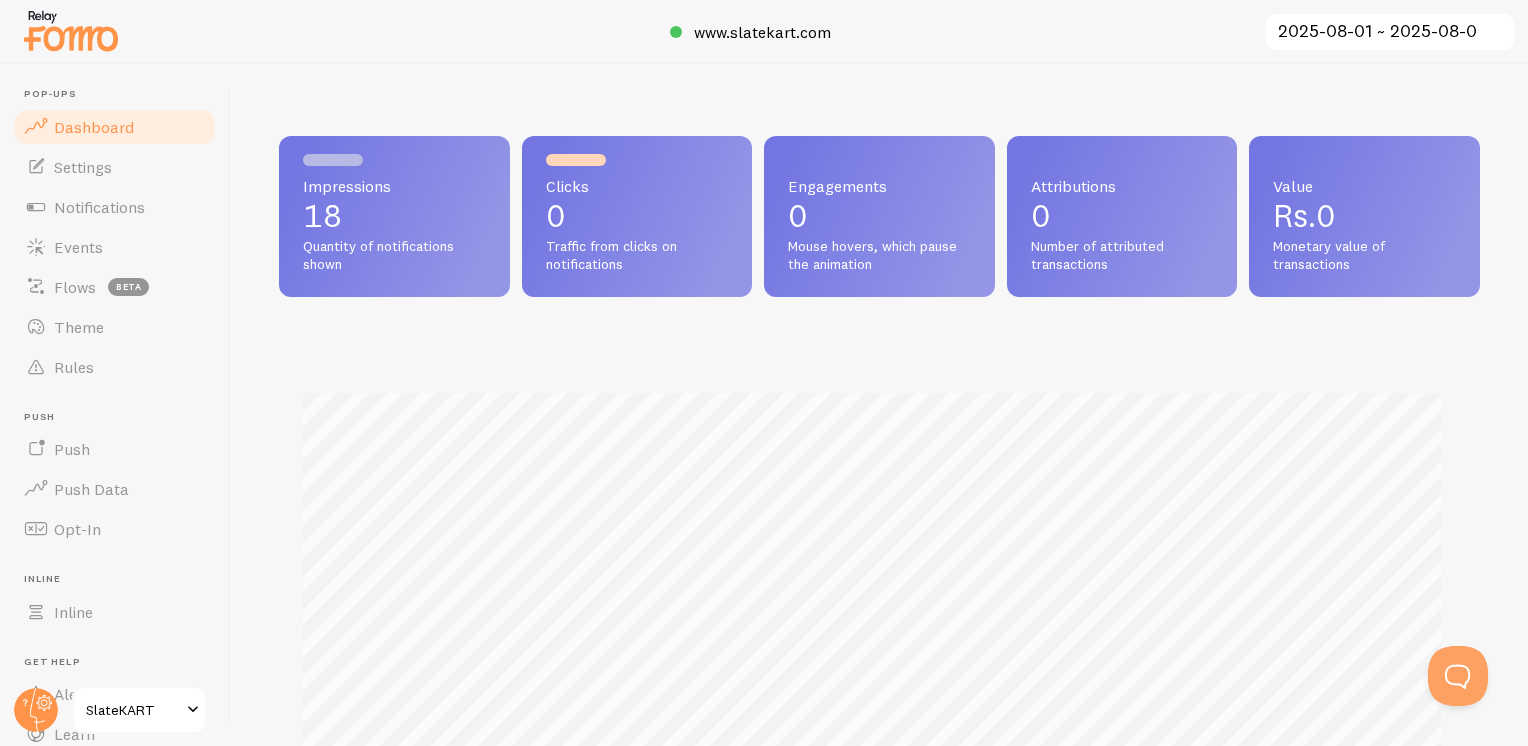 scroll, scrollTop: 999474, scrollLeft: 998813, axis: both 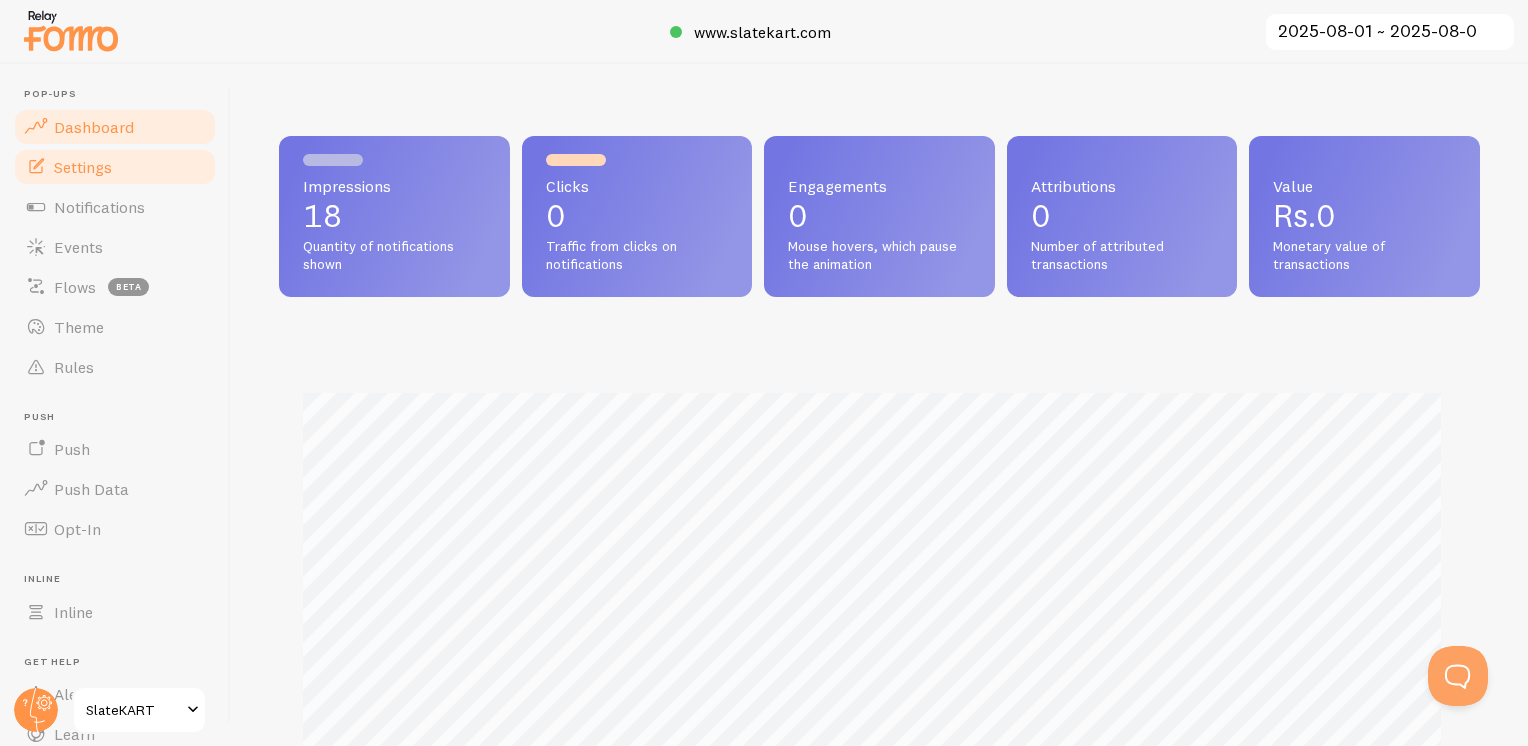 click on "Settings" at bounding box center [115, 167] 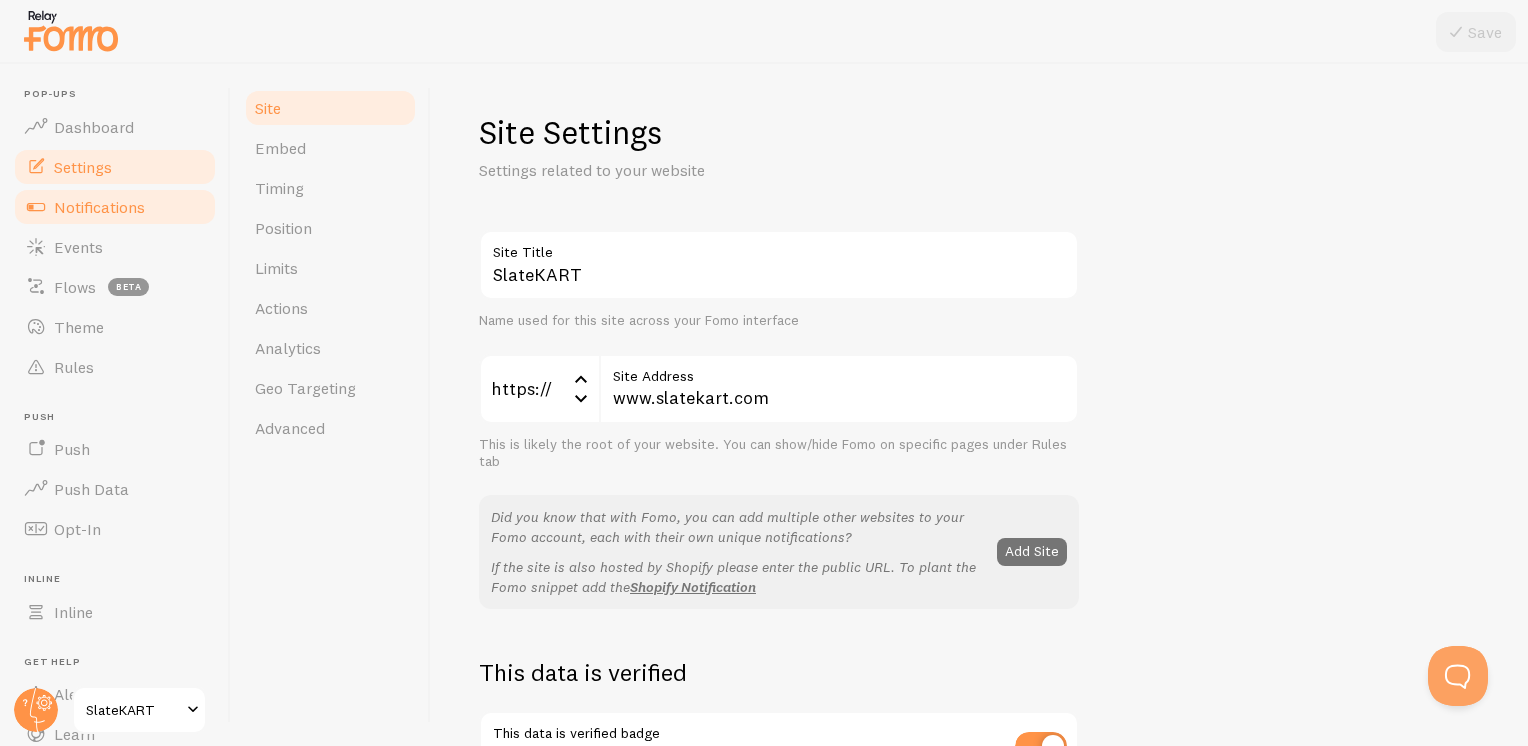 click on "Notifications" at bounding box center (99, 207) 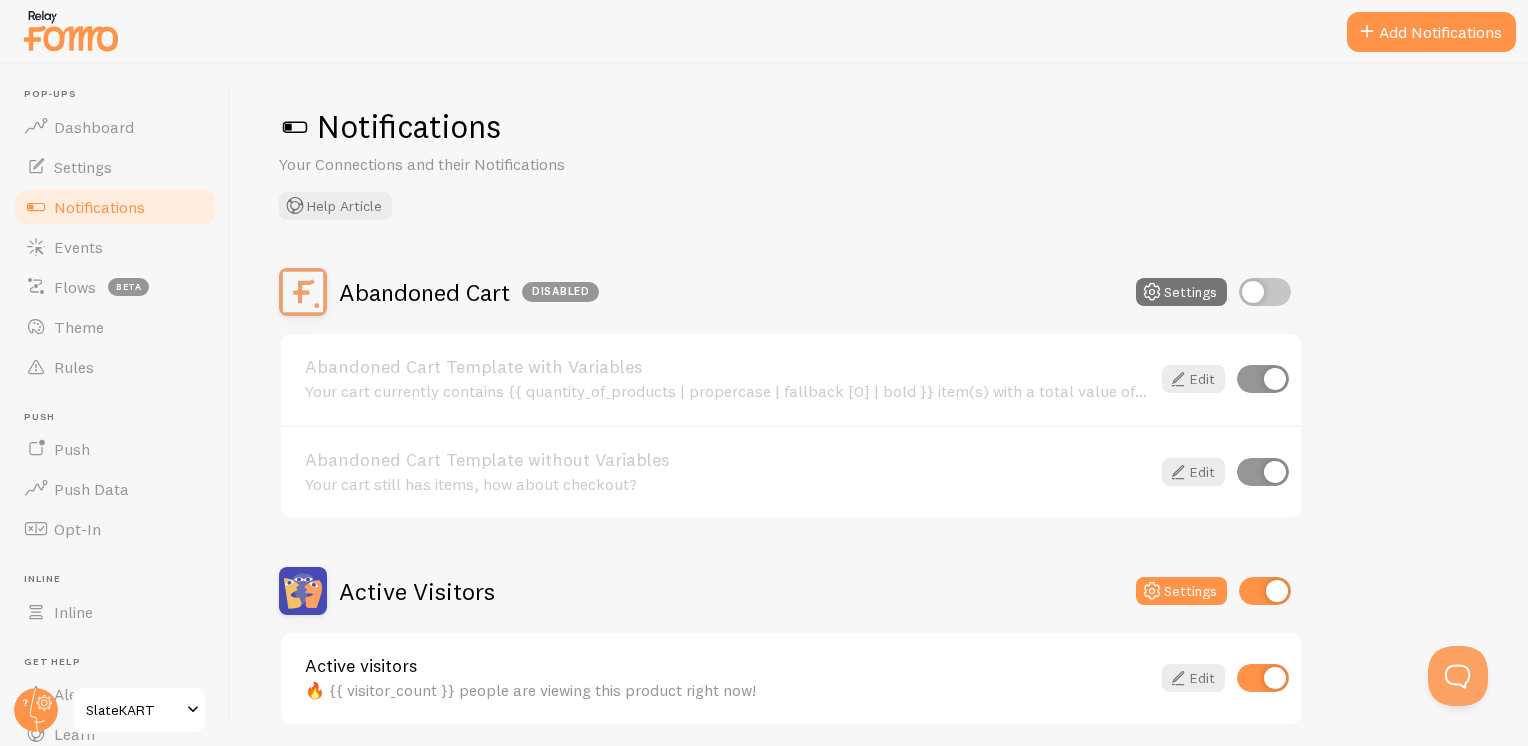 scroll, scrollTop: 0, scrollLeft: 0, axis: both 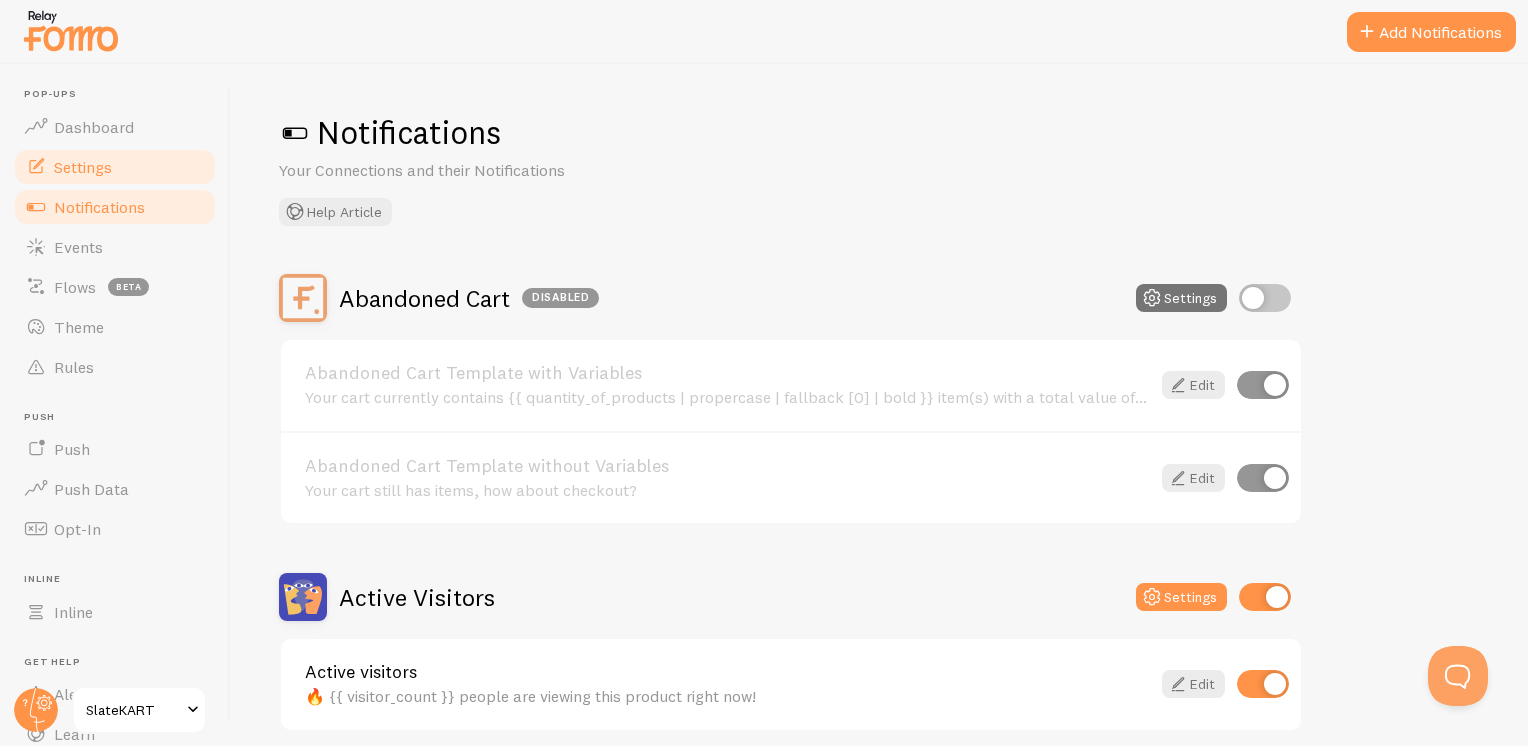 drag, startPoint x: 102, startPoint y: 182, endPoint x: 125, endPoint y: 185, distance: 23.194826 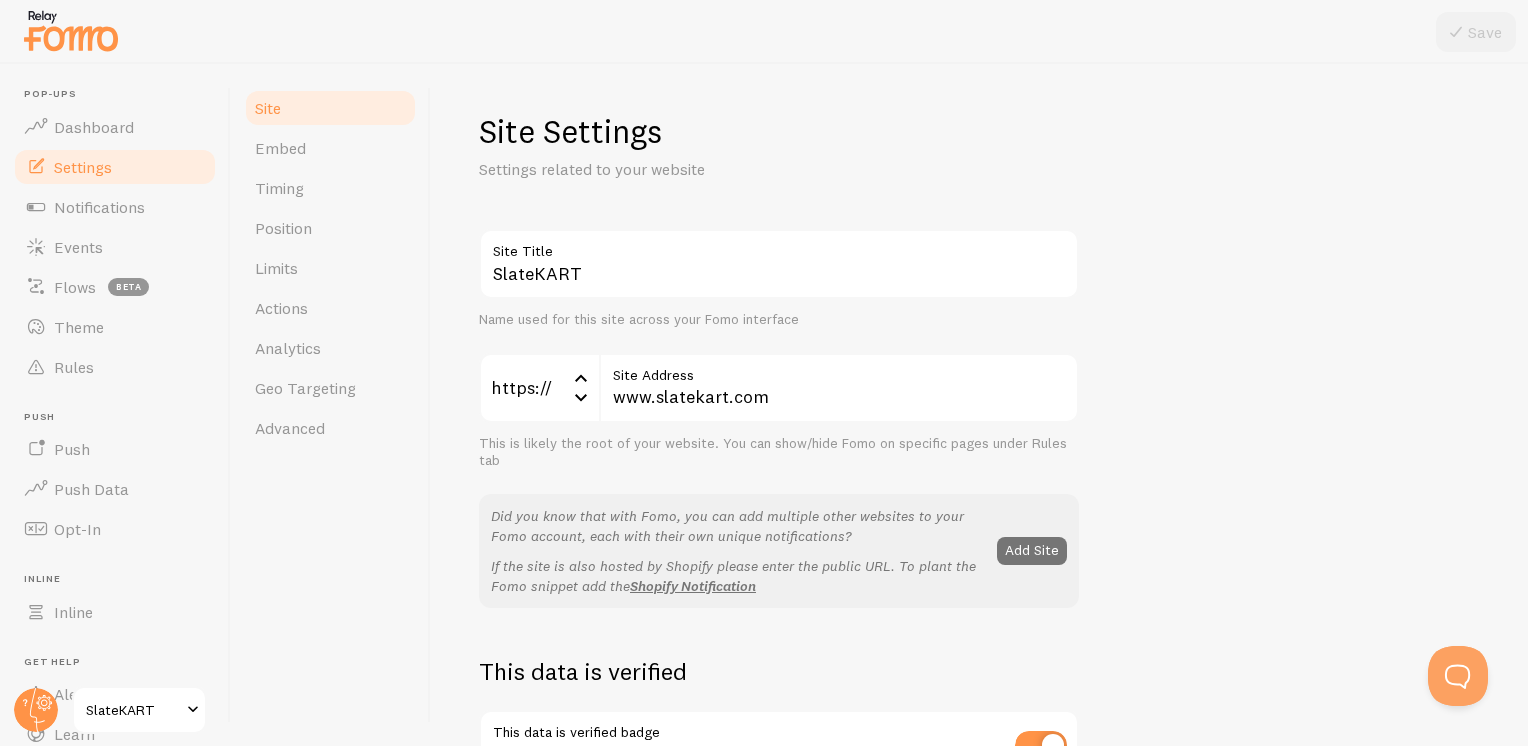 scroll, scrollTop: 0, scrollLeft: 0, axis: both 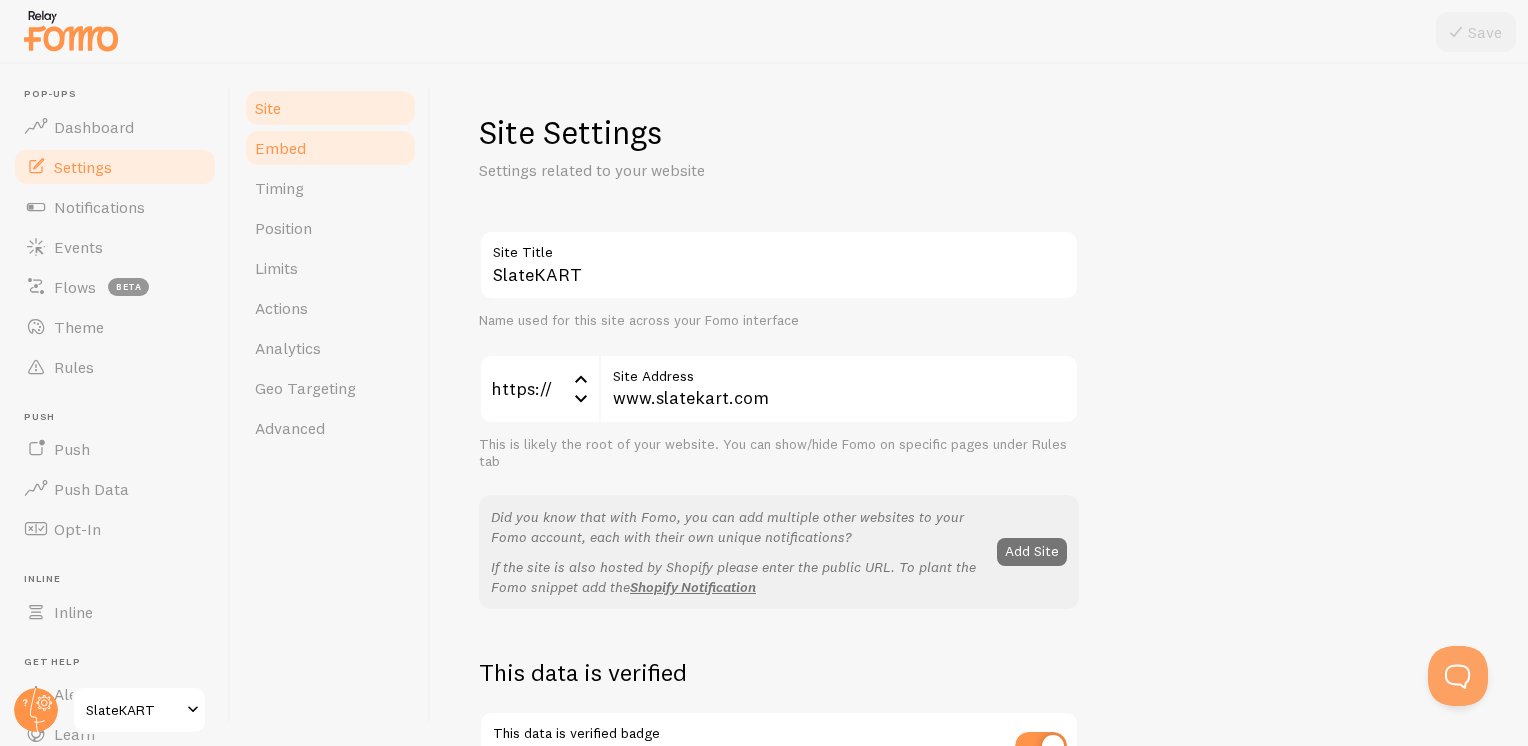 click on "Embed" at bounding box center [330, 148] 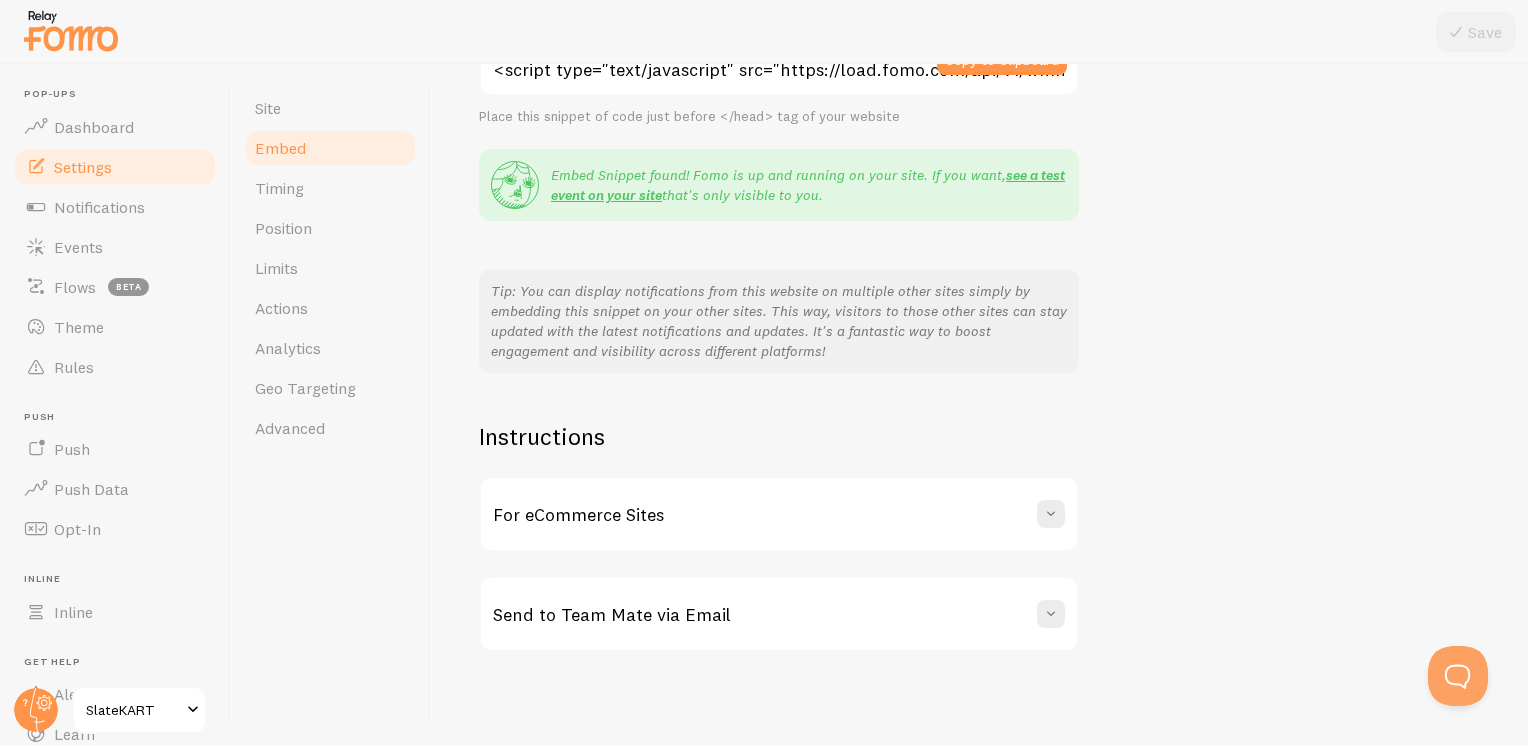 scroll, scrollTop: 0, scrollLeft: 0, axis: both 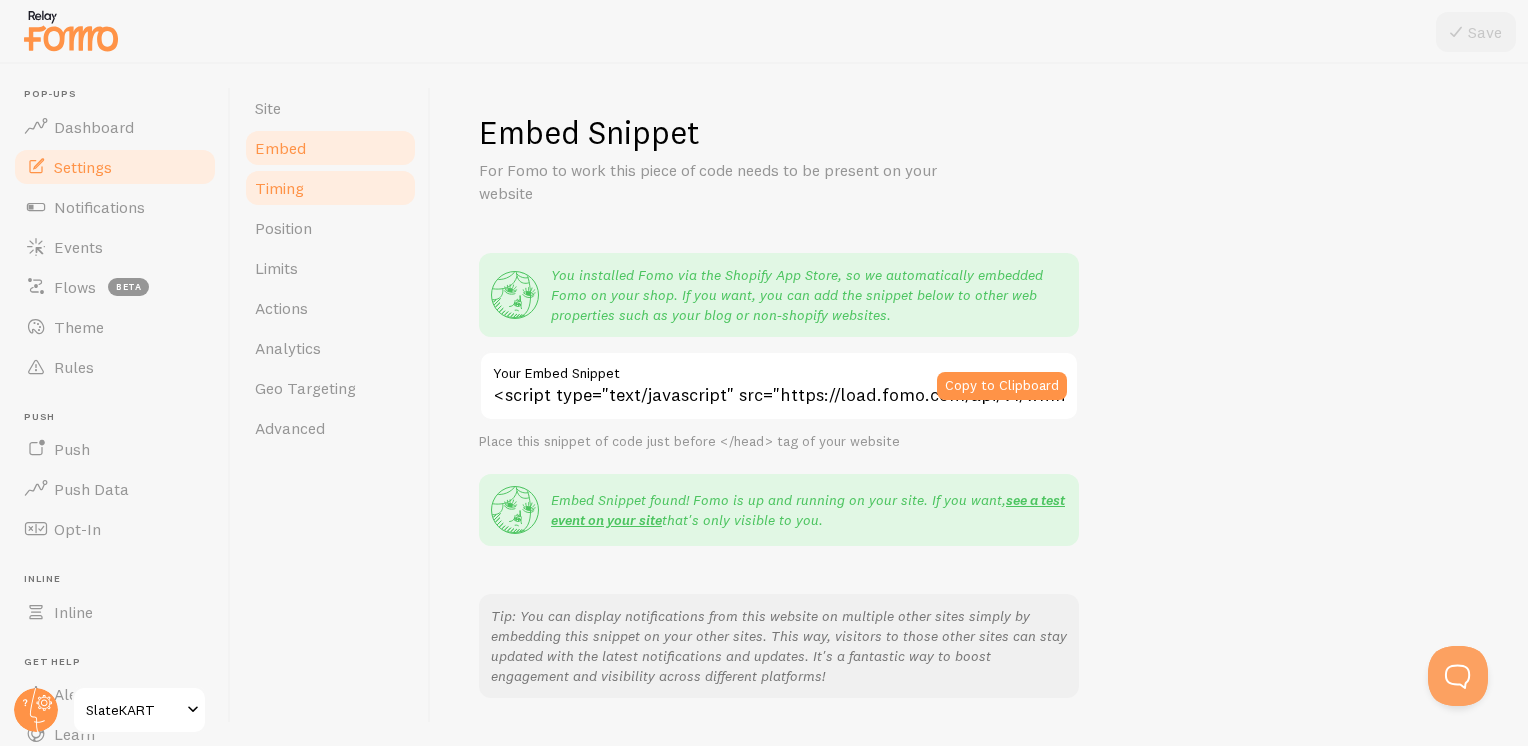 click on "Timing" at bounding box center [330, 188] 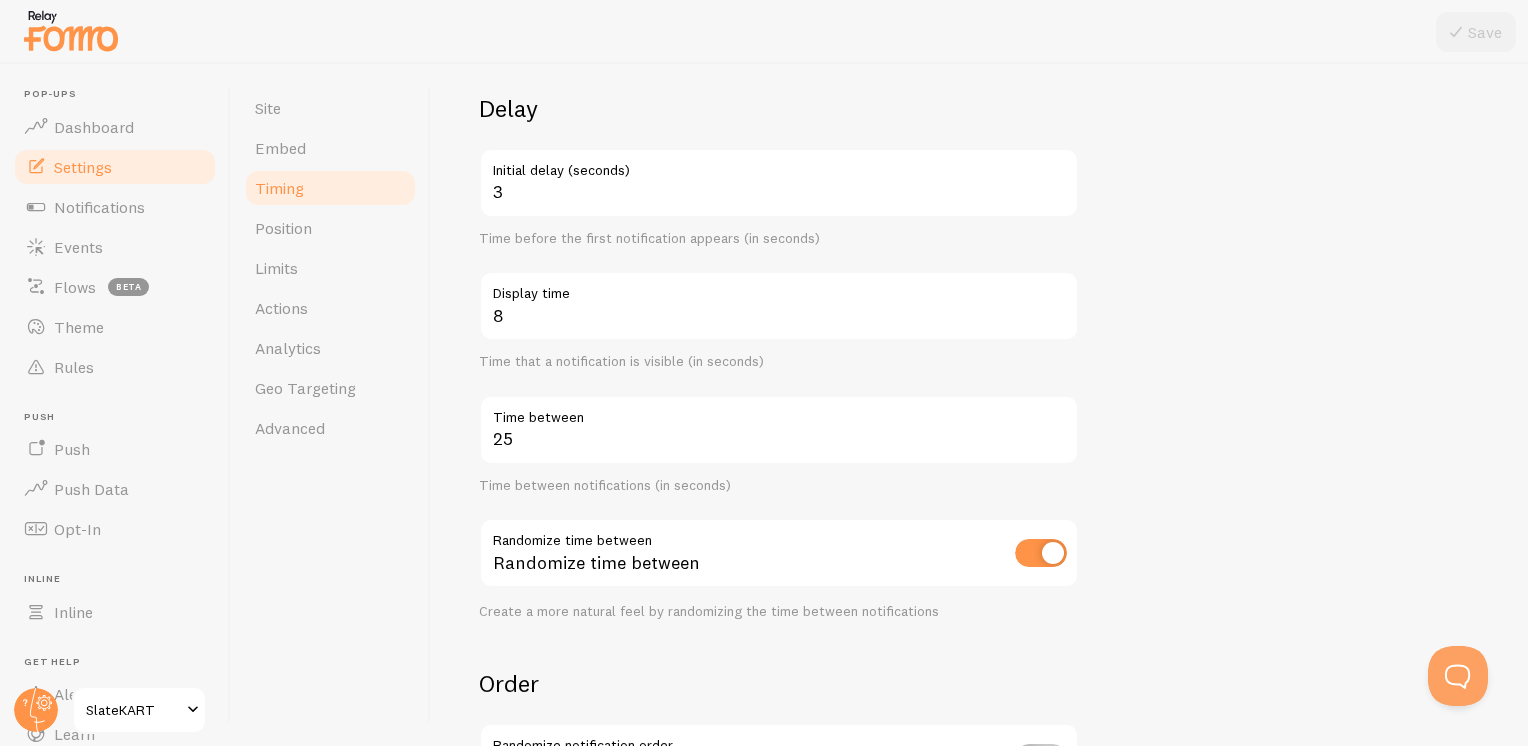 scroll, scrollTop: 0, scrollLeft: 0, axis: both 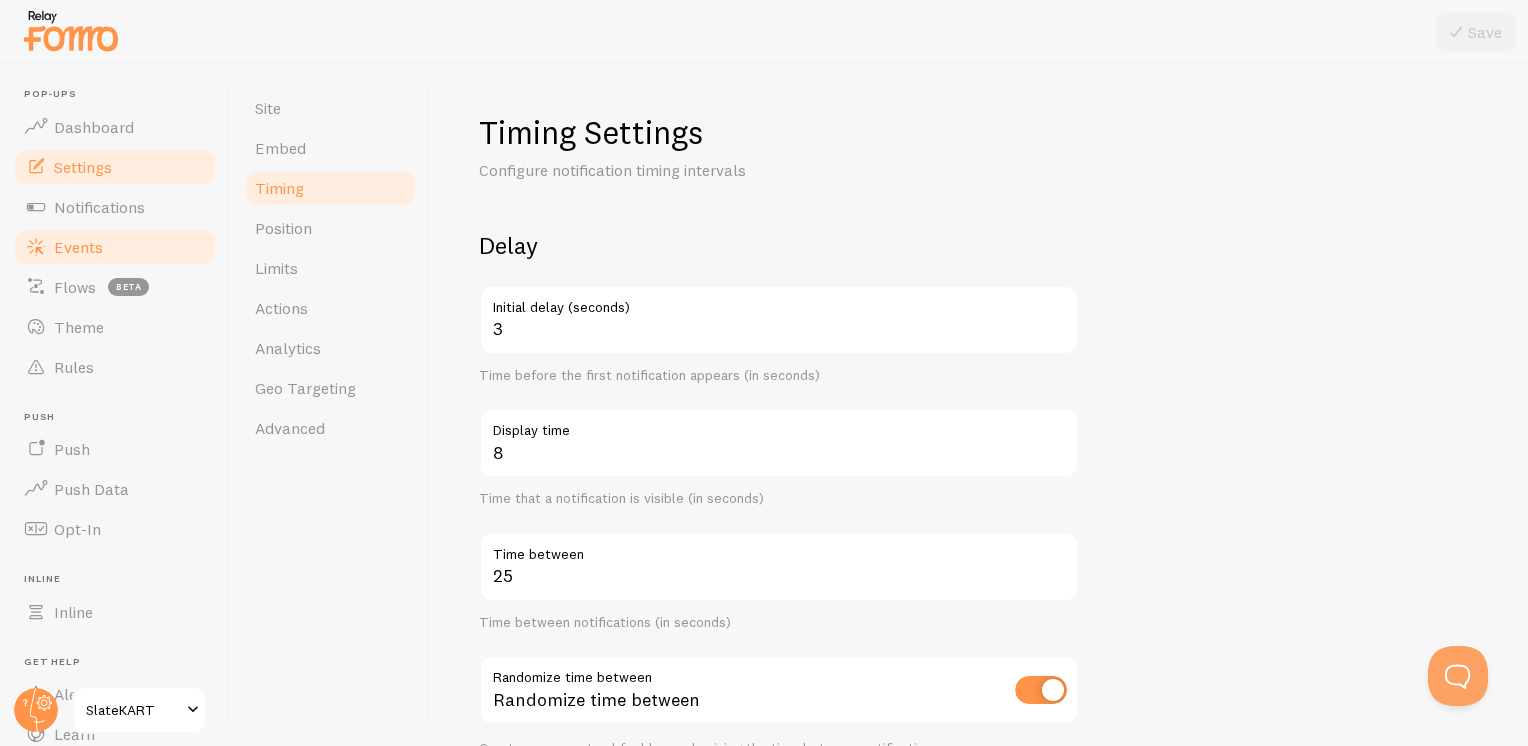 click on "Events" at bounding box center (115, 247) 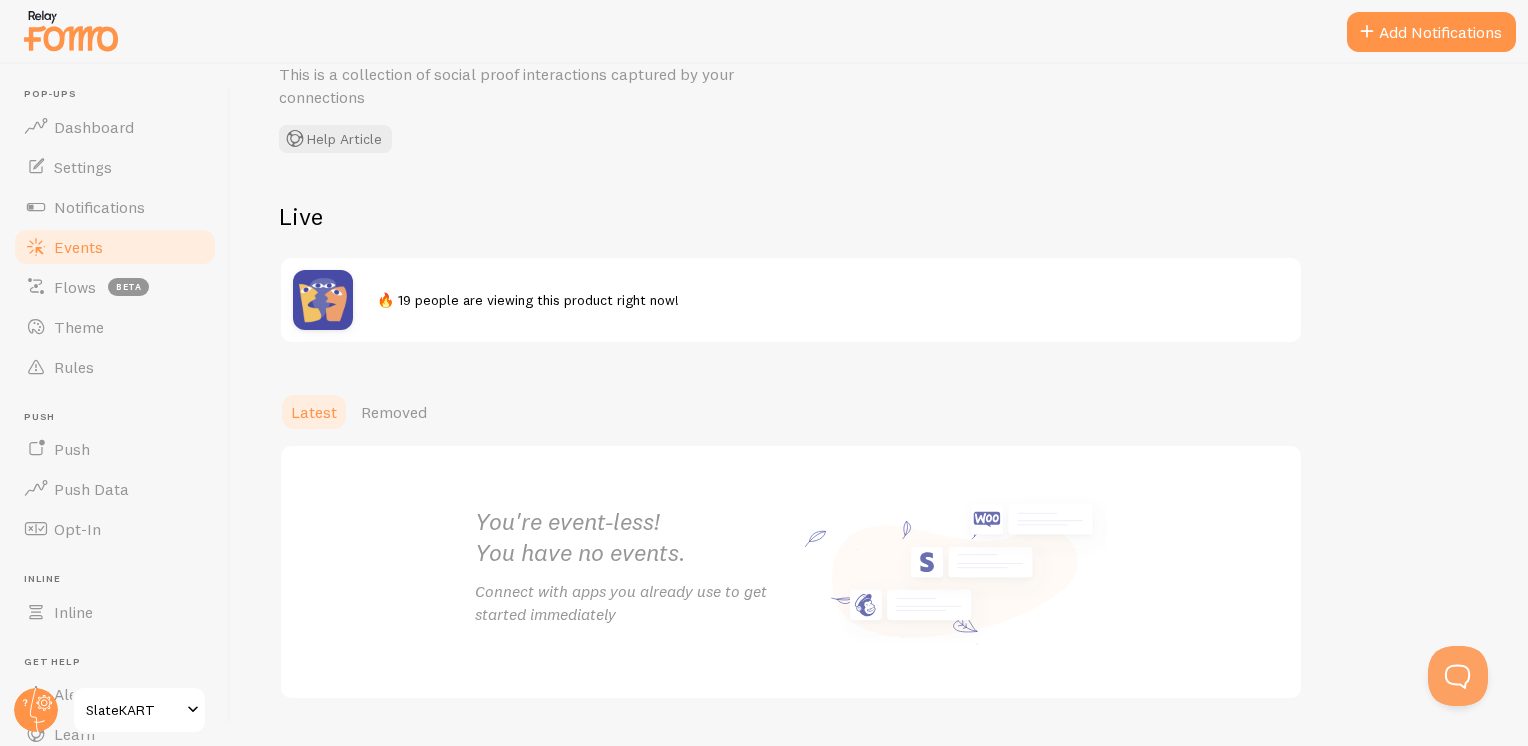 scroll, scrollTop: 143, scrollLeft: 0, axis: vertical 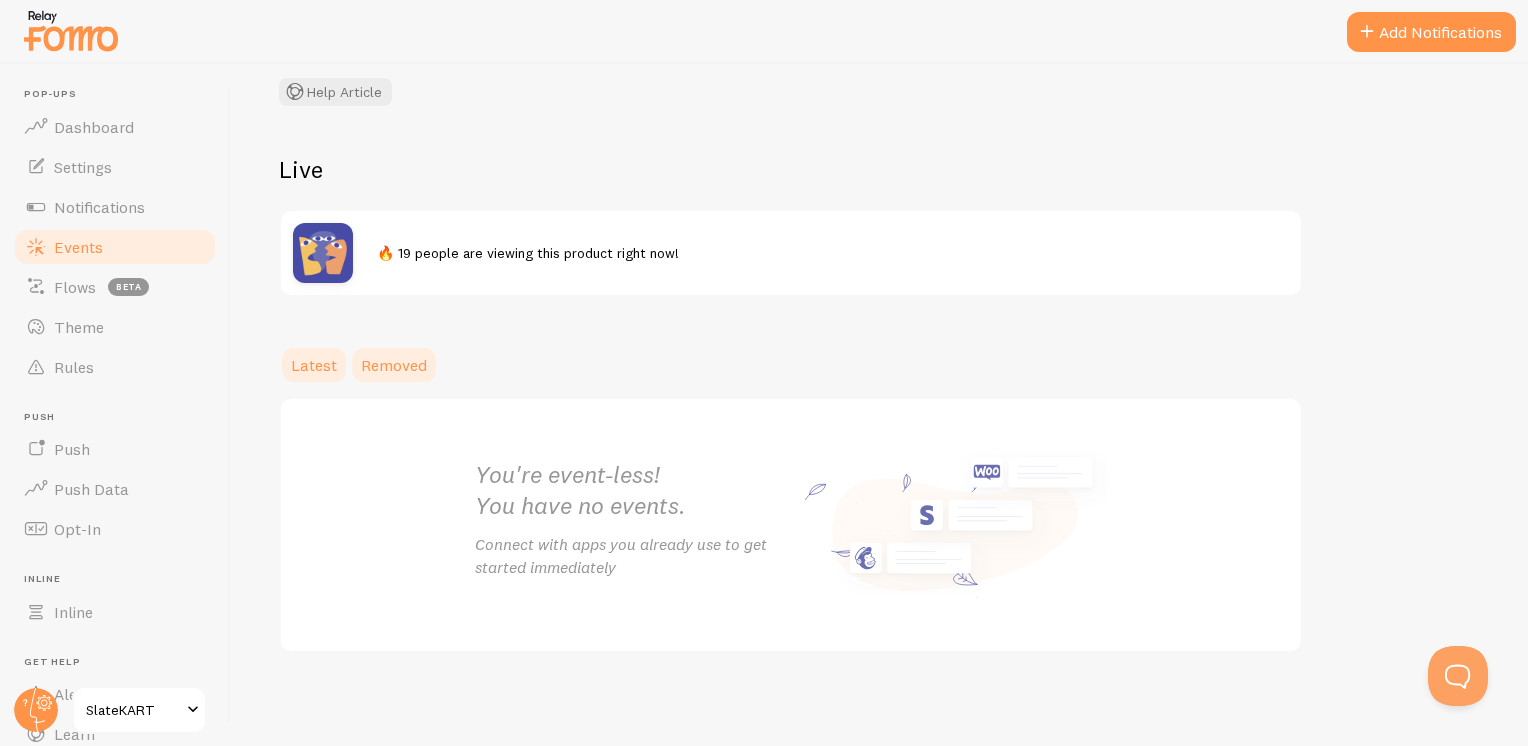 click on "Removed" at bounding box center (394, 365) 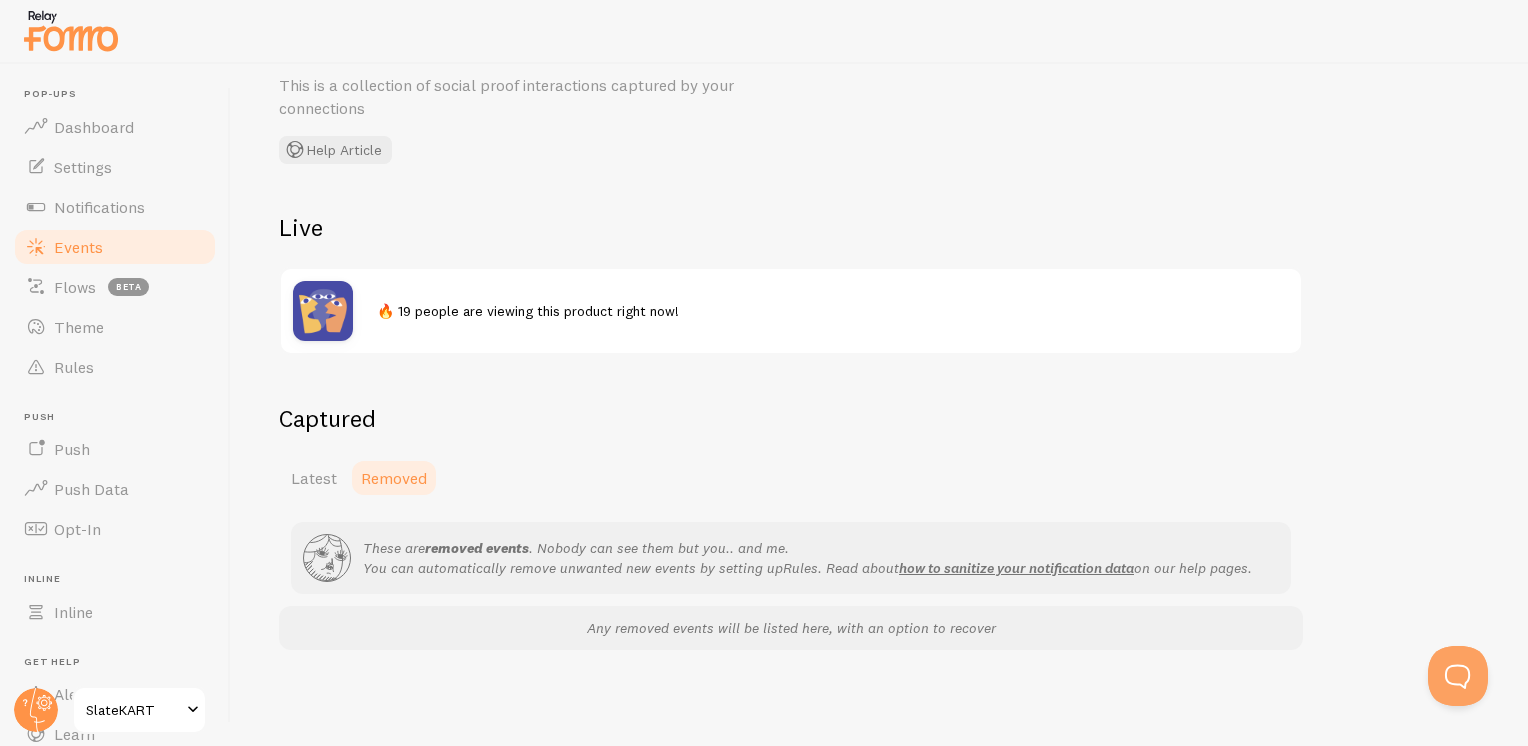 scroll, scrollTop: 0, scrollLeft: 0, axis: both 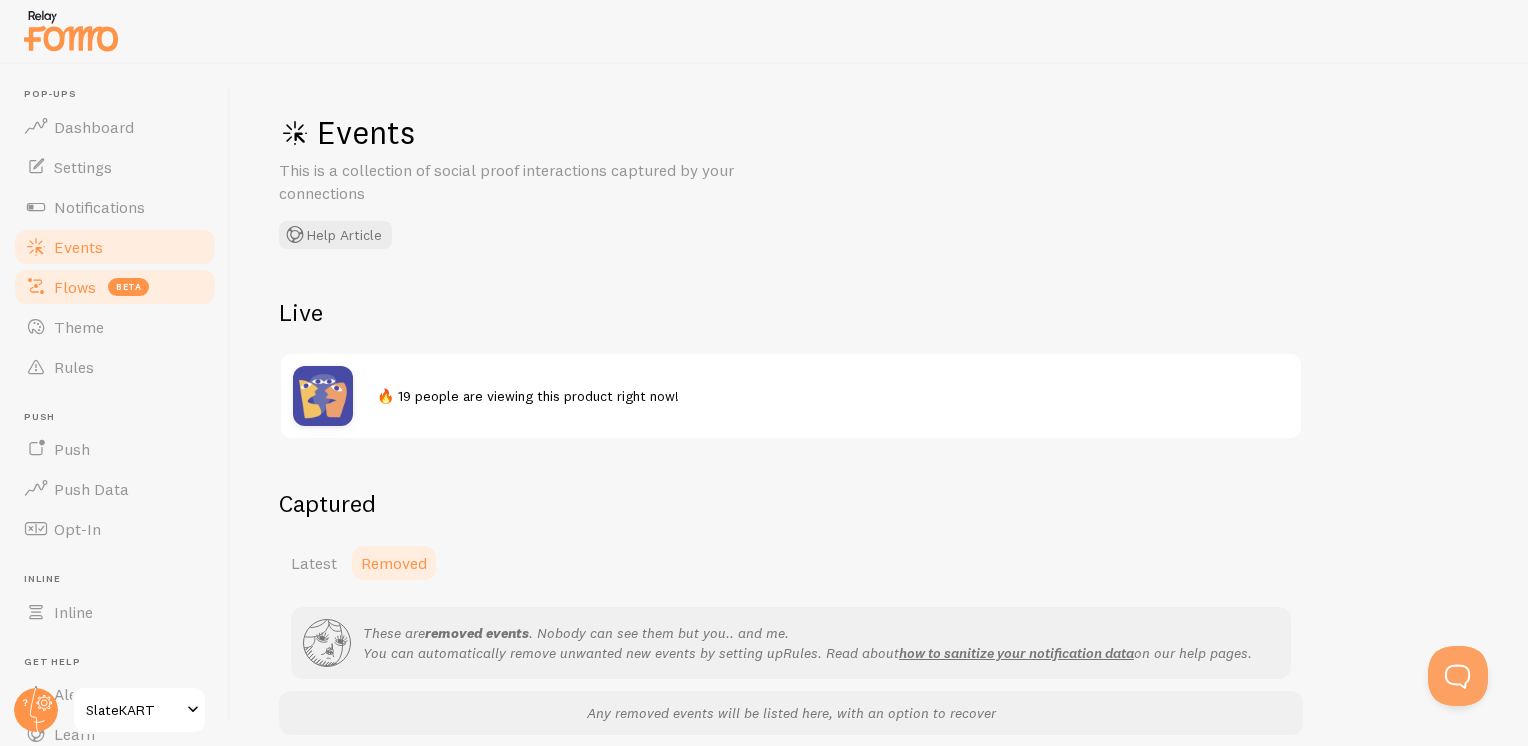 click on "Flows" at bounding box center [75, 287] 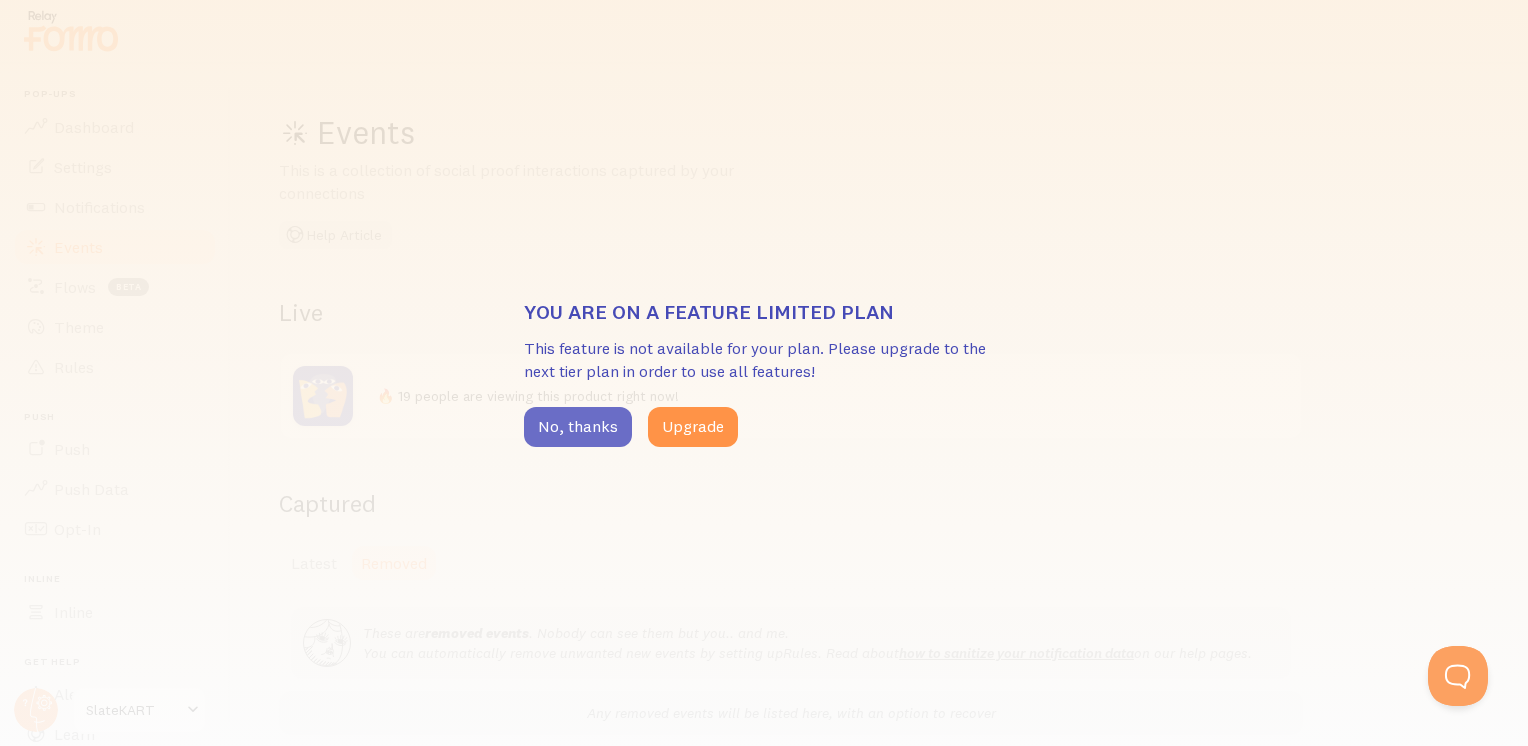 click on "No, thanks" at bounding box center (578, 427) 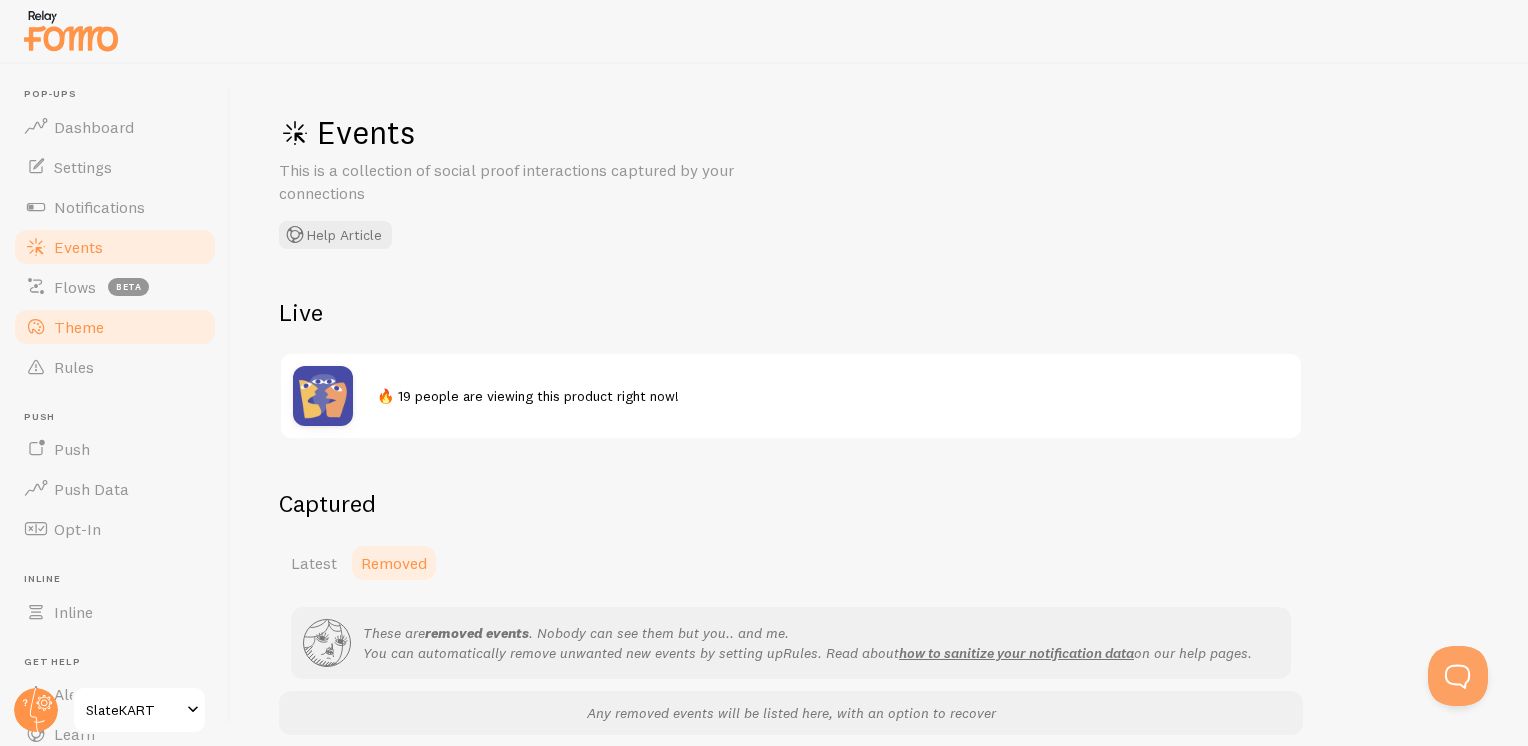 click on "Theme" at bounding box center (115, 327) 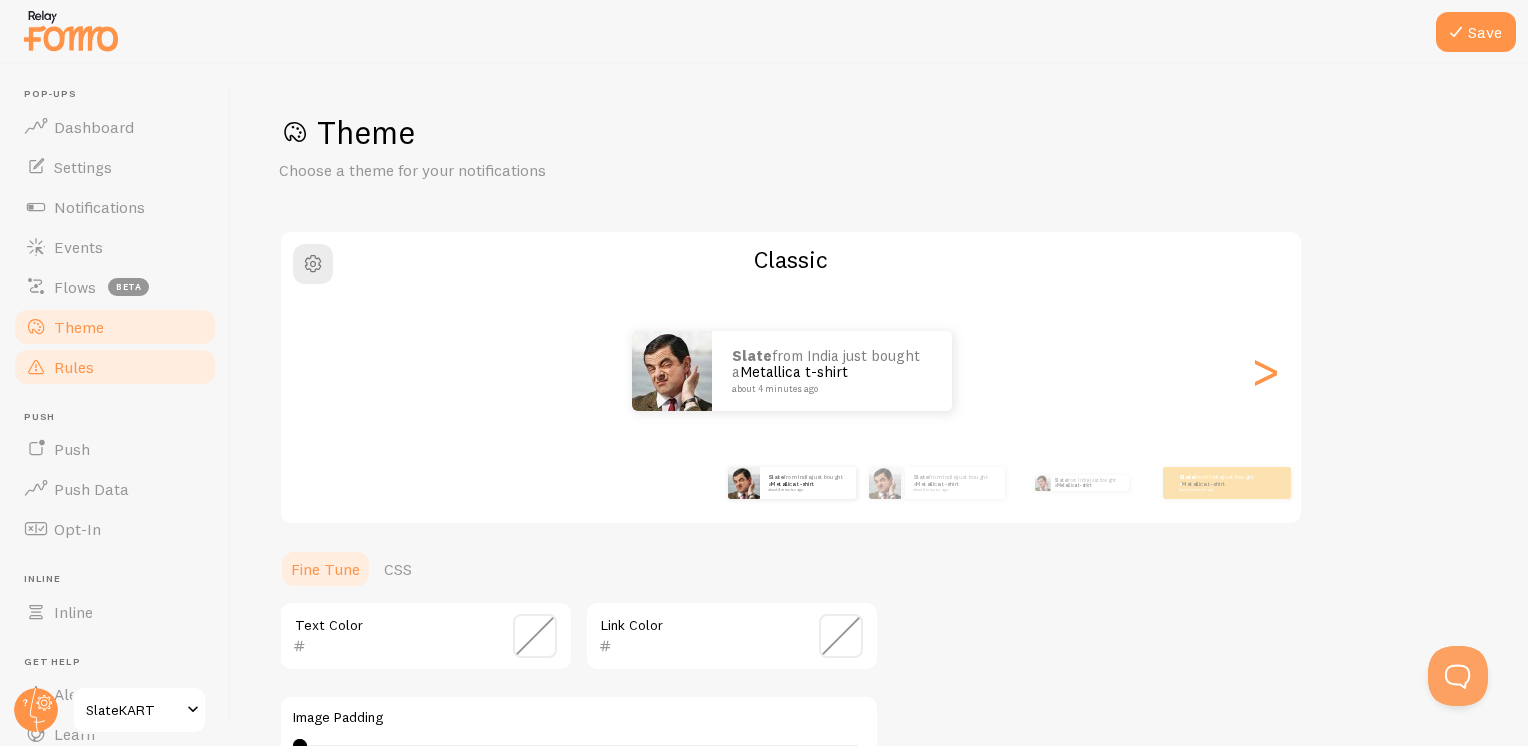 click on "Rules" at bounding box center [115, 367] 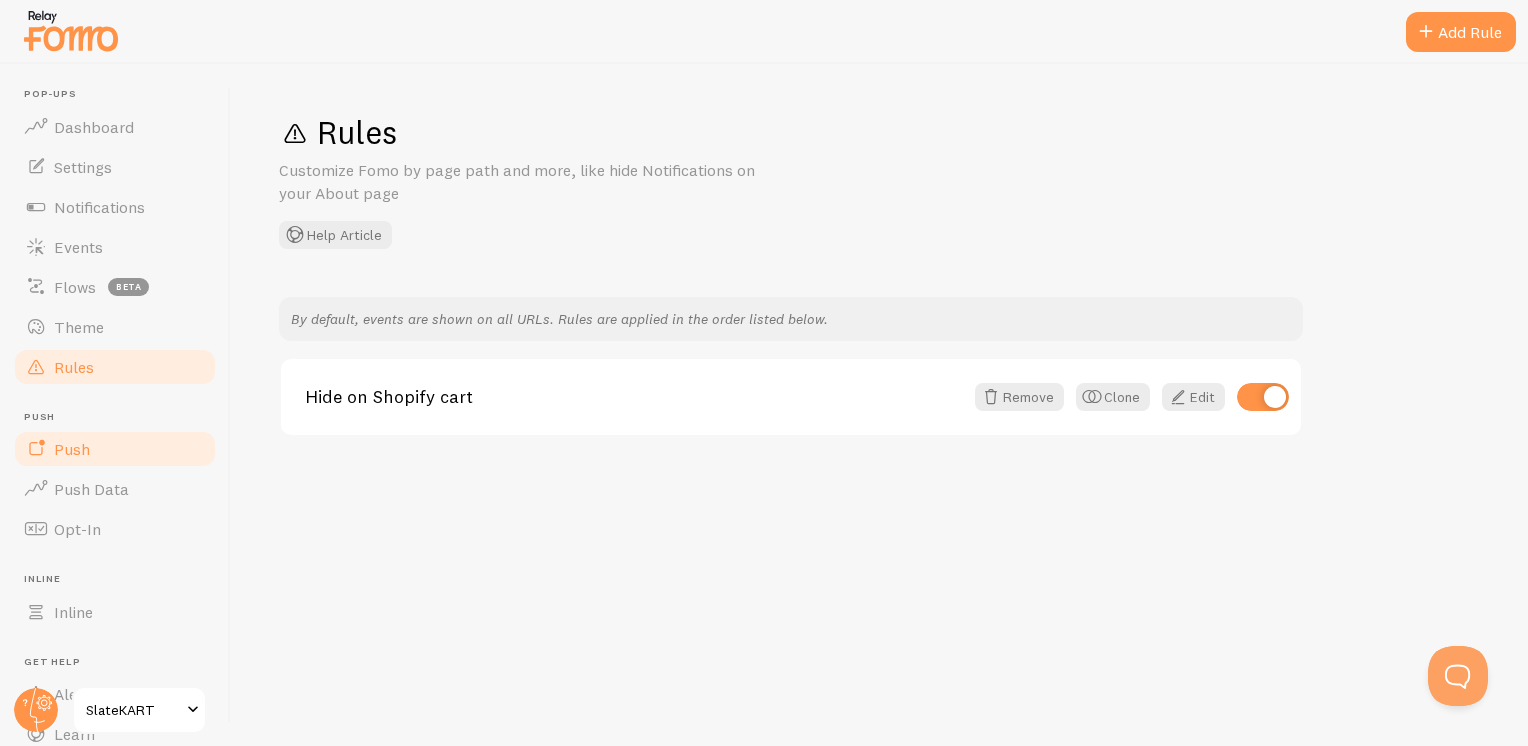 click on "Push" at bounding box center (115, 449) 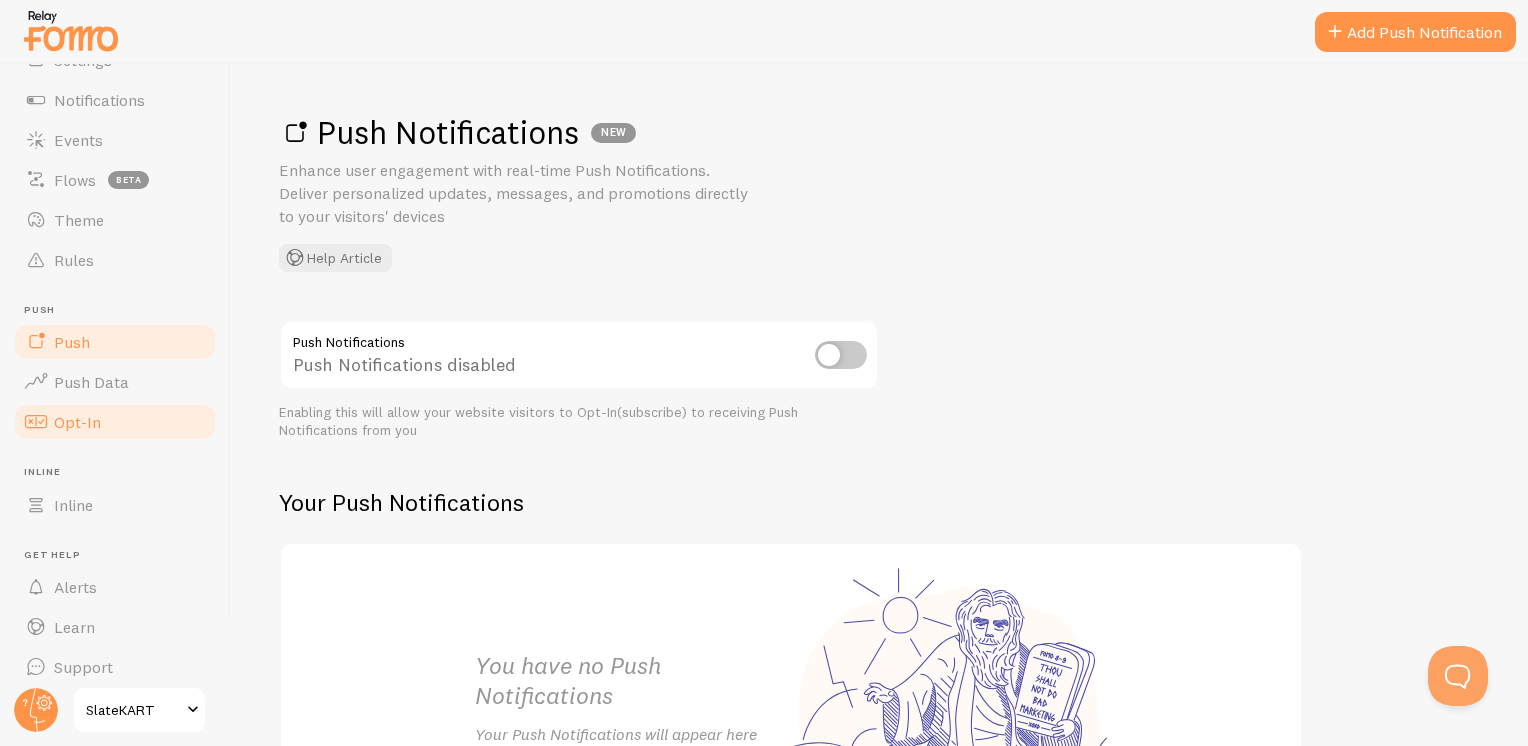 scroll, scrollTop: 120, scrollLeft: 0, axis: vertical 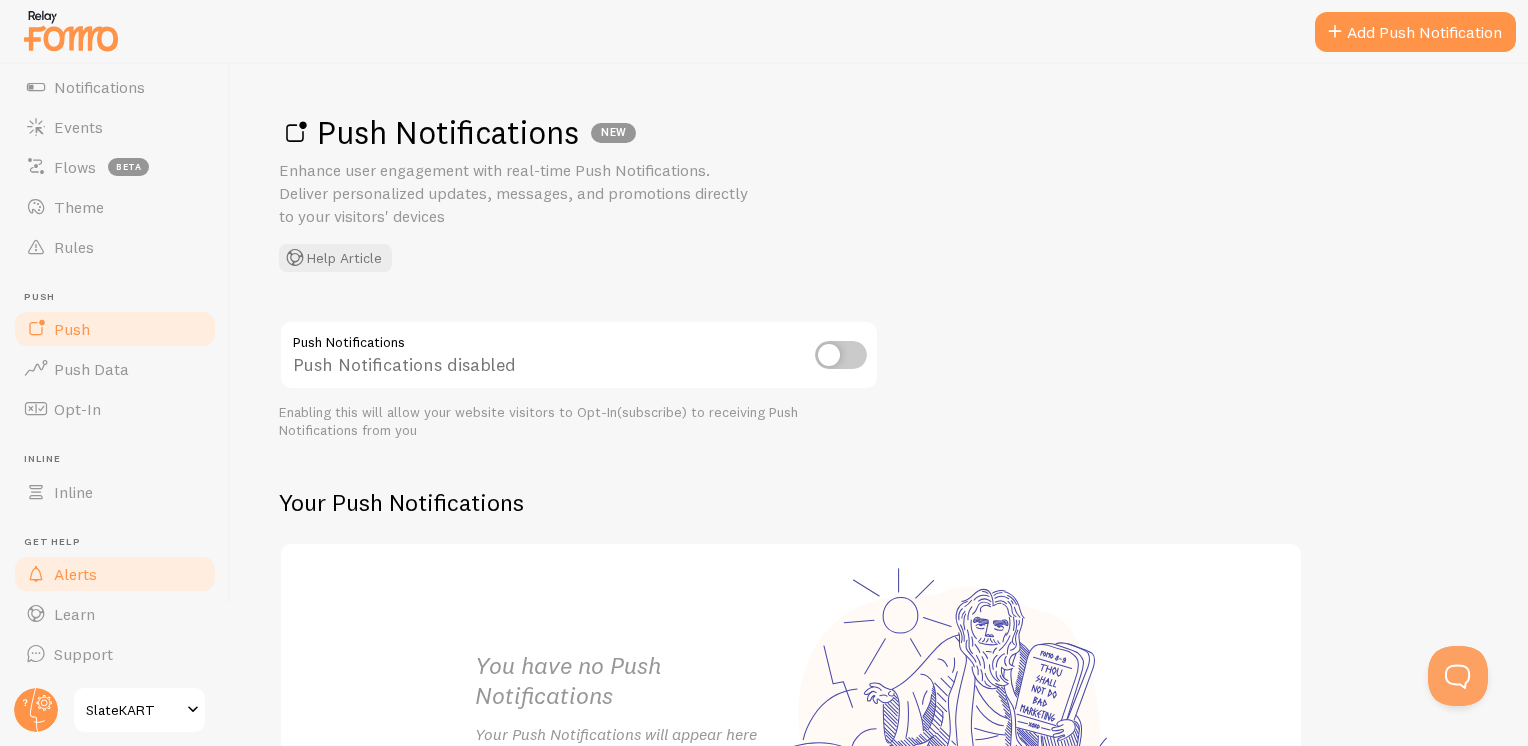 click on "Alerts" at bounding box center (115, 574) 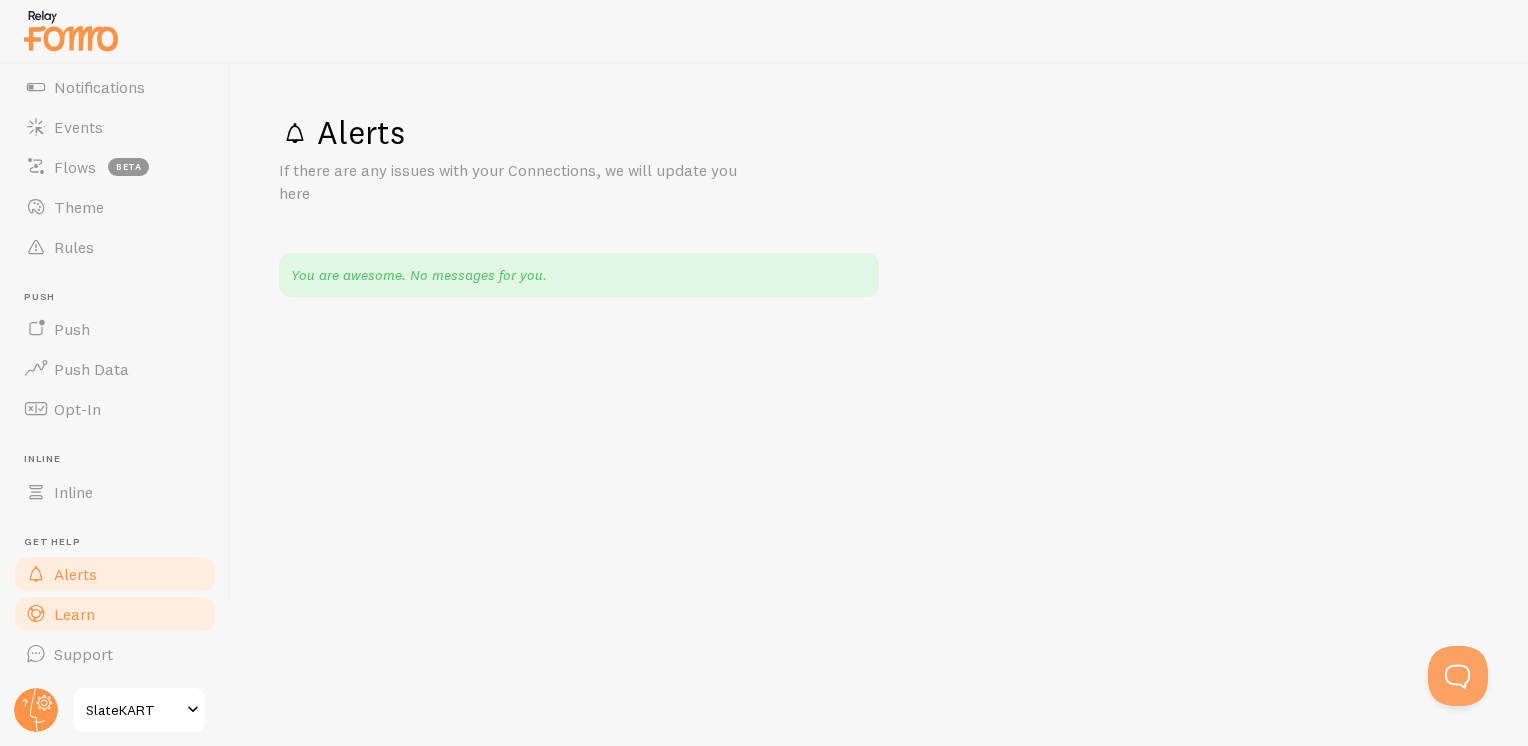 click on "Learn" at bounding box center (115, 614) 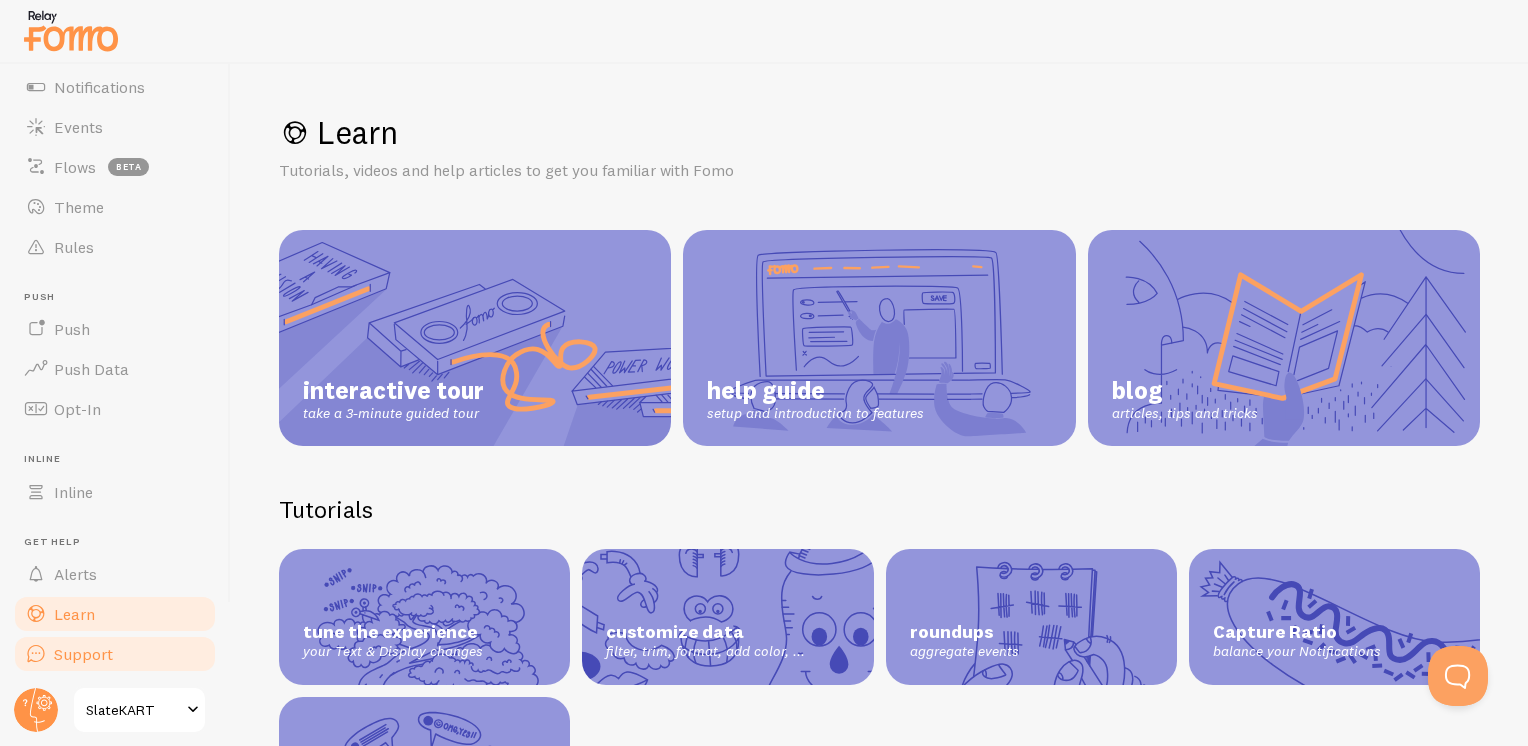 click on "Support" at bounding box center [115, 654] 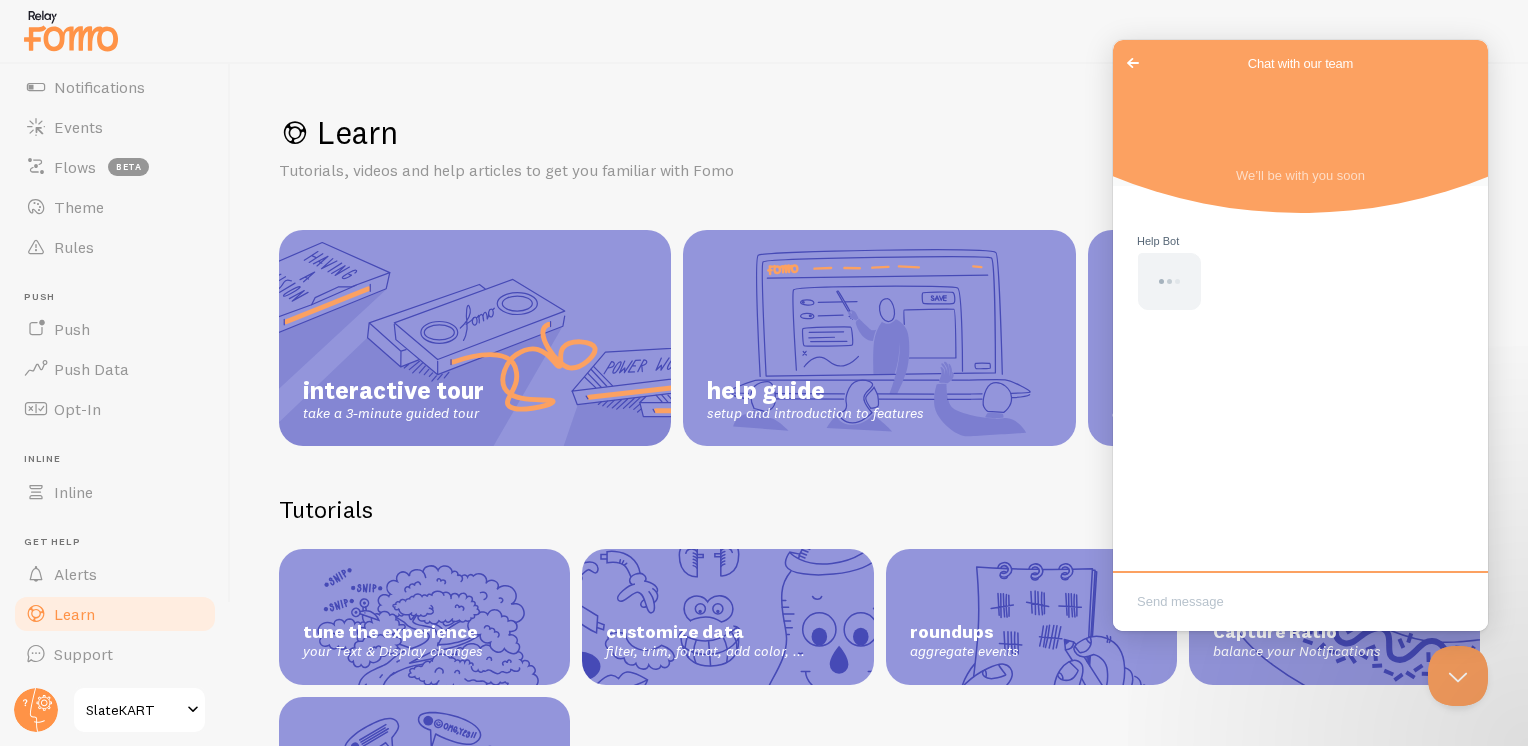scroll, scrollTop: 0, scrollLeft: 0, axis: both 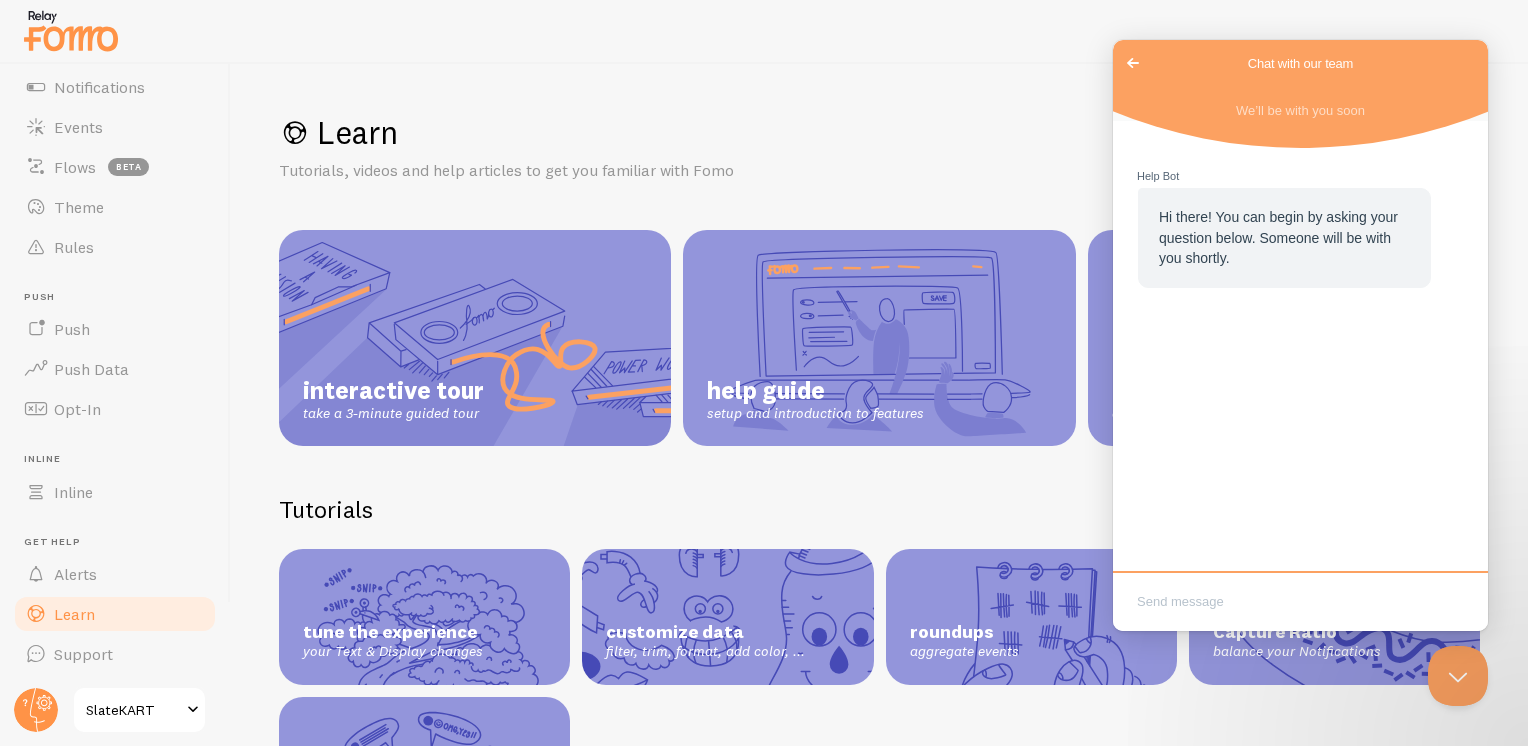 click on "Go back" at bounding box center (1133, 63) 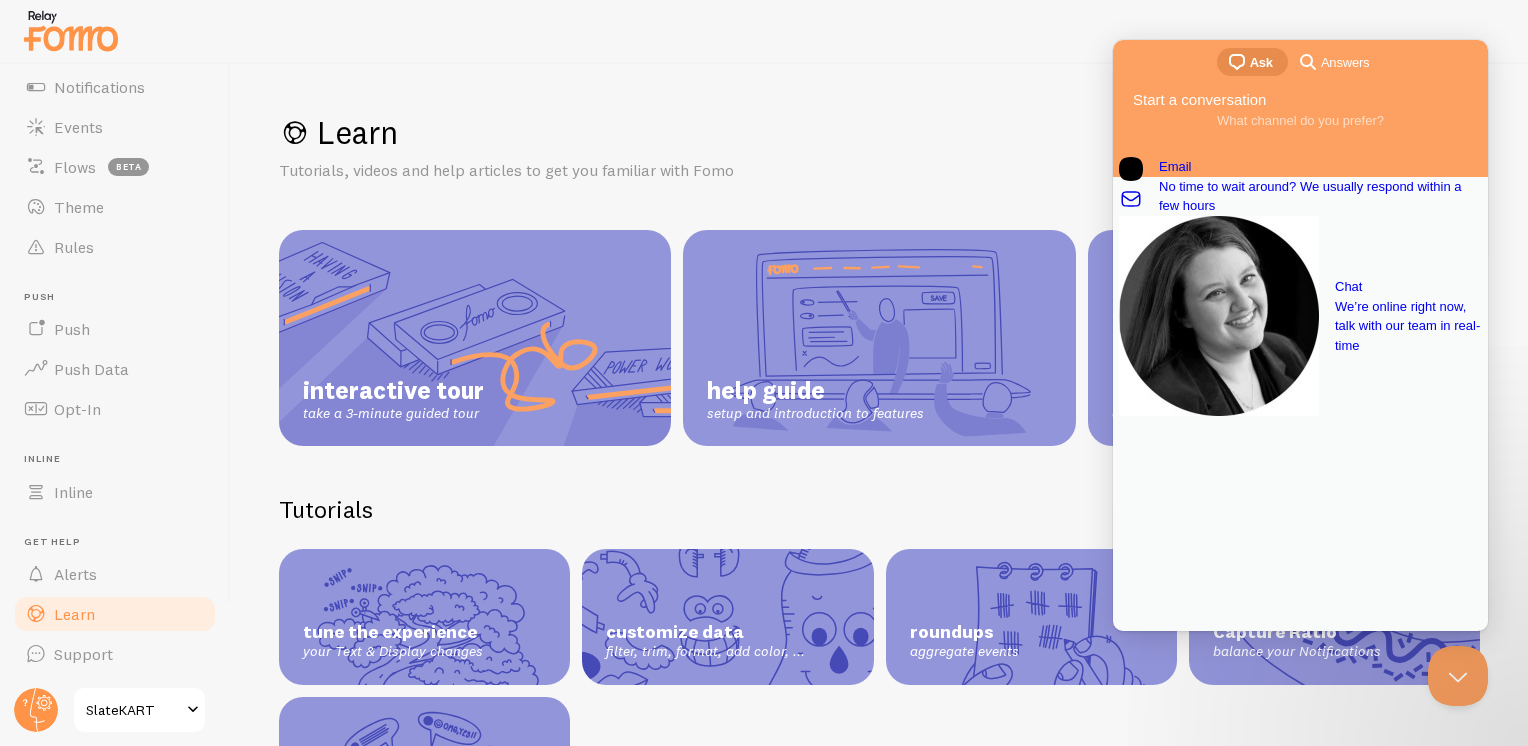 click on "Learn
Tutorials, videos and help articles to get you familiar with Fomo" at bounding box center [879, 147] 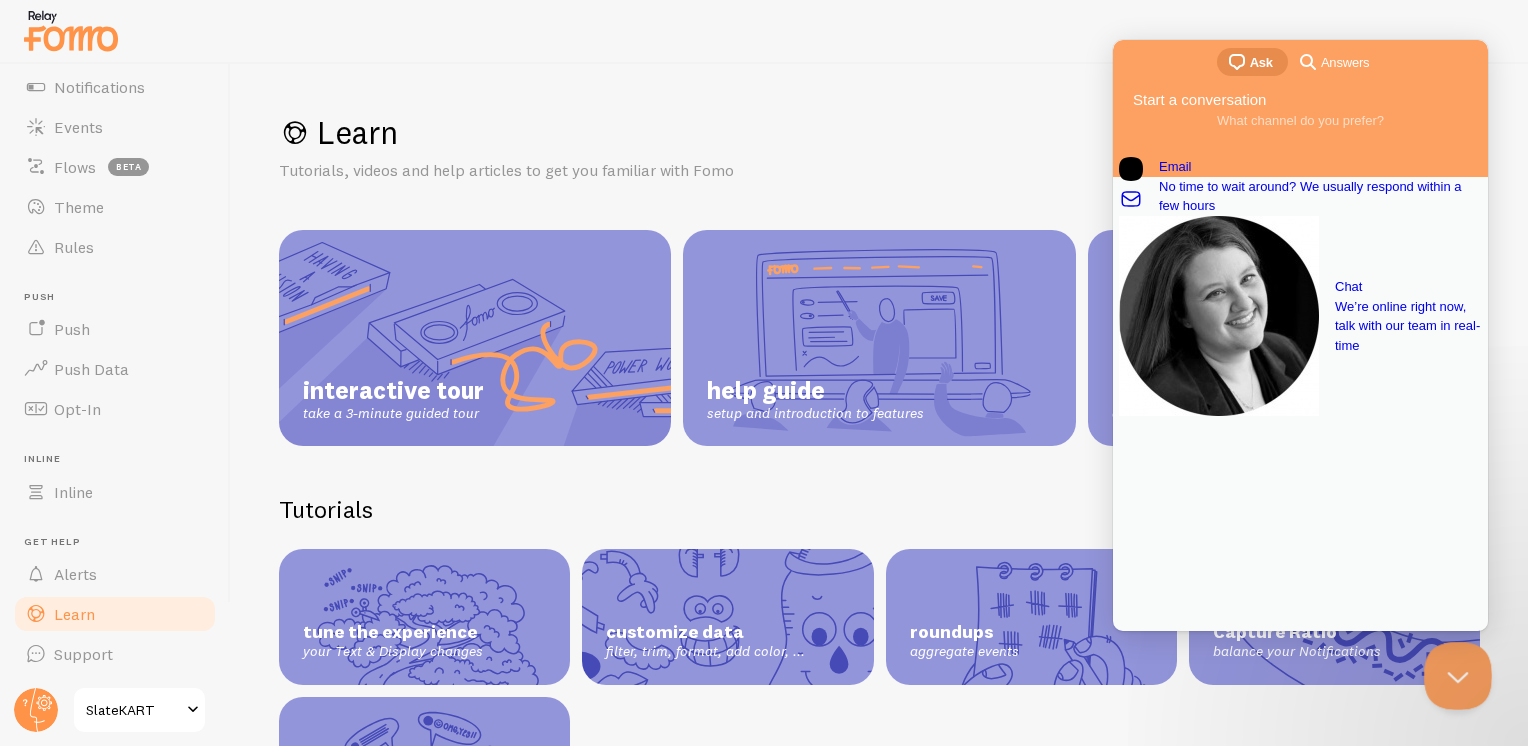click at bounding box center [1454, 672] 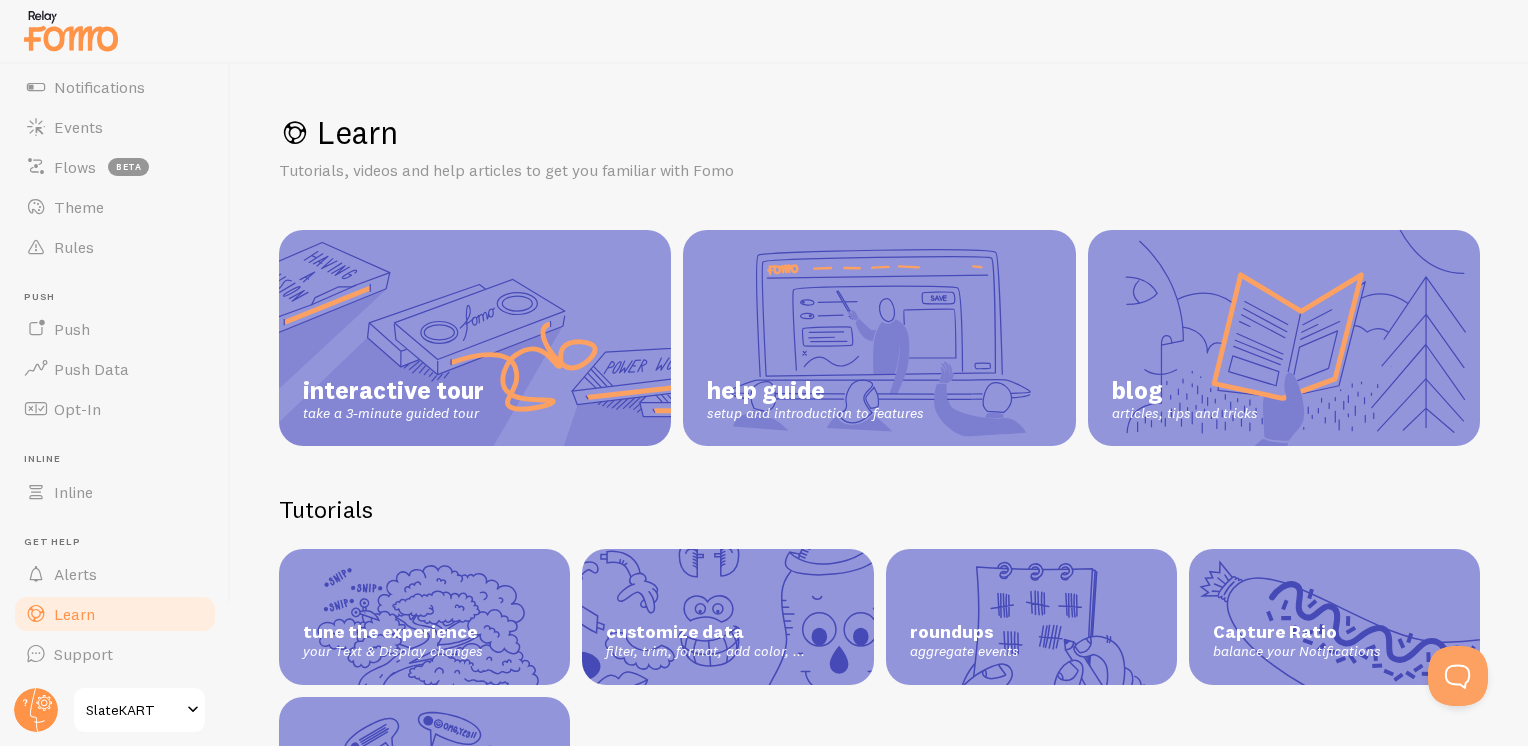click on "SlateKART" at bounding box center [133, 710] 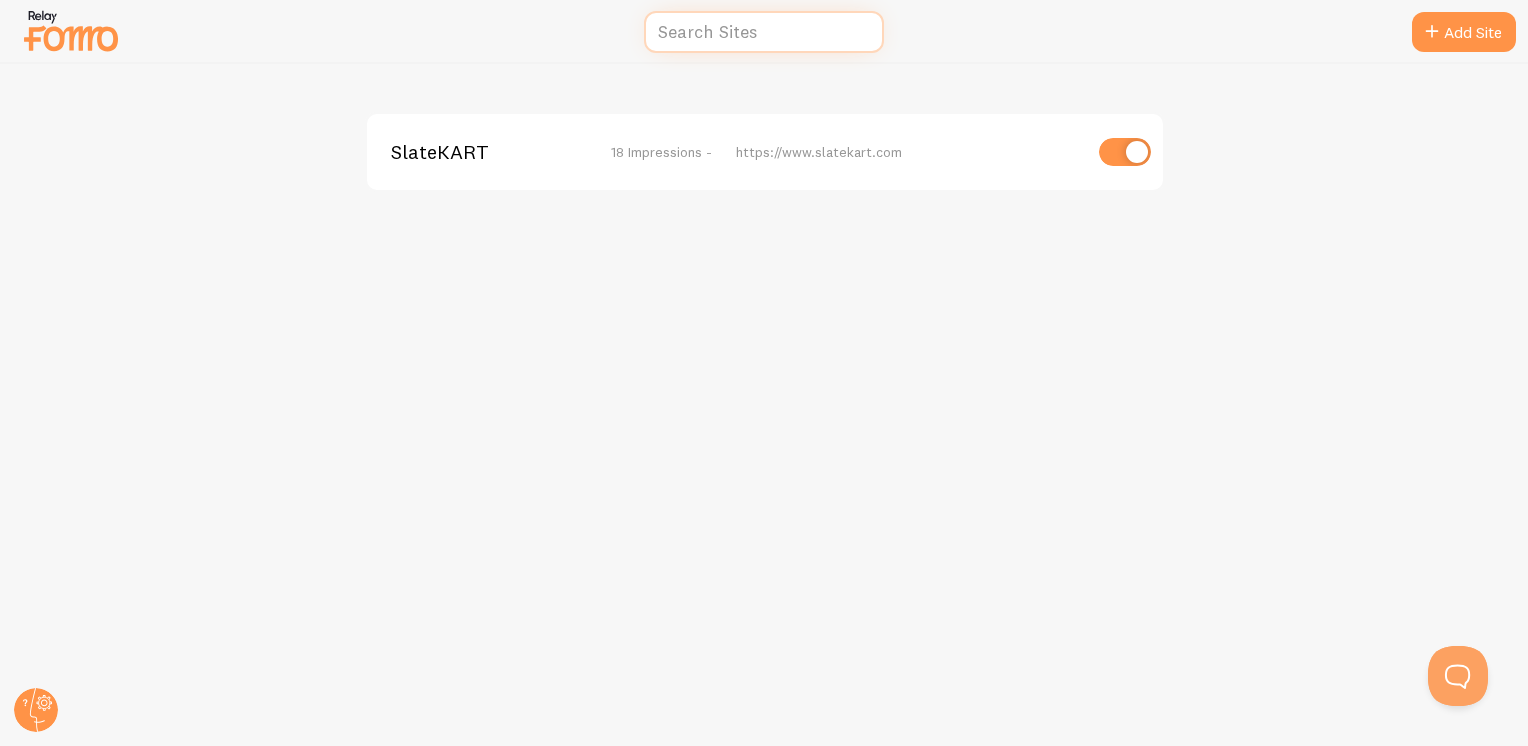 click at bounding box center (764, 32) 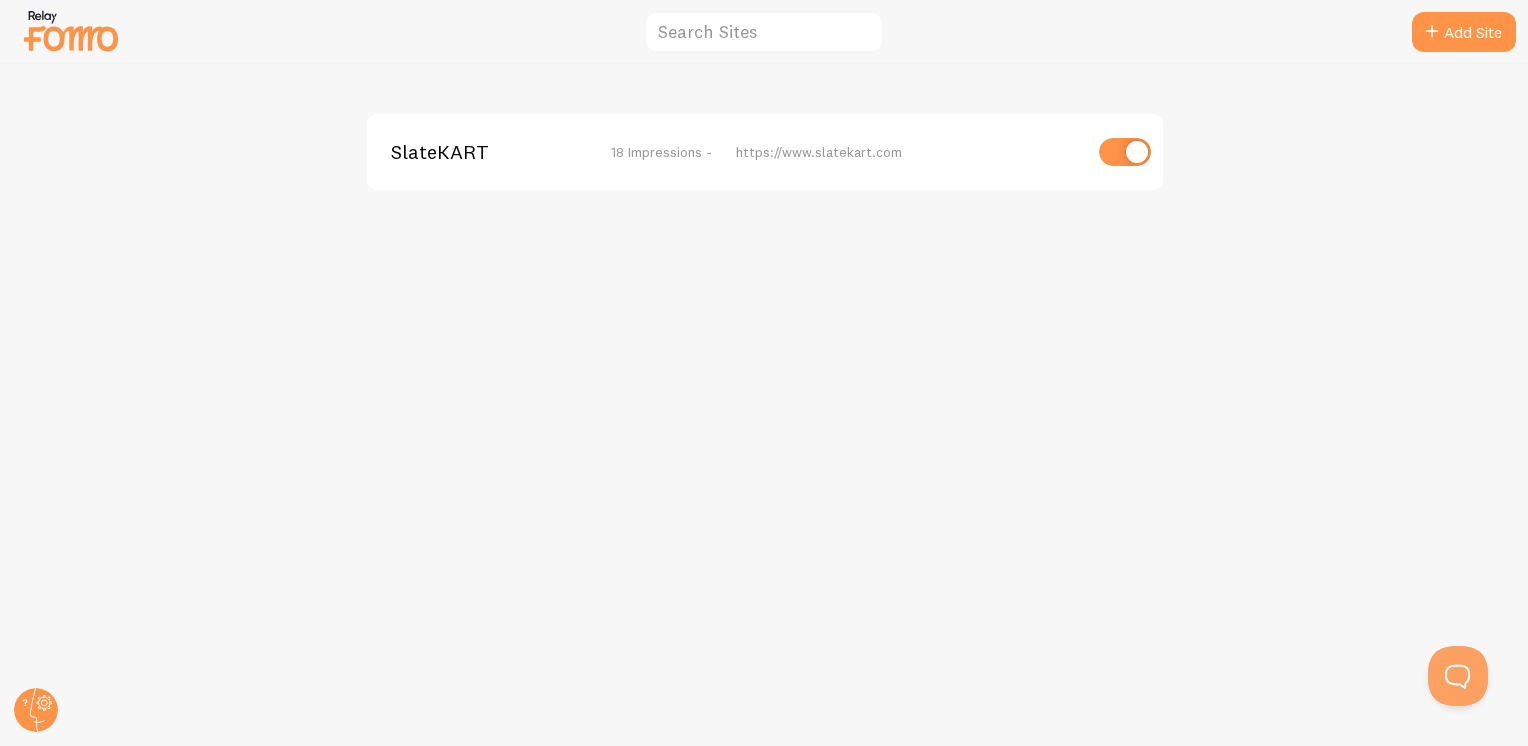 click on "SlateKART    18 Impressions -   https://www.slatekart.com" at bounding box center (764, 405) 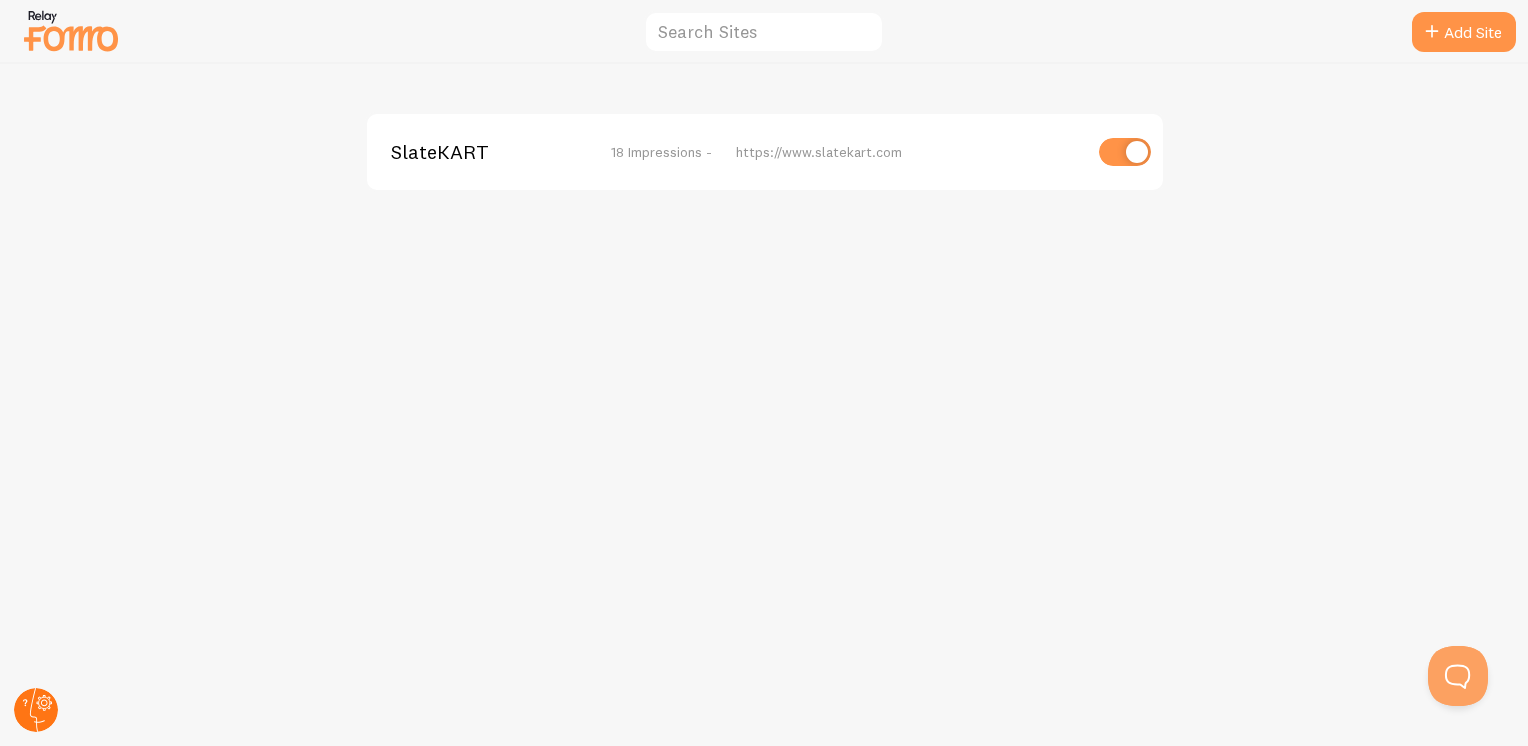 click 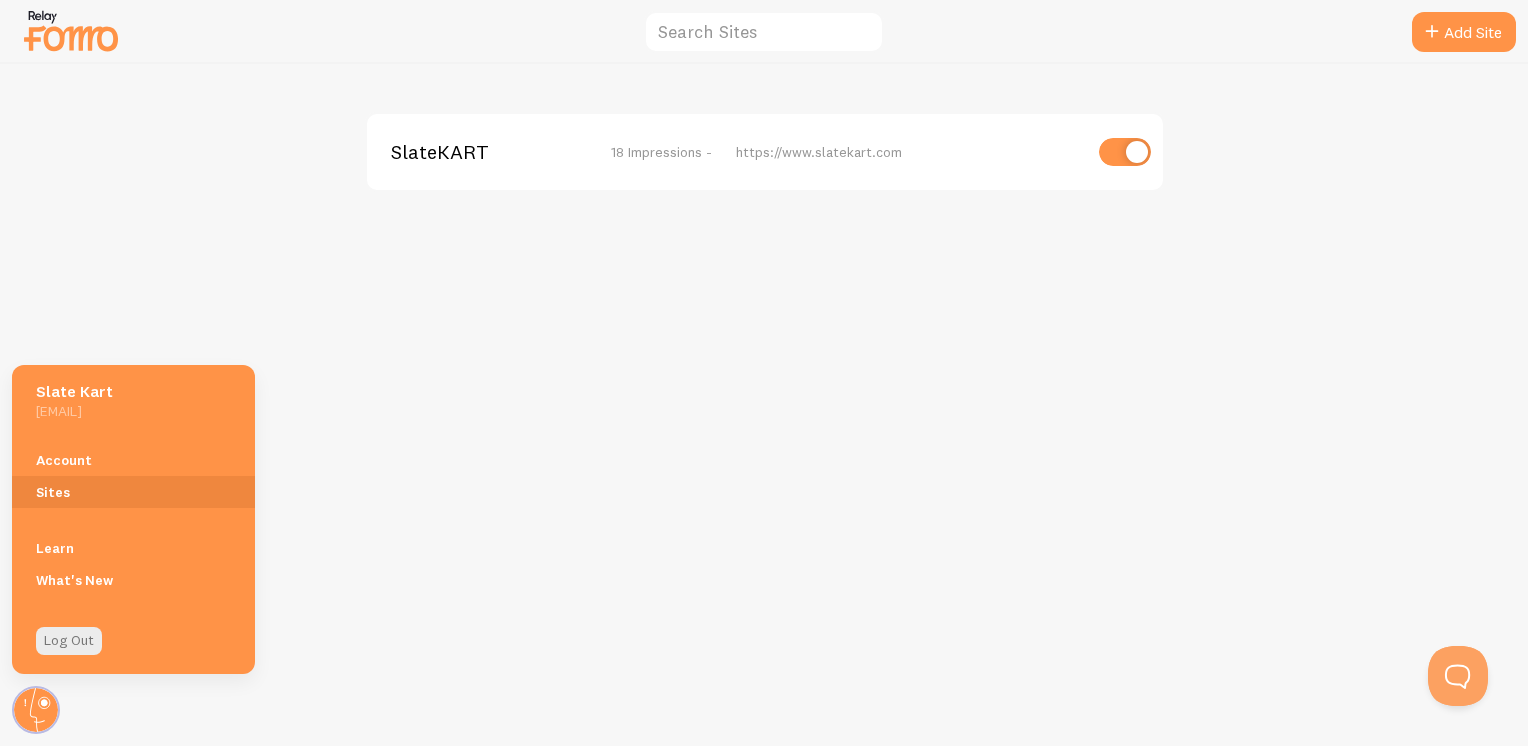 click on "SlateKART    18 Impressions -   https://www.slatekart.com" at bounding box center [764, 405] 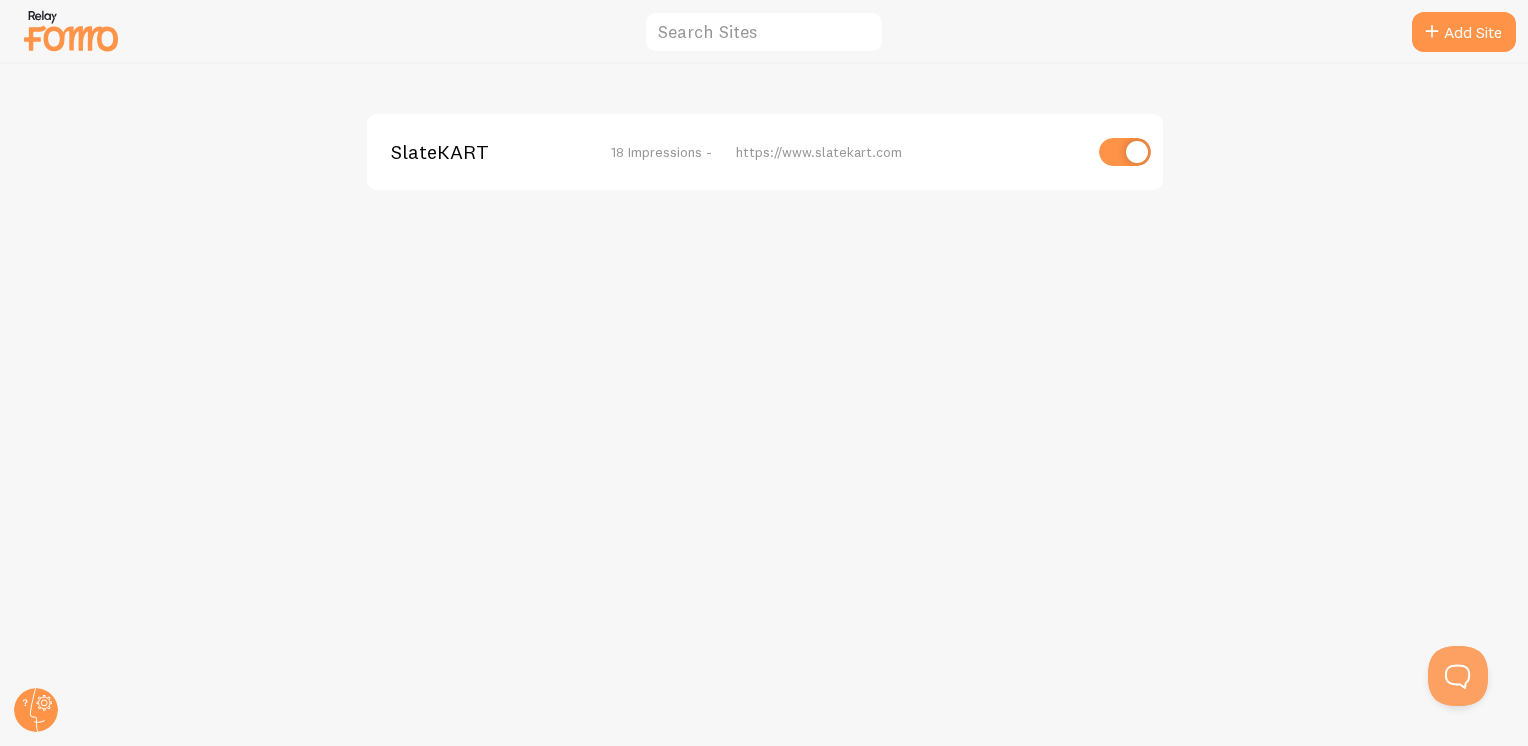 click at bounding box center [71, 30] 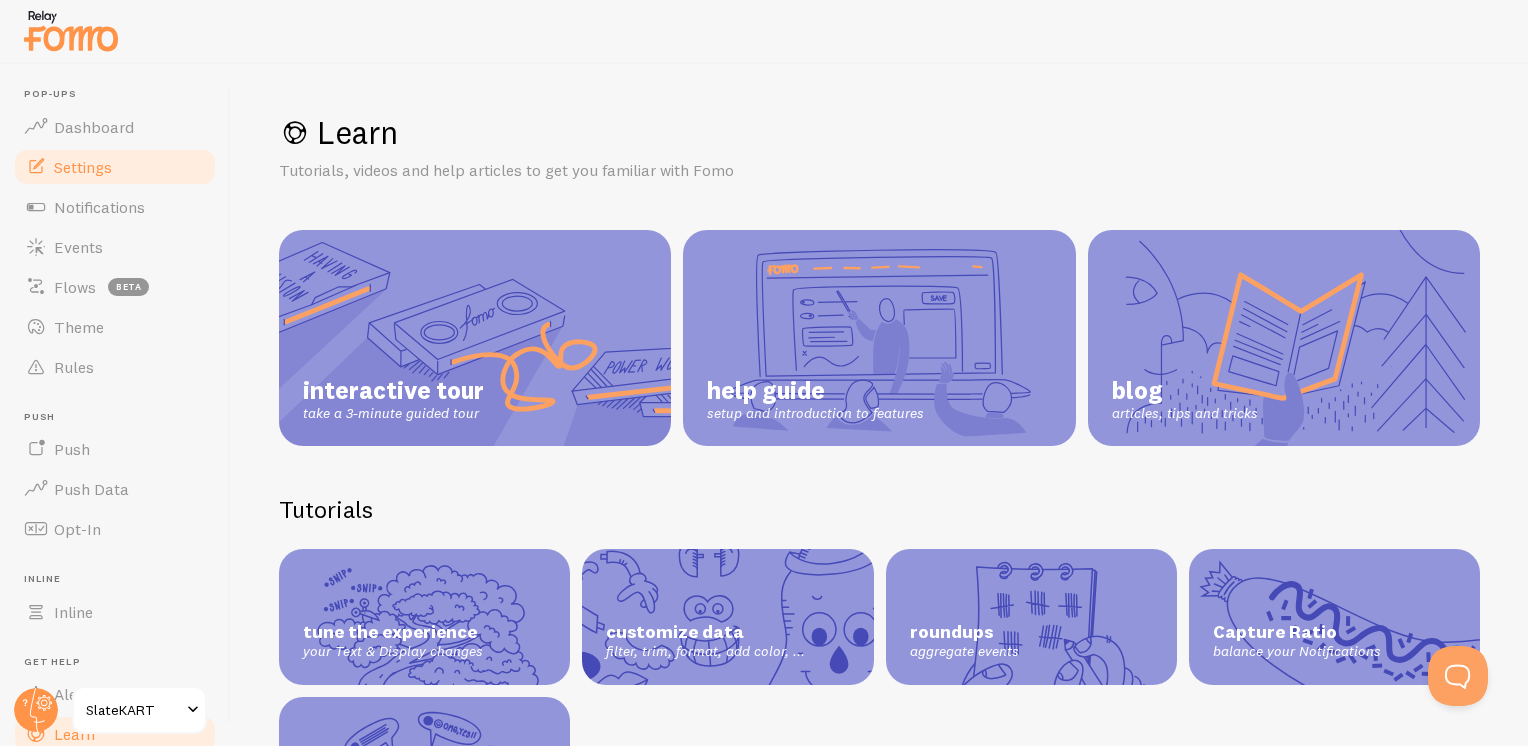 drag, startPoint x: 124, startPoint y: 114, endPoint x: 193, endPoint y: 160, distance: 82.92768 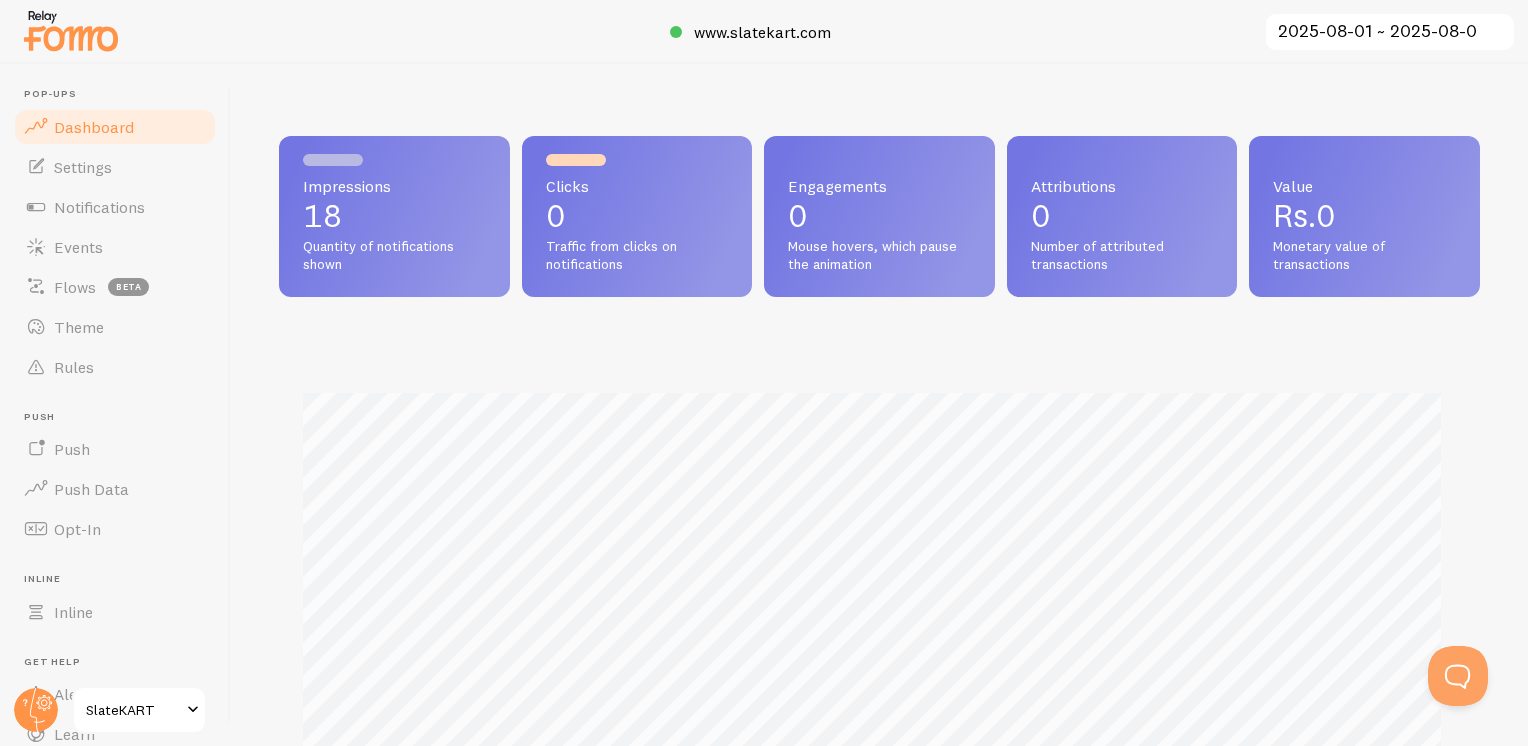 scroll, scrollTop: 999474, scrollLeft: 998813, axis: both 